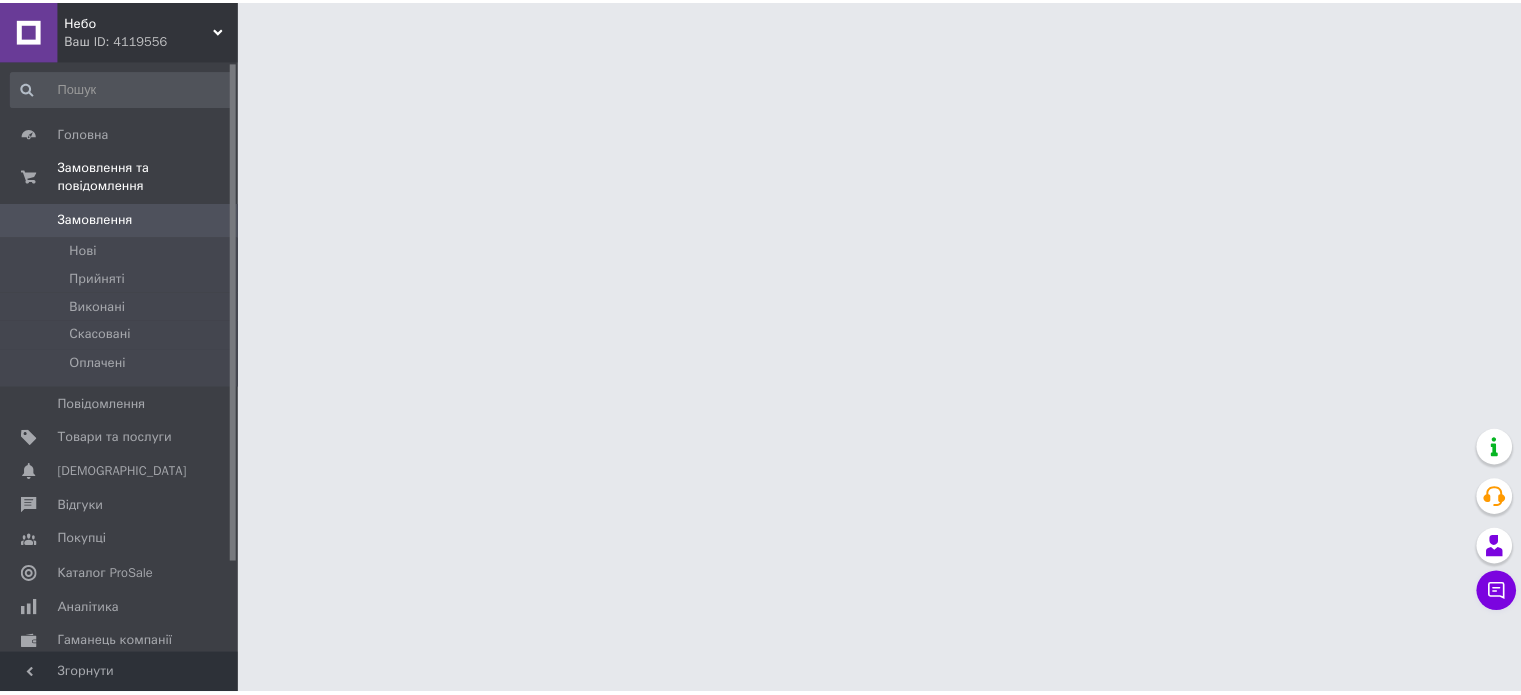 scroll, scrollTop: 0, scrollLeft: 0, axis: both 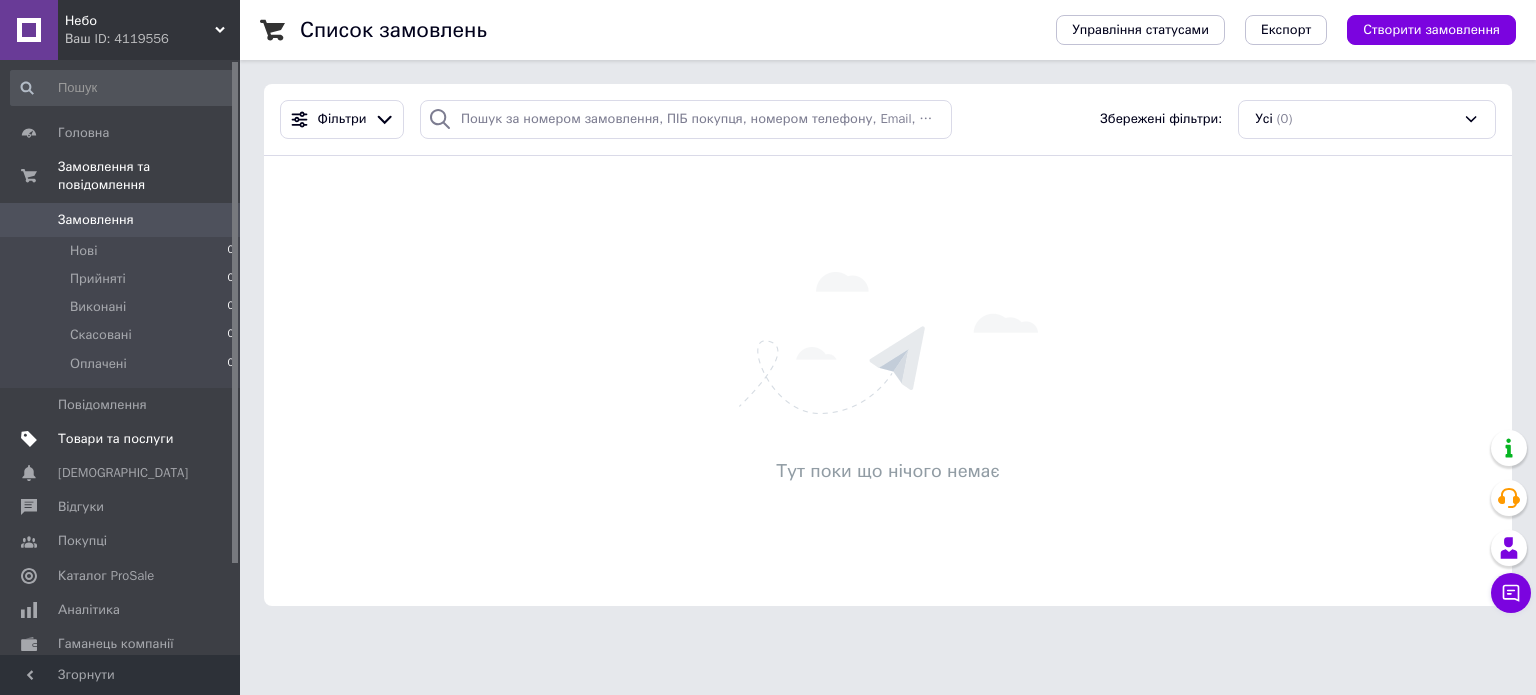 click on "Товари та послуги" at bounding box center (123, 439) 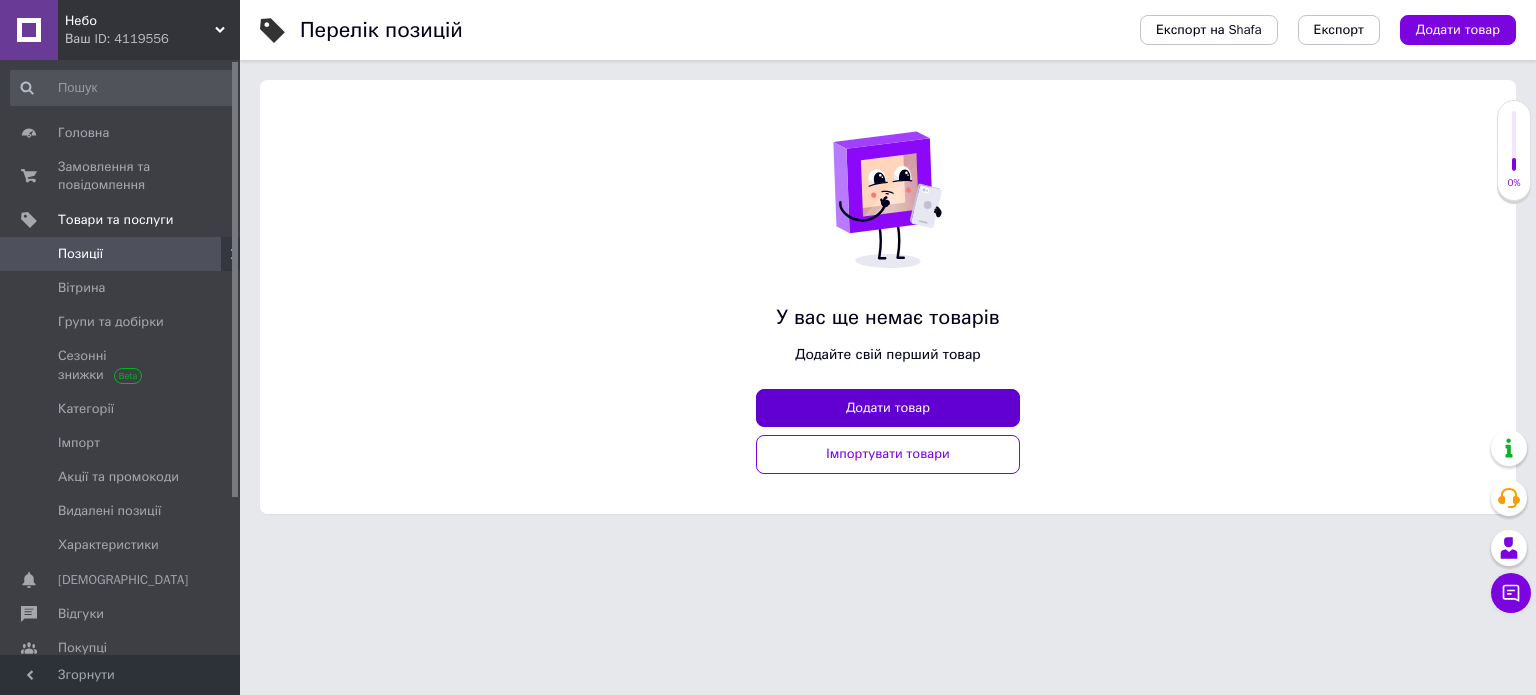 click on "Додати товар" at bounding box center [888, 408] 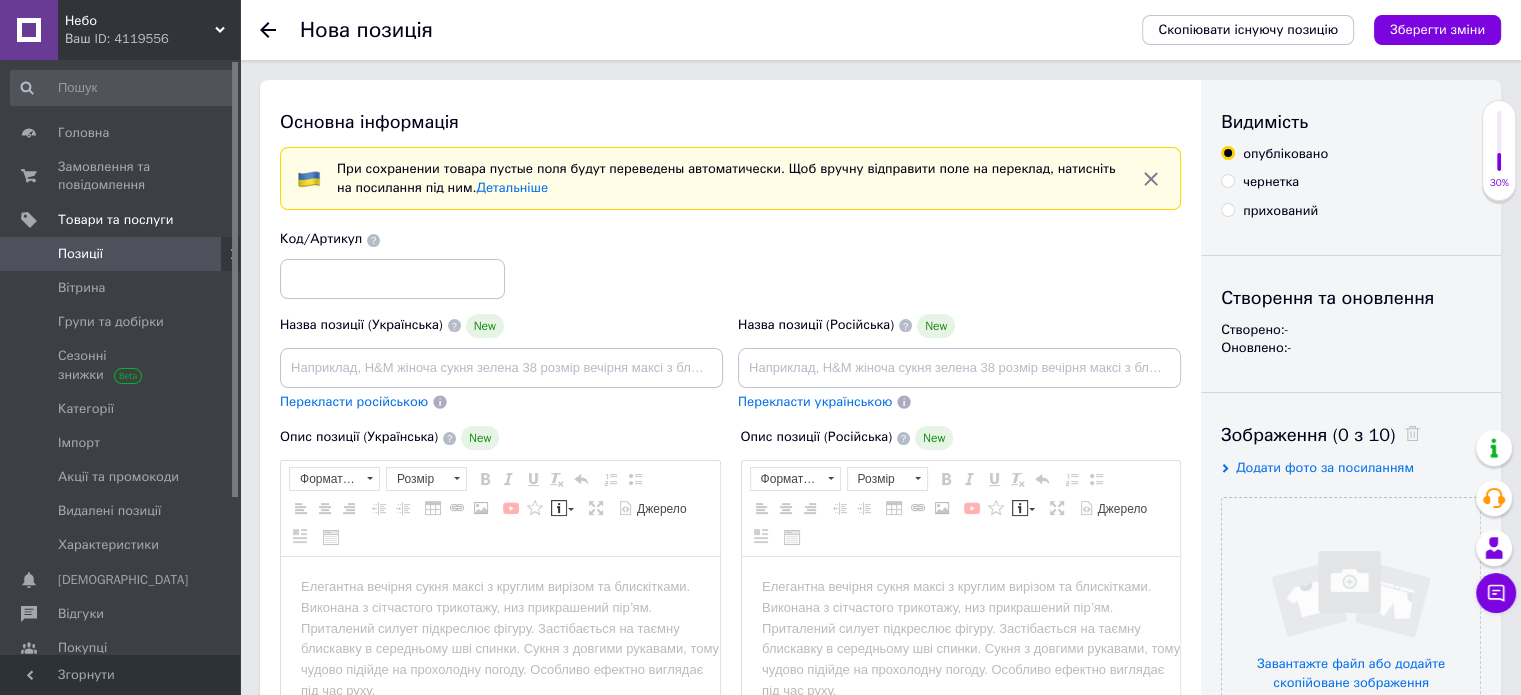 scroll, scrollTop: 0, scrollLeft: 0, axis: both 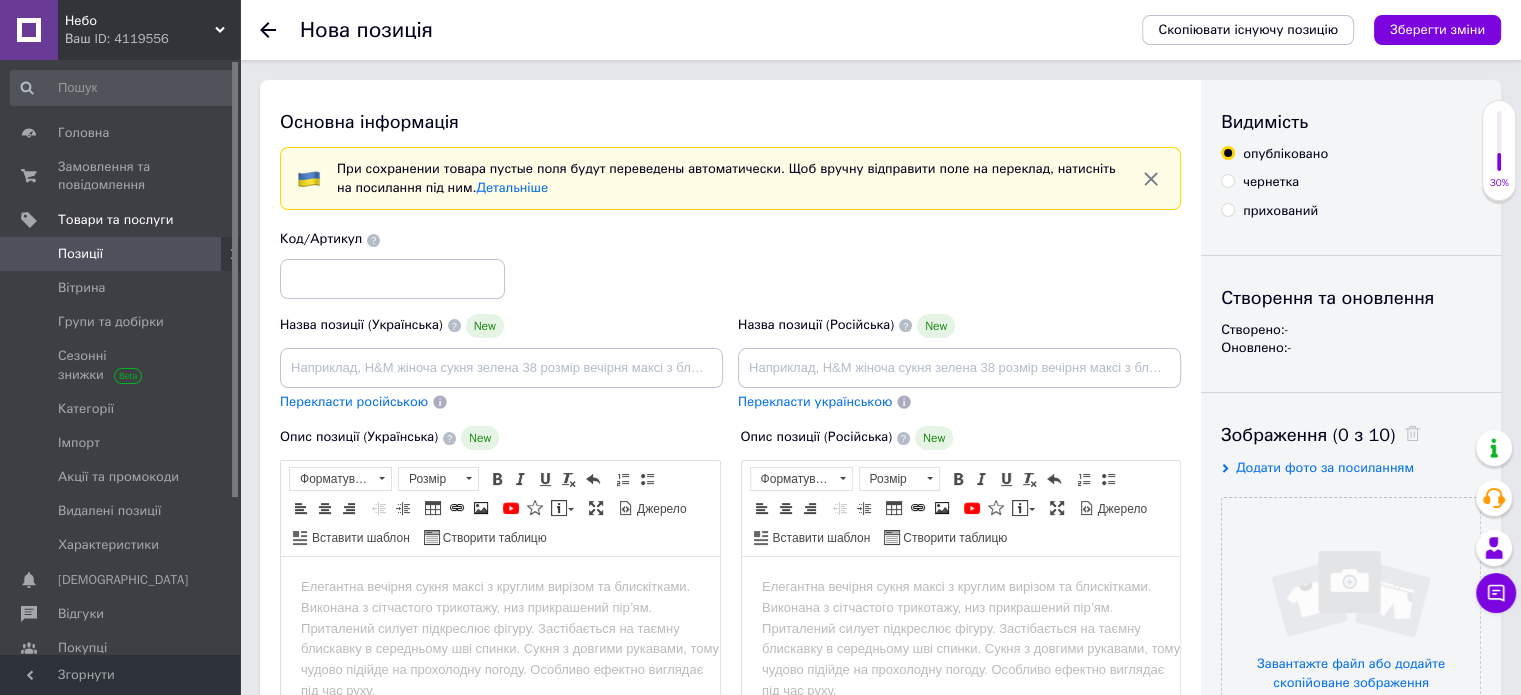 click on "Код/Артикул" at bounding box center (731, 264) 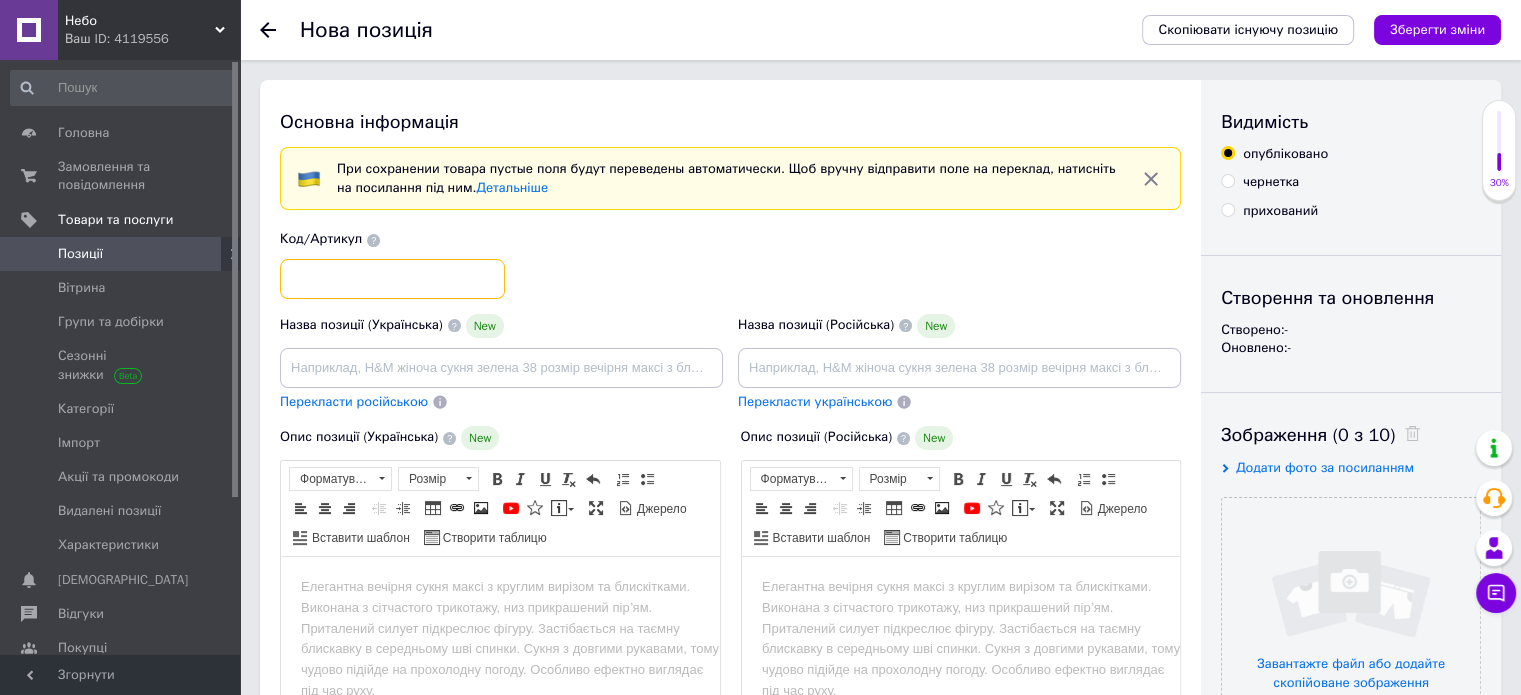click at bounding box center (392, 279) 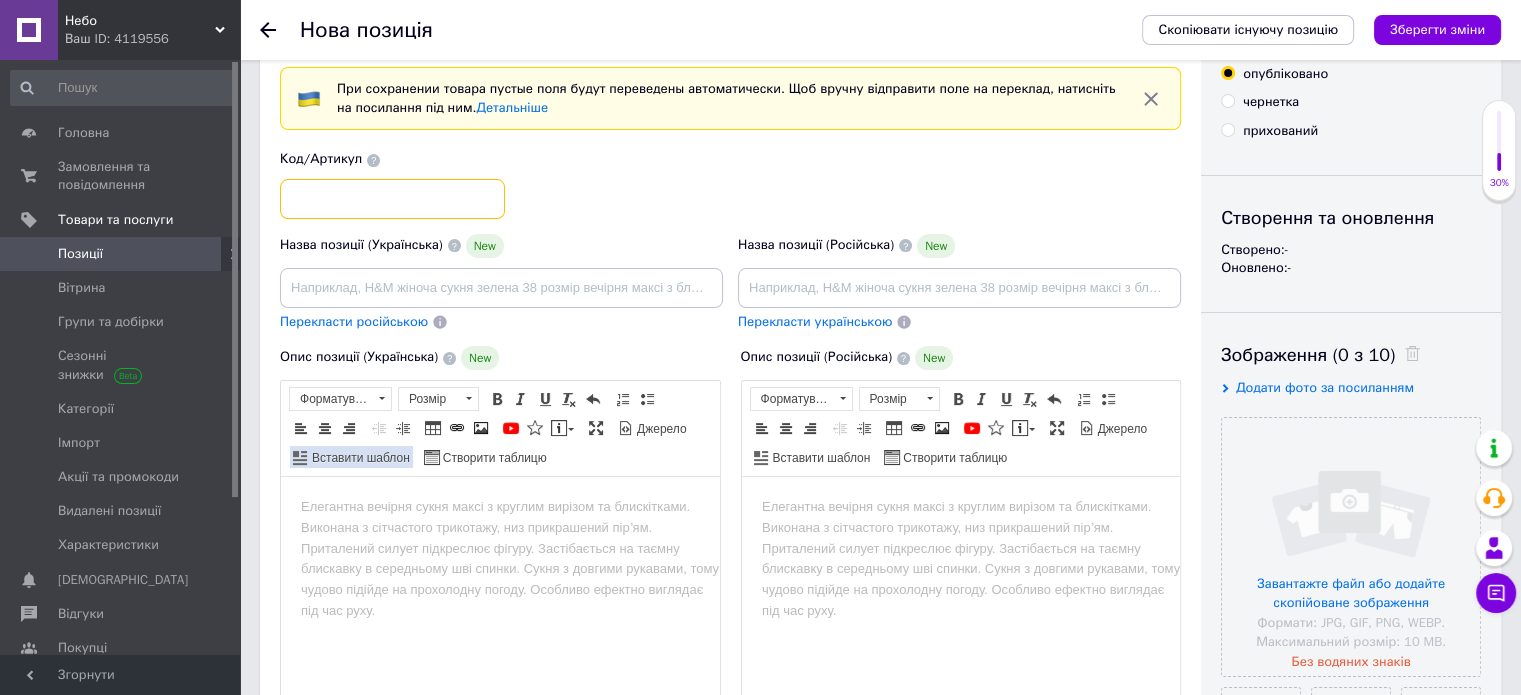 scroll, scrollTop: 200, scrollLeft: 0, axis: vertical 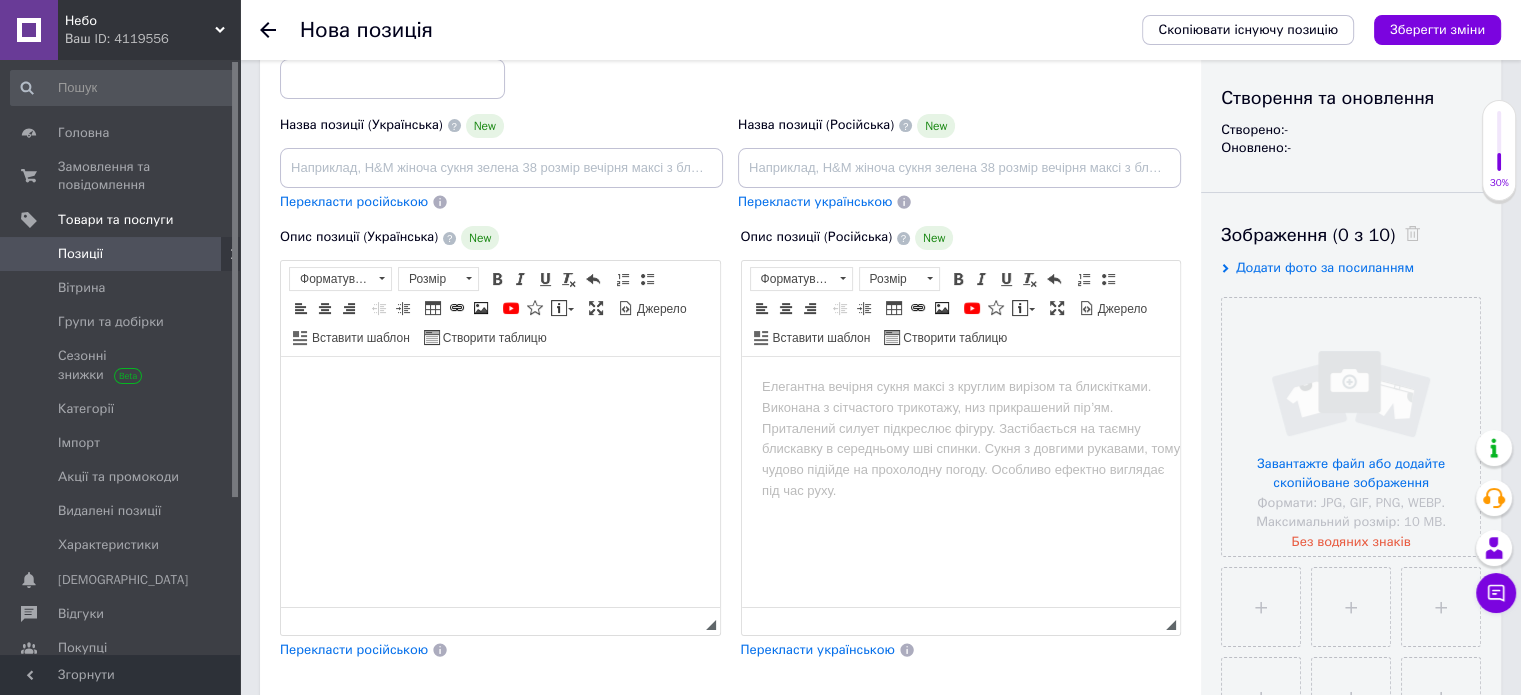 click at bounding box center (500, 387) 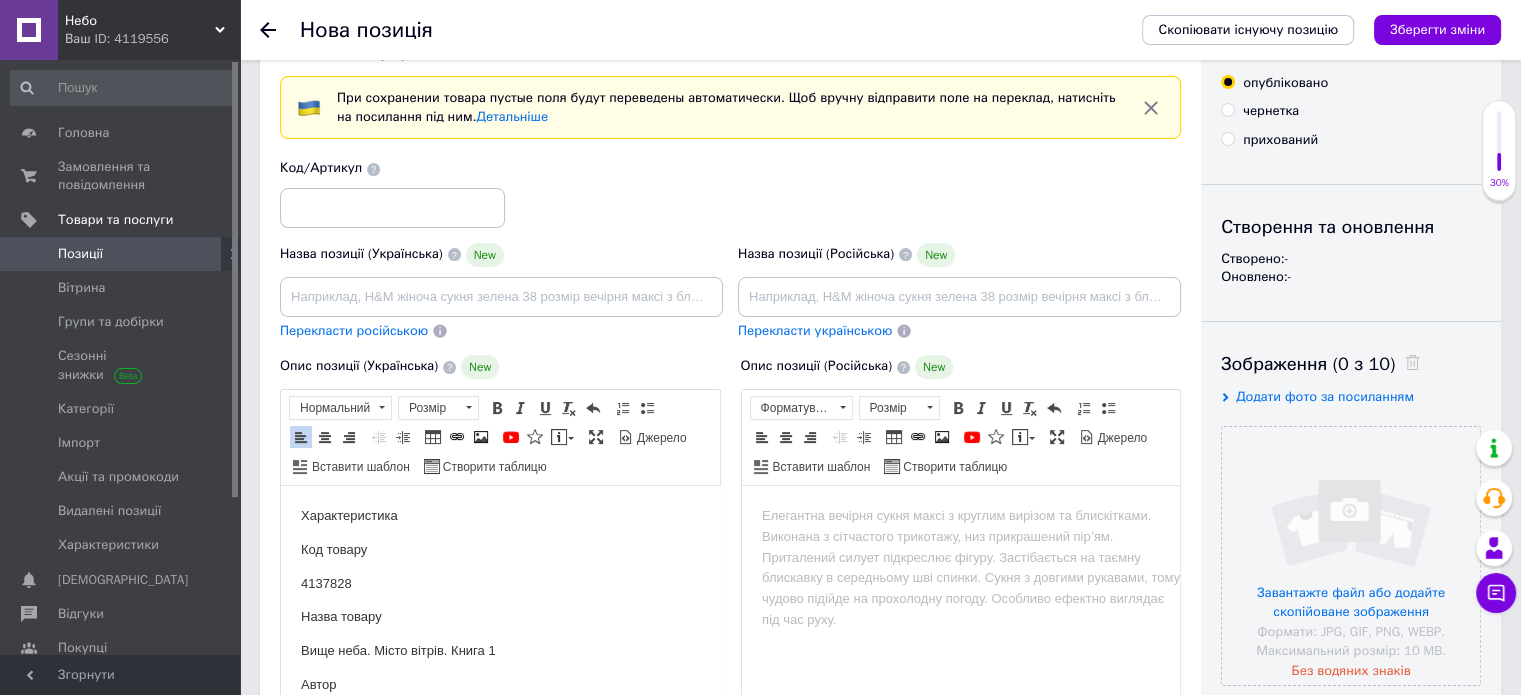 scroll, scrollTop: 200, scrollLeft: 0, axis: vertical 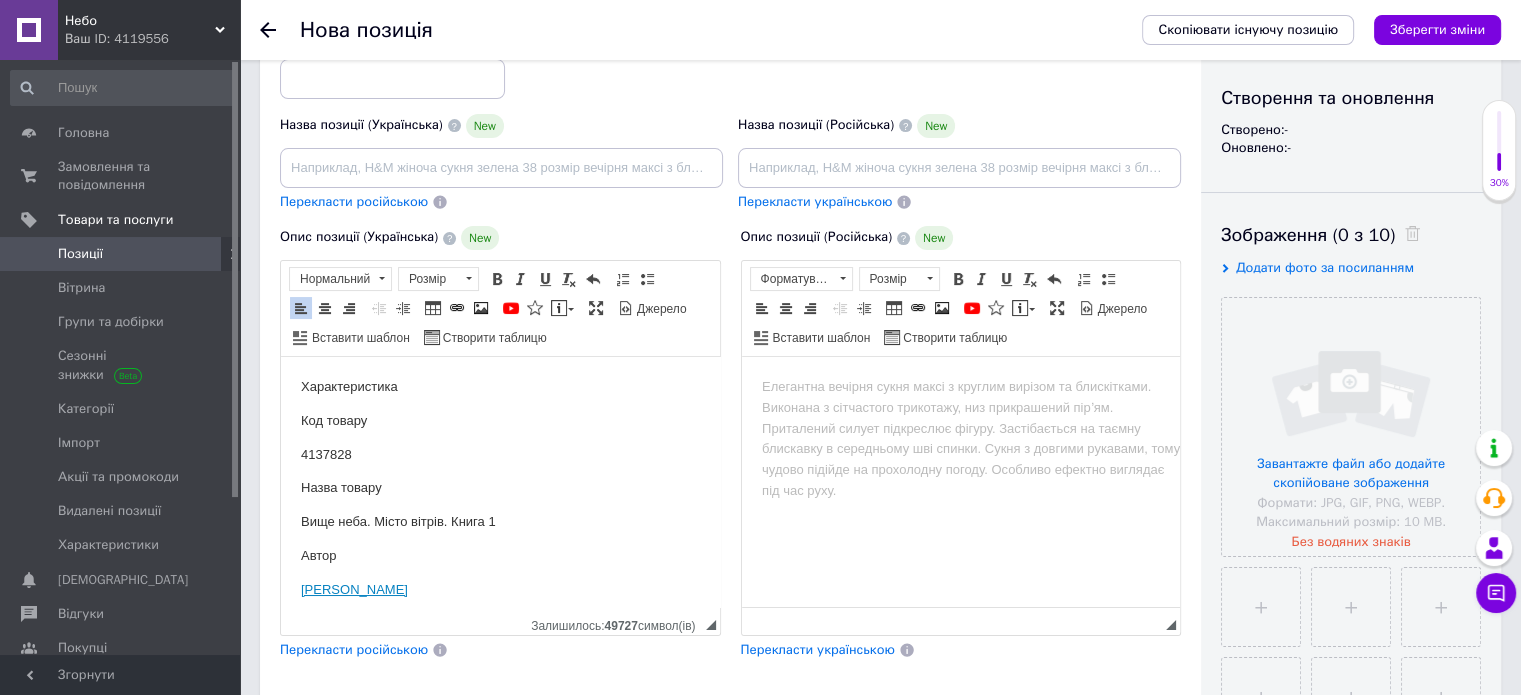 click on "4137828" at bounding box center [500, 455] 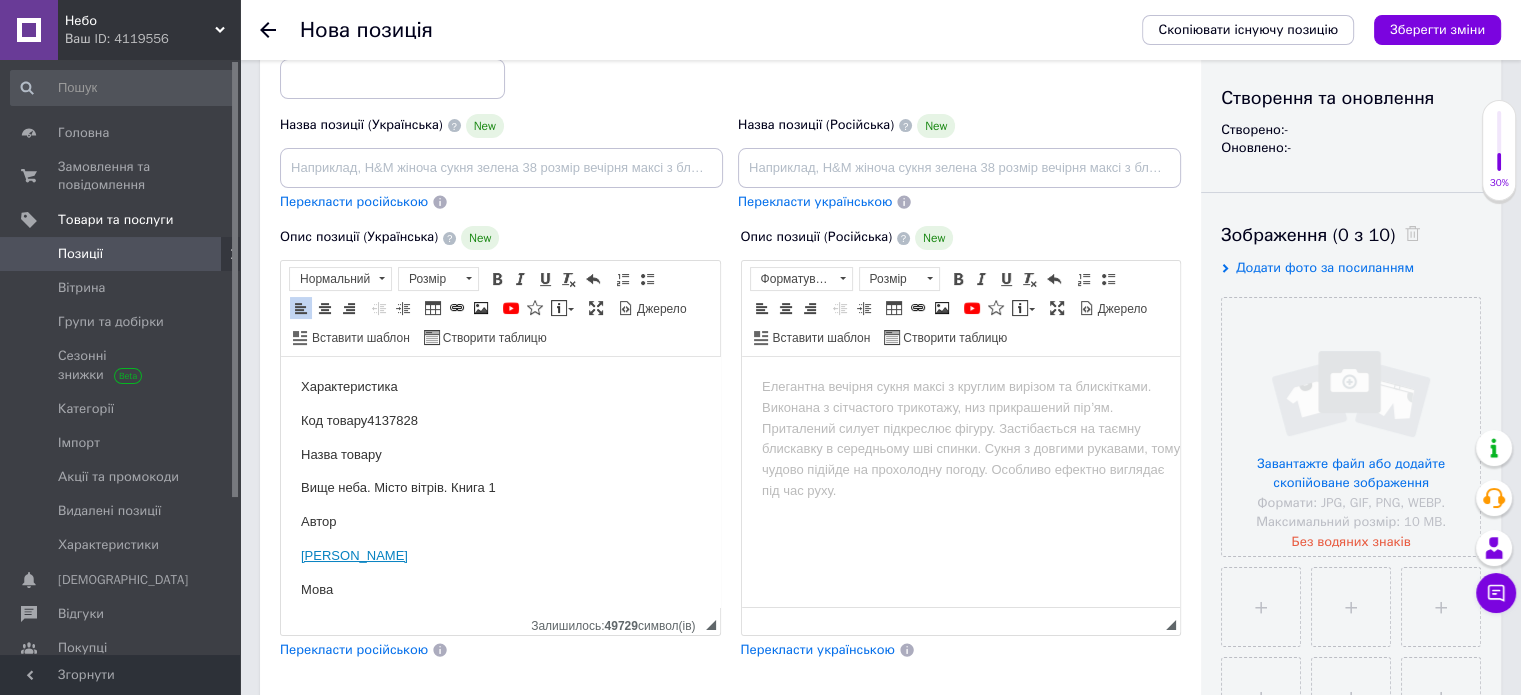 type 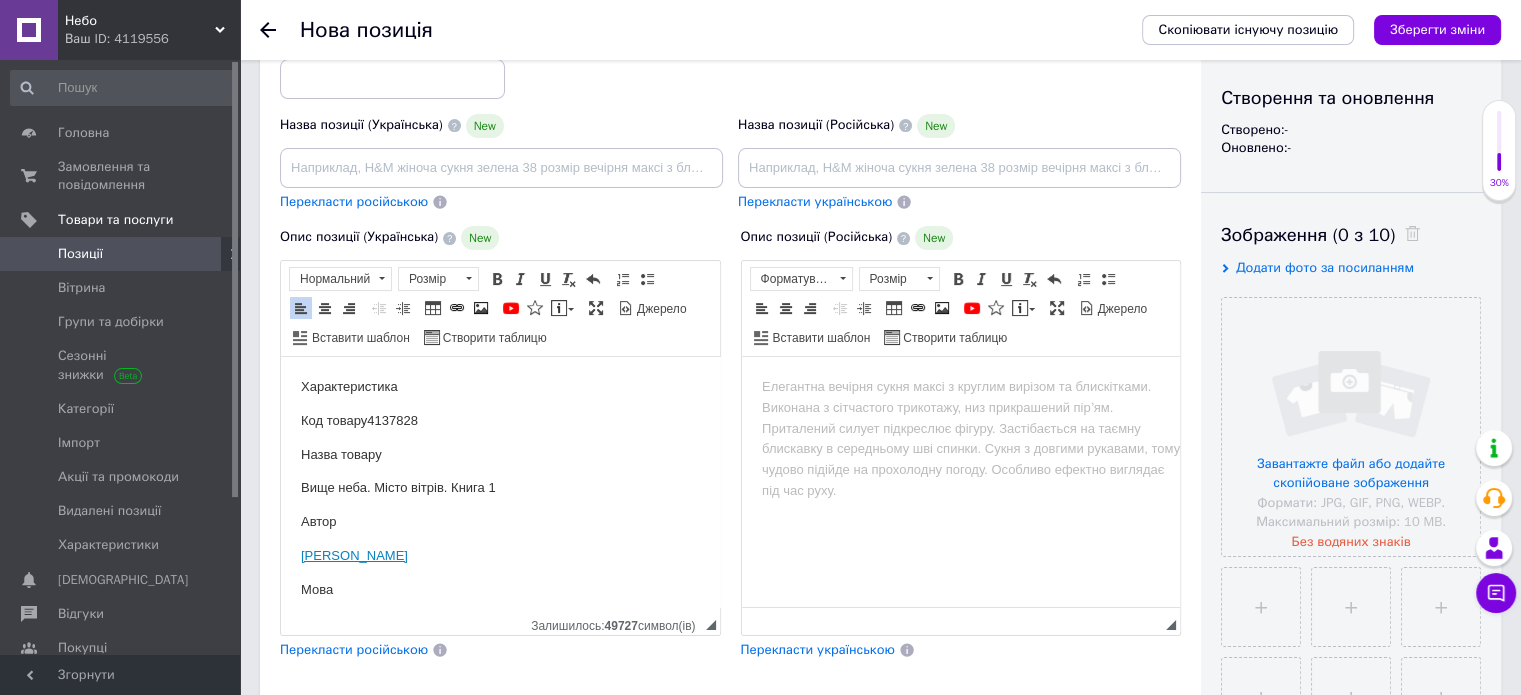 click on "Характеристика Код товару   4137828 Назва товару Вище неба. Місто вітрів. Книга 1 Автор [PERSON_NAME] українська Оригінальна назва Mile High Обкладинка палітурка Сторінок 640 Видавництво КСД Рік видання 2024 Розділ Романтична проза [PERSON_NAME] вітрів" at bounding box center (500, 742) 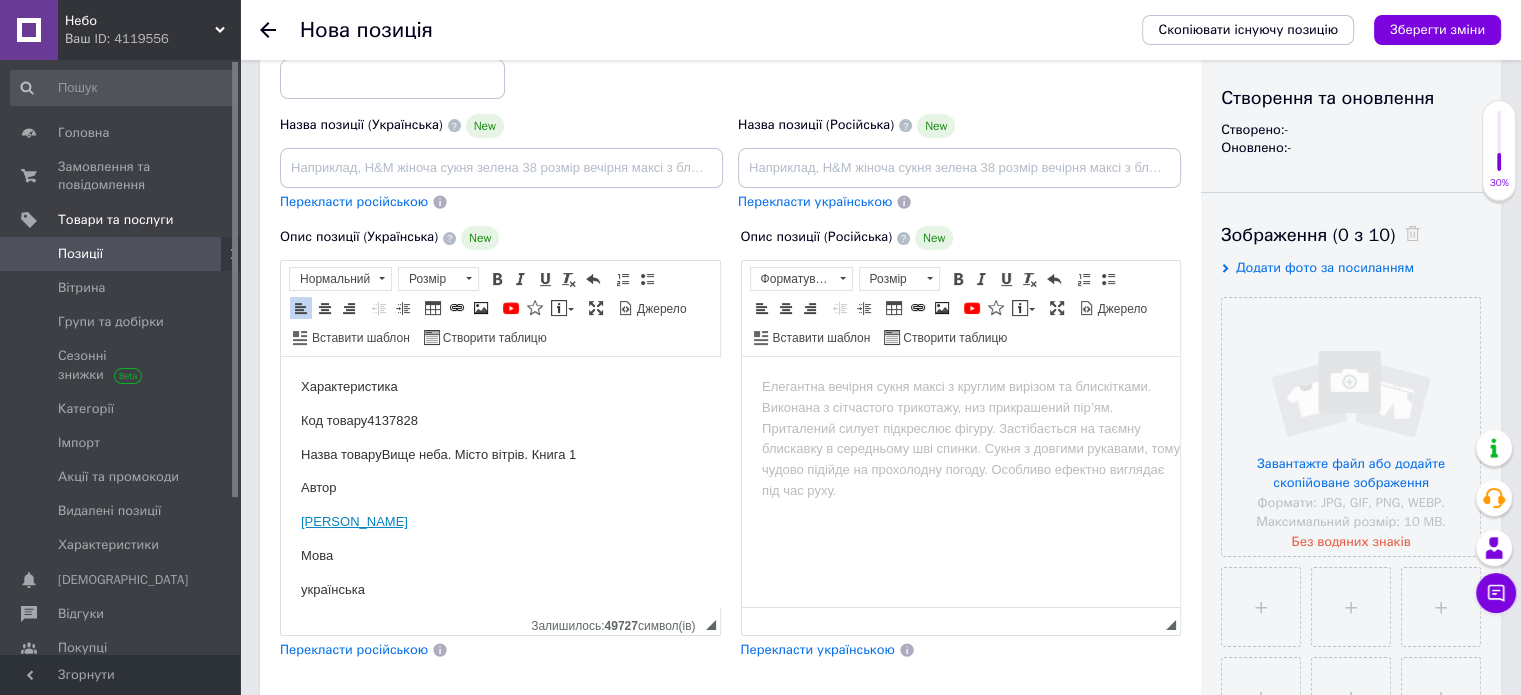 click on "[PERSON_NAME]" at bounding box center (354, 521) 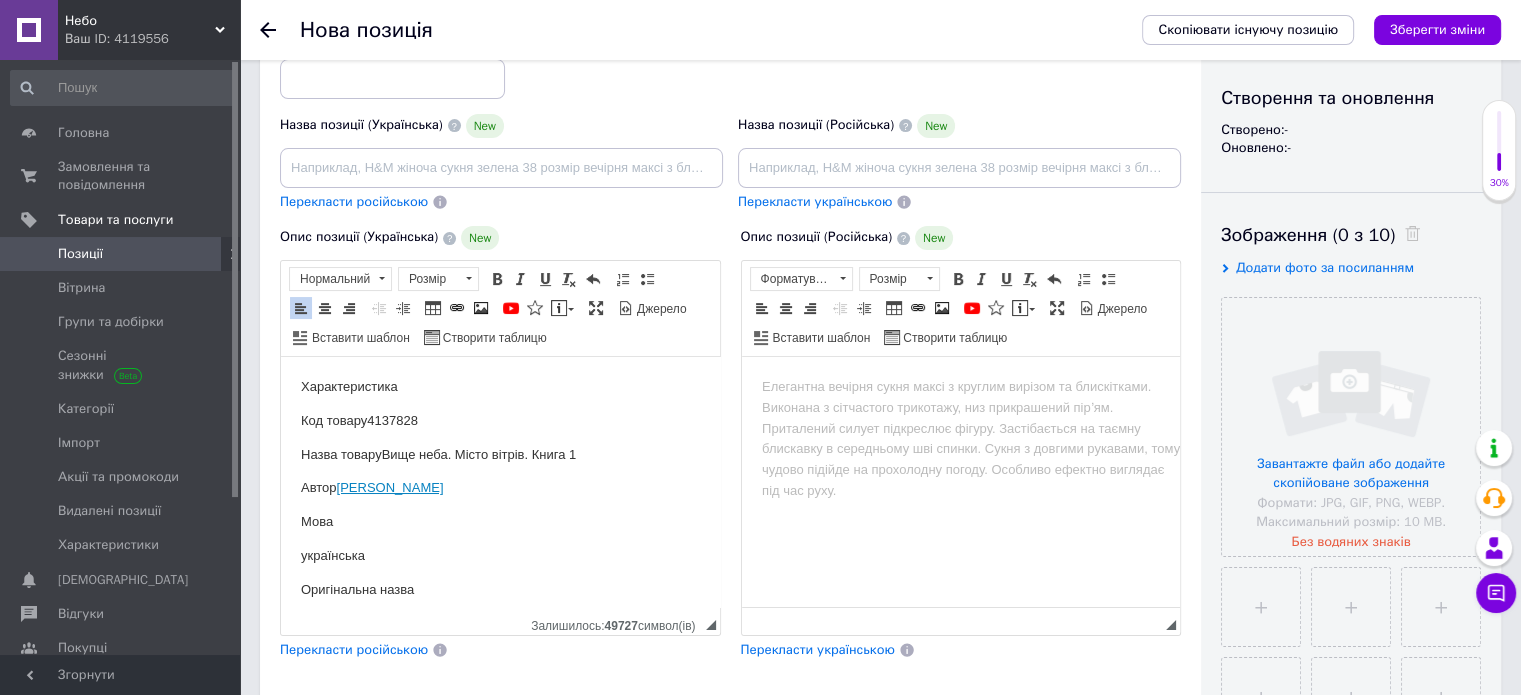 click on "Характеристика Код товару   4137828 Назва товару   Вище неба. Місто вітрів. Книга 1 Автор   [PERSON_NAME] українська Оригінальна назва Mile High Обкладинка палітурка Сторінок 640 Видавництво КСД Рік видання 2024 Розділ Романтична проза [PERSON_NAME] вітрів" at bounding box center [500, 708] 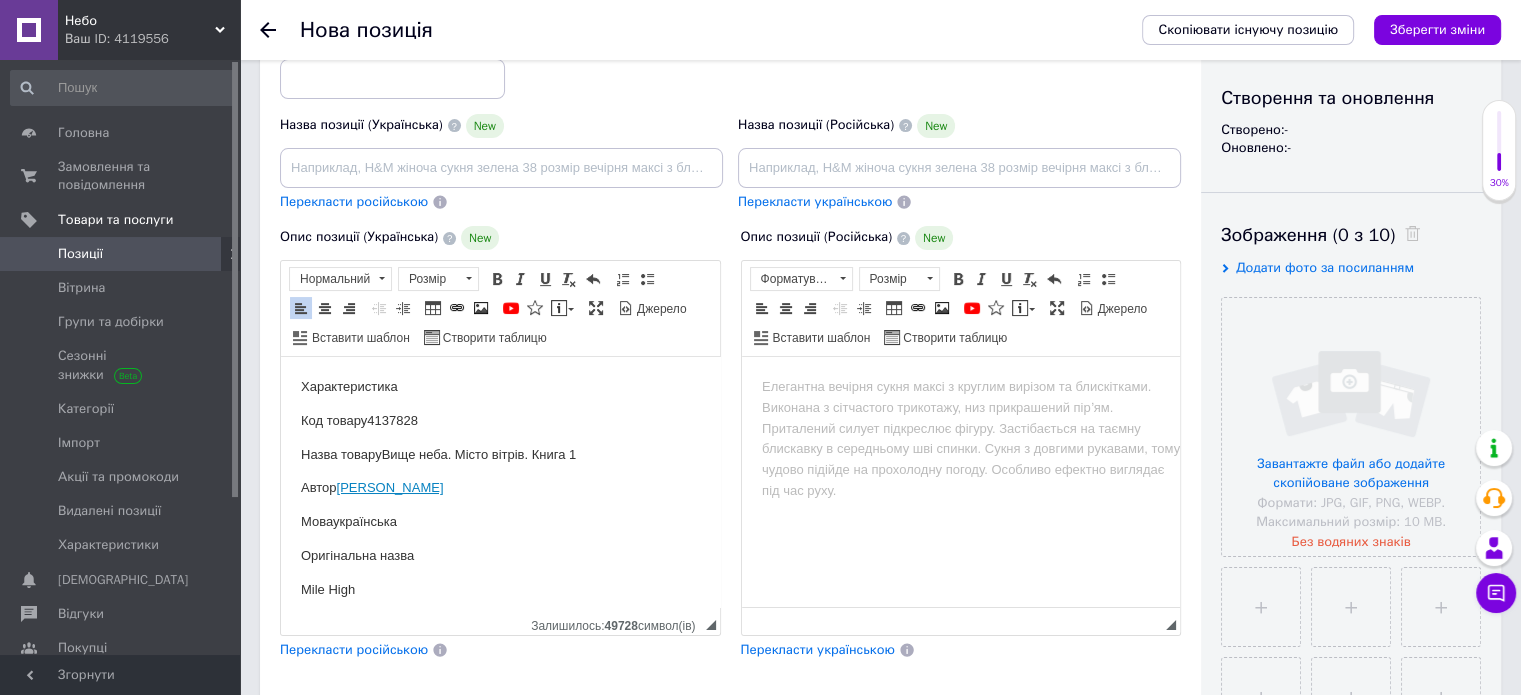 click on "Характеристика Код товару   4137828 Назва товару   Вище неба. Місто вітрів. Книга 1 Автор   [PERSON_NAME]  українська Оригінальна назва Mile High Обкладинка палітурка Сторінок 640 Видавництво КСД Рік видання 2024 Розділ Романтична проза [PERSON_NAME] вітрів" at bounding box center [500, 691] 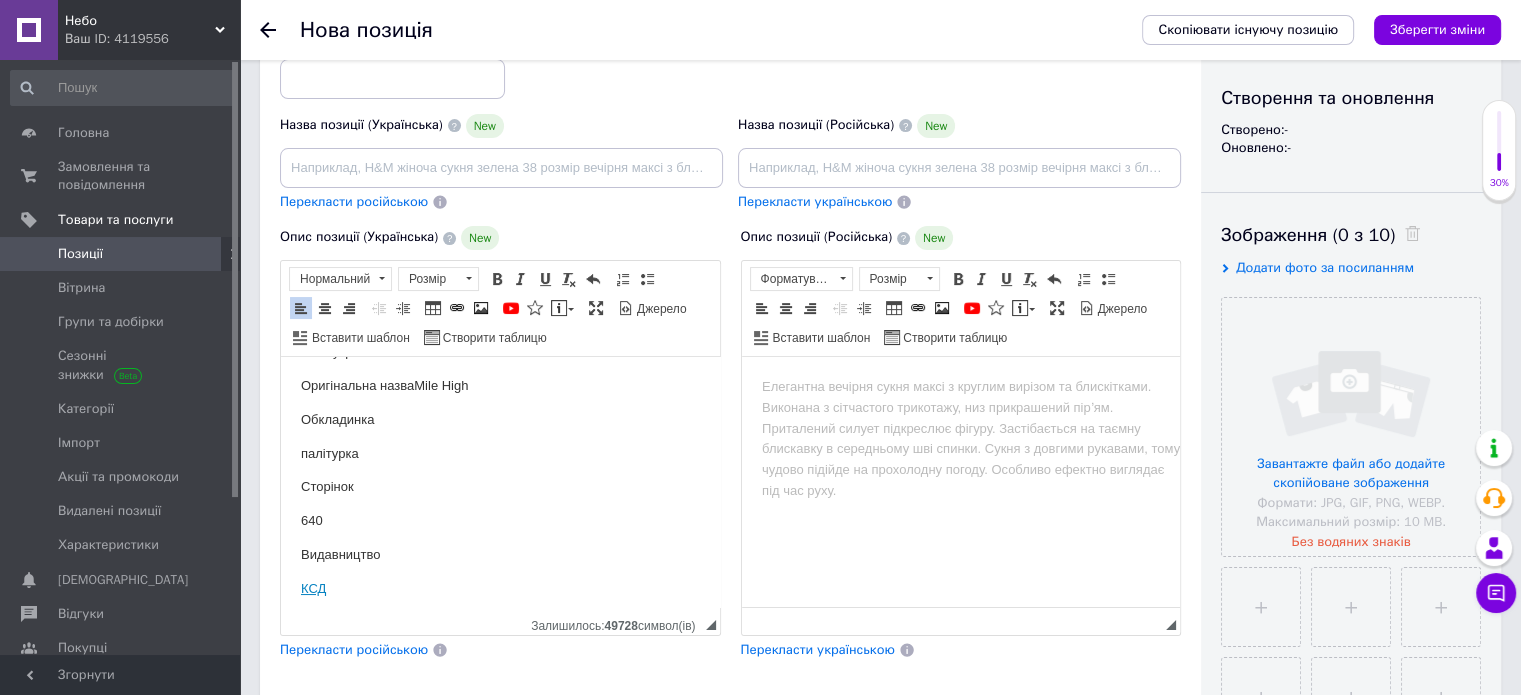 scroll, scrollTop: 200, scrollLeft: 0, axis: vertical 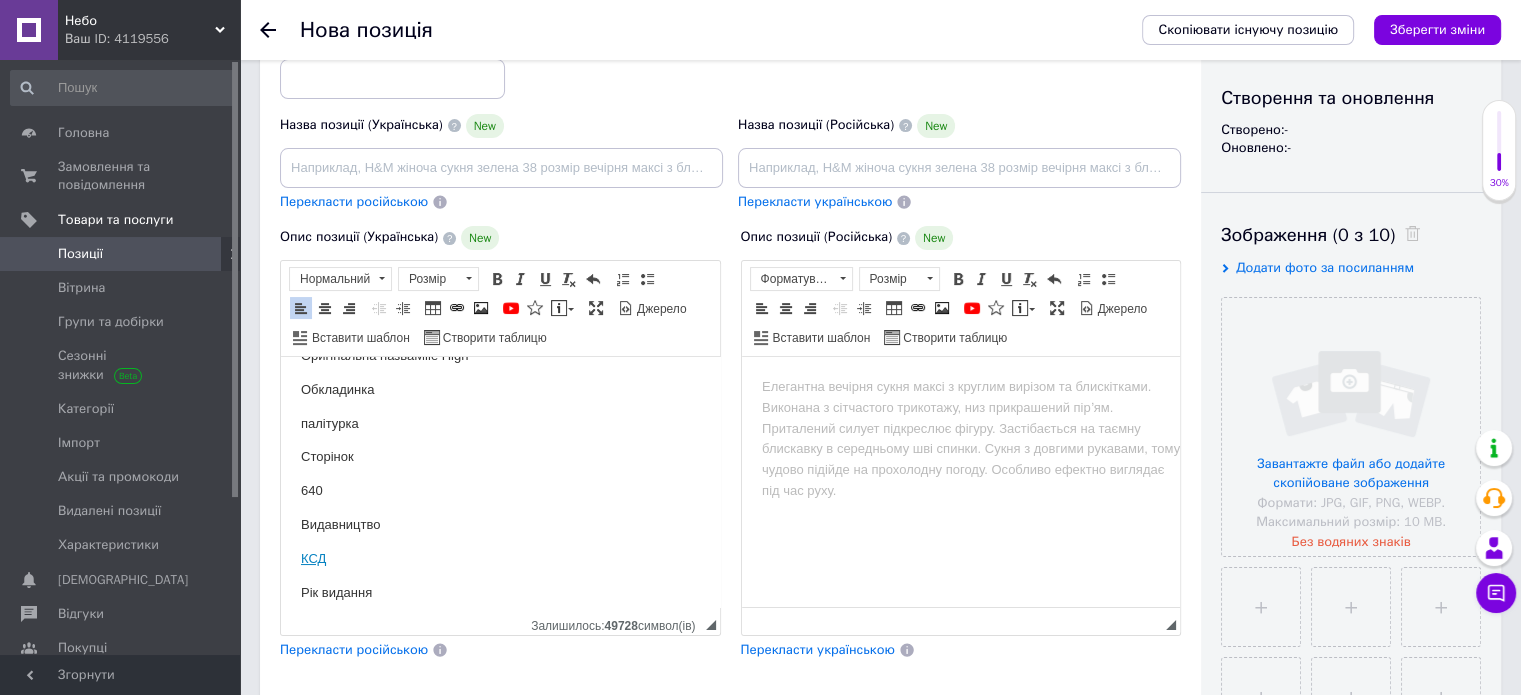 click on "палітурка" at bounding box center [500, 424] 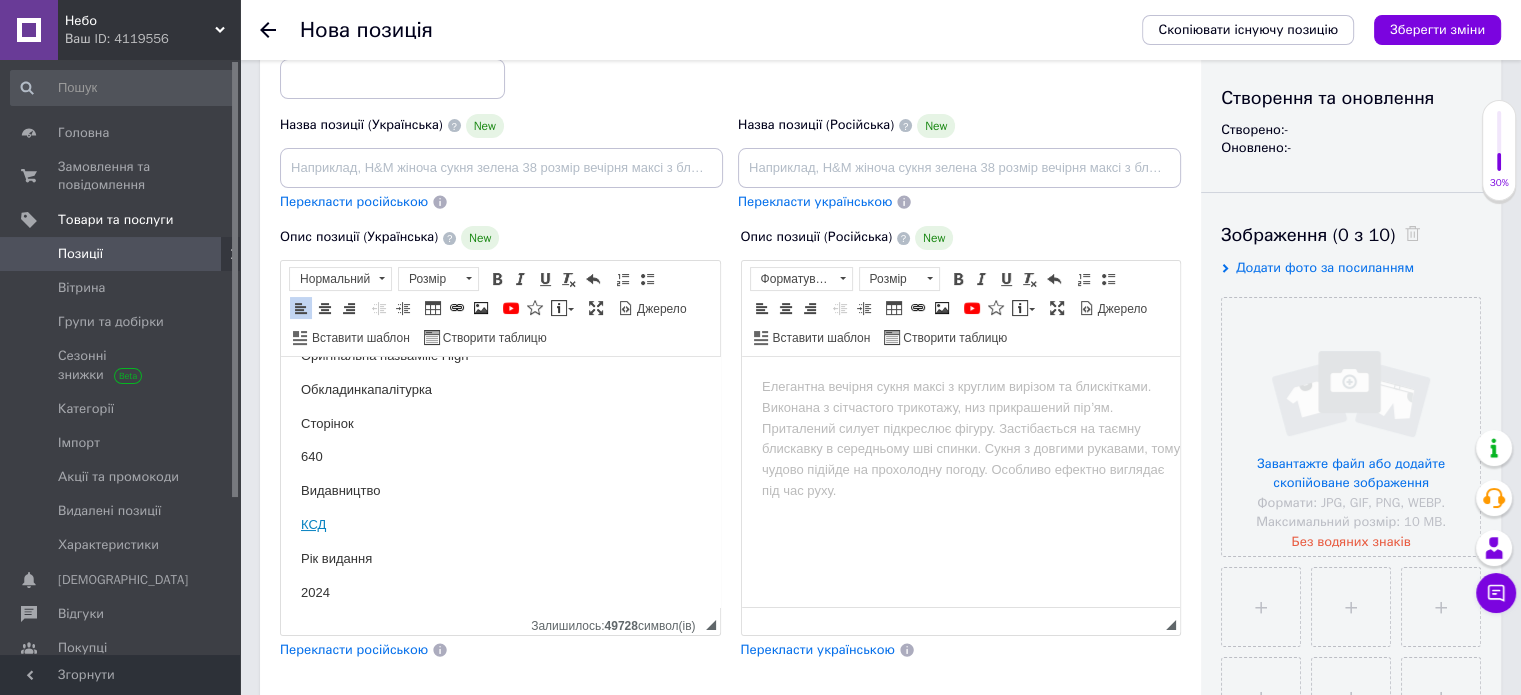 click on "Характеристика Код товару   4137828 Назва товару   Вище неба. Місто вітрів. Книга 1 Автор   [PERSON_NAME]  українська Оригінальна назва   Mile High Обкладинка   палітурка Сторінок 640 Видавництво КСД Рік видання 2024 Розділ Романтична проза [PERSON_NAME] вітрів" at bounding box center [500, 458] 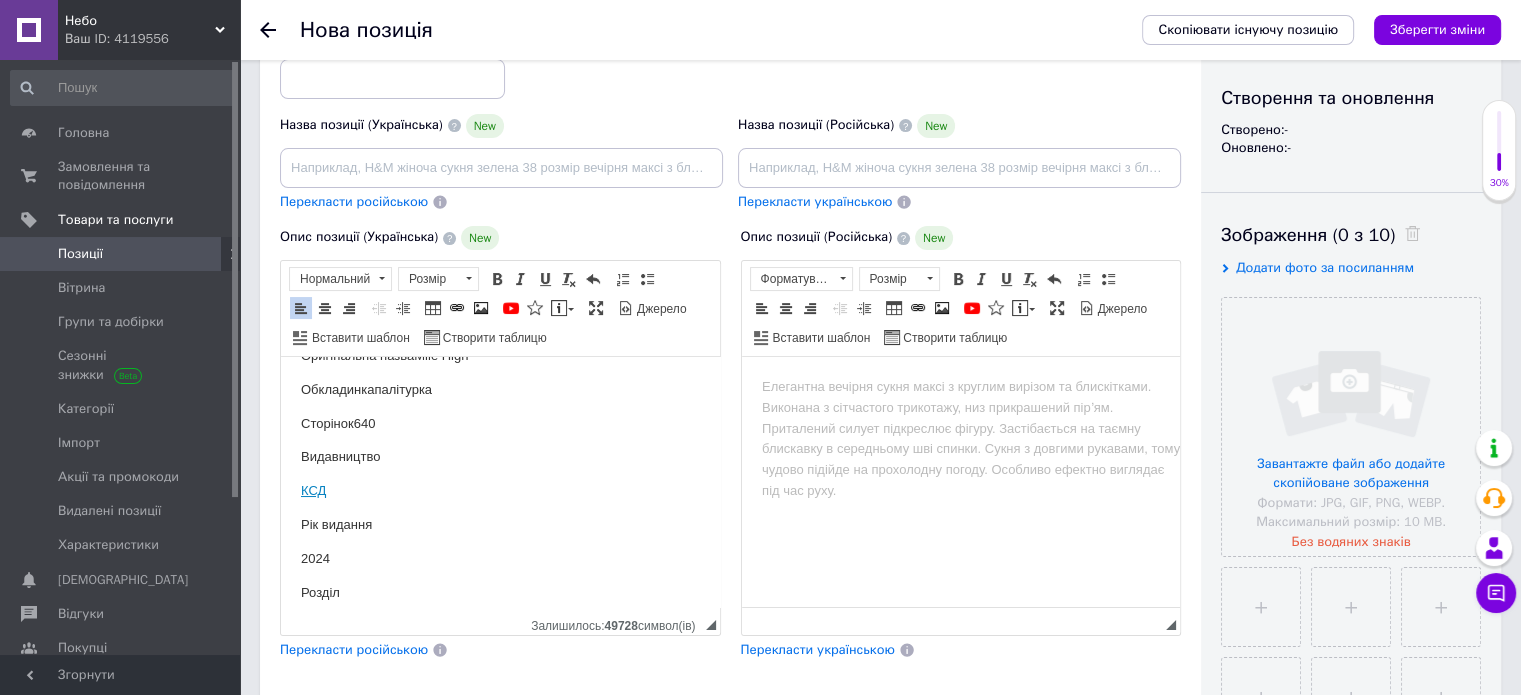 drag, startPoint x: 559, startPoint y: 837, endPoint x: 292, endPoint y: 494, distance: 434.66998 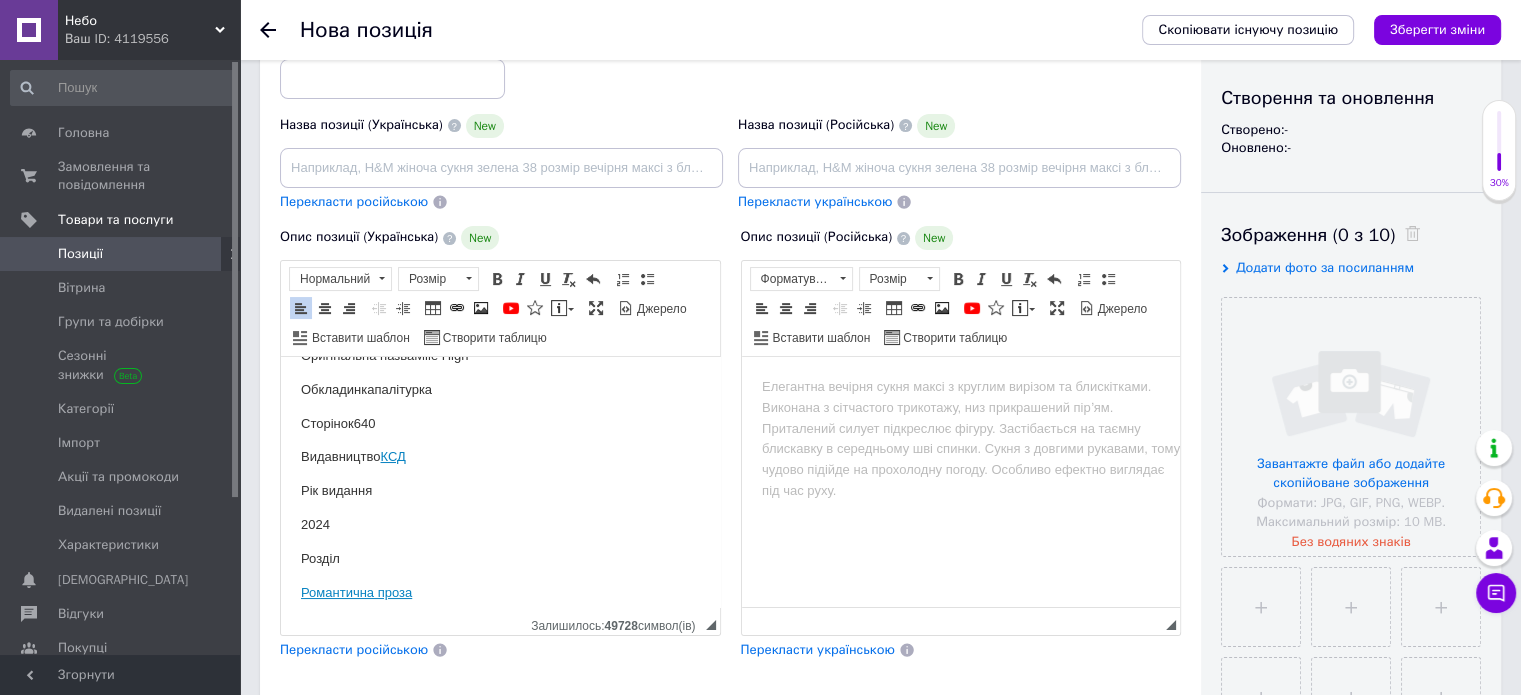 click on "Характеристика Код товару   4137828 Назва товару   Вище неба. Місто вітрів. Книга 1 Автор   [PERSON_NAME]  українська Оригінальна назва   Mile High Обкладинка   палітурка Сторінок   640 Видавництво   КСД Рік видання 2024 Розділ Романтична проза [PERSON_NAME] вітрів" at bounding box center [500, 424] 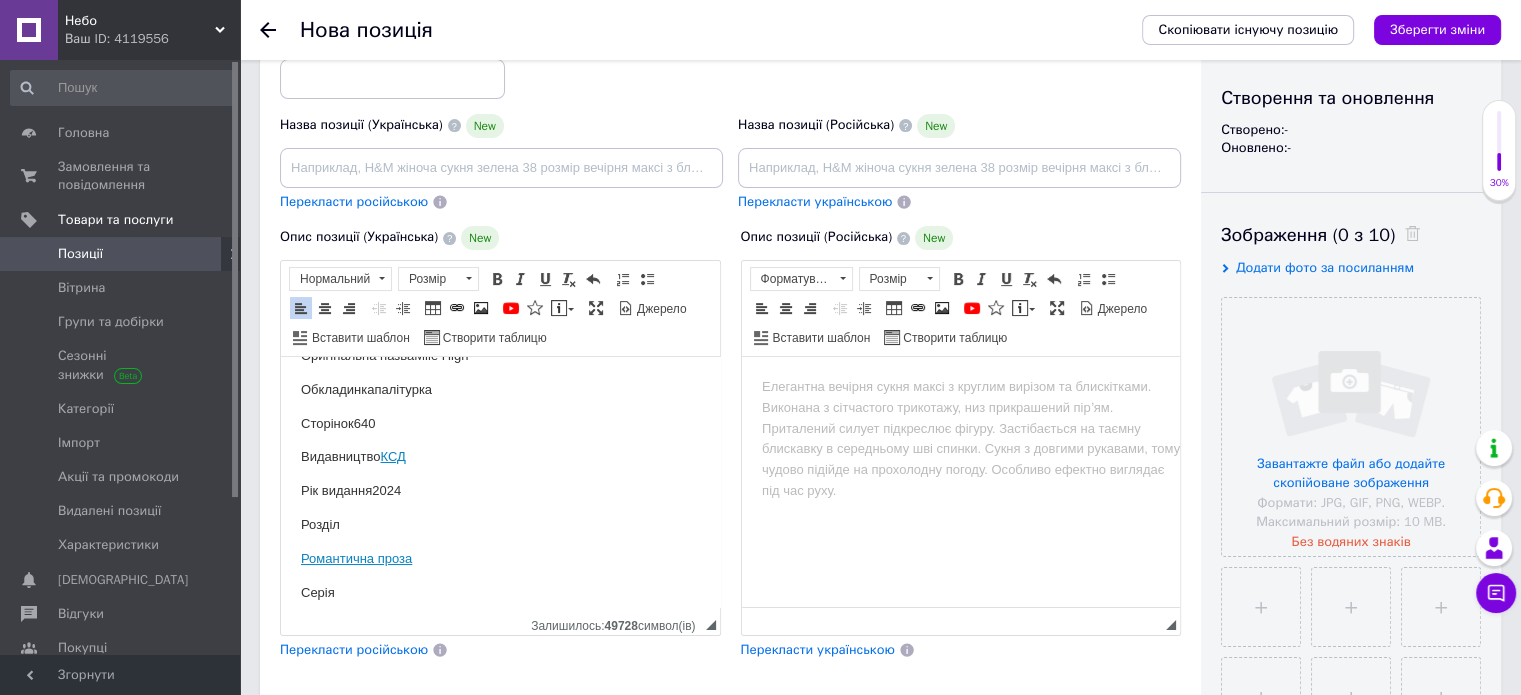 click on "Рік видання   2024" at bounding box center (500, 491) 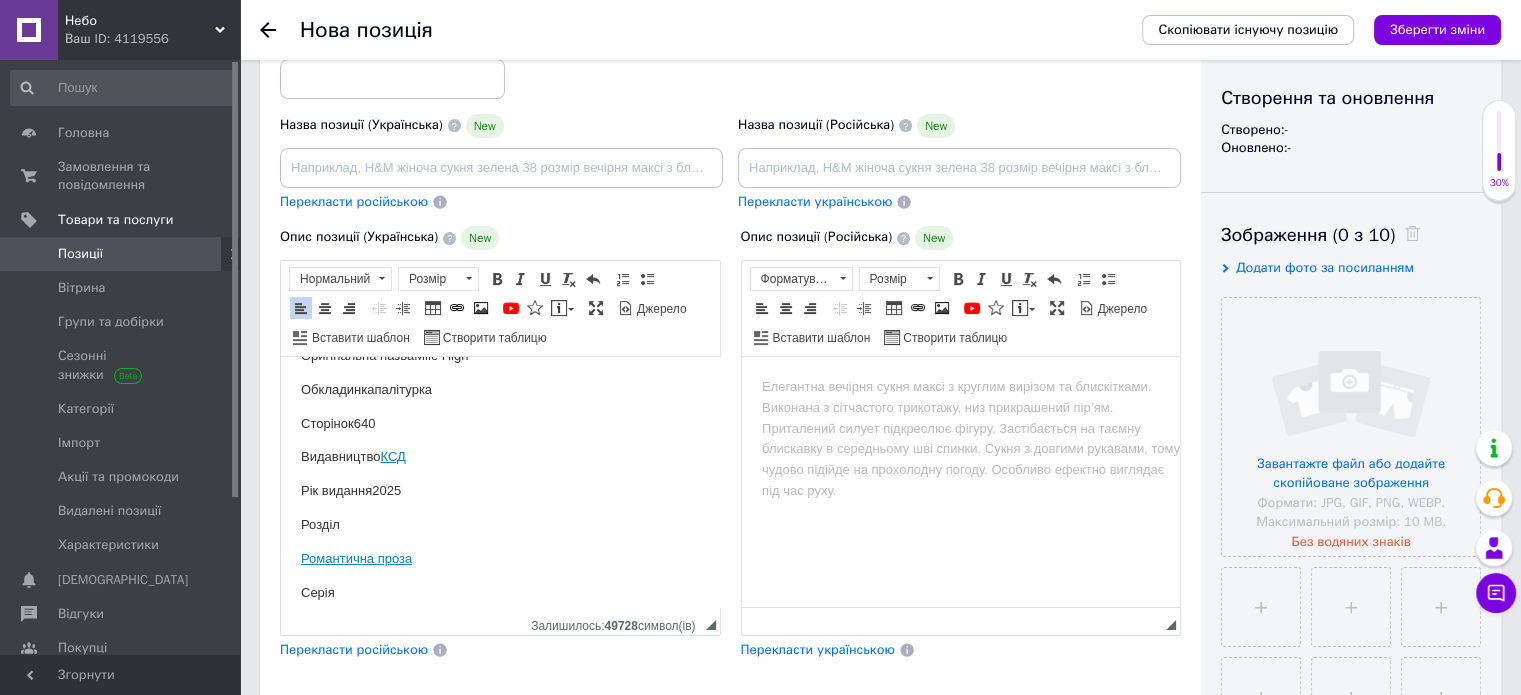 click on "Характеристика Код товару   4137828 Назва товару   Вище неба. Місто вітрів. Книга 1 Автор   [PERSON_NAME]  українська Оригінальна назва   Mile High Обкладинка   палітурка Сторінок   640 Видавництво   КСД Рік видання   2025 Розділ Романтична проза [PERSON_NAME] вітрів" at bounding box center [500, 407] 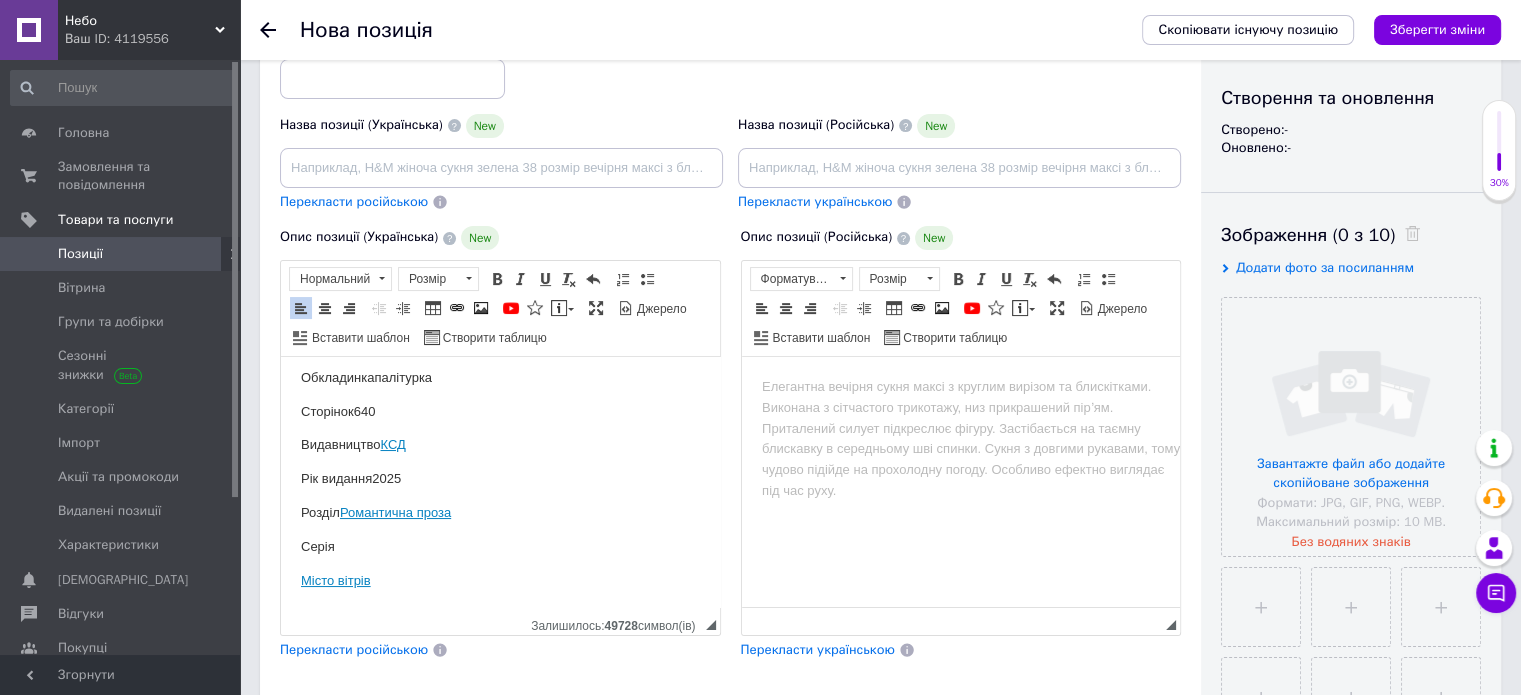 scroll, scrollTop: 216, scrollLeft: 0, axis: vertical 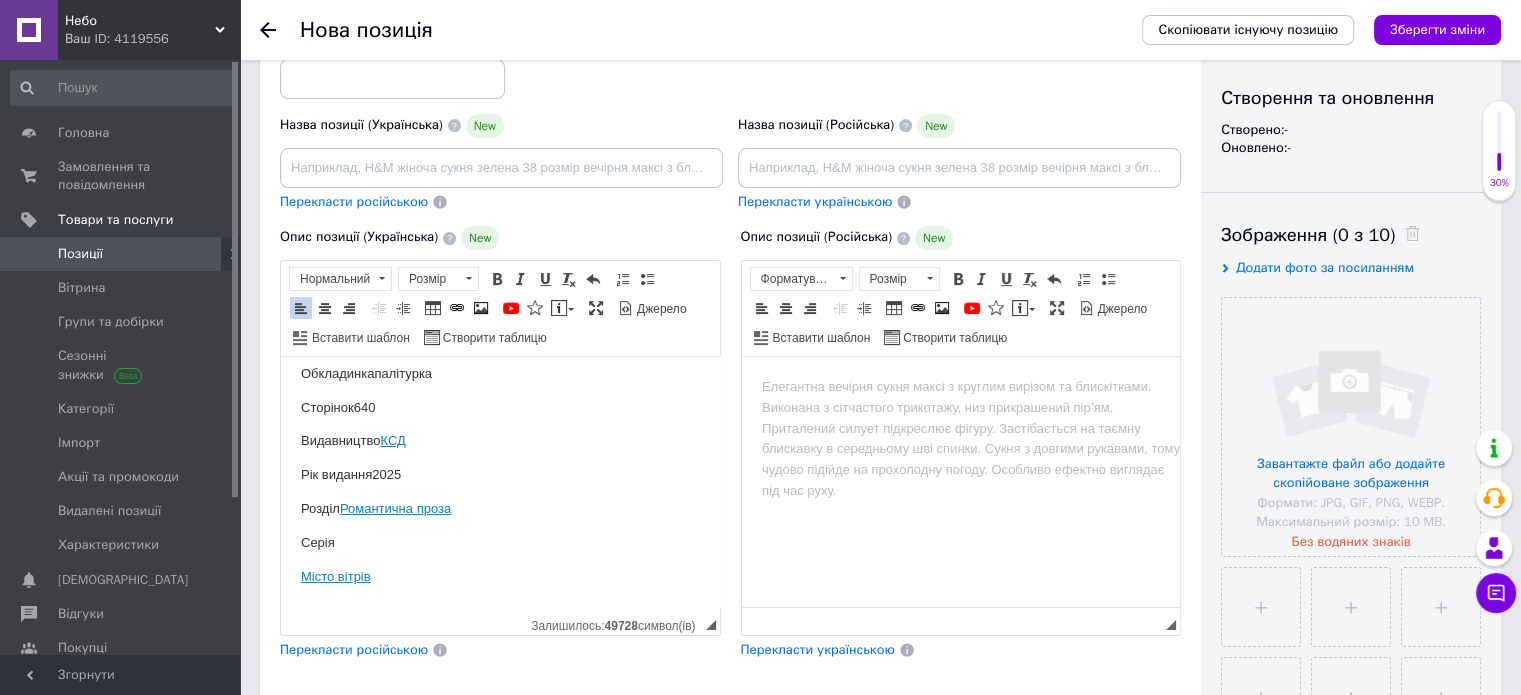 click on "Характеристика Код товару   4137828 Назва товару   Вище неба. Місто вітрів. Книга 1 Автор   [PERSON_NAME]  українська Оригінальна назва   Mile High Обкладинка   палітурка Сторінок   640 Видавництво   КСД Рік видання   2025 Розділ   Романтична проза [PERSON_NAME] вітрів" at bounding box center [500, 374] 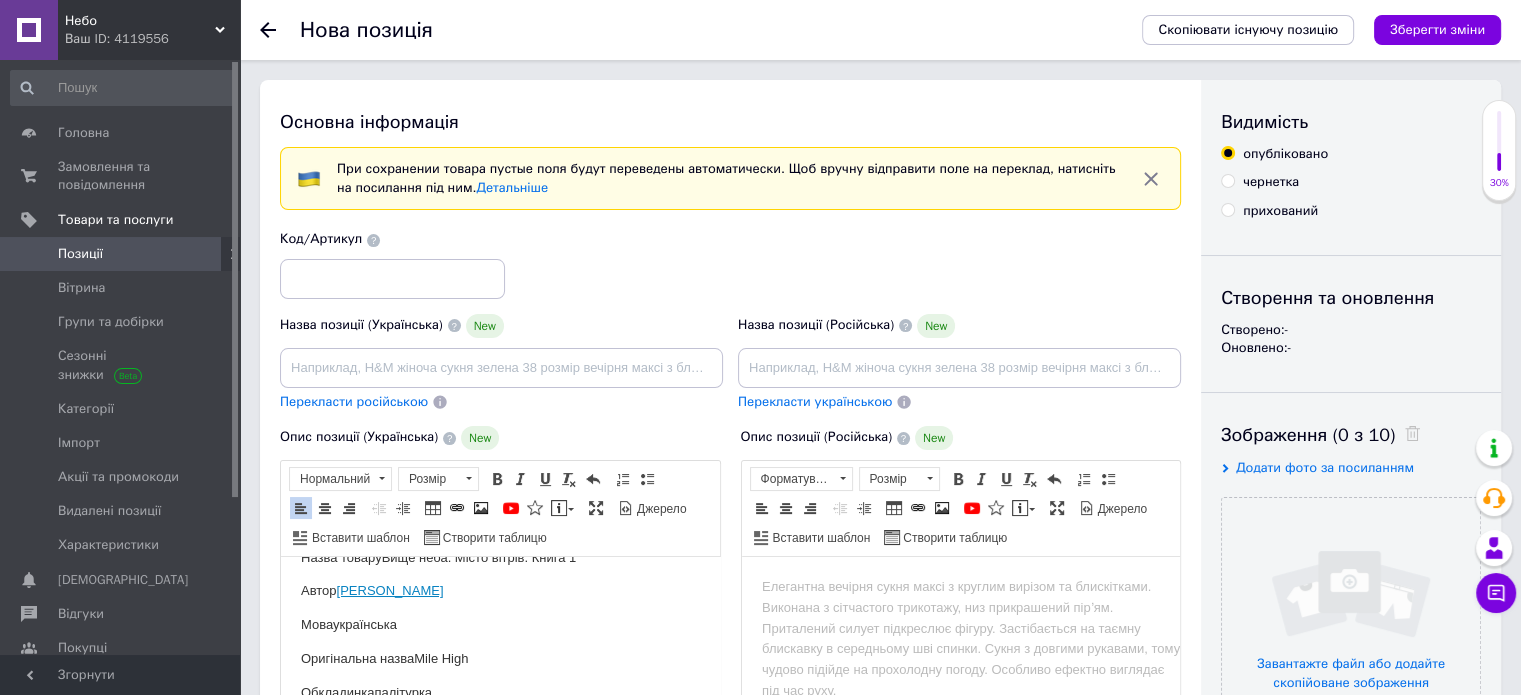 scroll, scrollTop: 0, scrollLeft: 0, axis: both 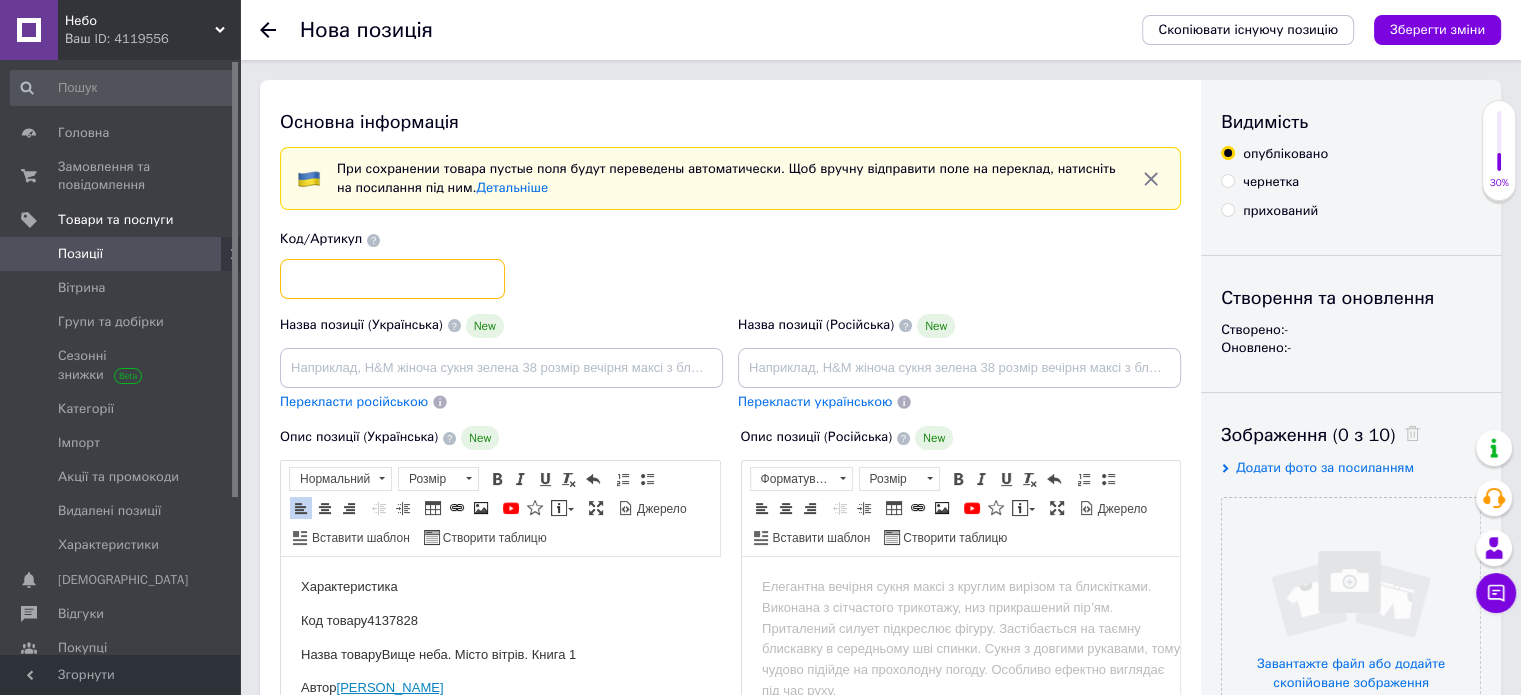 click at bounding box center (392, 279) 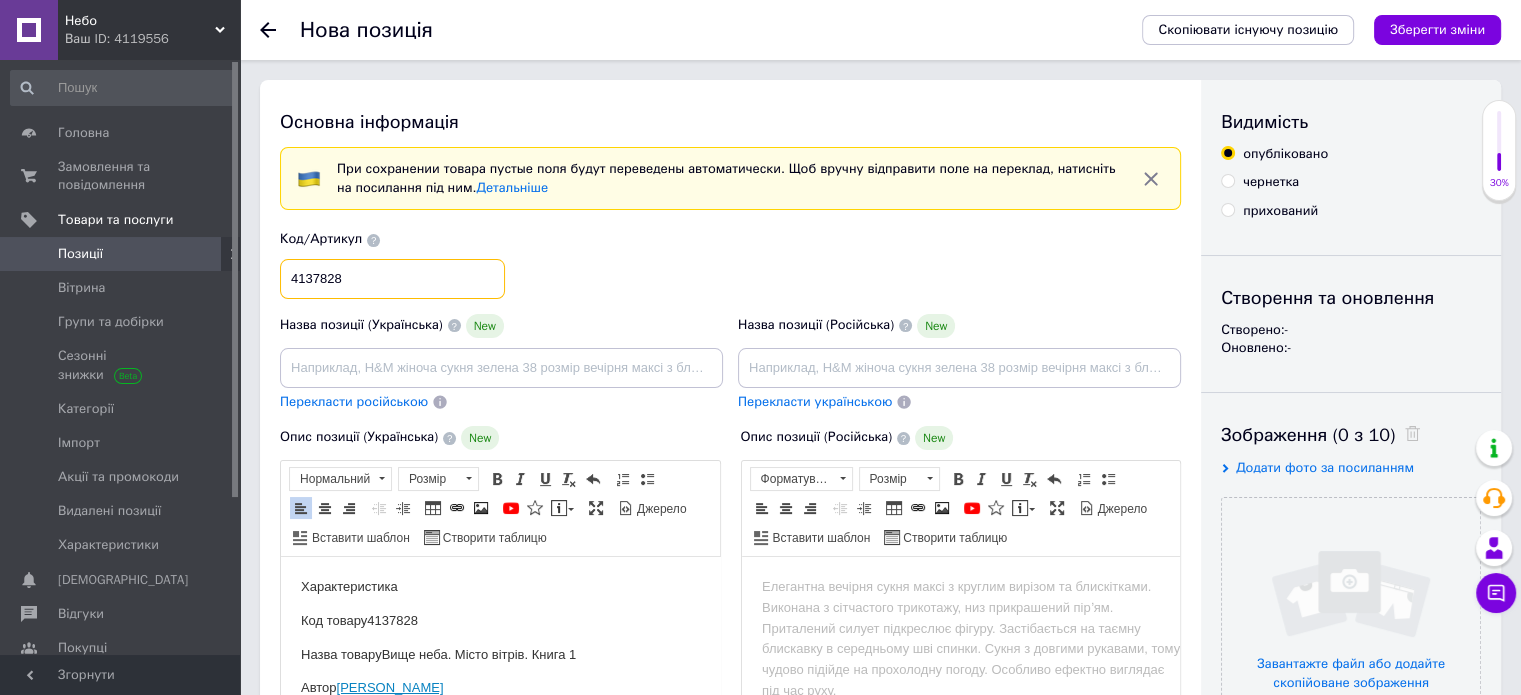 type on "4137828" 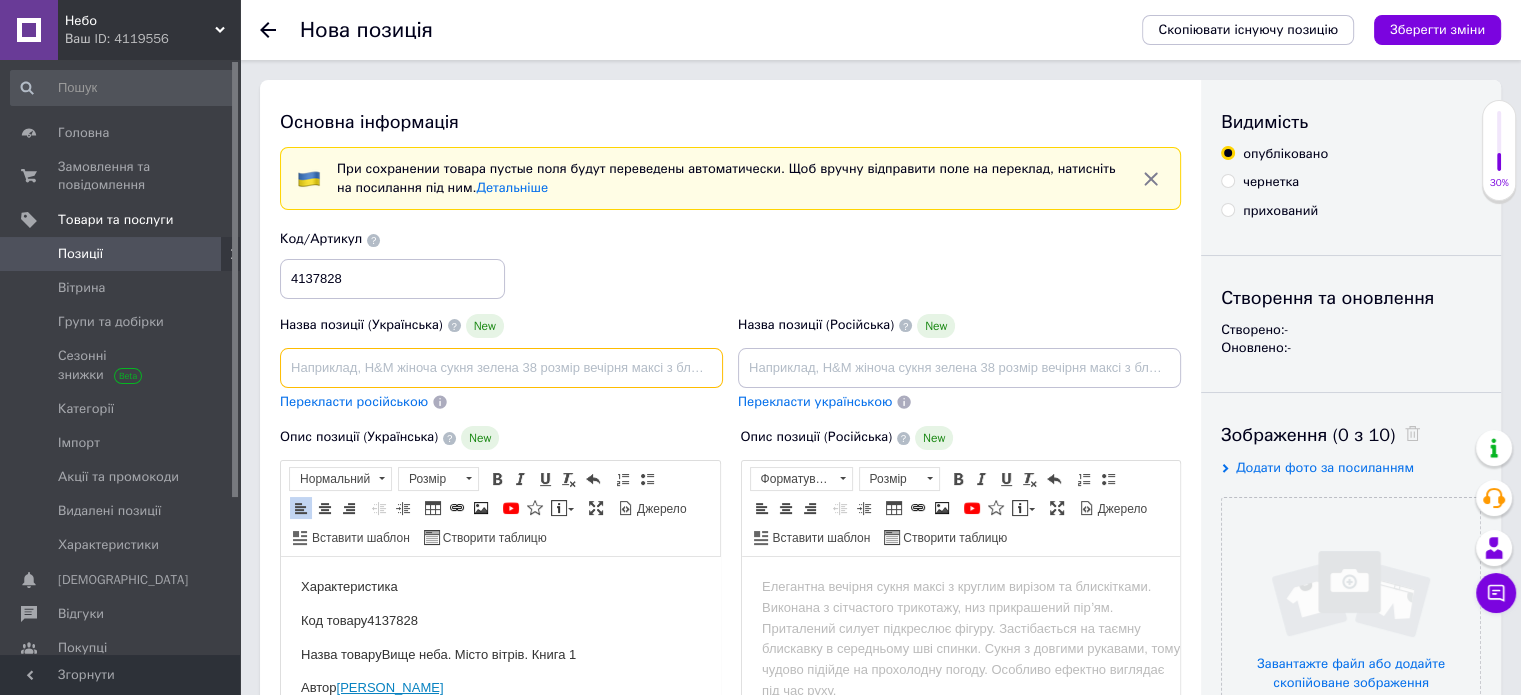 click at bounding box center [501, 368] 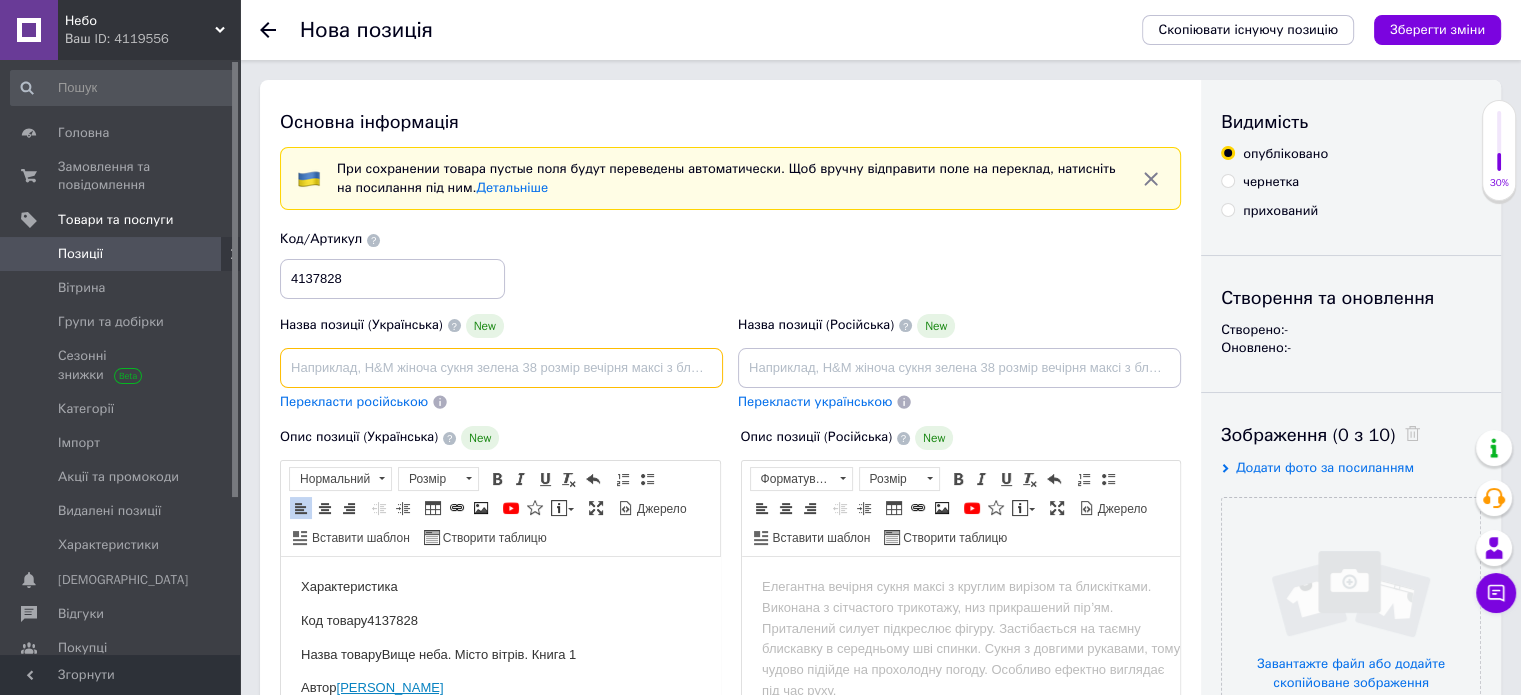 paste on "Вище неба. Місто вітрів. Книга 1" 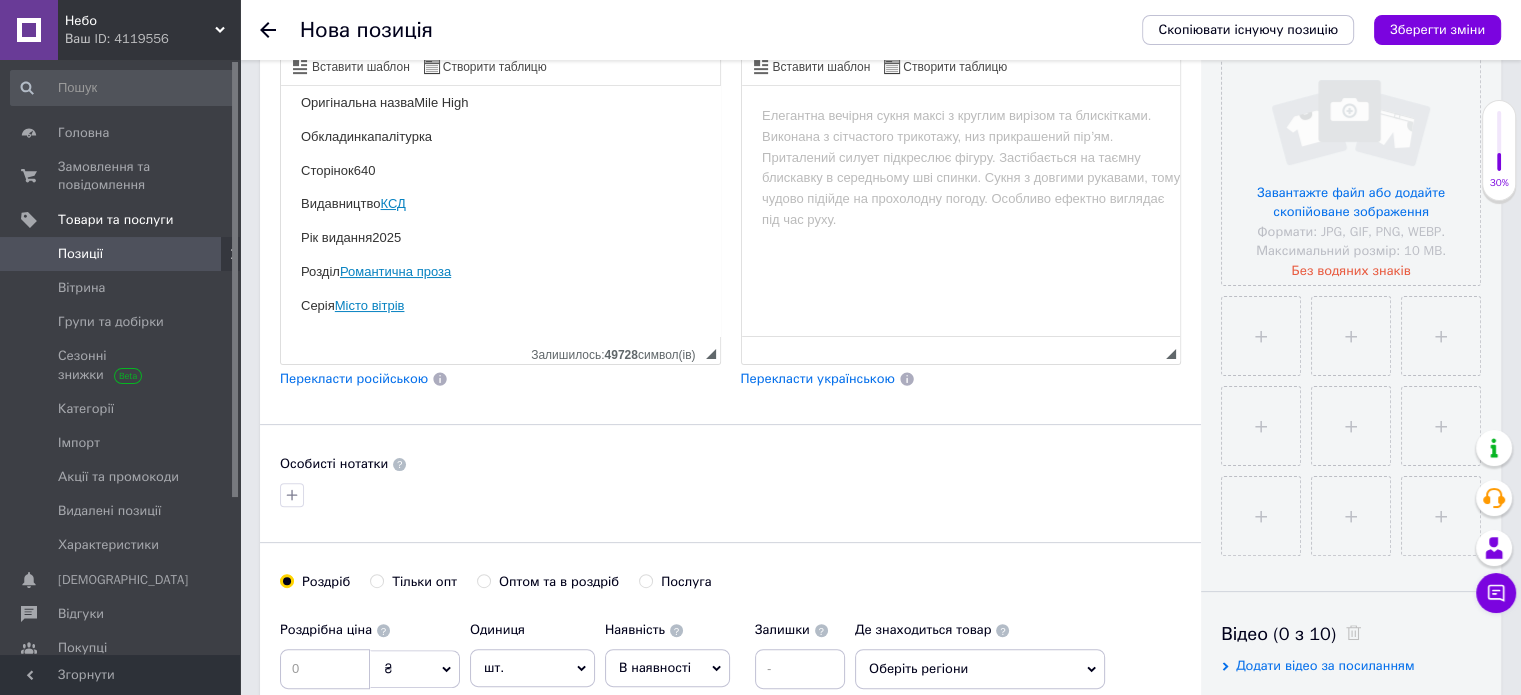 scroll, scrollTop: 600, scrollLeft: 0, axis: vertical 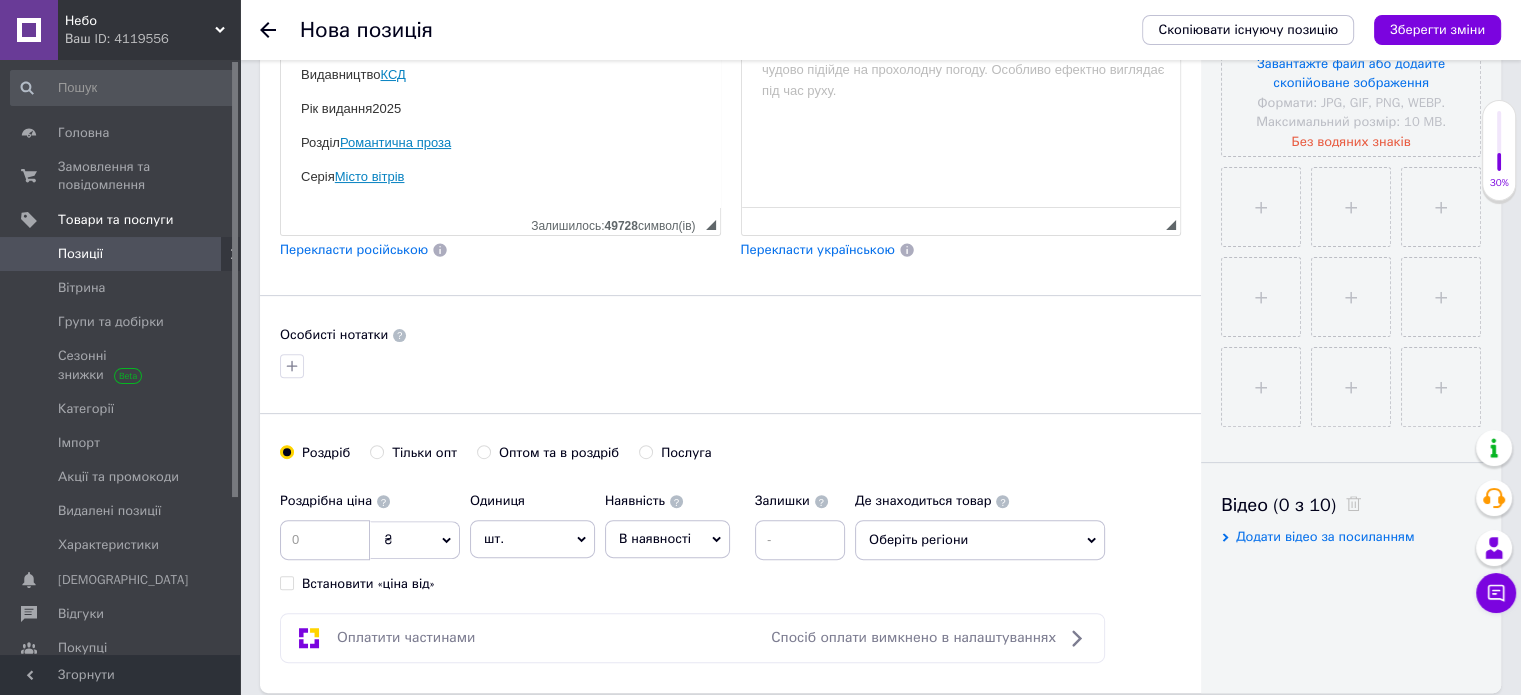 type on "Вище неба. Місто вітрів. Книга 1" 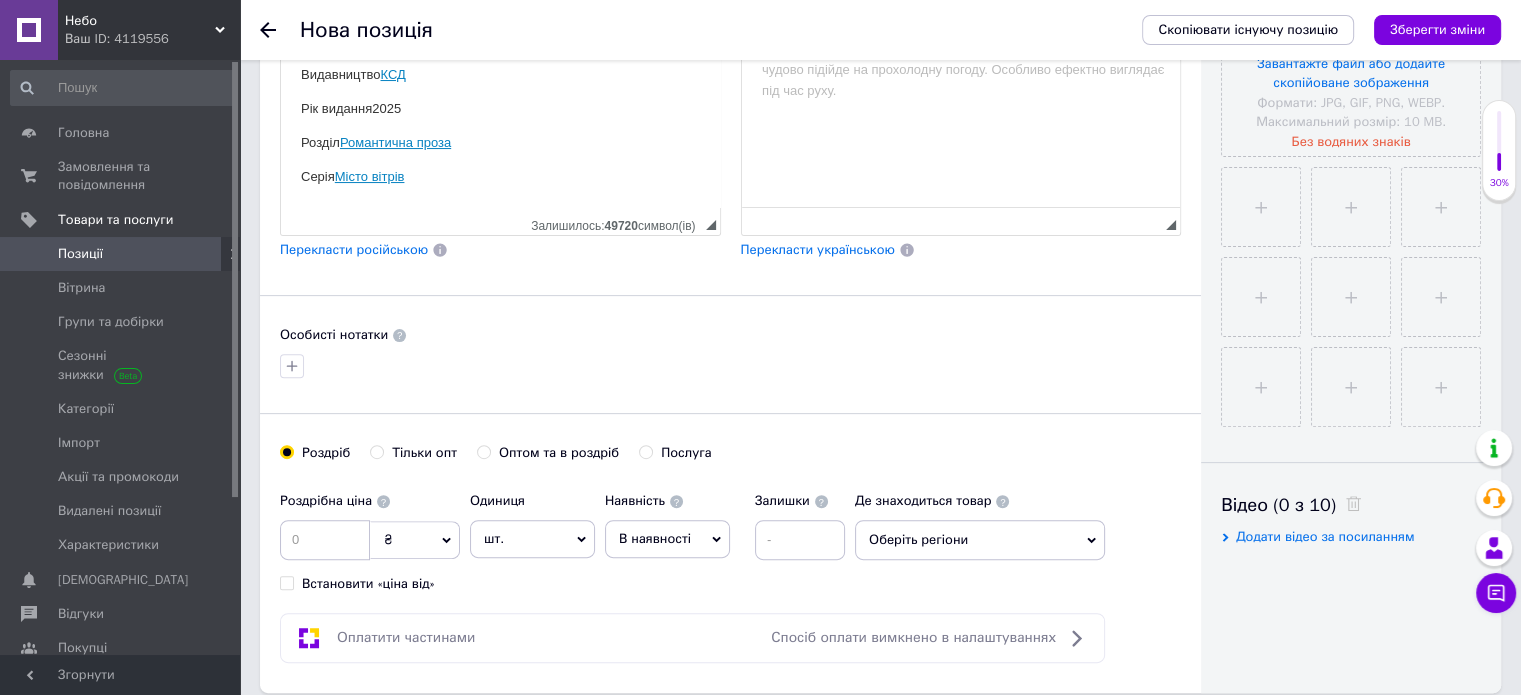 scroll, scrollTop: 216, scrollLeft: 0, axis: vertical 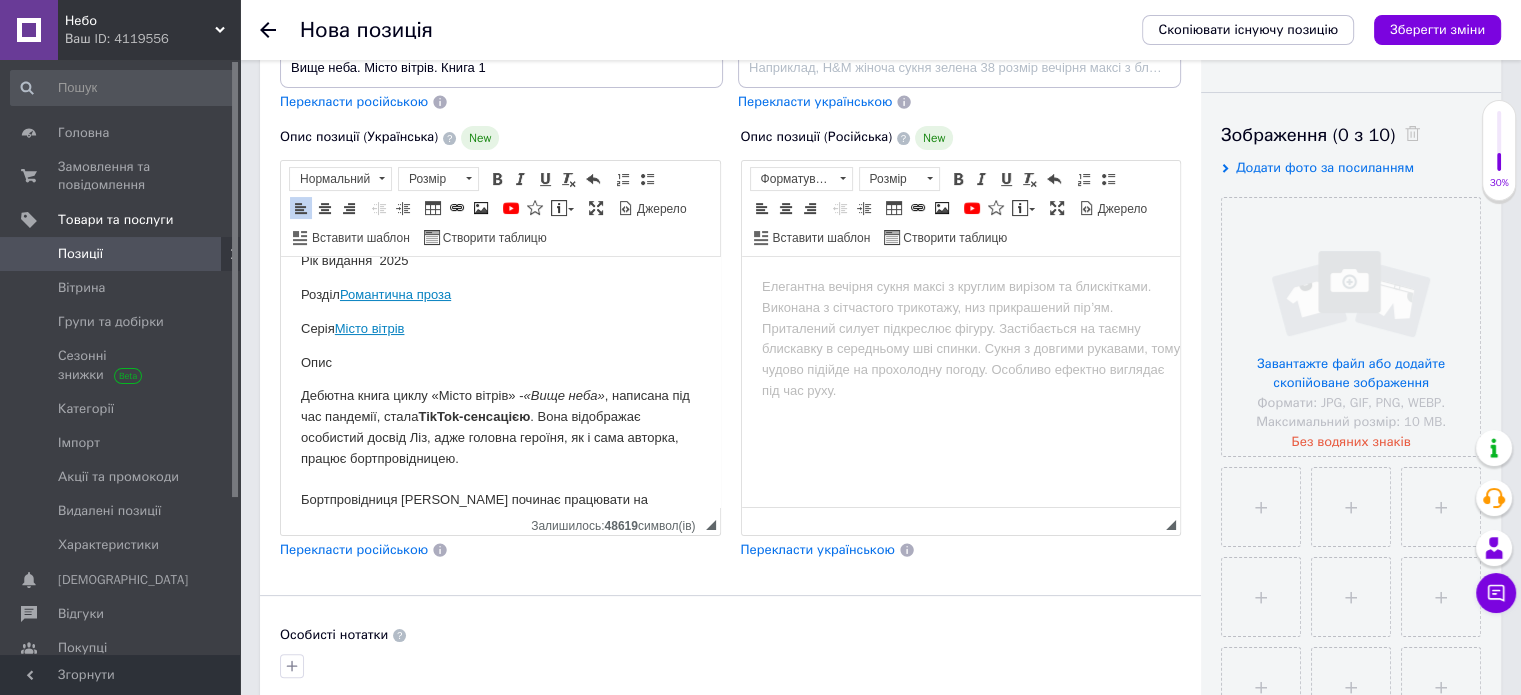 click on "Характеристика Код товару  4137828 Назва товару  Вище неба. Місто вітрів. Книга 1 Автор   [PERSON_NAME] українська Оригінальна назва  Mile High Обкладинка  палітурка Сторінок  640 Видавництво   КСД Рік видання  2025 Розділ   Романтична проза [PERSON_NAME] вітрів Опис Дебютна книга циклу «Місто вітрів» -  «Вище неба» , написана під час пандемії, стала  TikTok-сенсацією . Вона відображає особистий досвід Ліз, адже головна героїня, як і сама авторка, працює бортпровідницею. Про автора:" at bounding box center (500, 447) 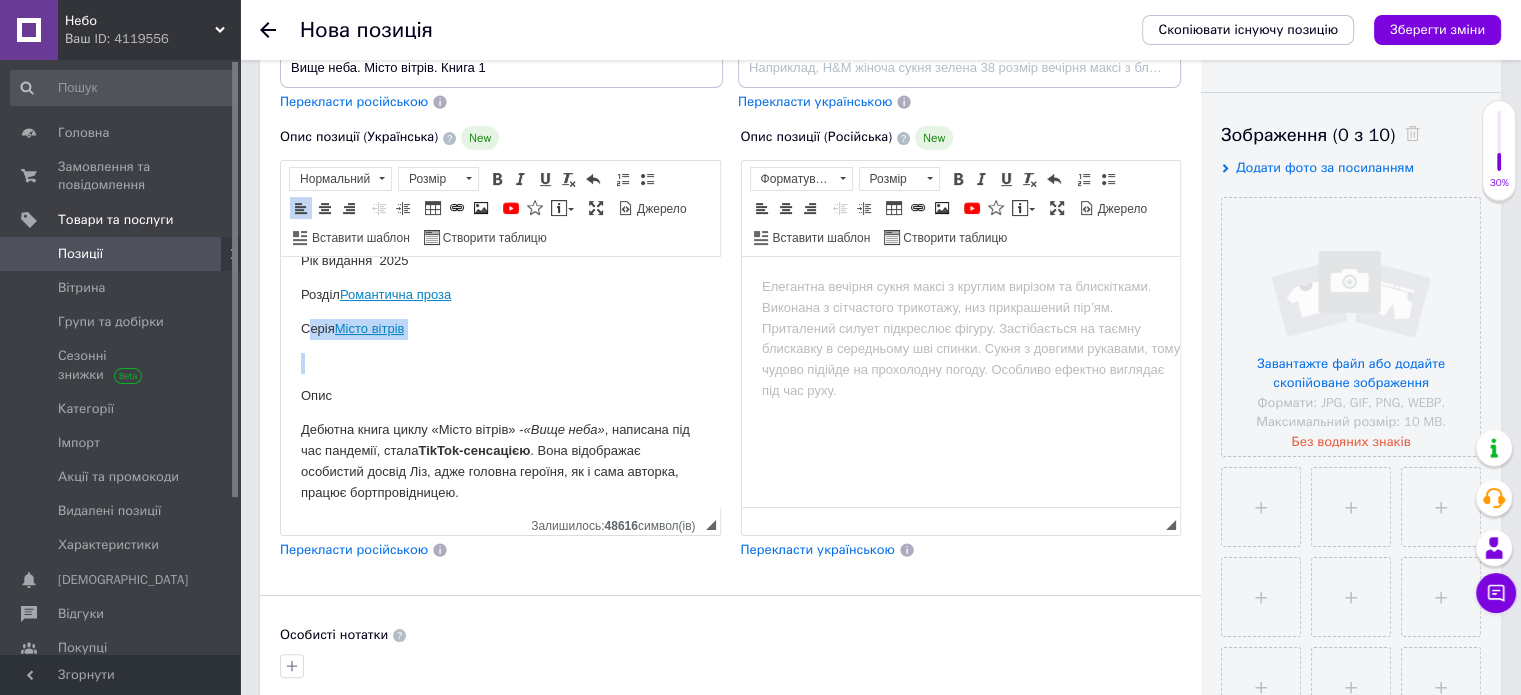 drag, startPoint x: 305, startPoint y: 348, endPoint x: 307, endPoint y: 334, distance: 14.142136 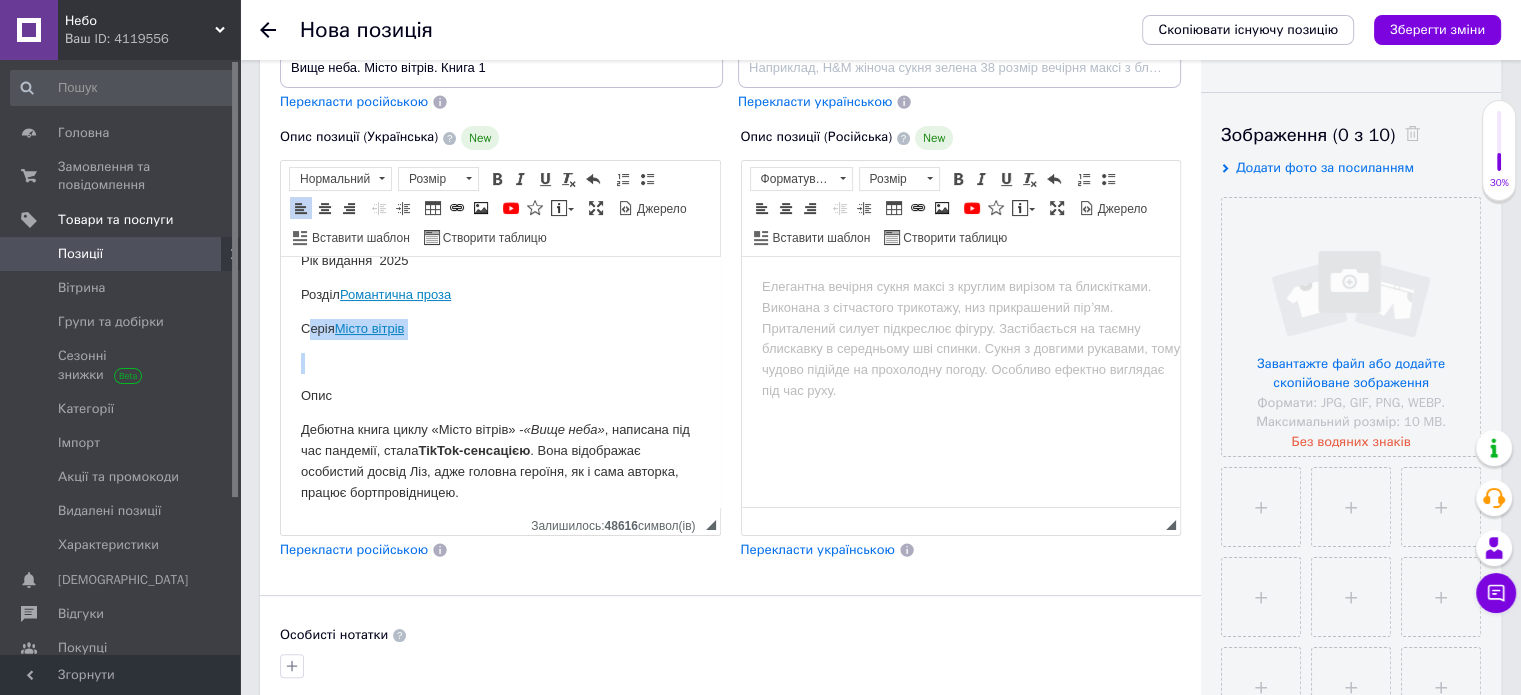 click on "Характеристика Код товару  4137828 Назва товару  Вище неба. Місто вітрів. Книга 1 Автор   [PERSON_NAME] українська Оригінальна назва  Mile High Обкладинка  палітурка Сторінок  640 Видавництво   КСД Рік видання  2025 Розділ   Романтична проза [PERSON_NAME] вітрів Опис Дебютна книга циклу «Місто вітрів» -  «Вище неба» , написана під час пандемії, стала  TikTok-сенсацією . Вона відображає особистий досвід Ліз, адже головна героїня, як і сама авторка, працює бортпровідницею. Про автора:" at bounding box center (500, 464) 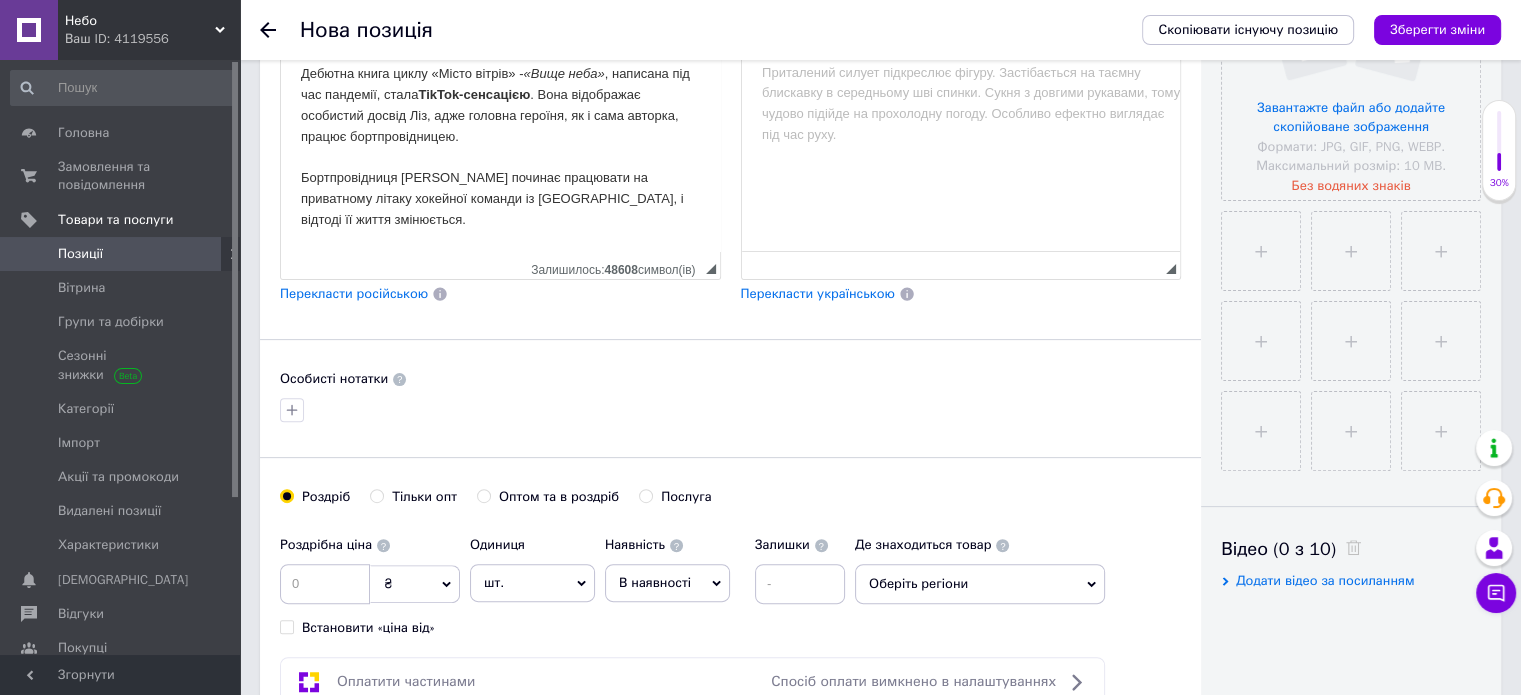 scroll, scrollTop: 600, scrollLeft: 0, axis: vertical 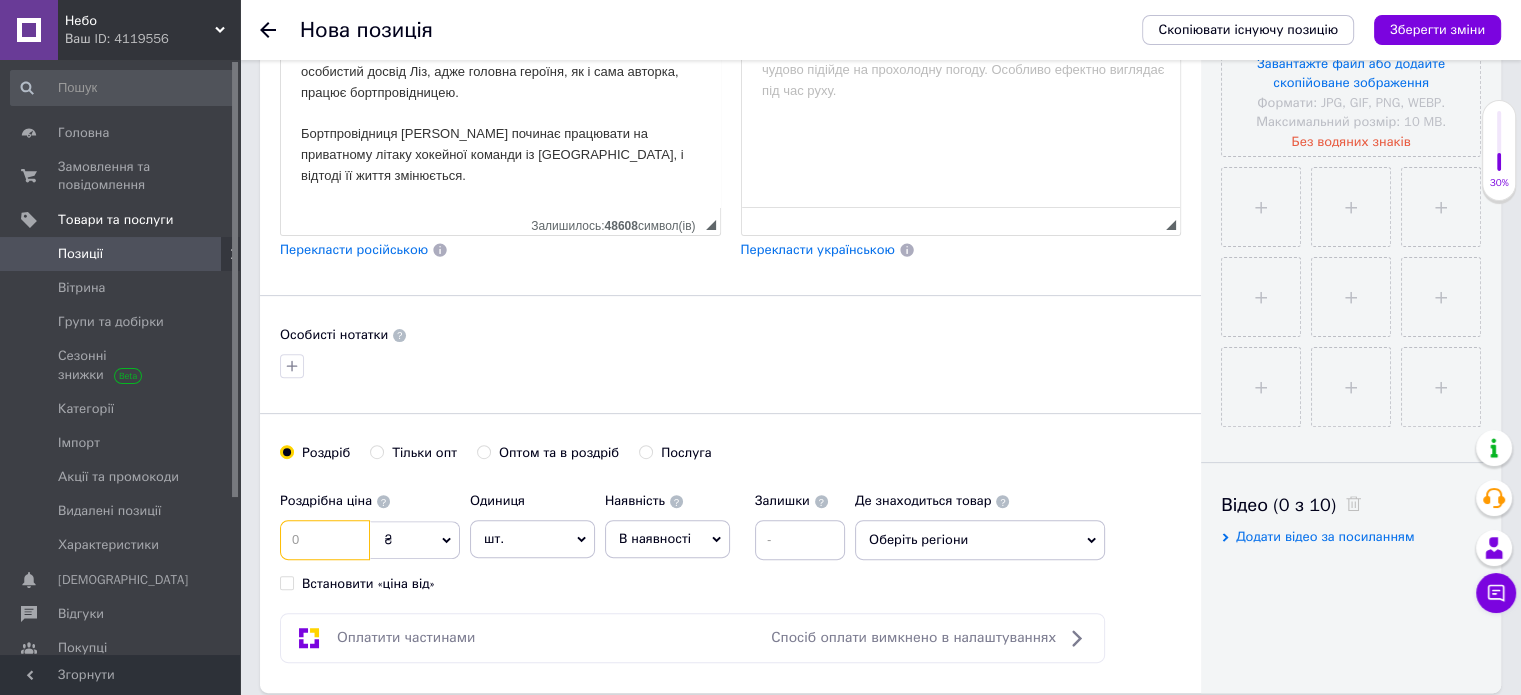 click at bounding box center [325, 540] 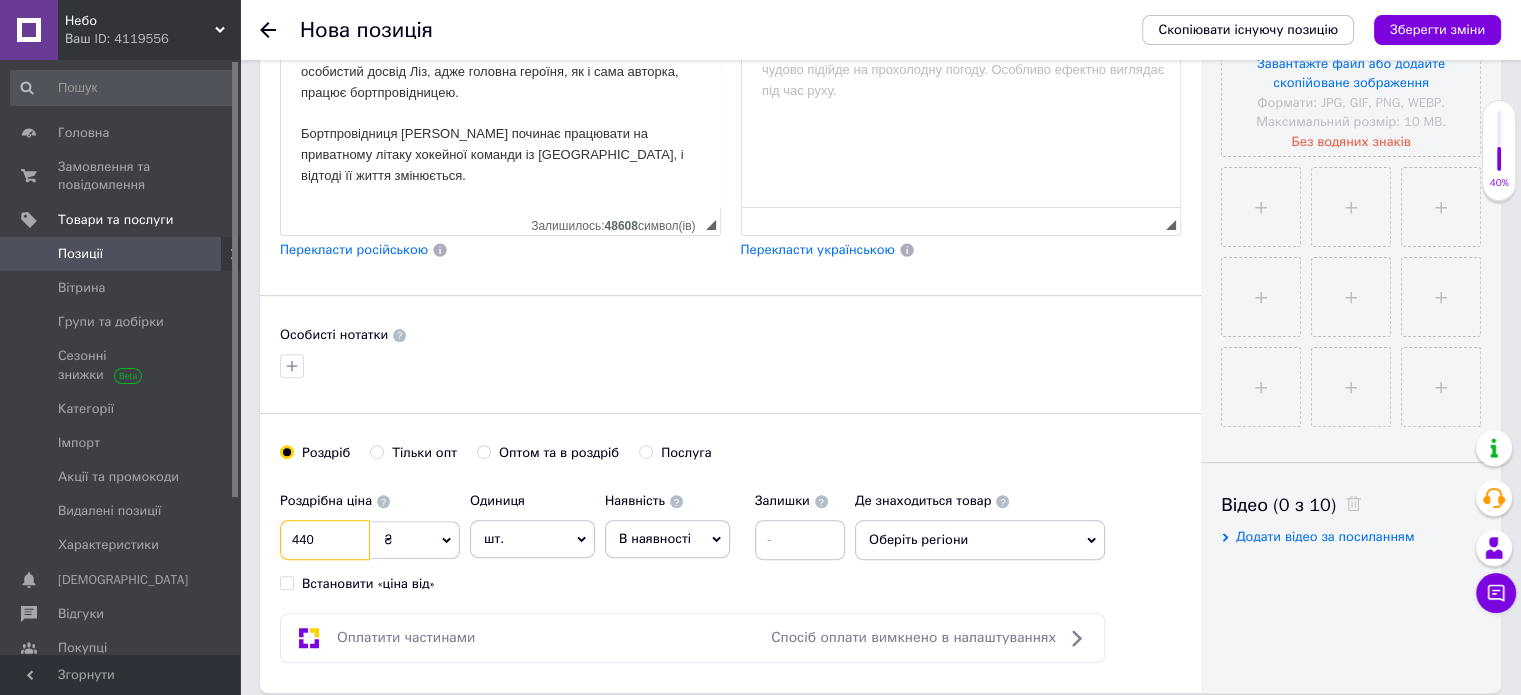 type on "440" 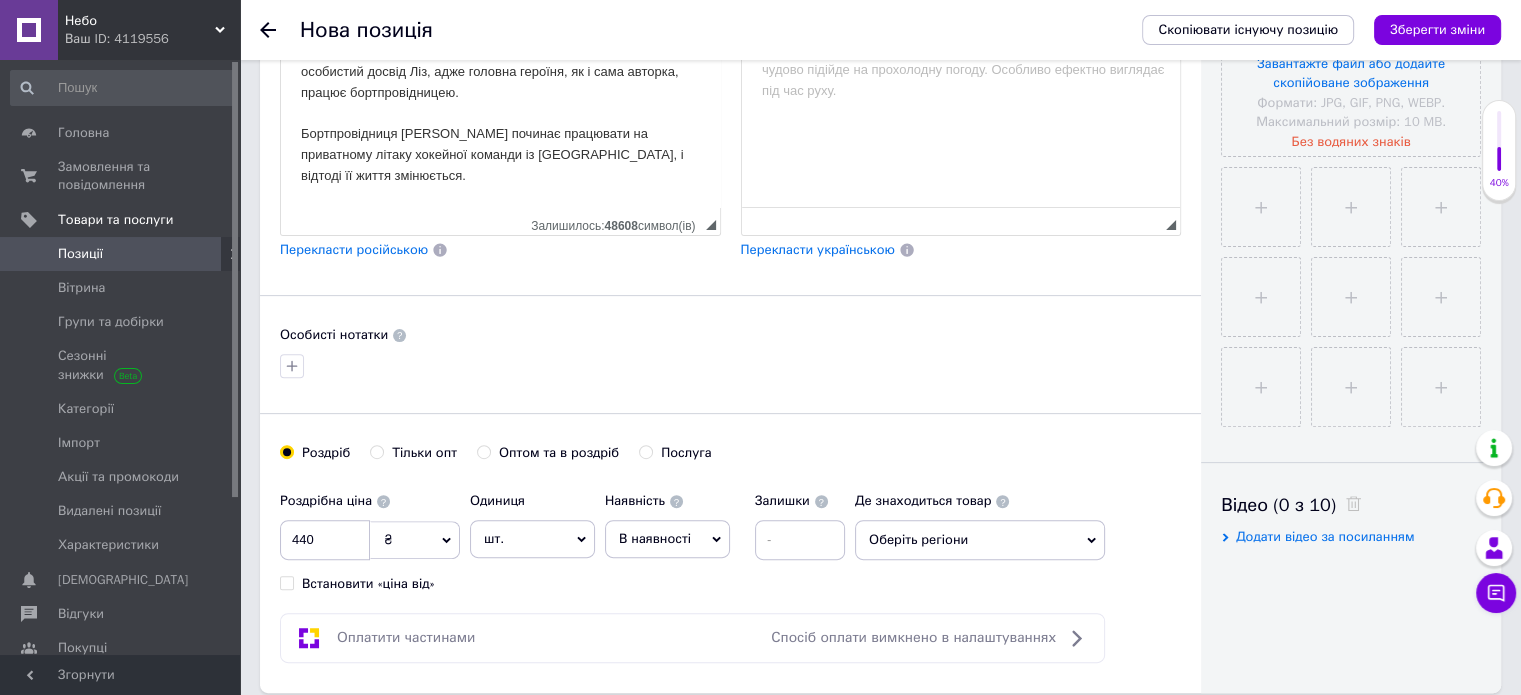 click on "Оберіть регіони" at bounding box center (980, 540) 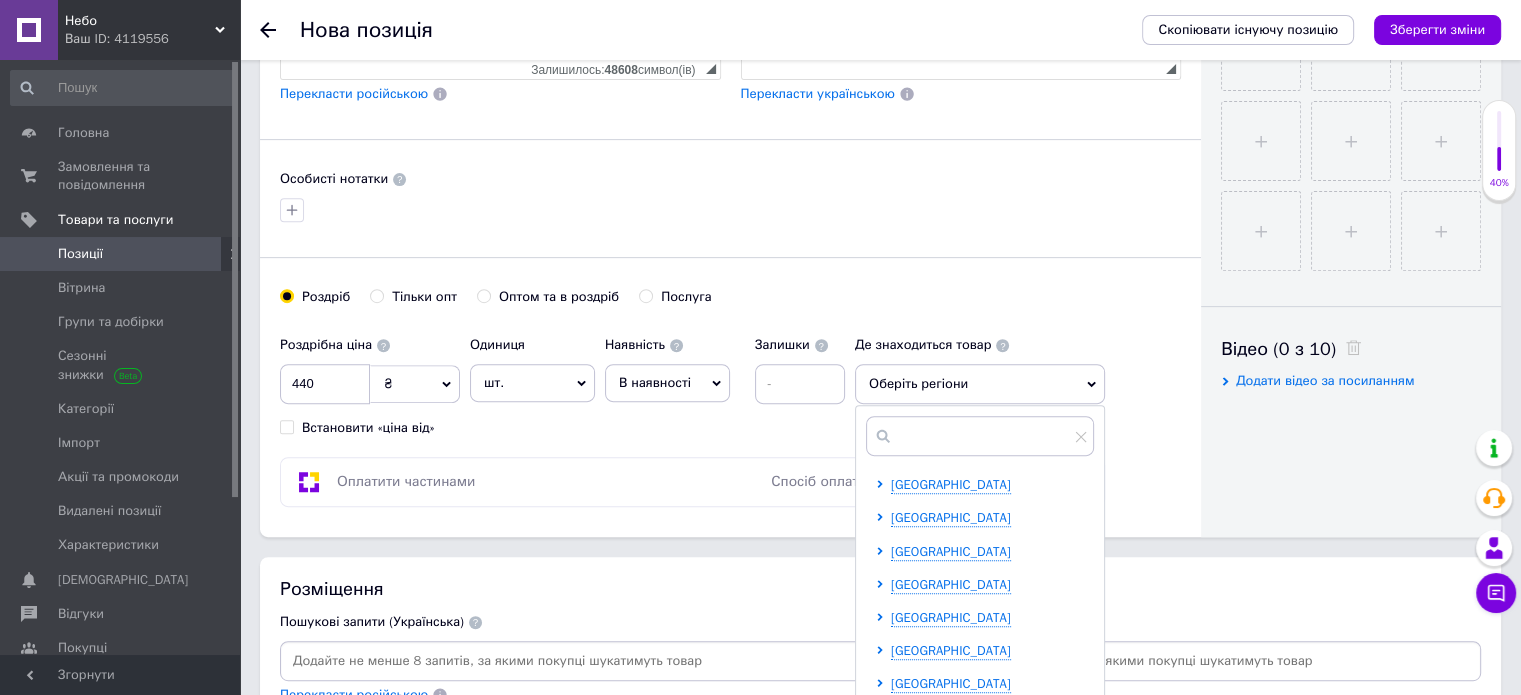 scroll, scrollTop: 800, scrollLeft: 0, axis: vertical 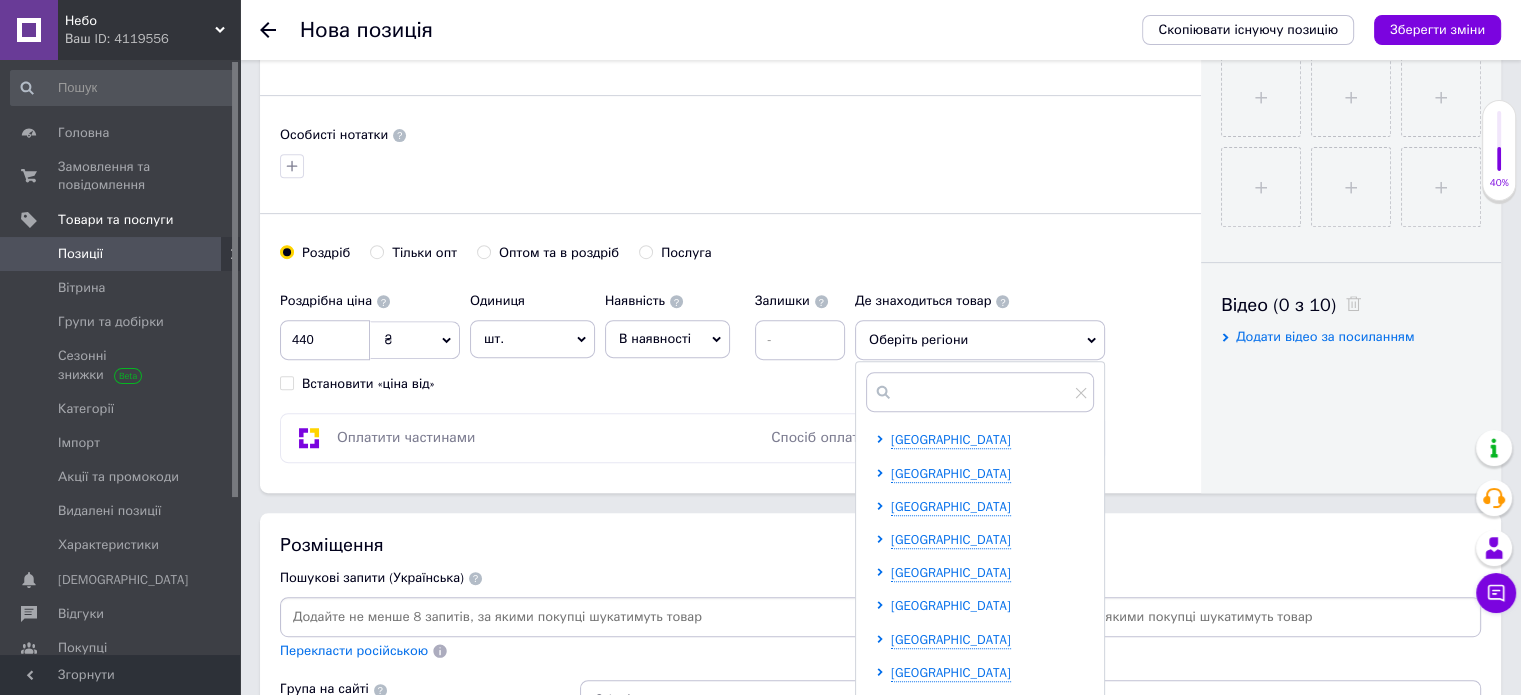 click on "[GEOGRAPHIC_DATA]" at bounding box center [951, 605] 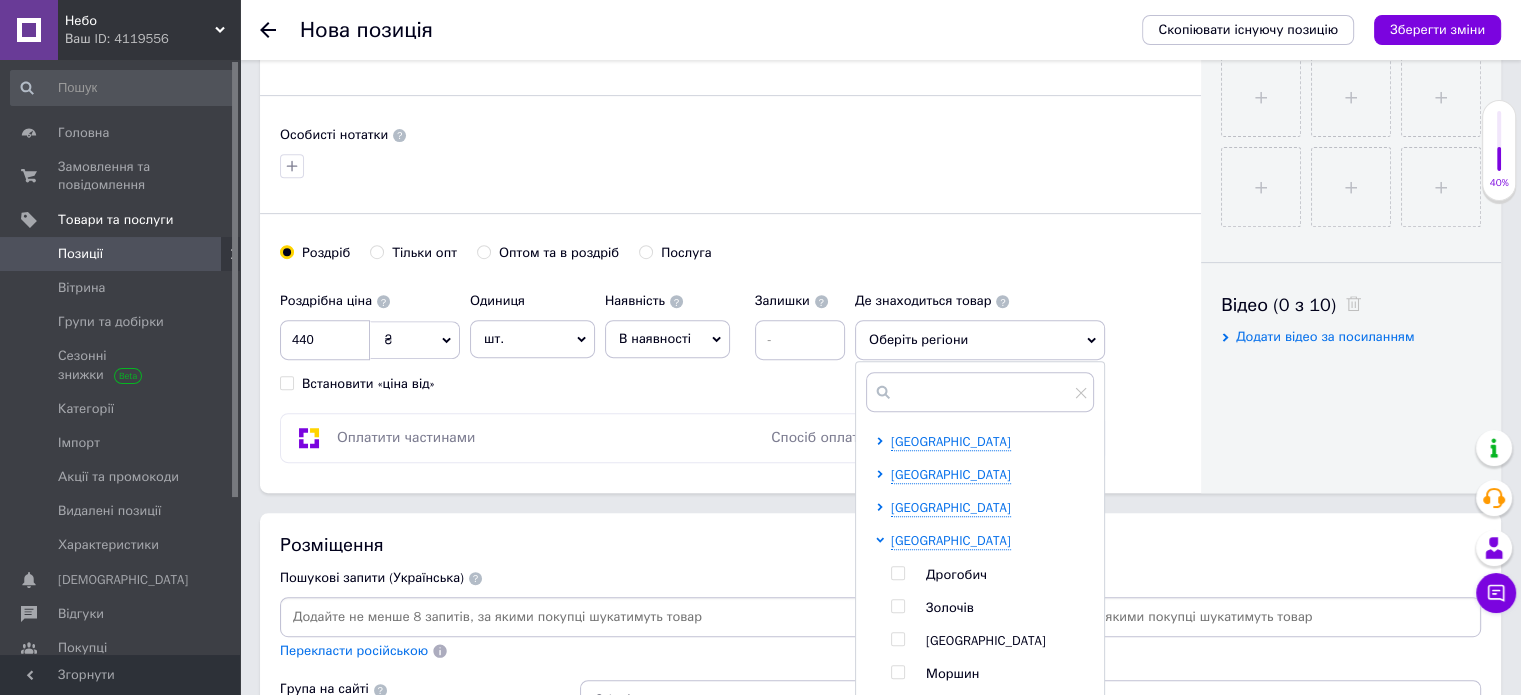scroll, scrollTop: 300, scrollLeft: 0, axis: vertical 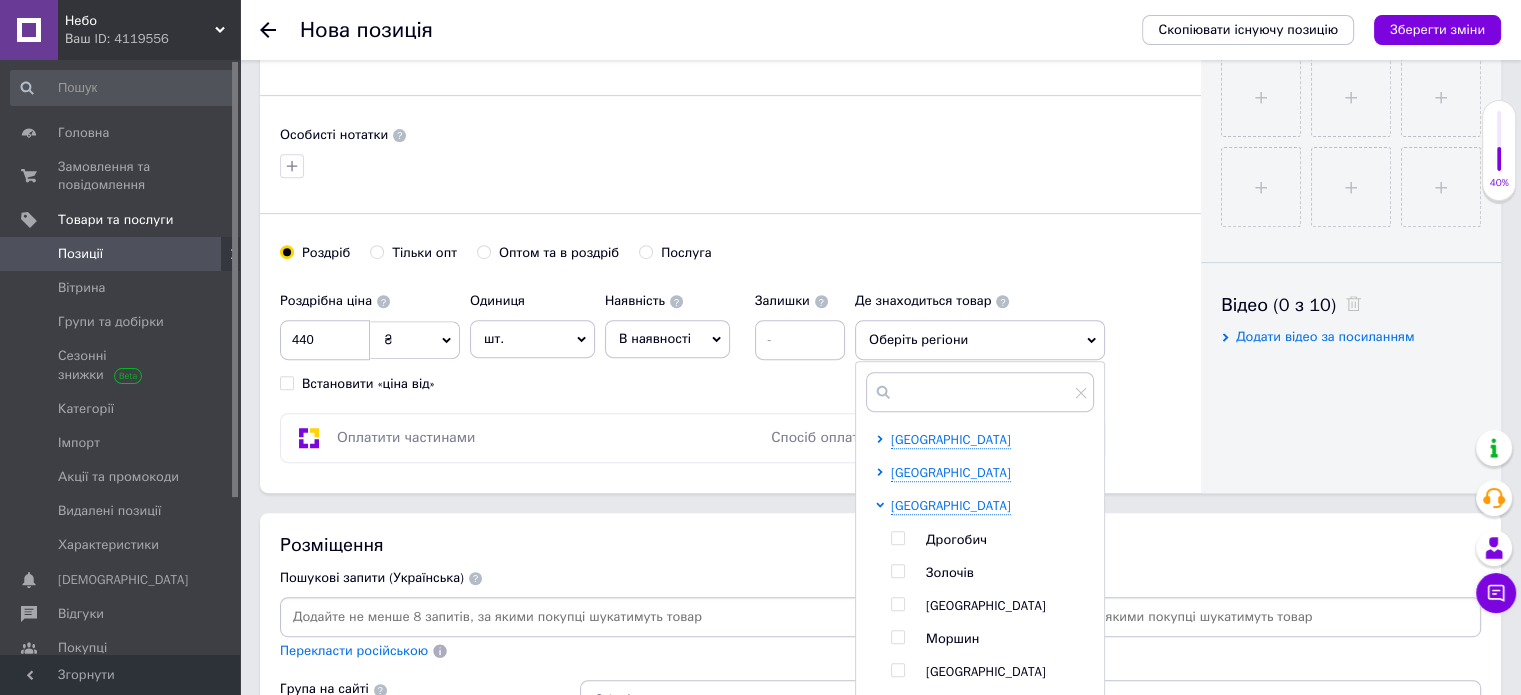 click at bounding box center (897, 604) 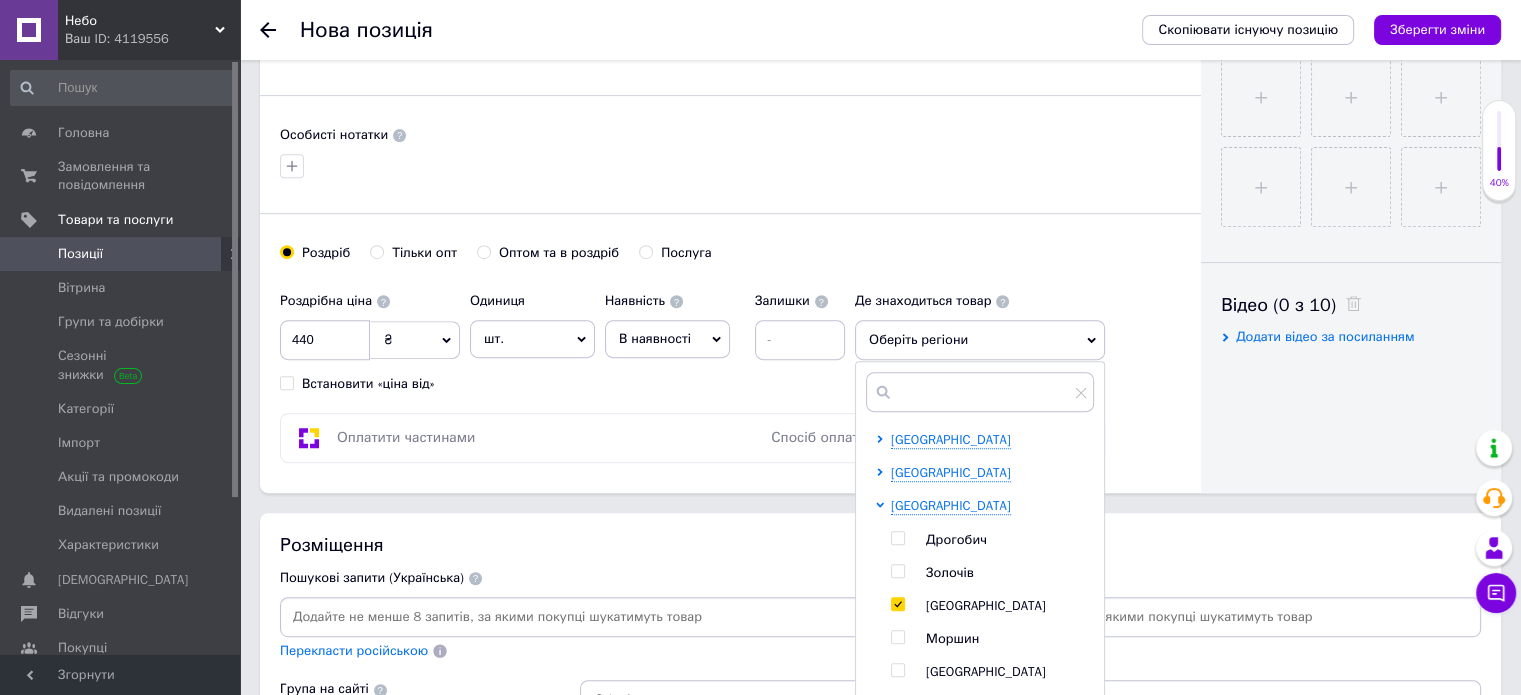 checkbox on "true" 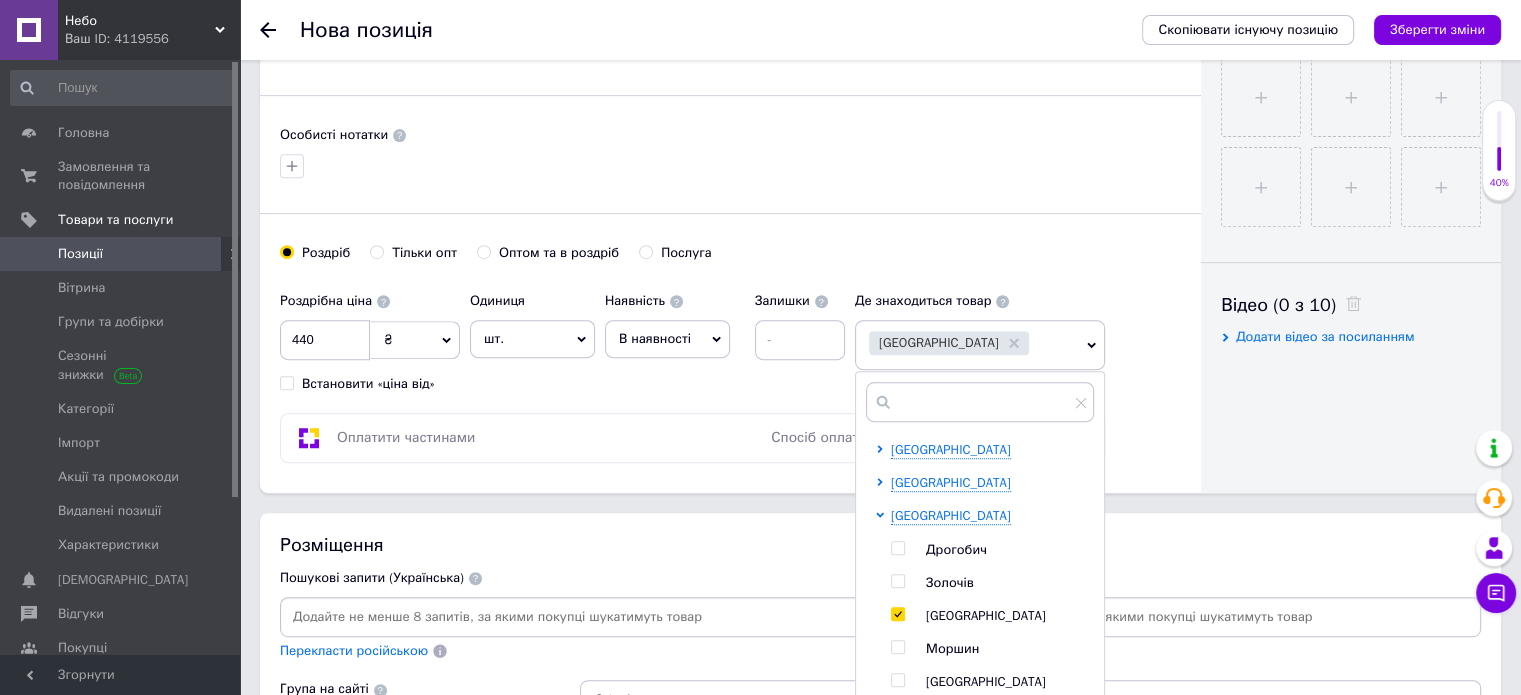 click on "Роздрібна ціна 440 ₴ $ EUR CHF GBP ¥ PLN ₸ MDL HUF KGS CNY TRY KRW lei Встановити «ціна від» Одиниця шт. Популярне комплект упаковка кв.м пара м кг пог.м послуга т а автоцистерна ампула б балон банка блістер бобіна бочка [PERSON_NAME] бухта в ват виїзд відро г г га година гр/кв.м гігакалорія д дав два місяці день доба доза є єврокуб з зміна к кВт каністра карат кв.дм кв.м кв.см кв.фут квартал кг кг/кв.м км колесо комплект коробка куб.дм куб.м л л лист м м мВт мл мм моток місяць мішок н набір номер о об'єкт од. п палетомісце пара партія пач пог.м послуга посівна одиниця птахомісце півроку пігулка" at bounding box center (567, 337) 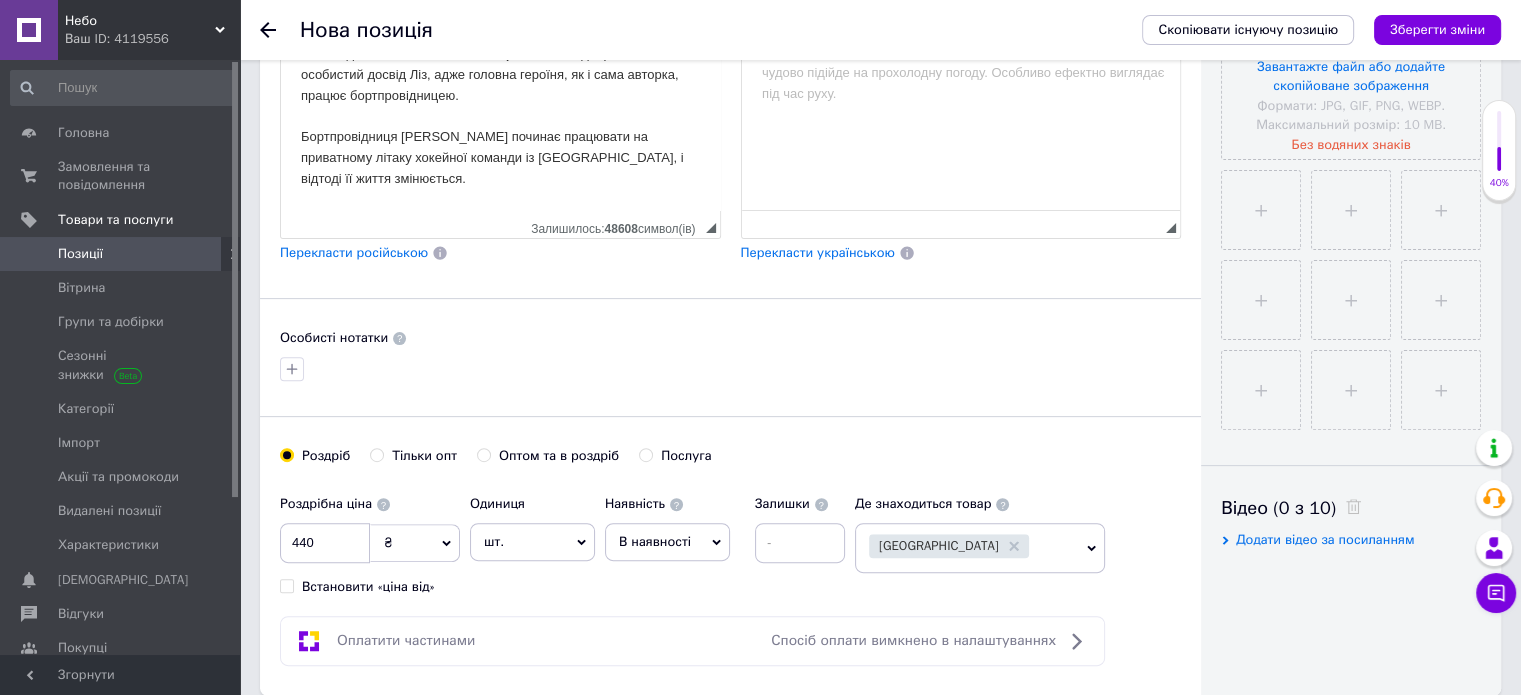 scroll, scrollTop: 500, scrollLeft: 0, axis: vertical 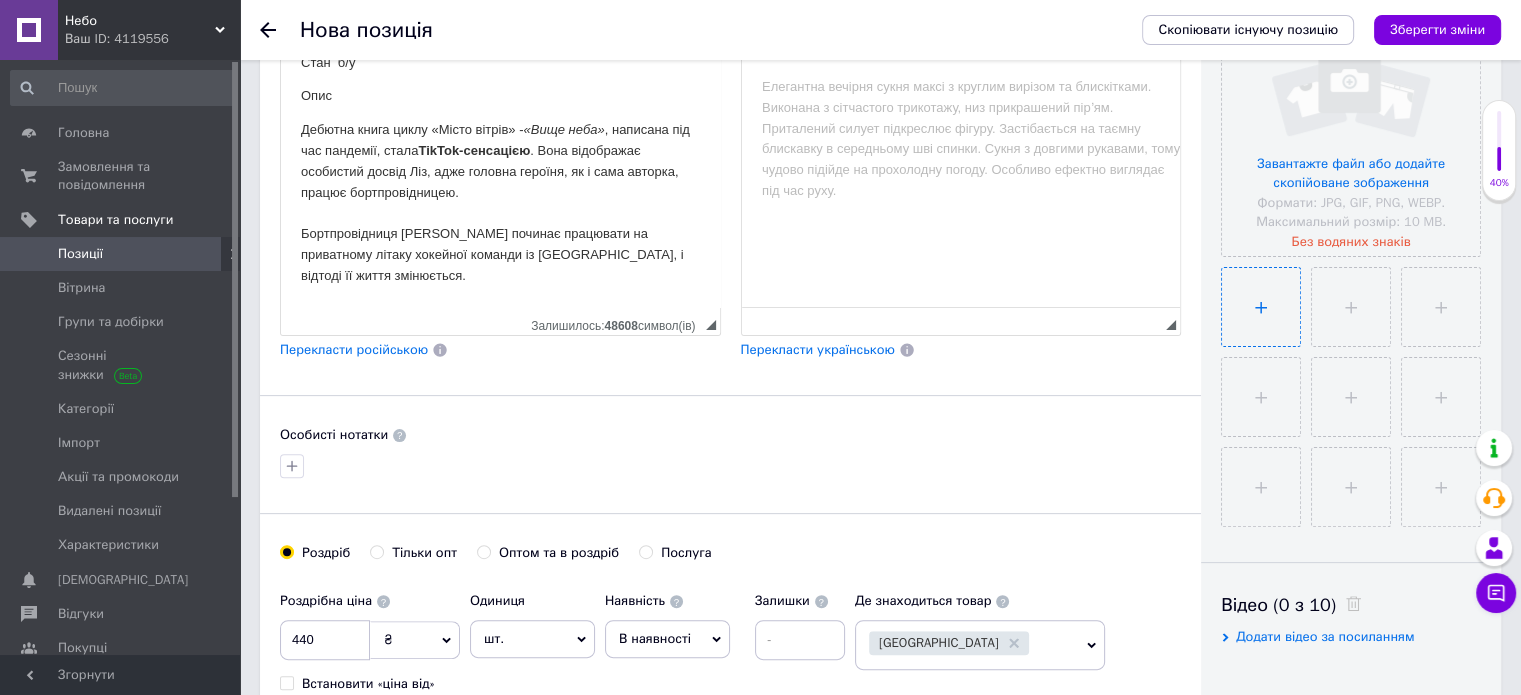click at bounding box center [1261, 307] 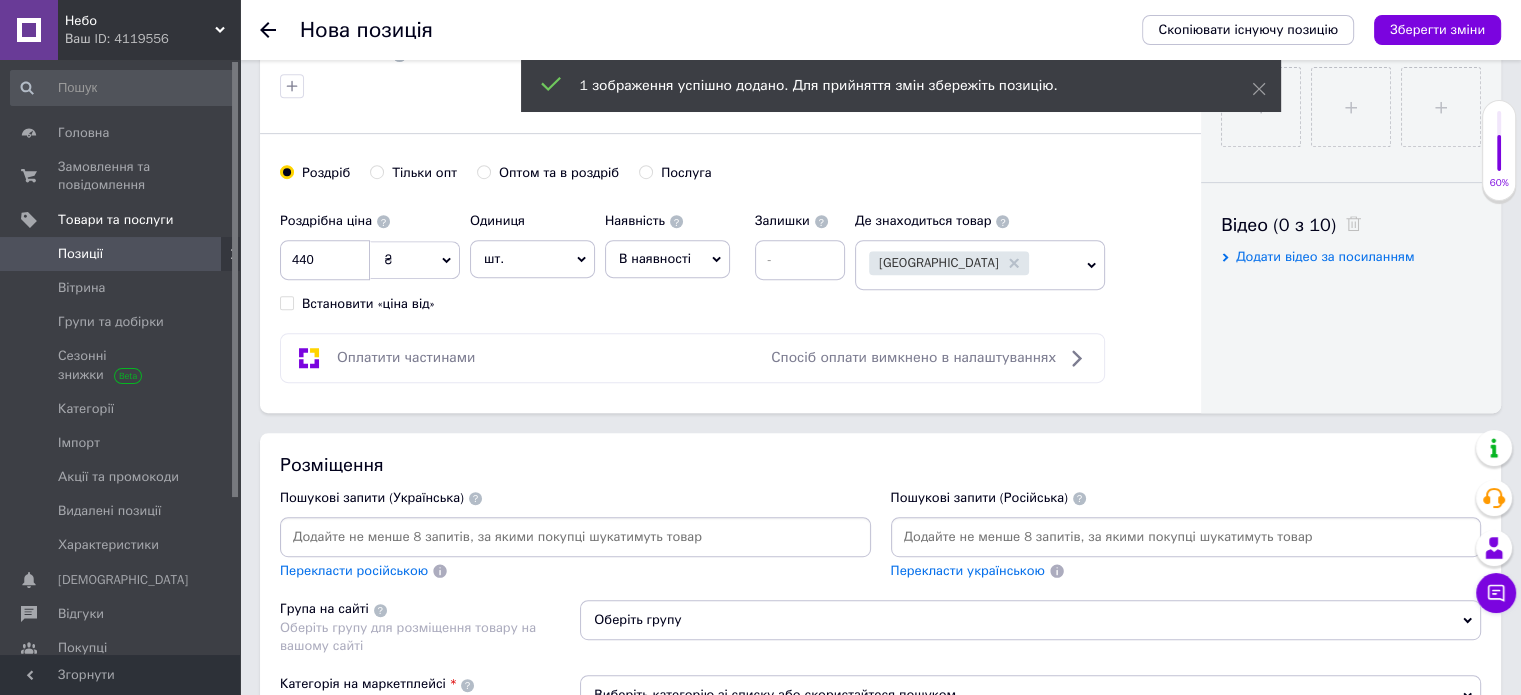 scroll, scrollTop: 1000, scrollLeft: 0, axis: vertical 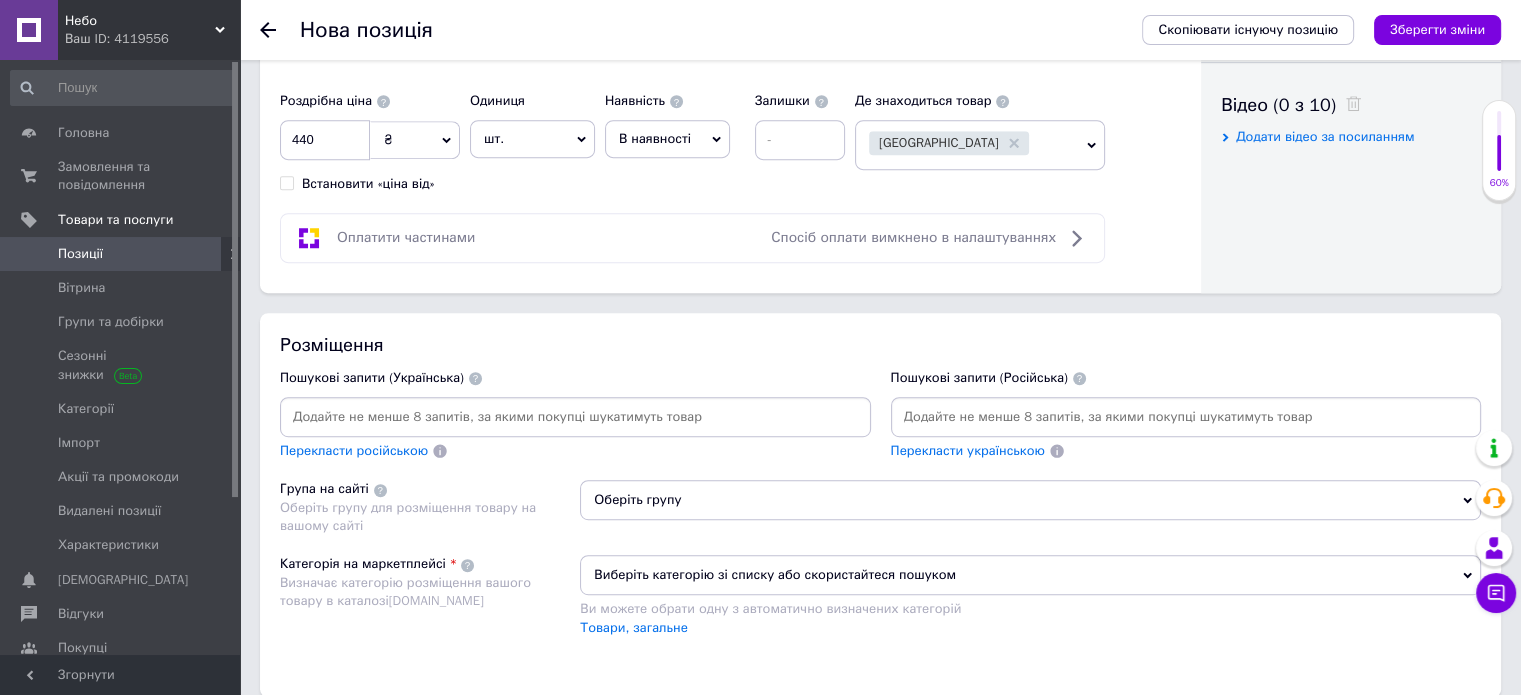 click at bounding box center [575, 417] 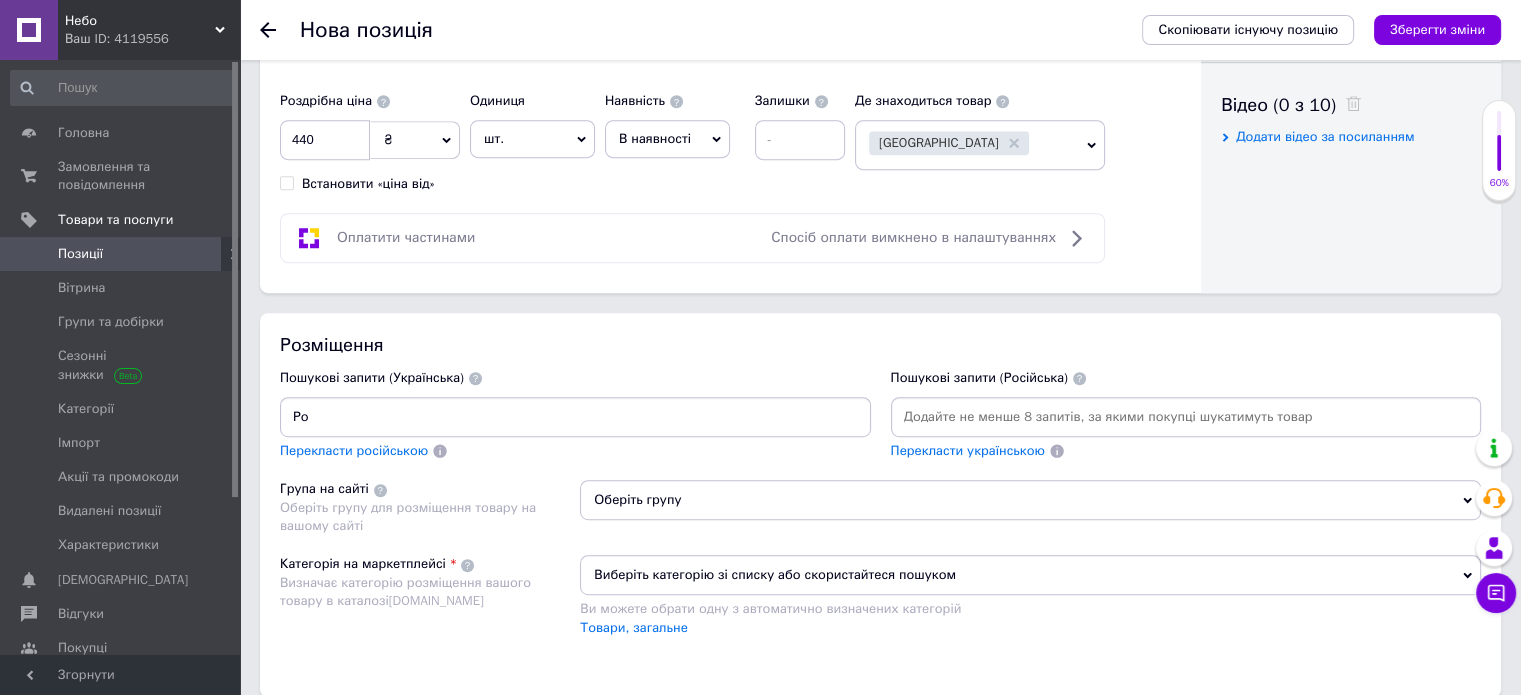 type on "Р" 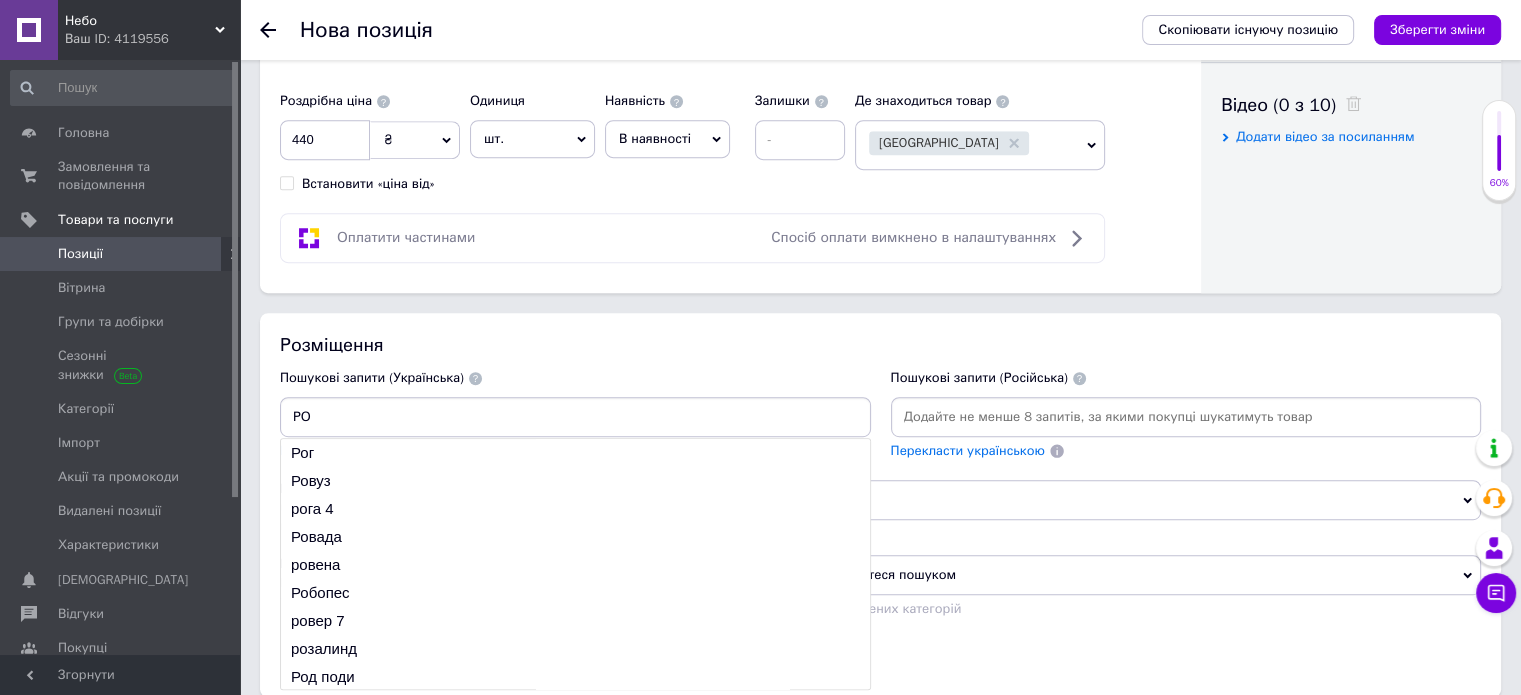 type on "Р" 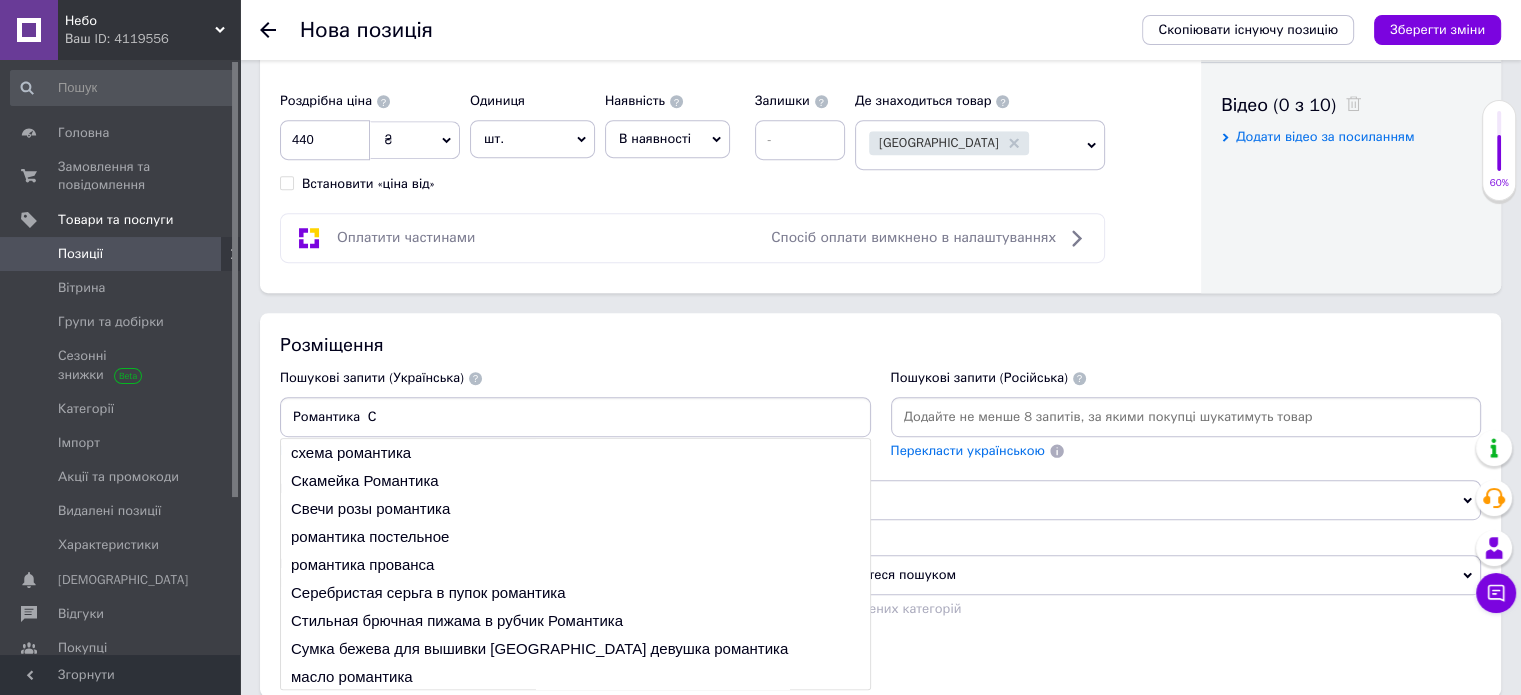 type on "Романтика" 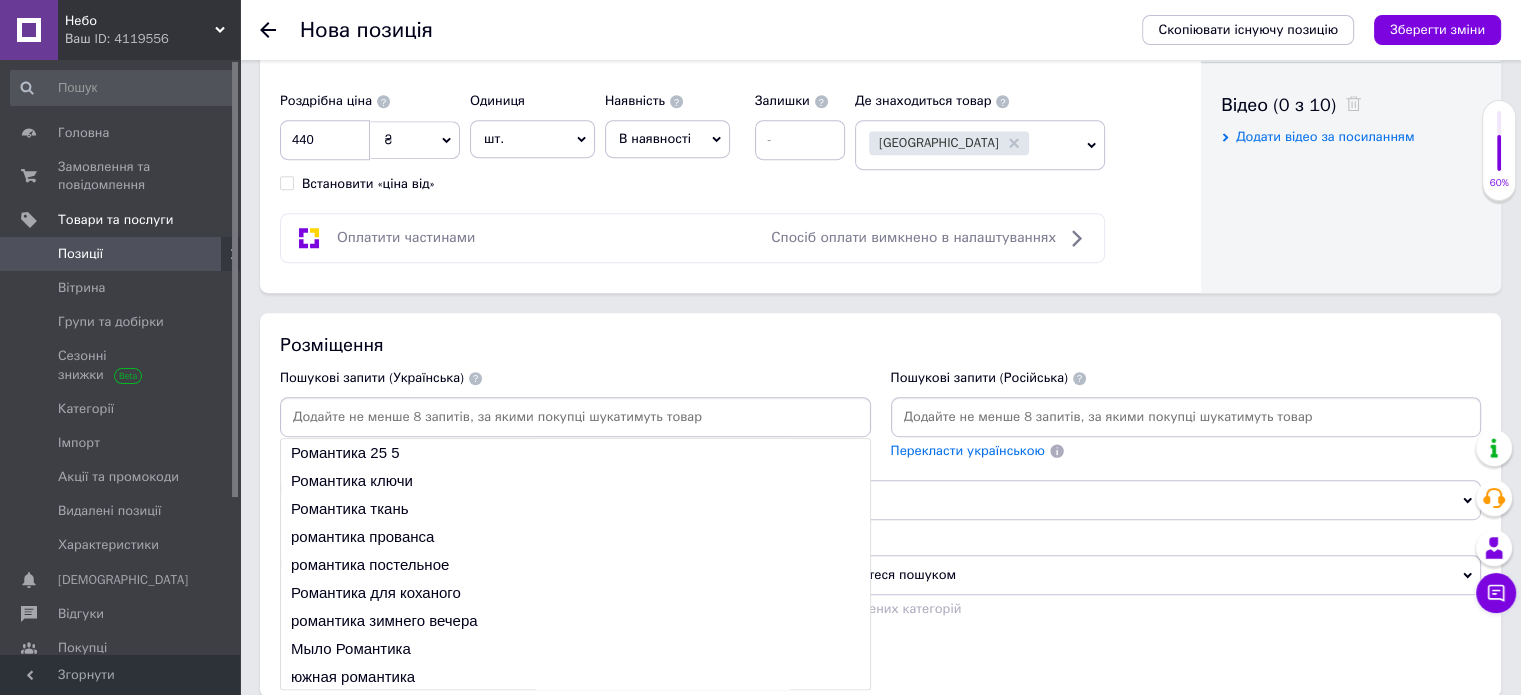 type on "\" 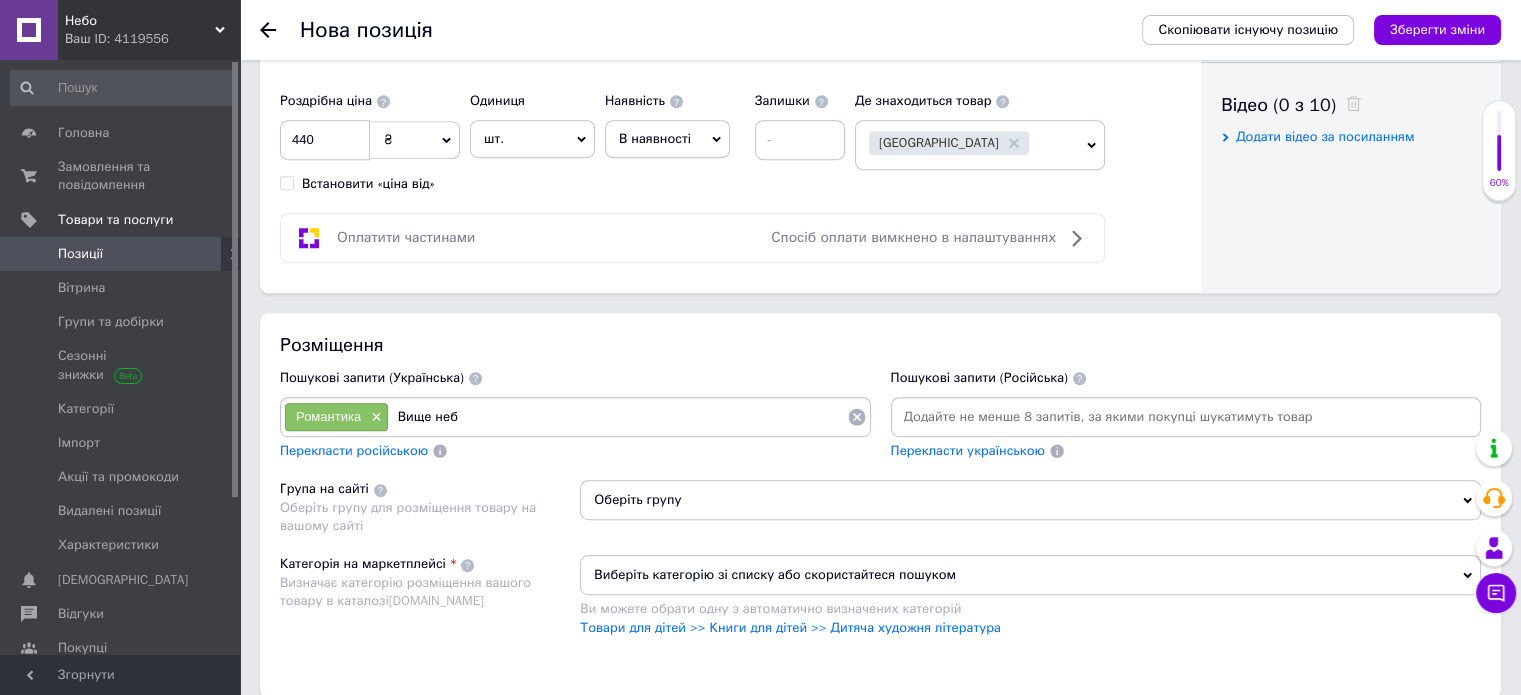 type on "Вище неба" 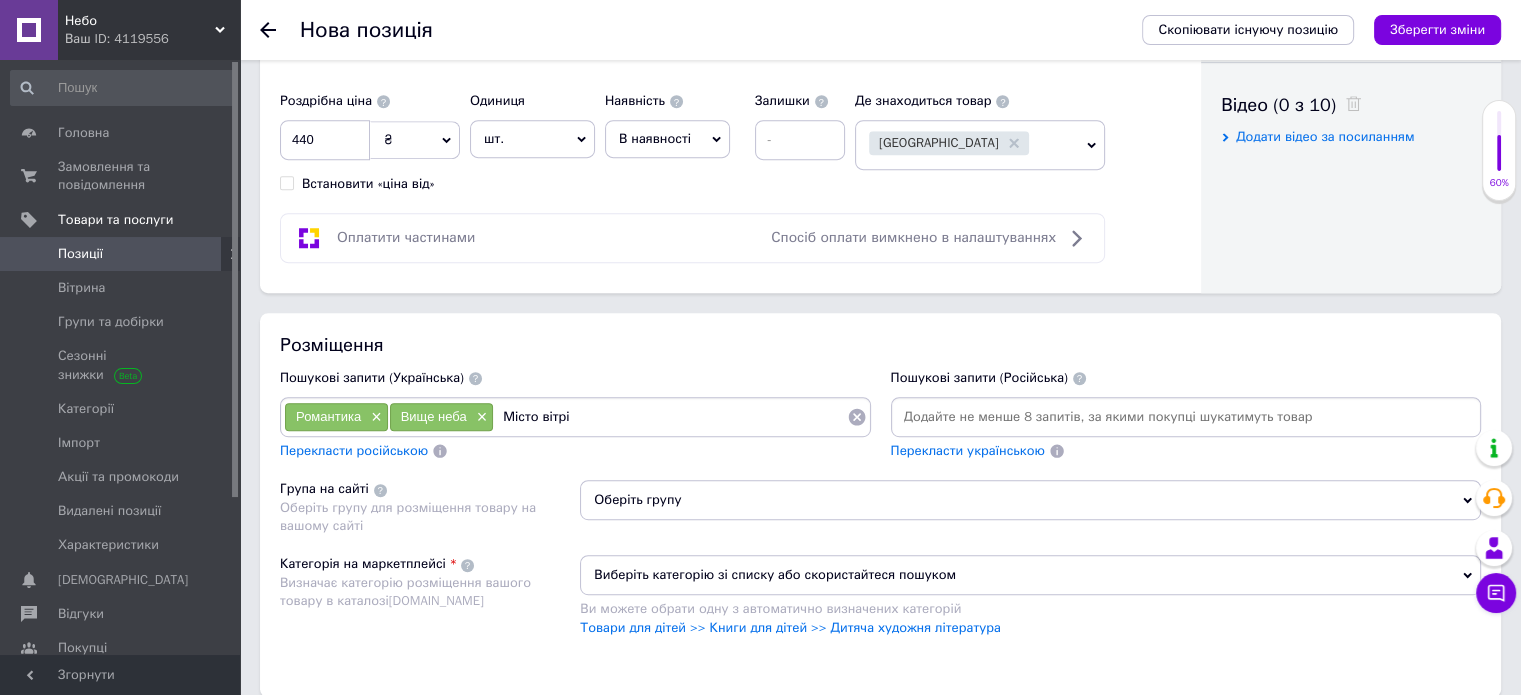 type on "Місто вітрів" 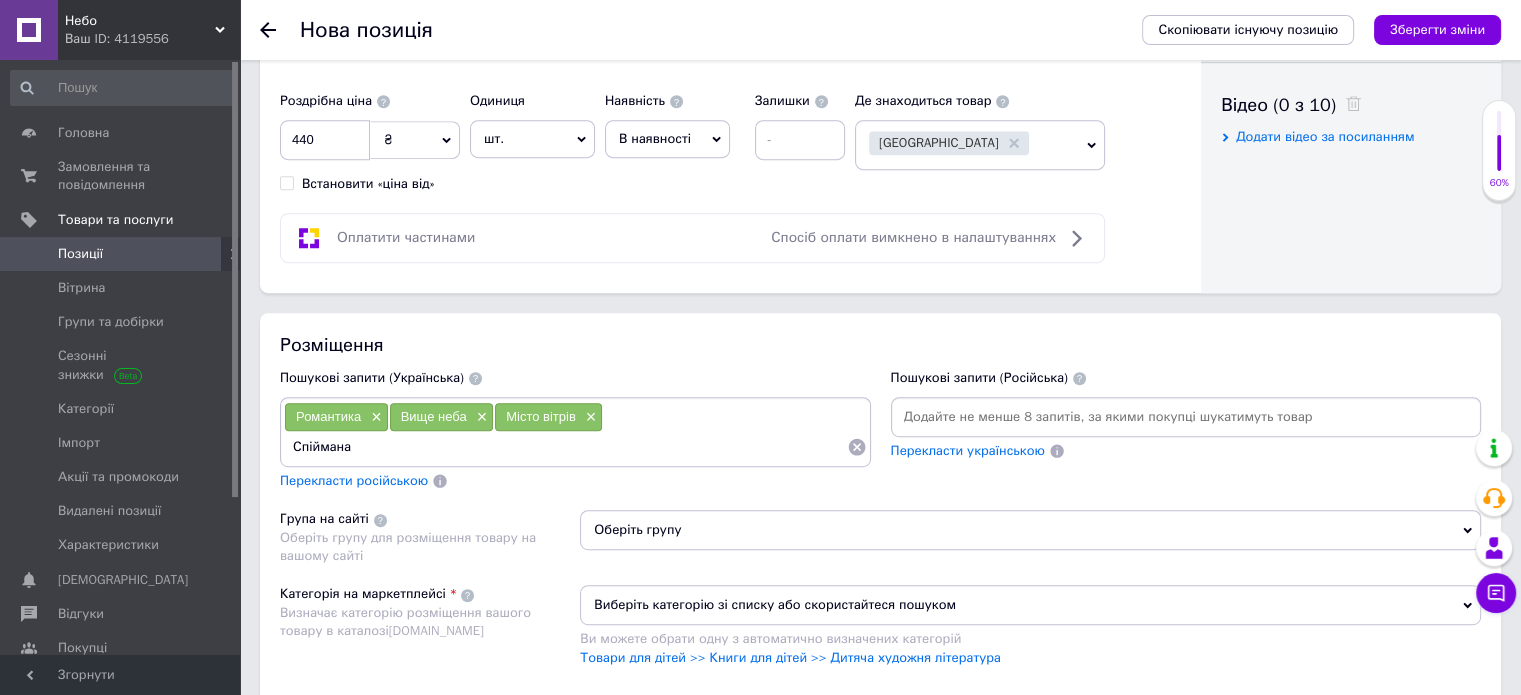 type on "Спіймана" 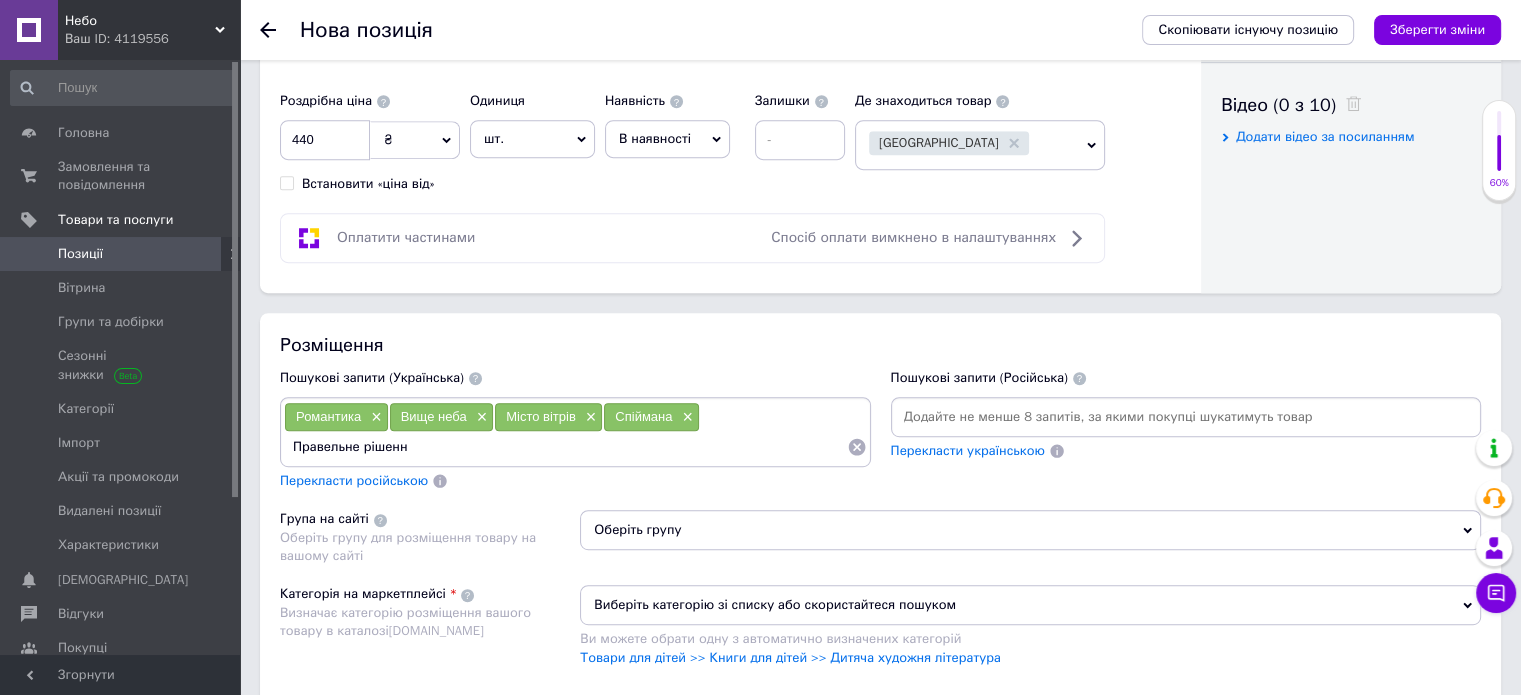 type on "Правельне рішення" 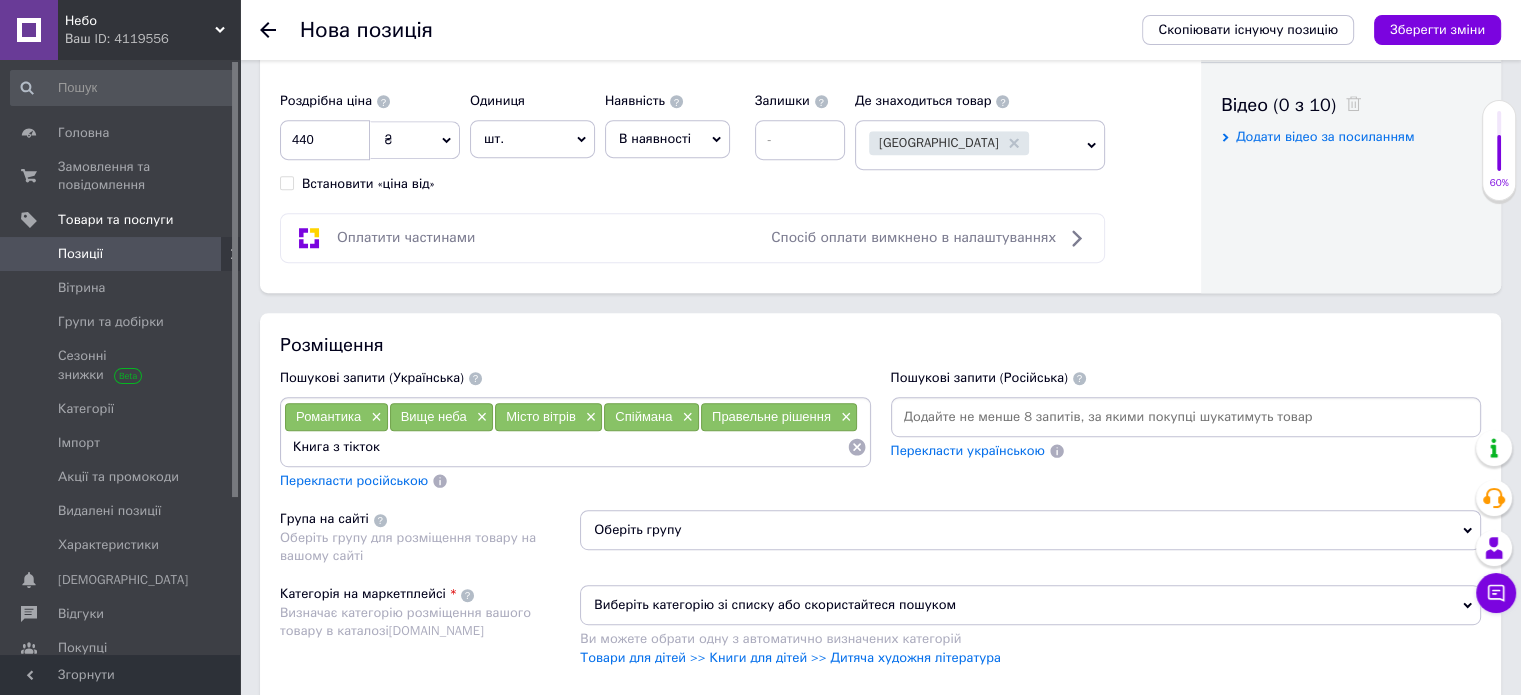 type on "Книга з тіктоку" 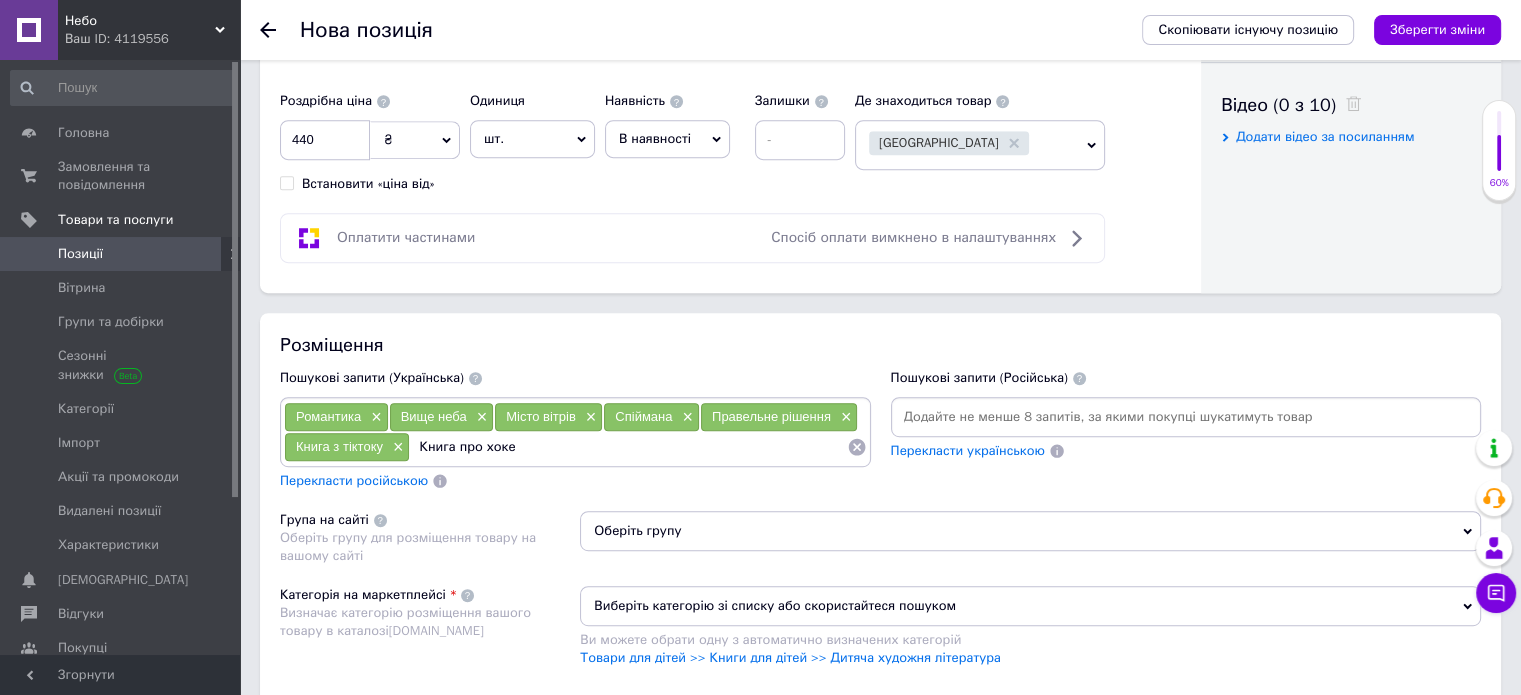 type on "Книга про хокей" 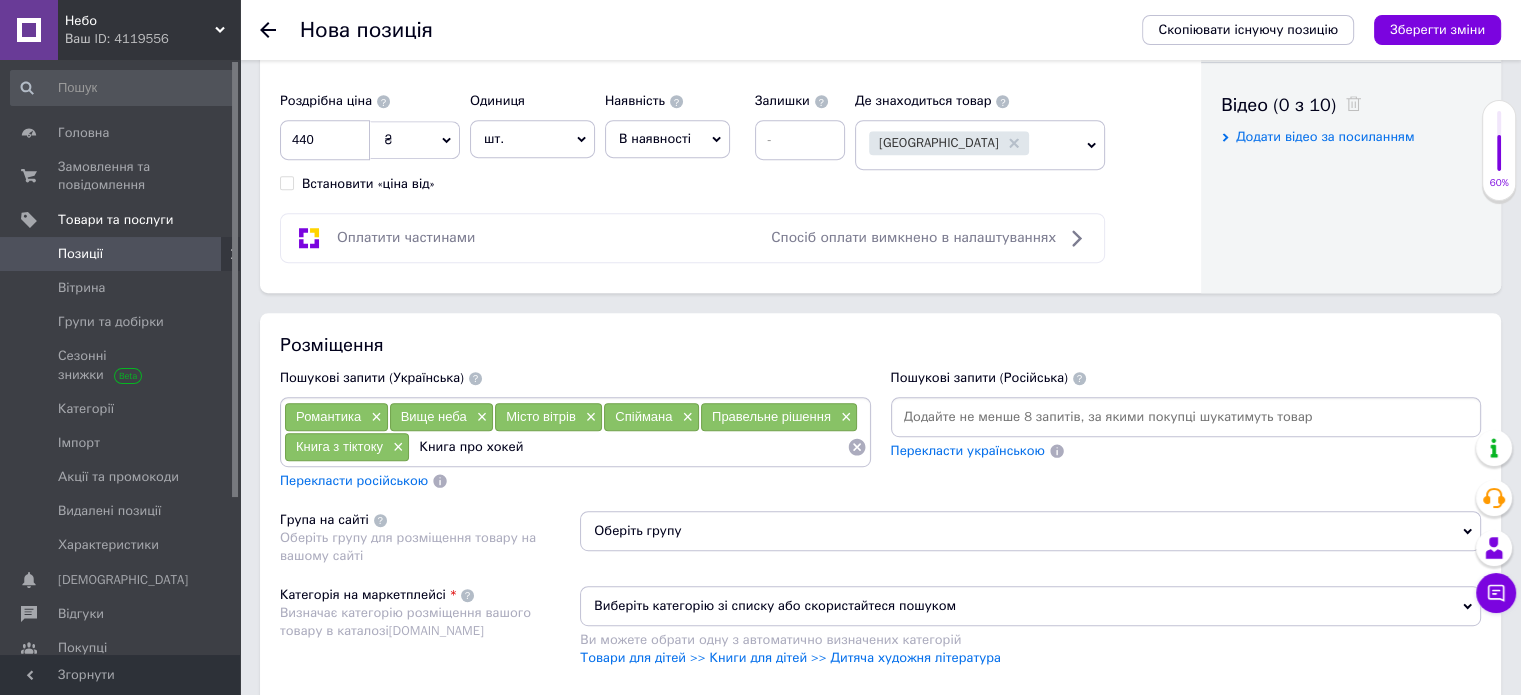 type 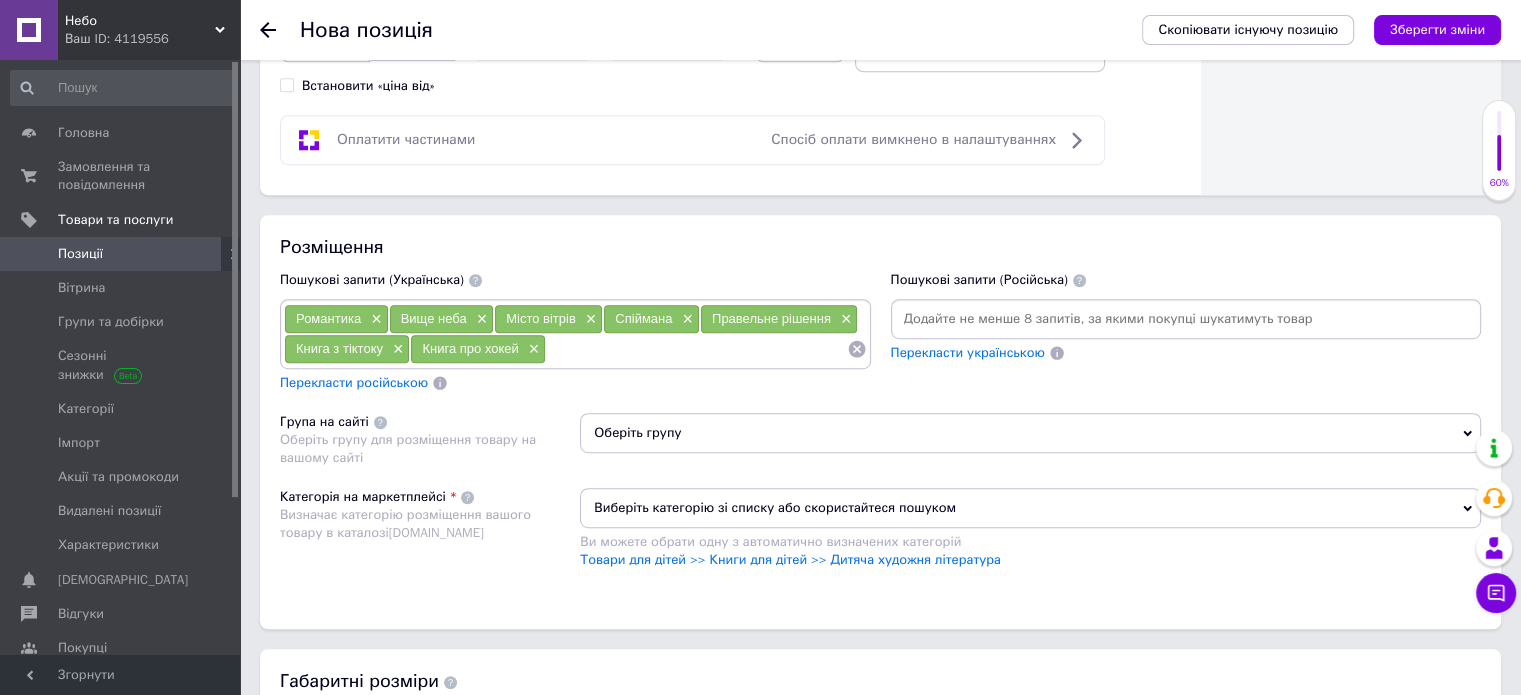 scroll, scrollTop: 1200, scrollLeft: 0, axis: vertical 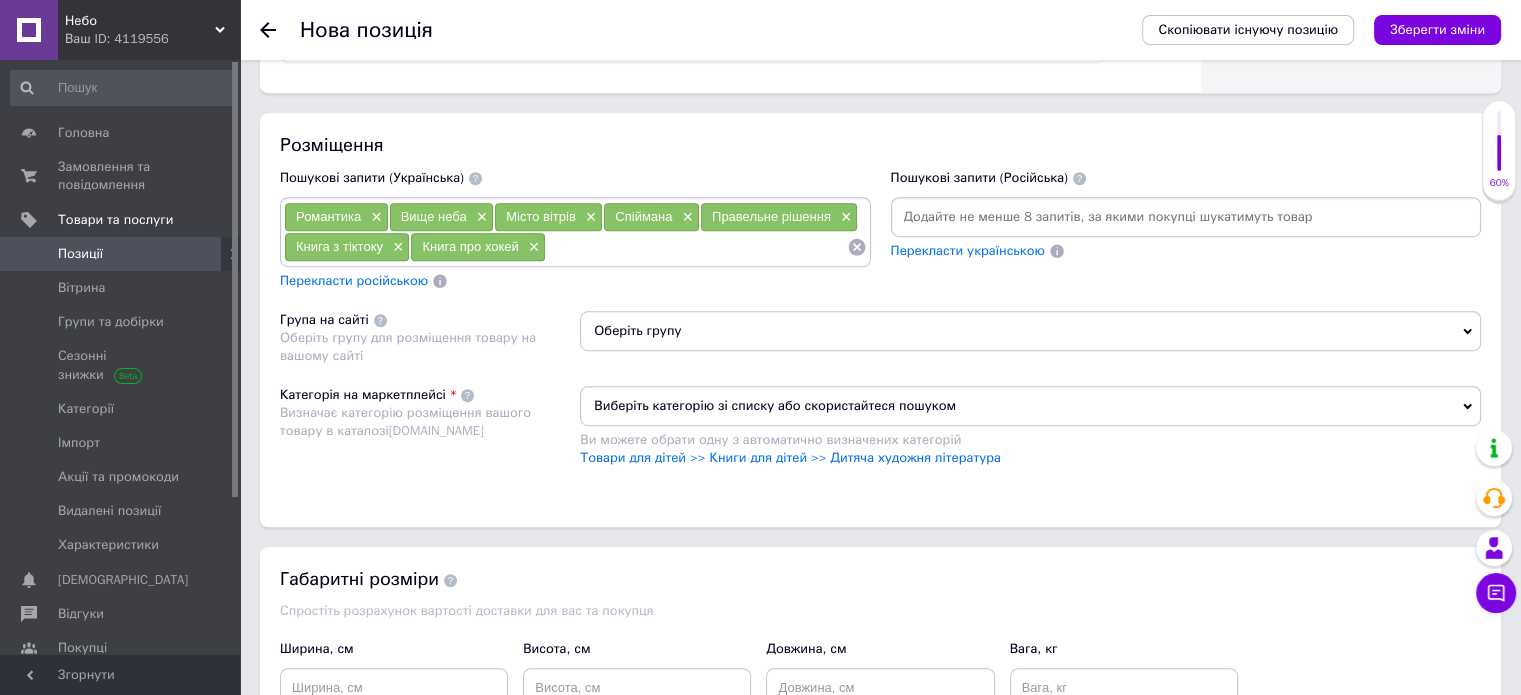 click on "Оберіть групу" at bounding box center [1030, 331] 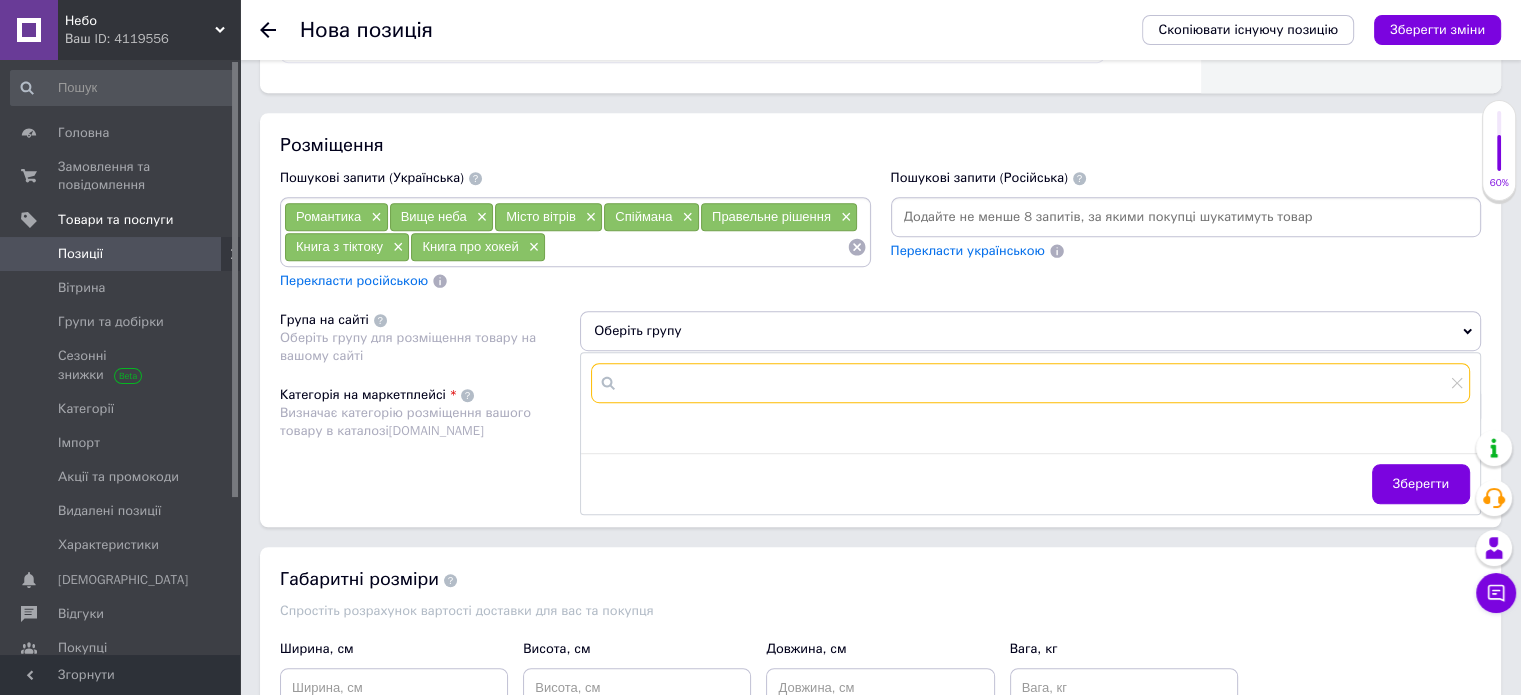click at bounding box center [1030, 383] 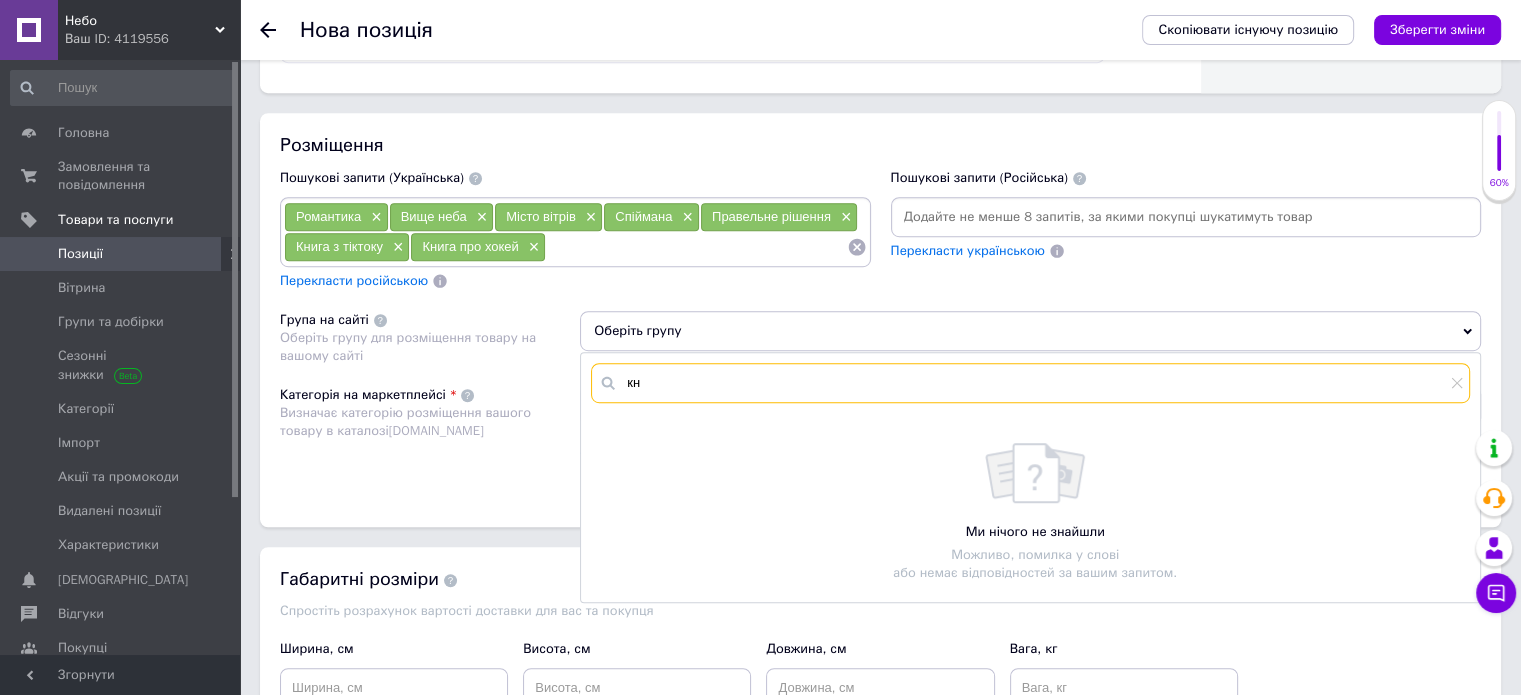 type on "к" 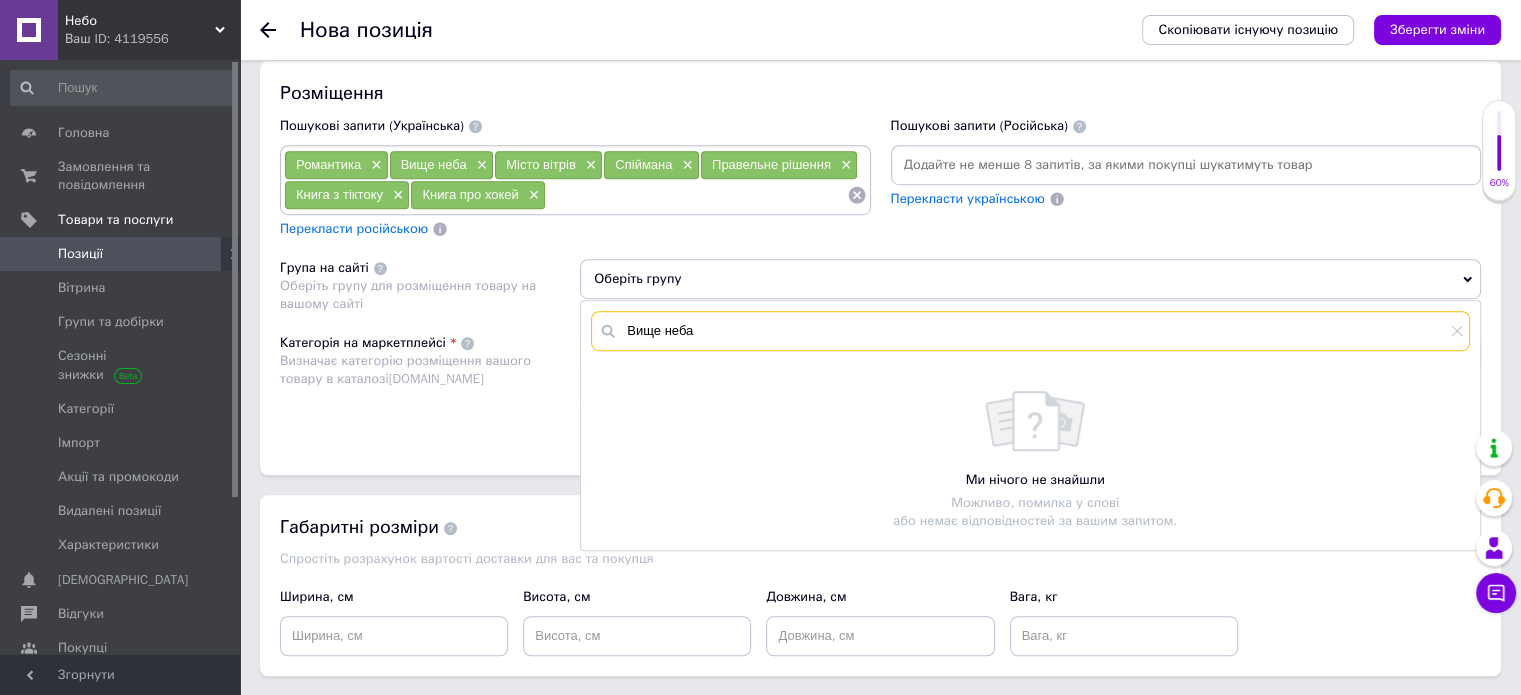 scroll, scrollTop: 1300, scrollLeft: 0, axis: vertical 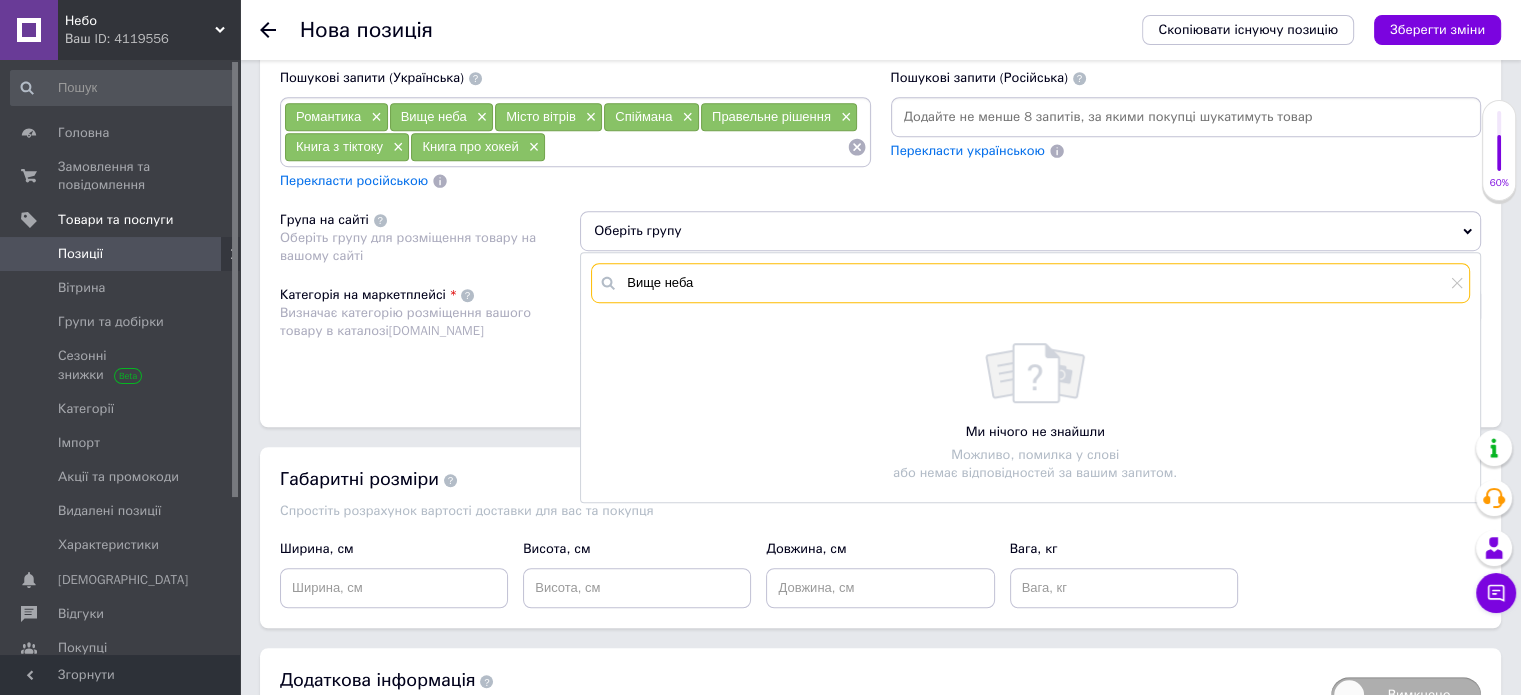 type on "Вище неба" 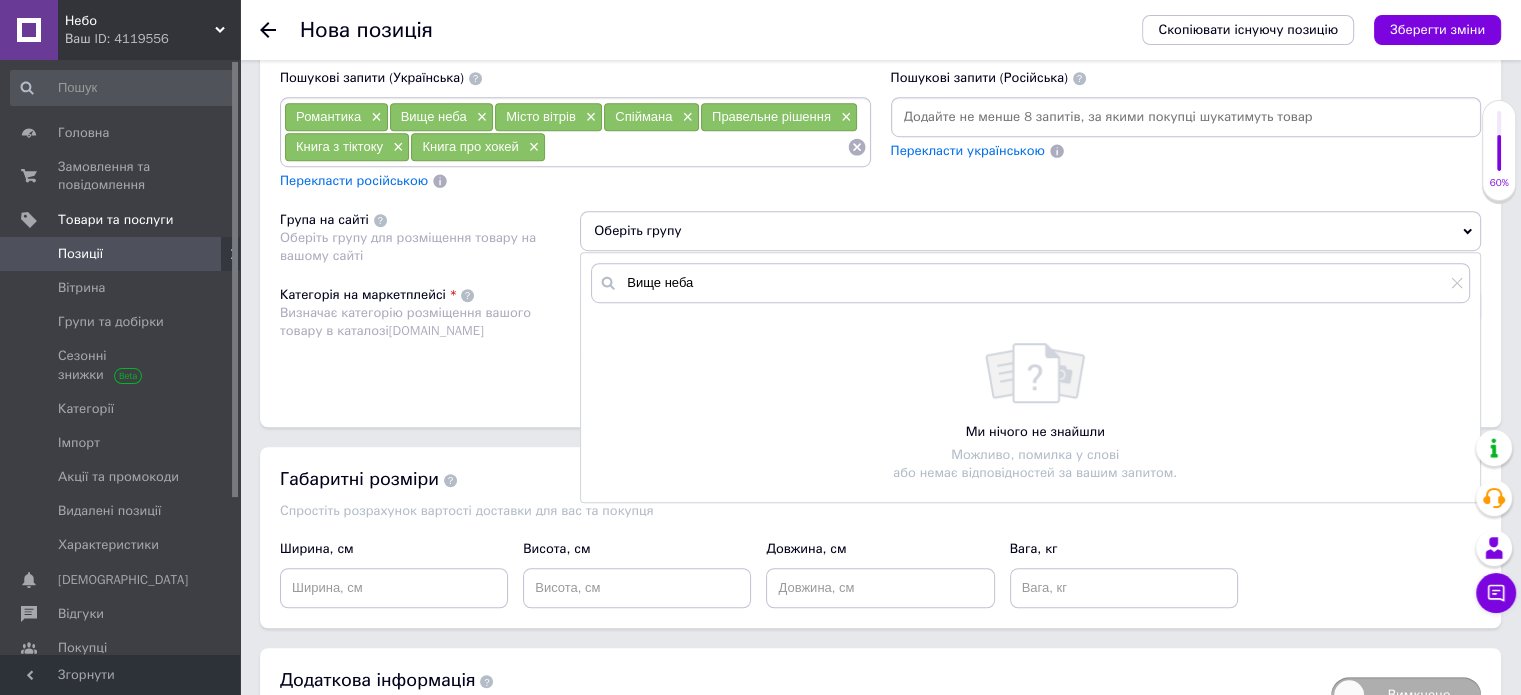 click on "Оберіть групу" at bounding box center [1030, 231] 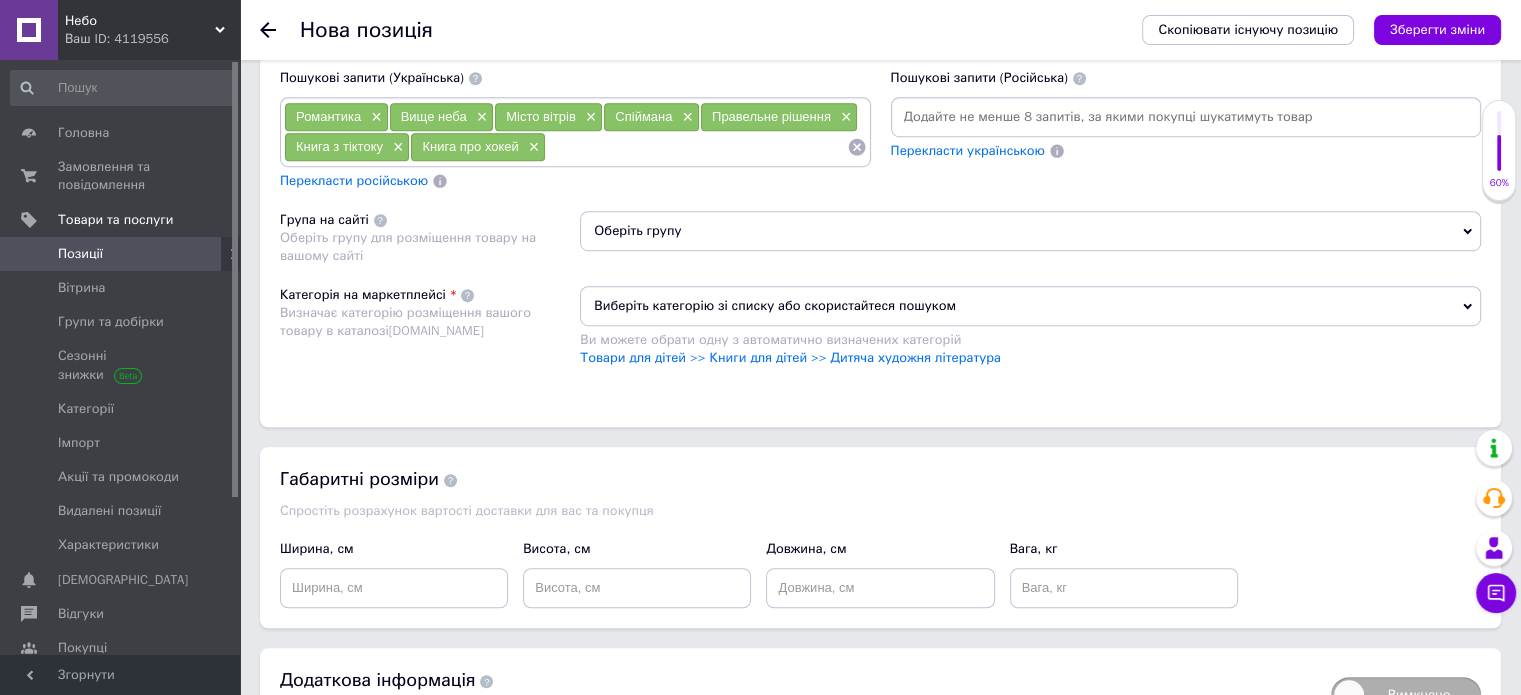 click 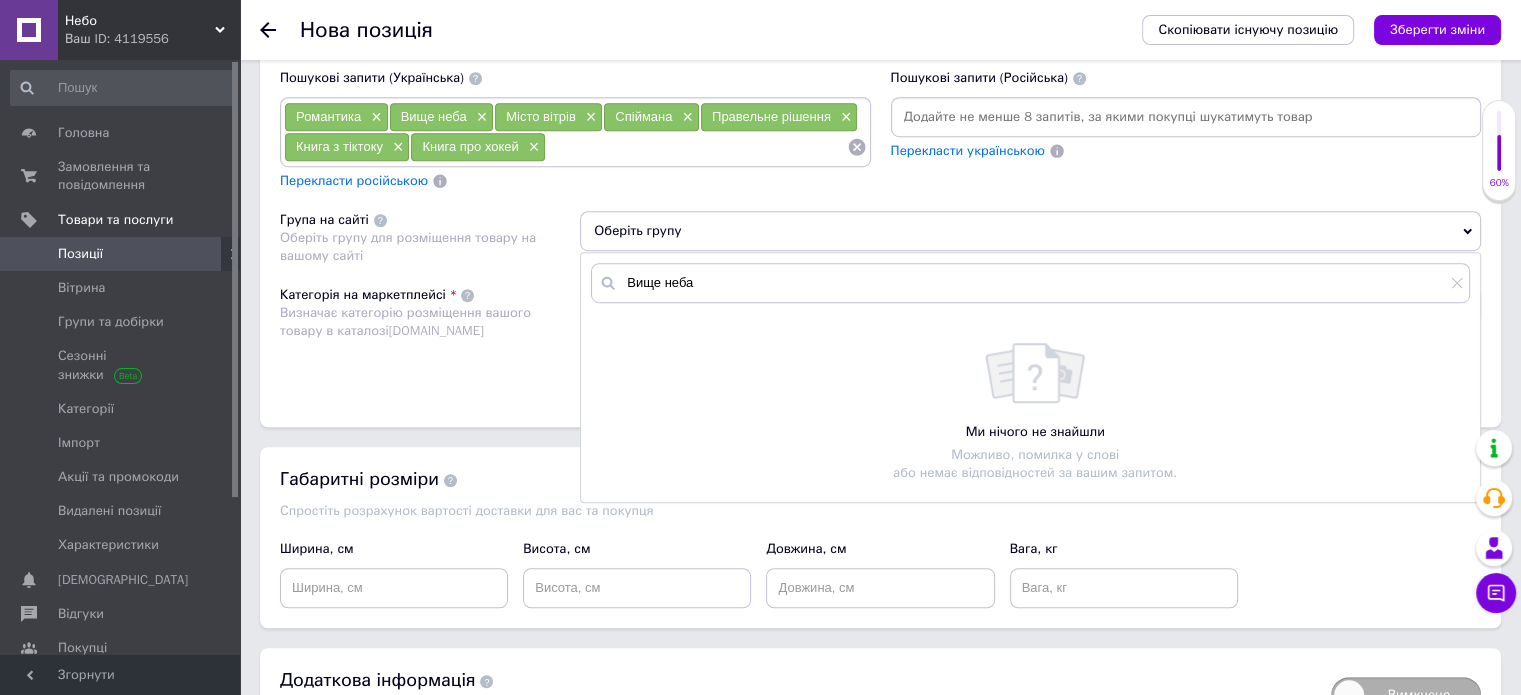 scroll, scrollTop: 1400, scrollLeft: 0, axis: vertical 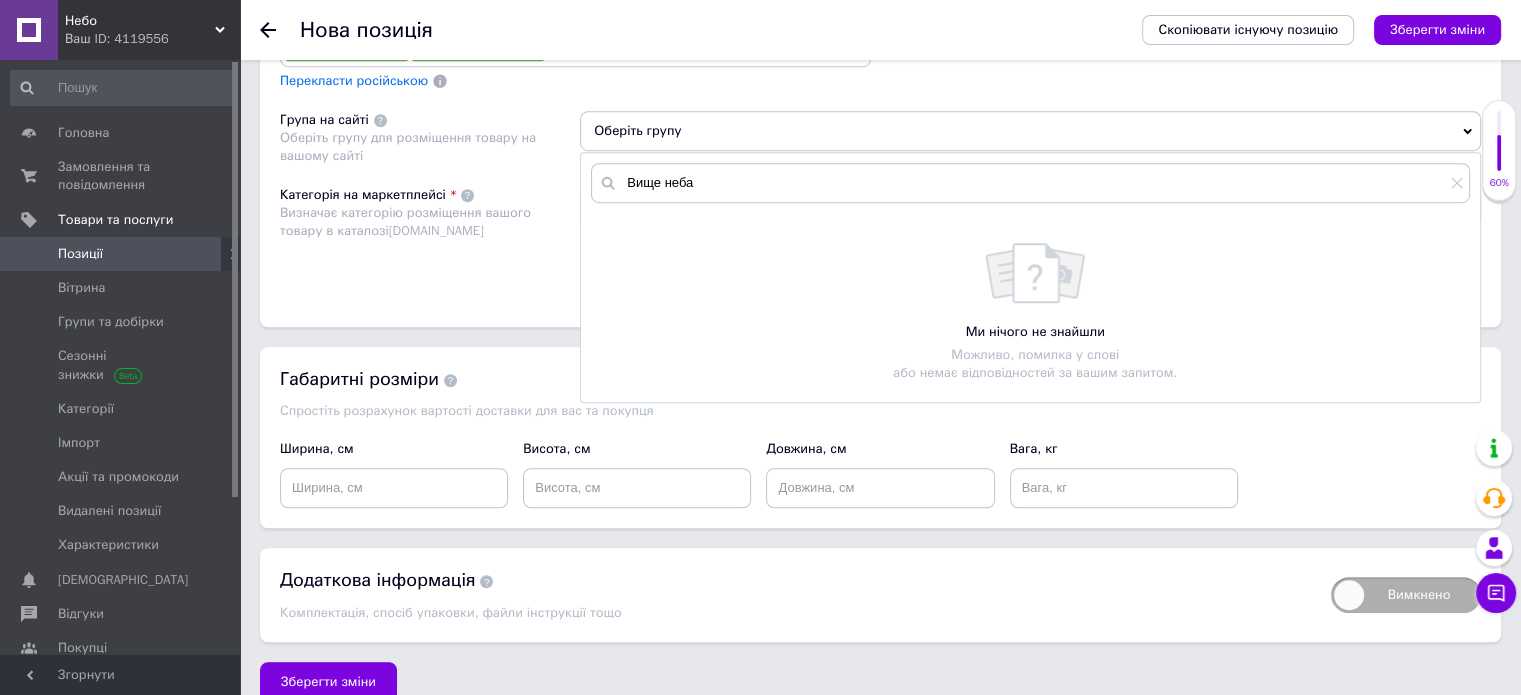drag, startPoint x: 1456, startPoint y: 175, endPoint x: 1446, endPoint y: 191, distance: 18.867962 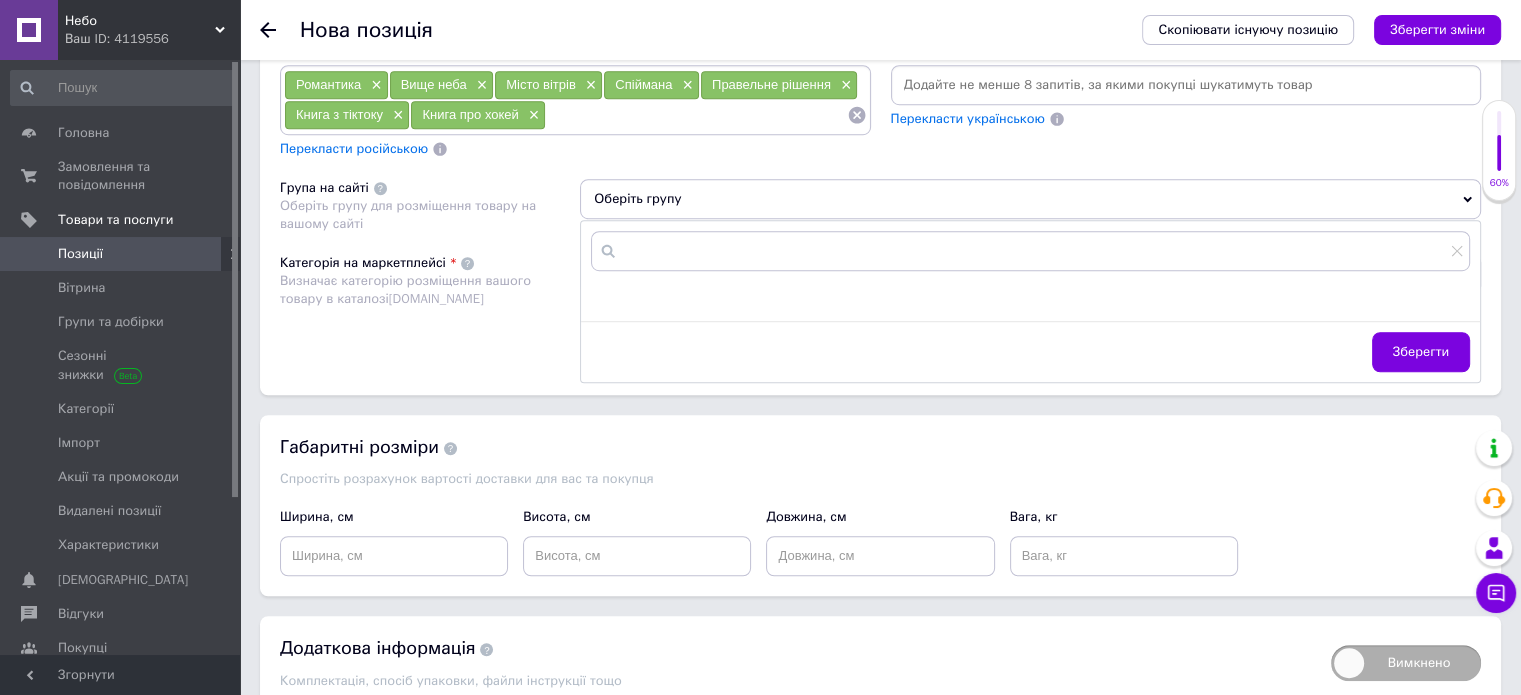 scroll, scrollTop: 1200, scrollLeft: 0, axis: vertical 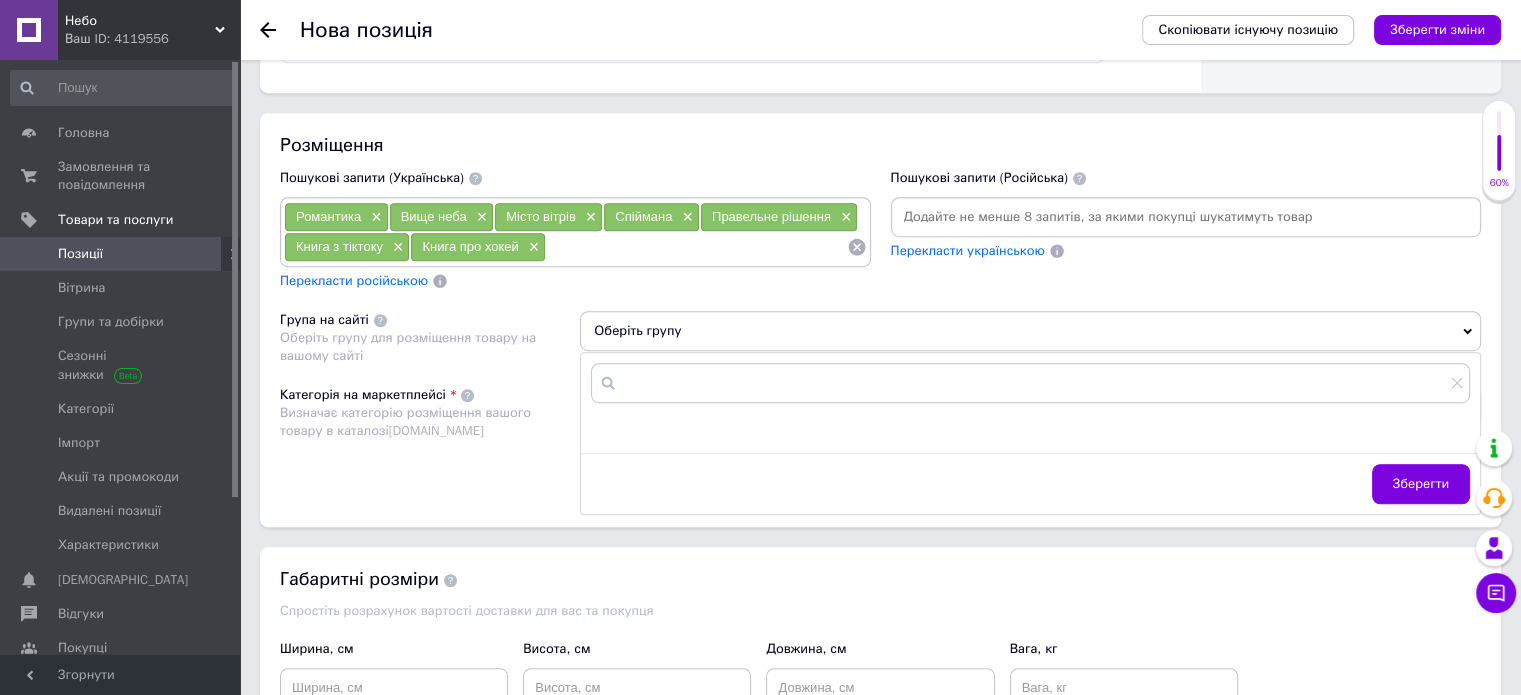 click 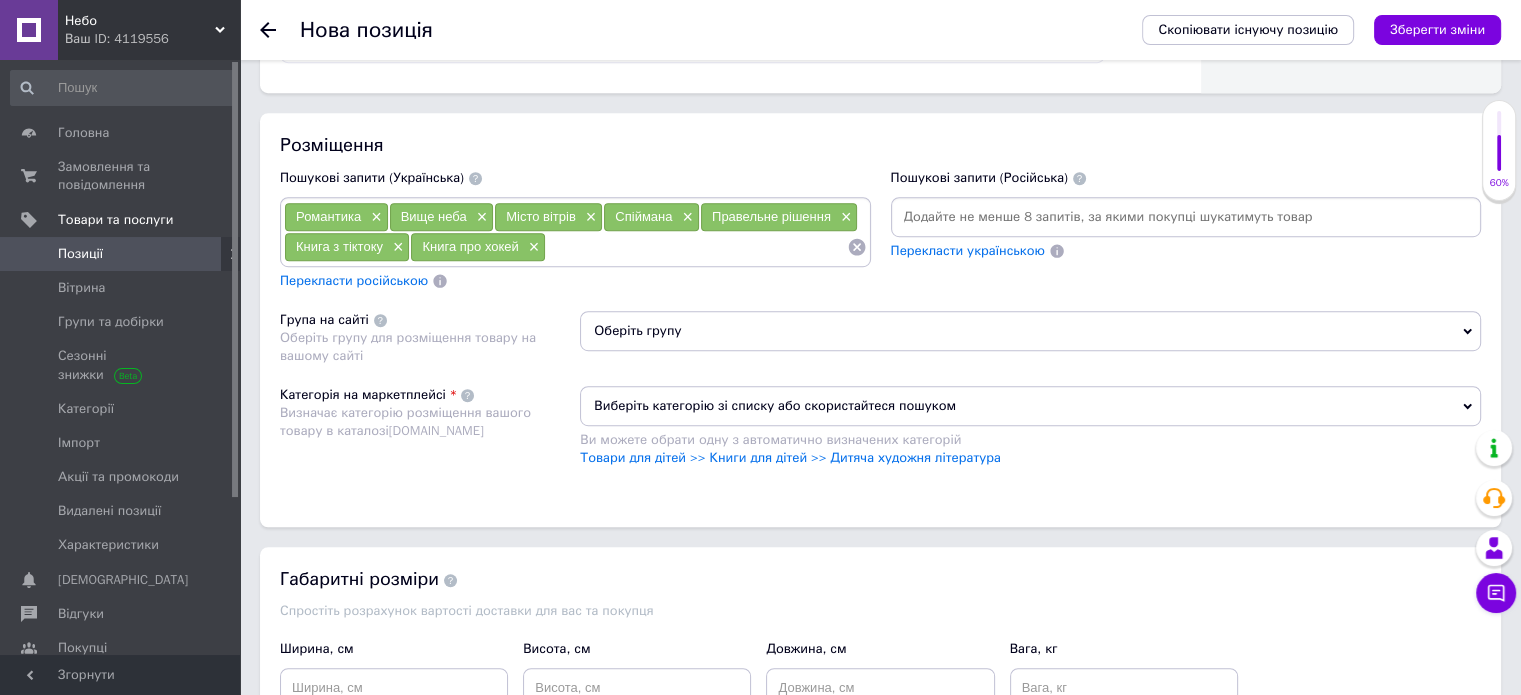 click 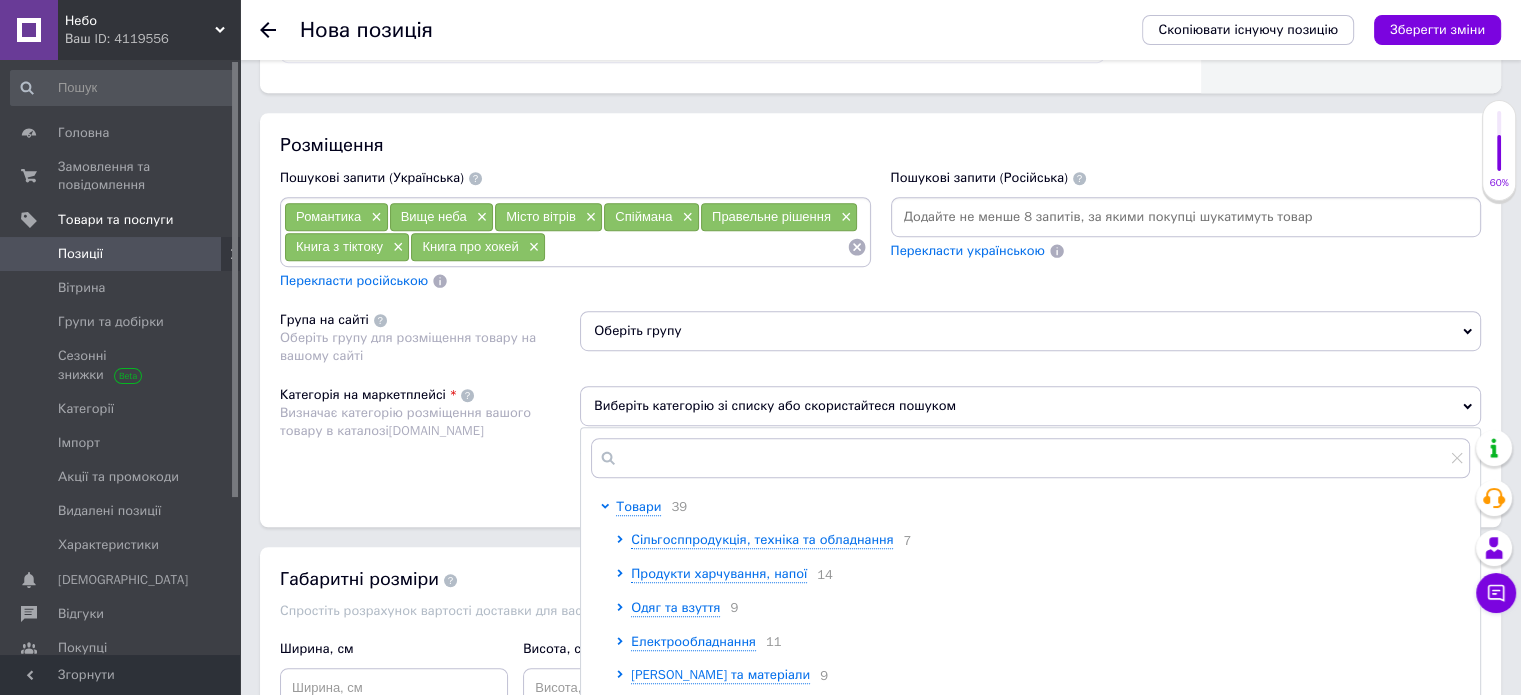 scroll, scrollTop: 1300, scrollLeft: 0, axis: vertical 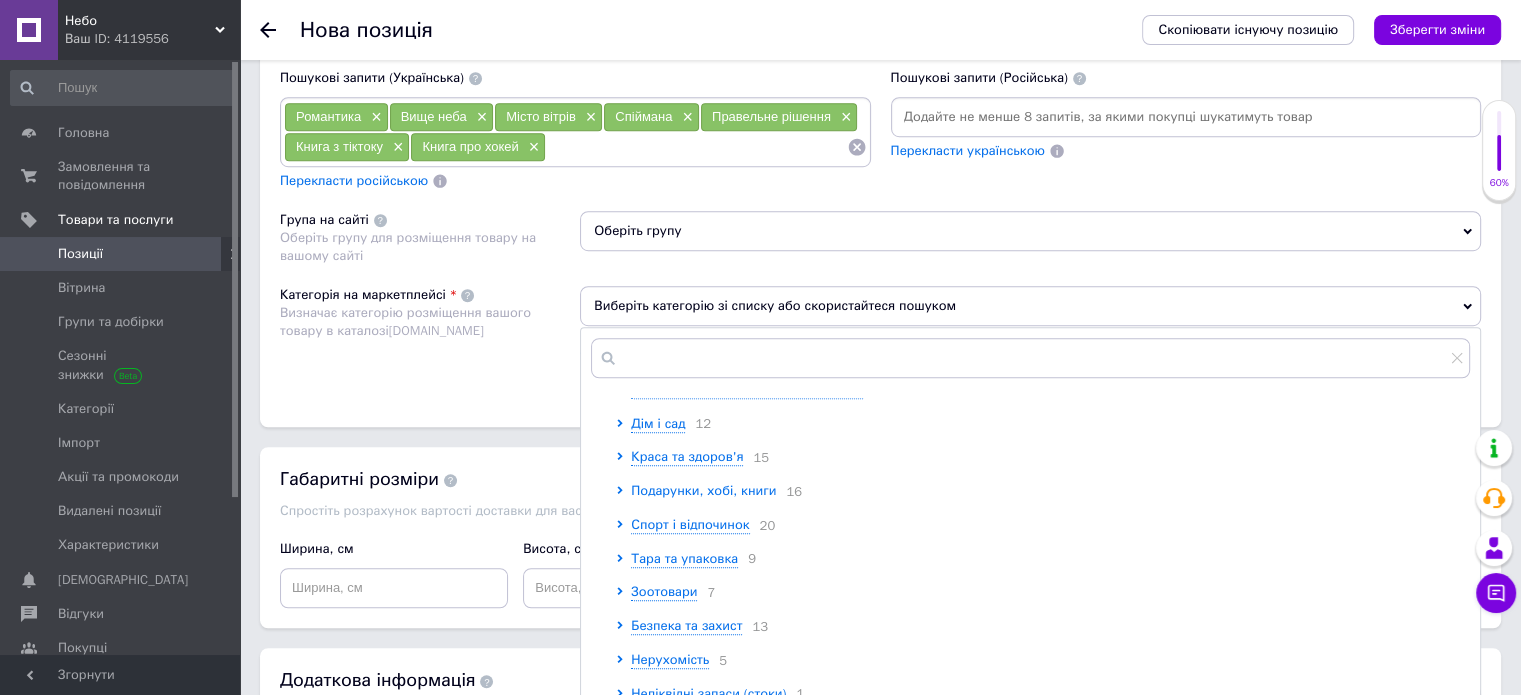 click on "Подарунки, хобі, книги" at bounding box center (703, 490) 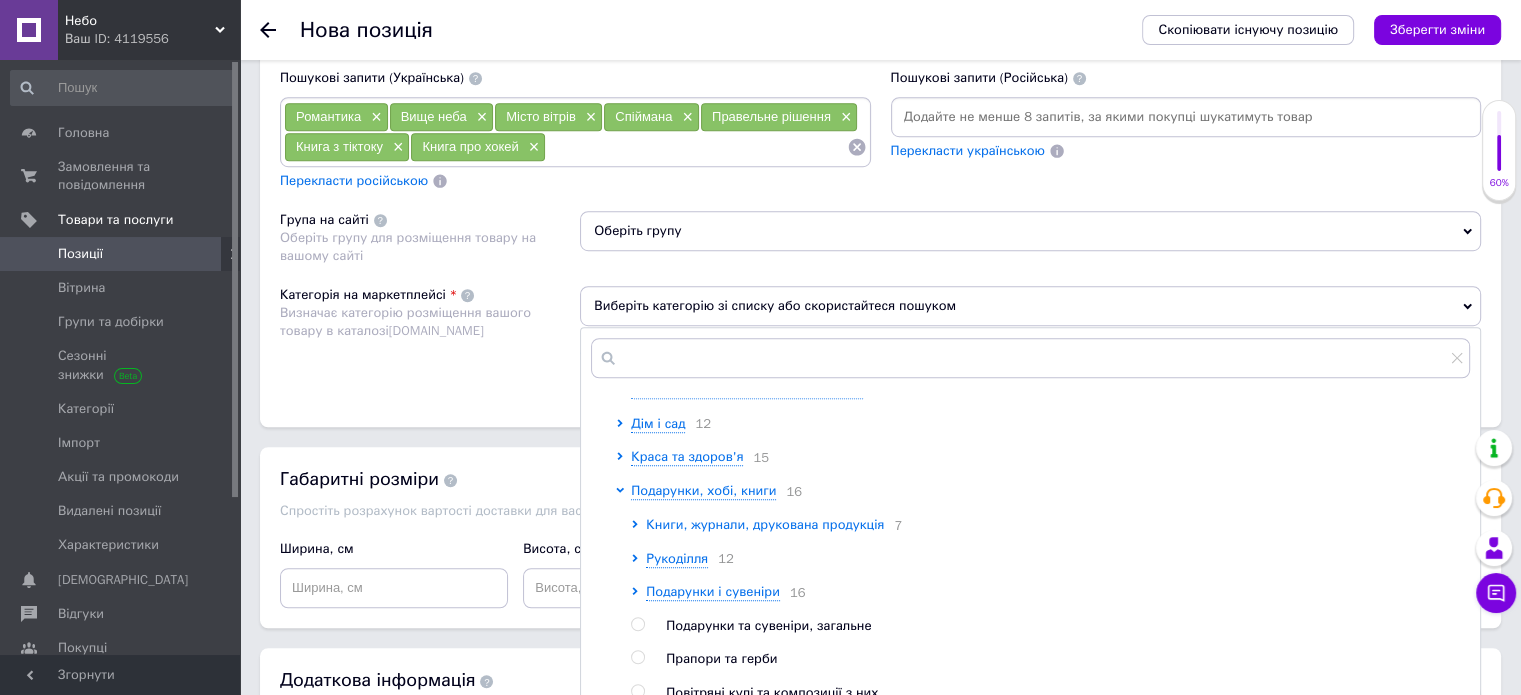 click on "Книги, журнали, друкована продукція" at bounding box center [765, 524] 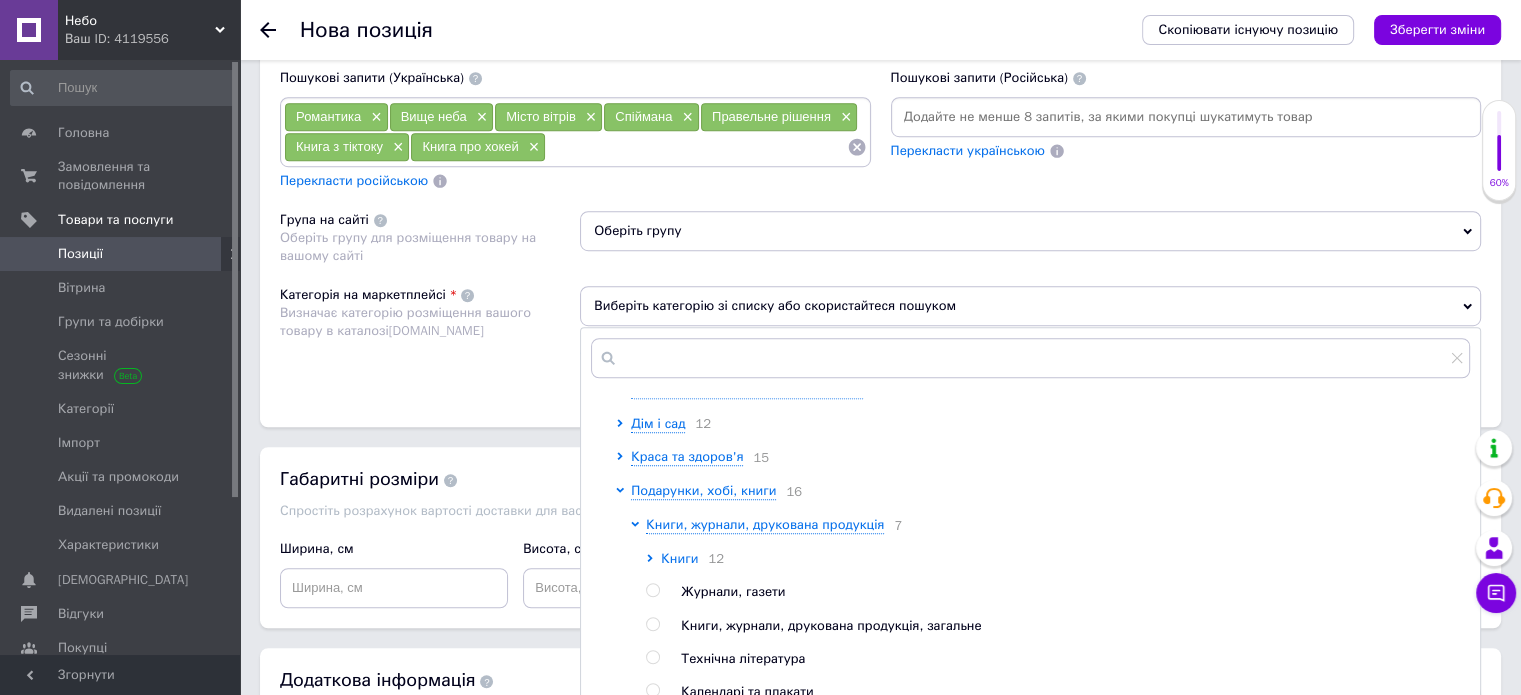 click on "Книги" at bounding box center (679, 558) 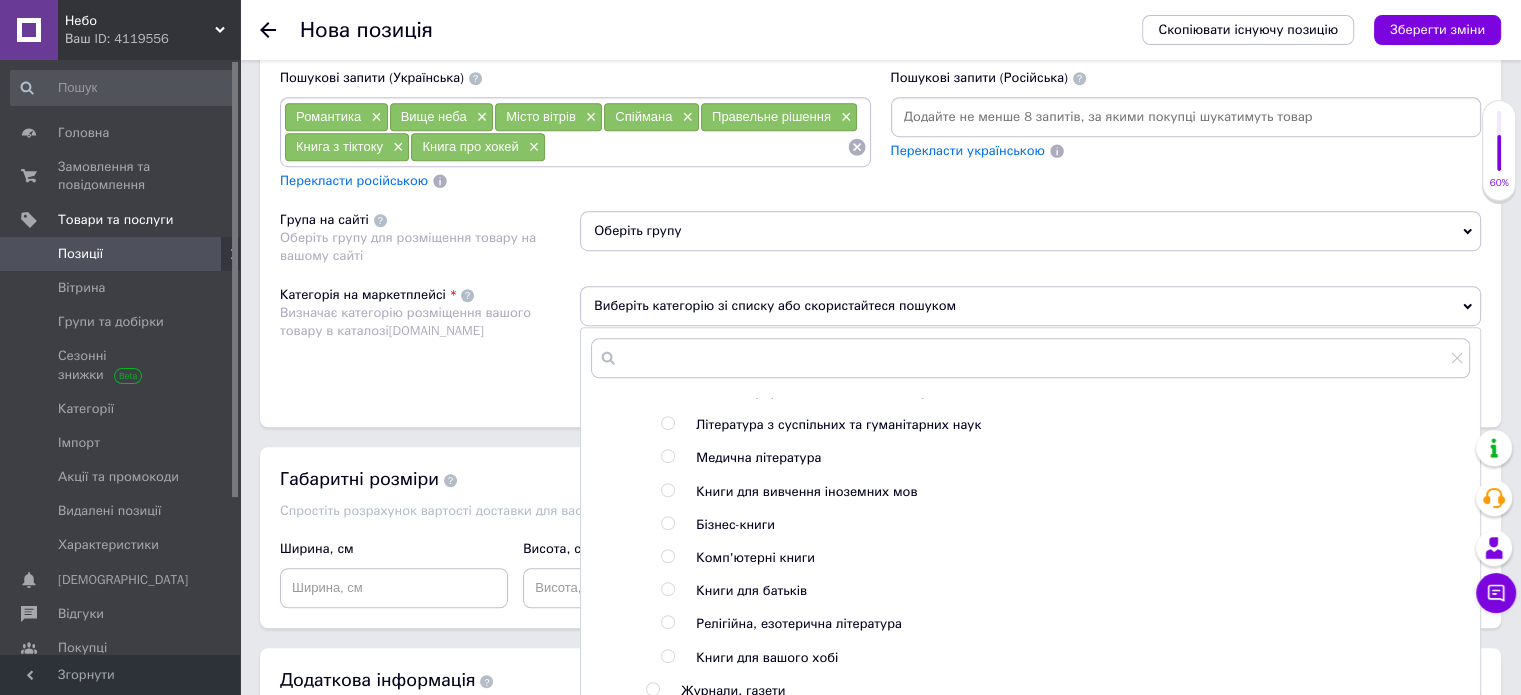 scroll, scrollTop: 487, scrollLeft: 0, axis: vertical 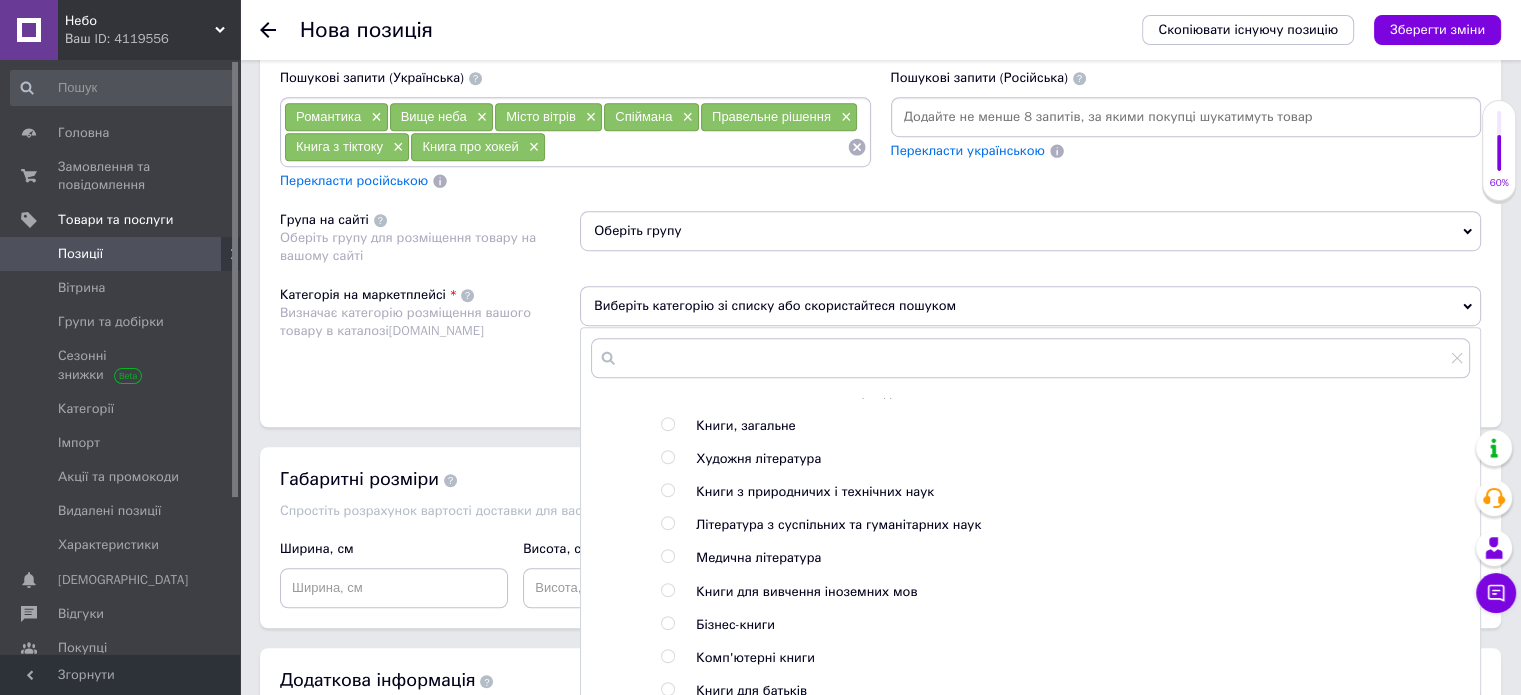 click at bounding box center [667, 457] 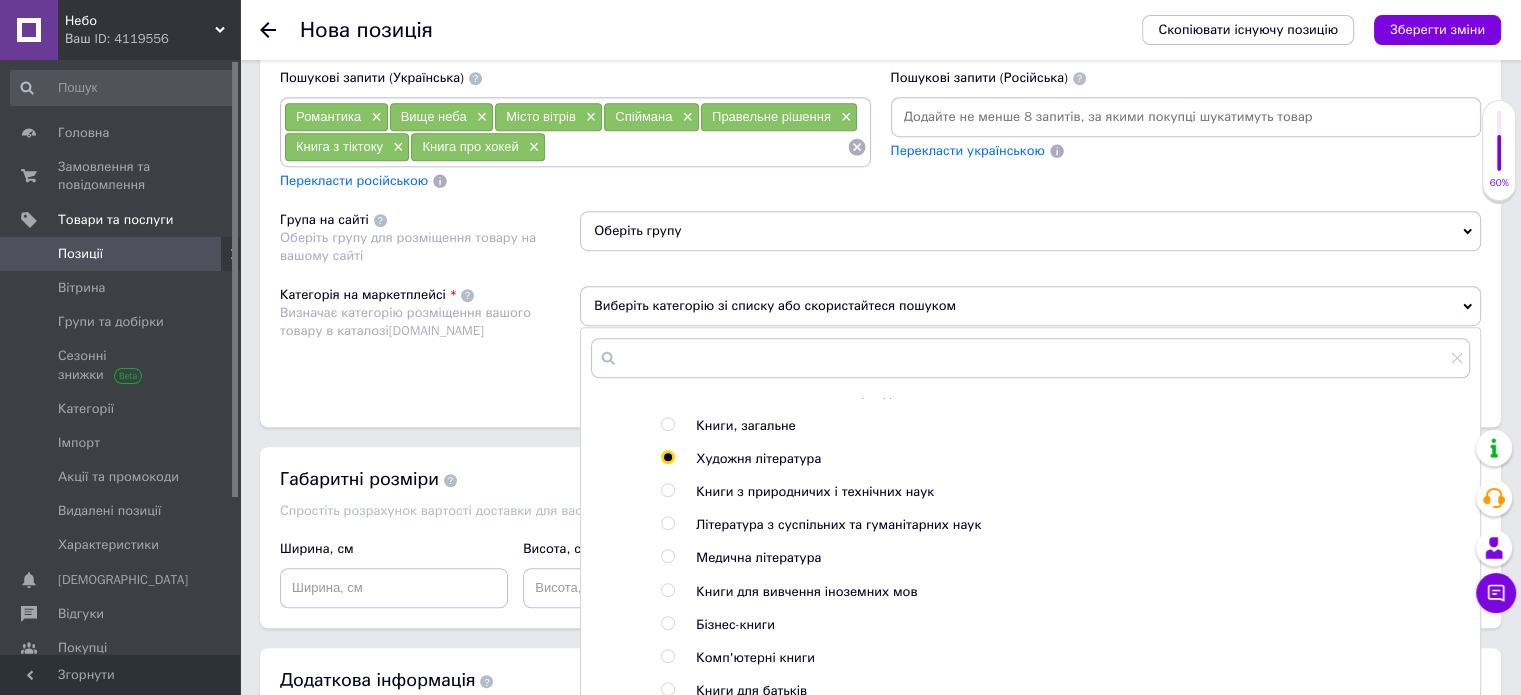 radio on "true" 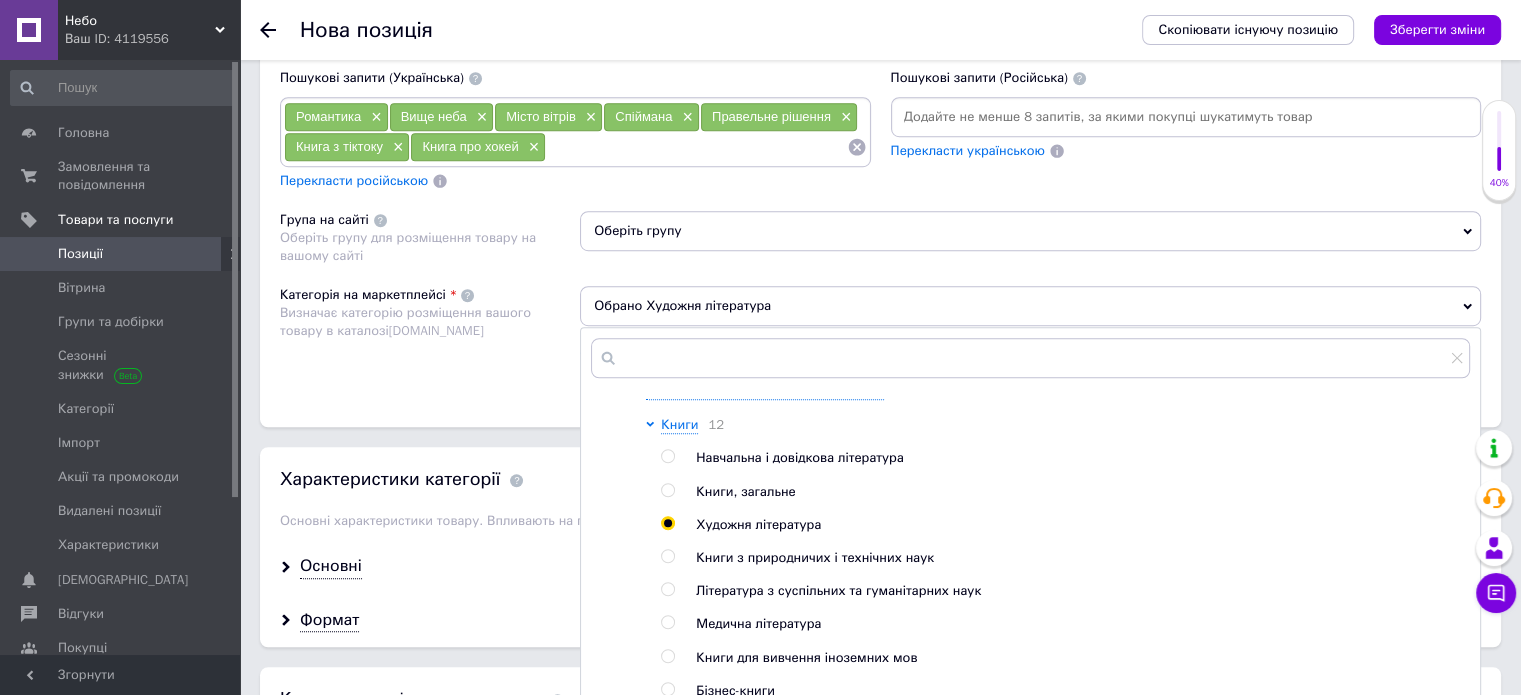 scroll, scrollTop: 387, scrollLeft: 0, axis: vertical 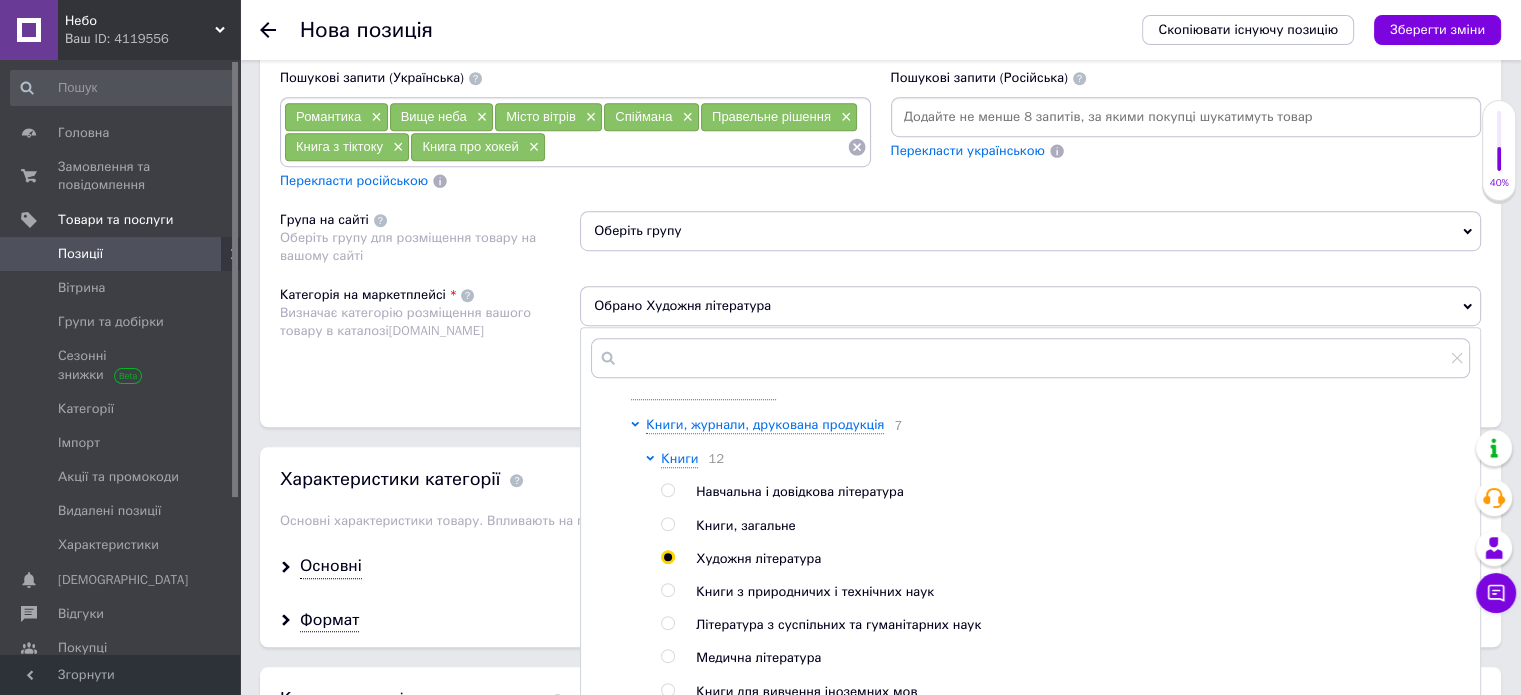 click at bounding box center [667, 490] 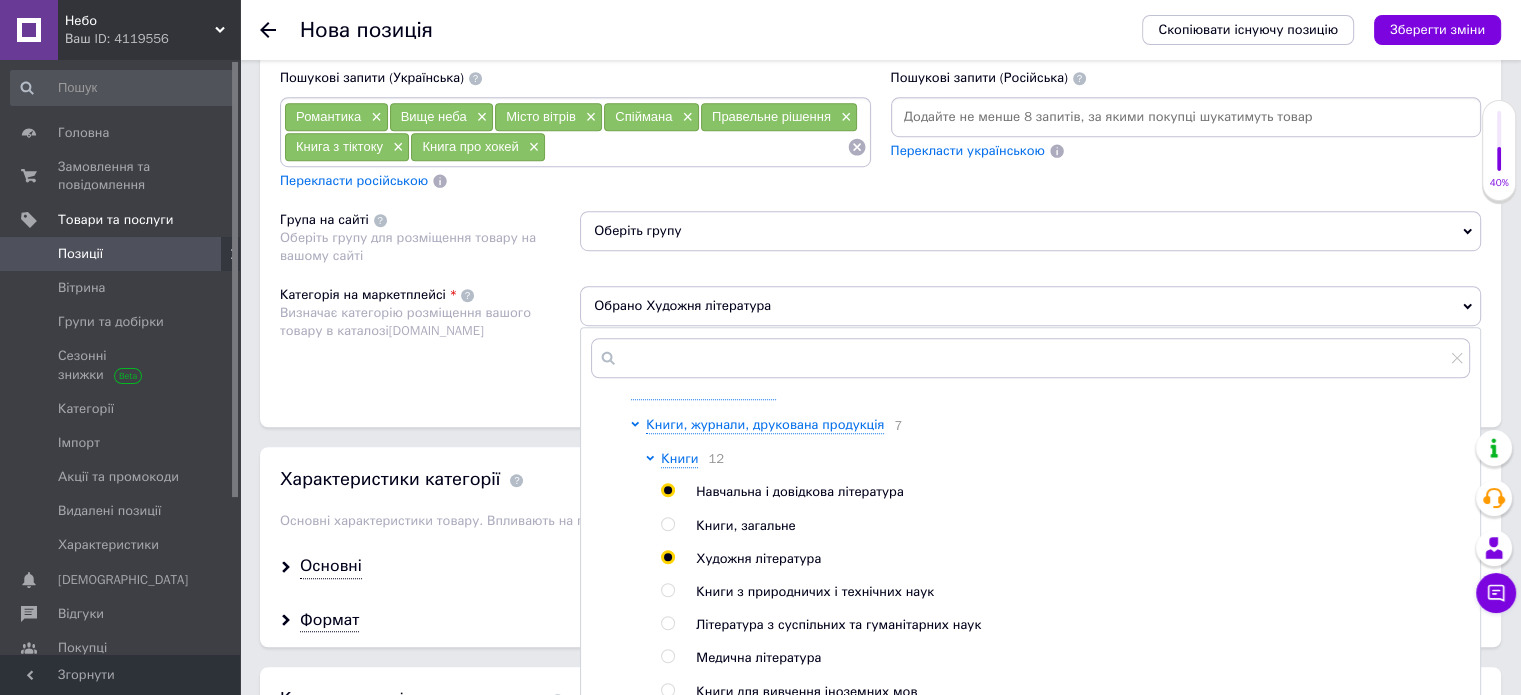 radio on "true" 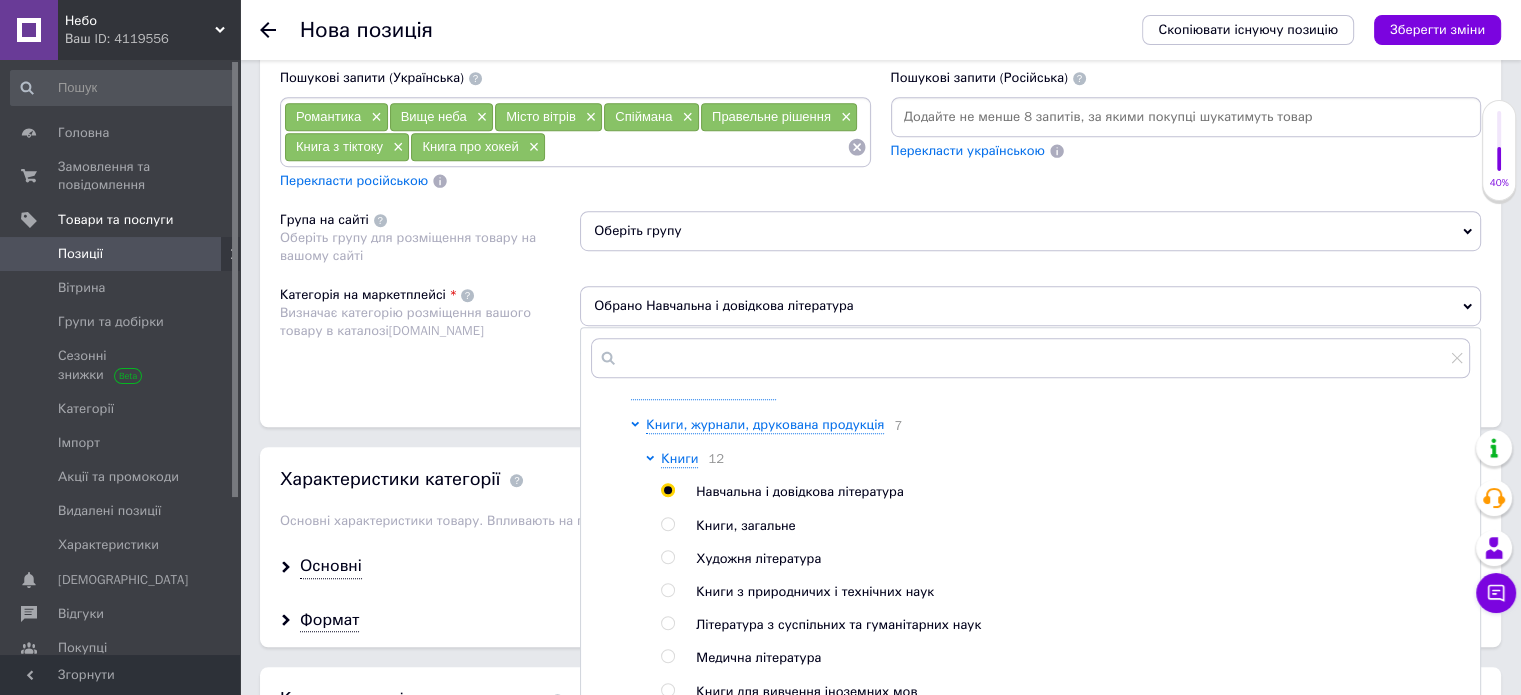 click at bounding box center (653, 658) 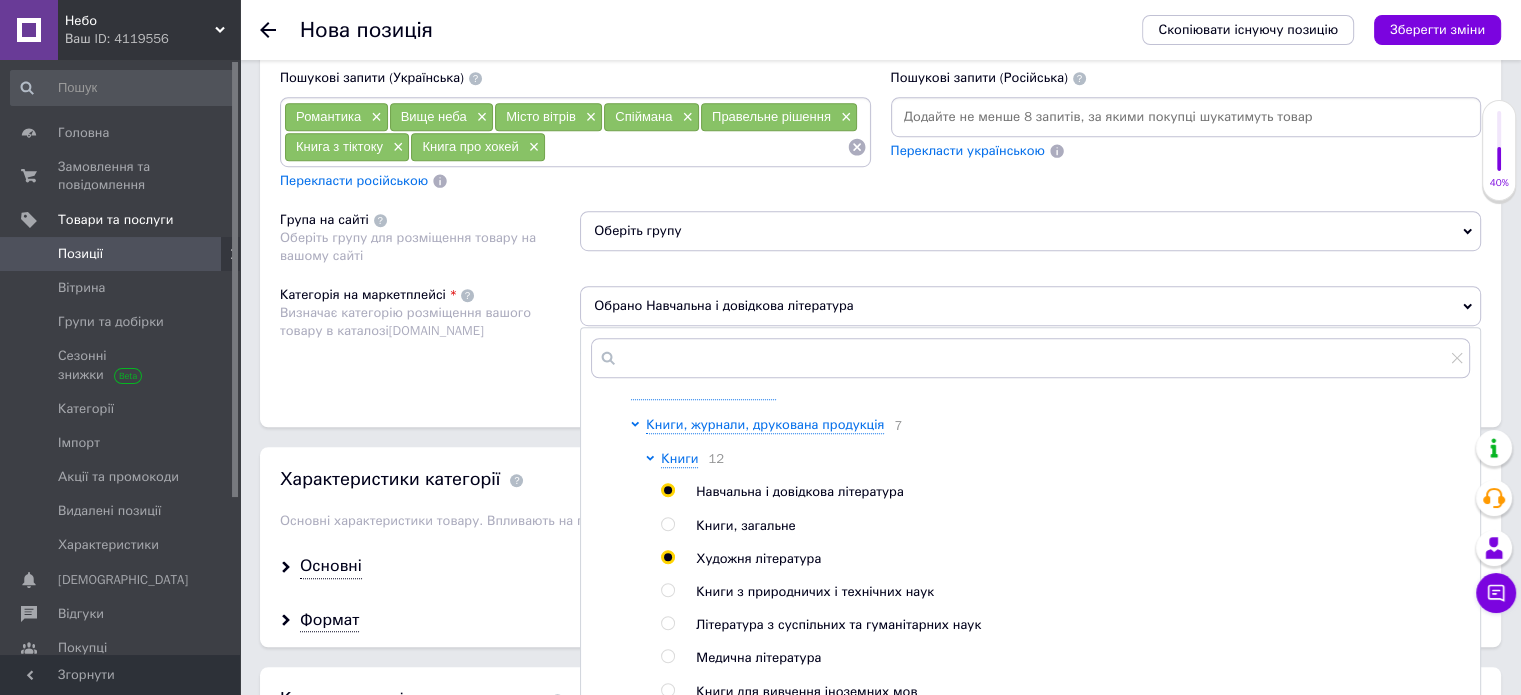 radio on "false" 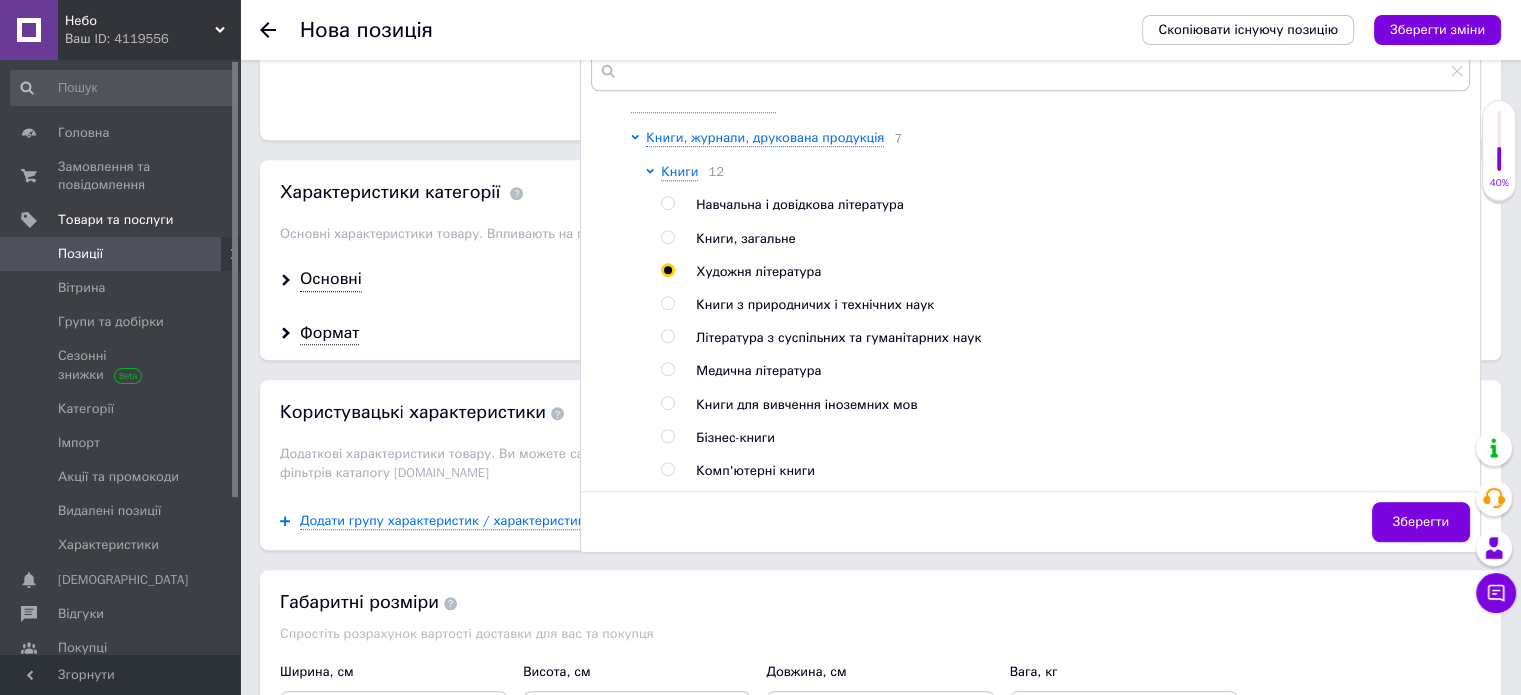 scroll, scrollTop: 1592, scrollLeft: 0, axis: vertical 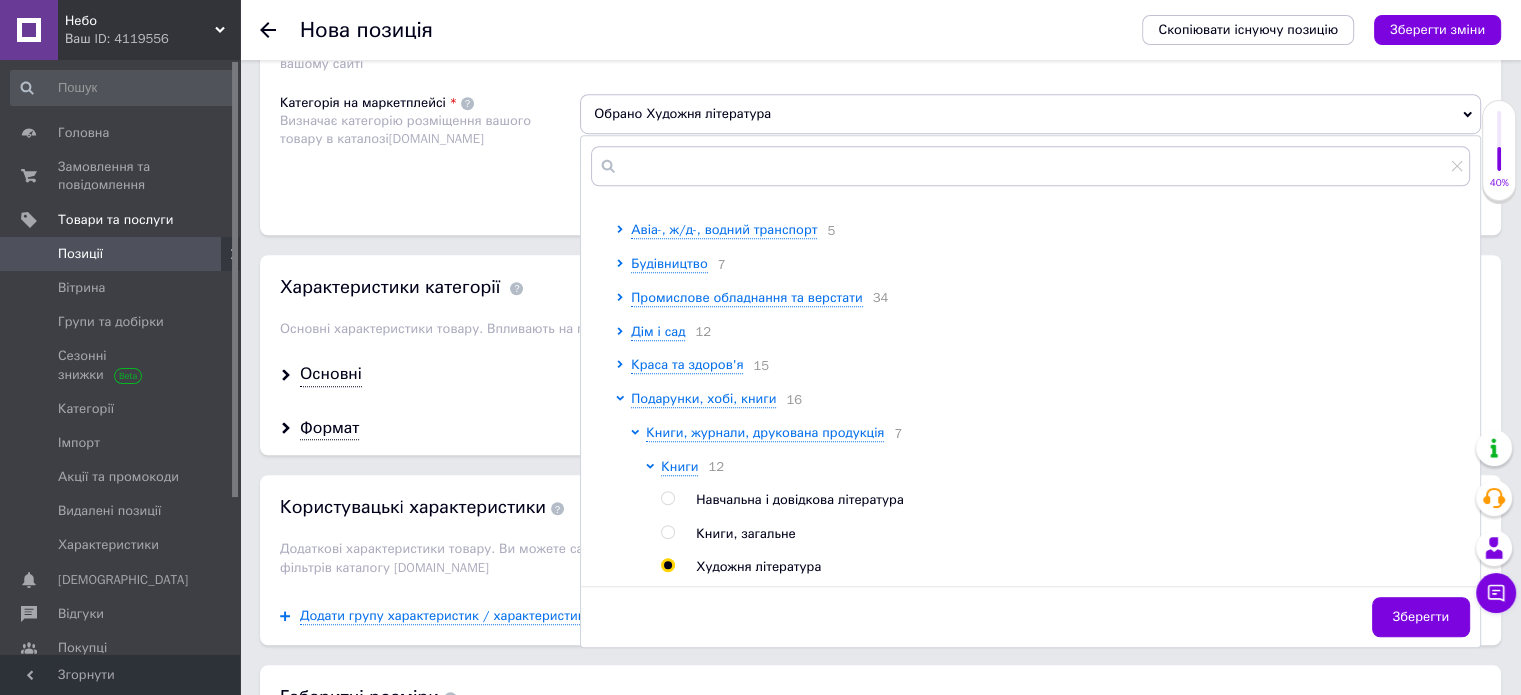 click 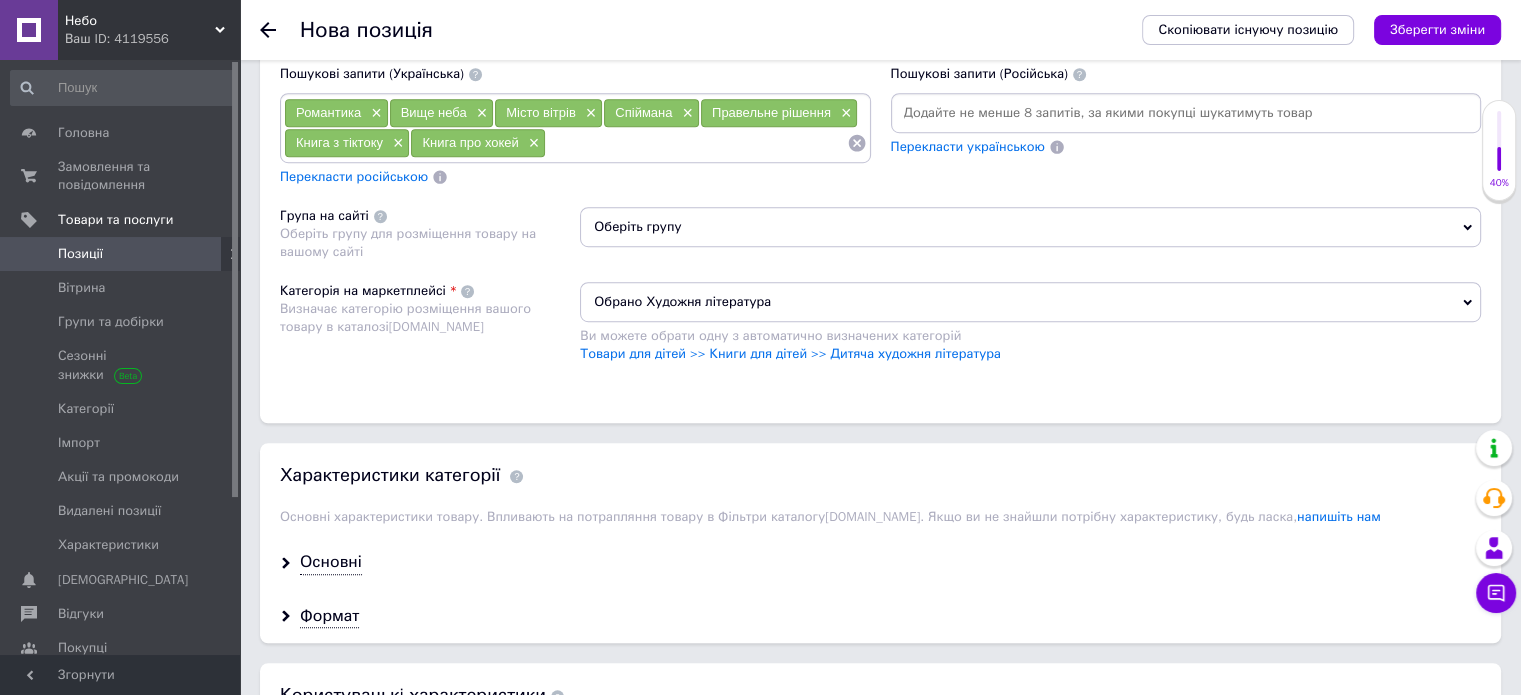 scroll, scrollTop: 1292, scrollLeft: 0, axis: vertical 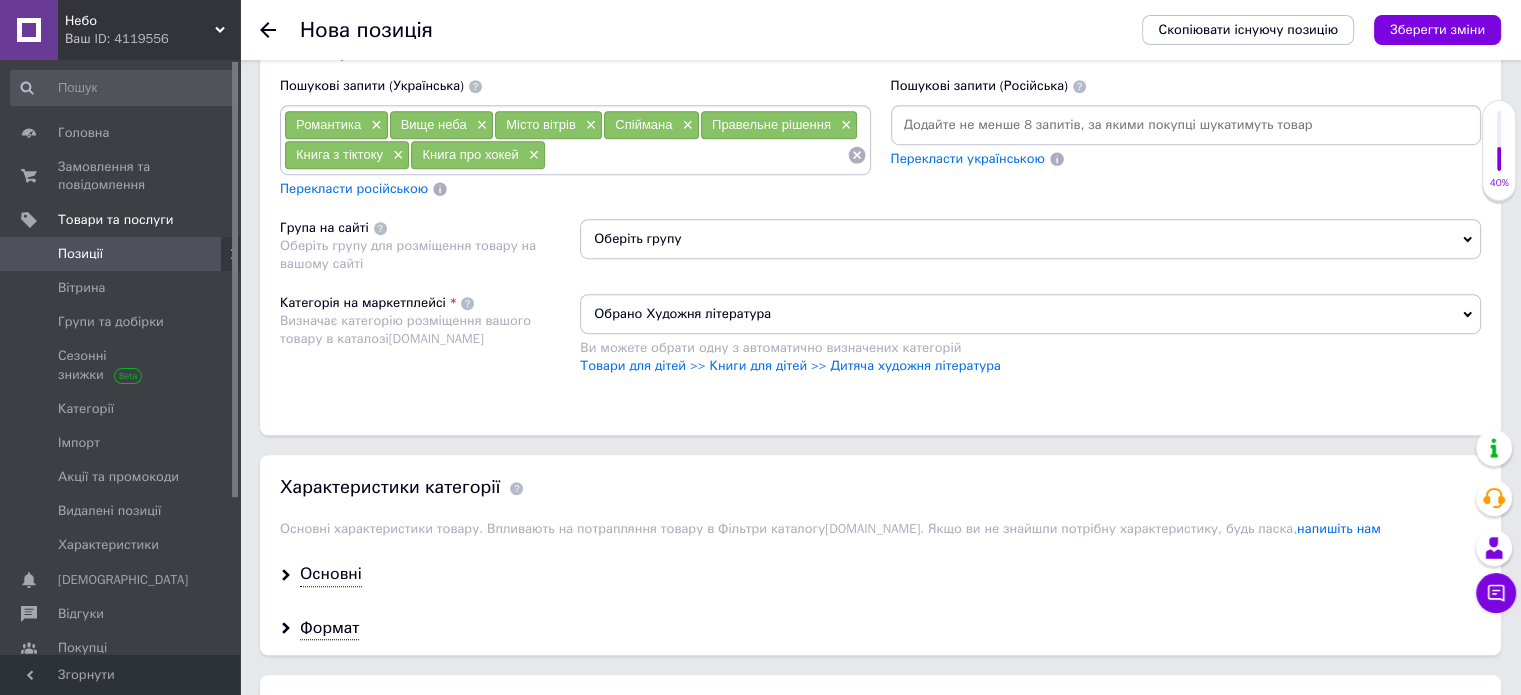 click on "Оберіть групу" at bounding box center (1030, 239) 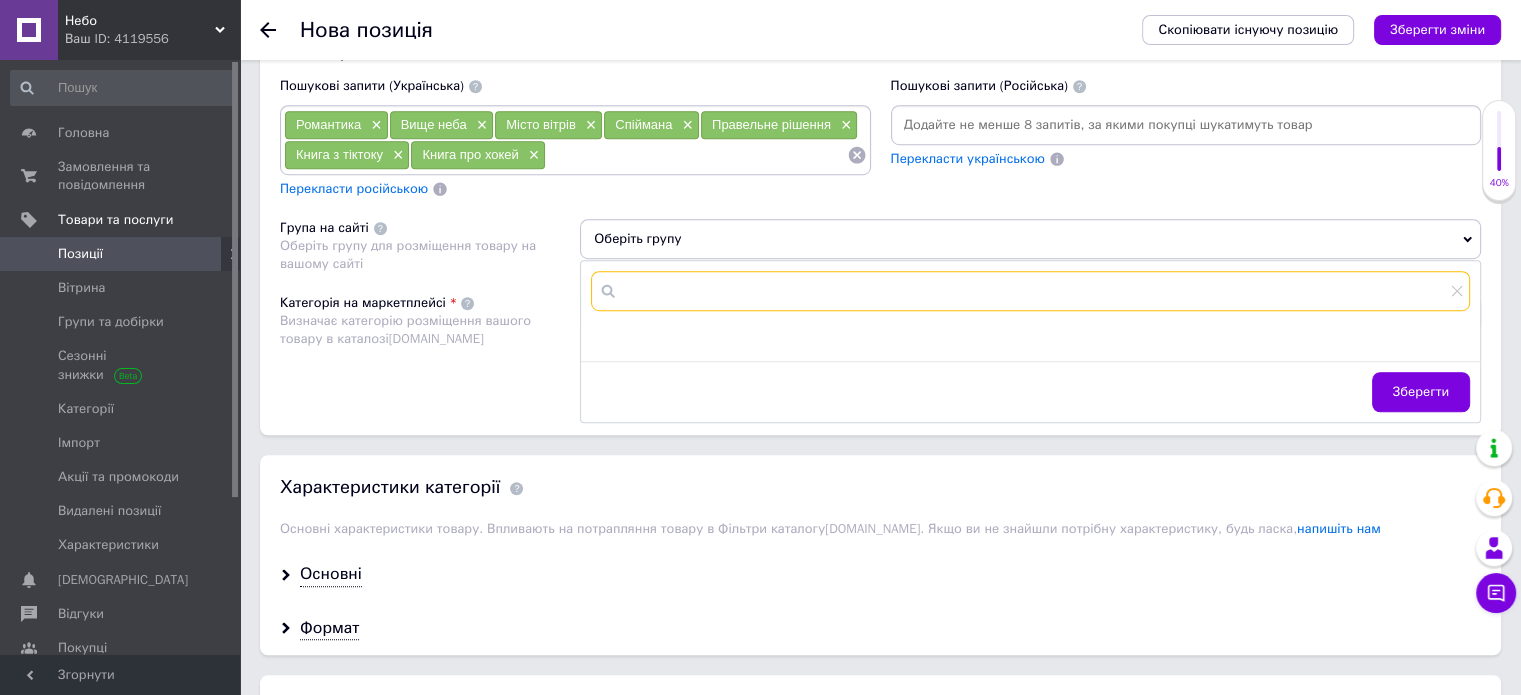 click at bounding box center [1030, 291] 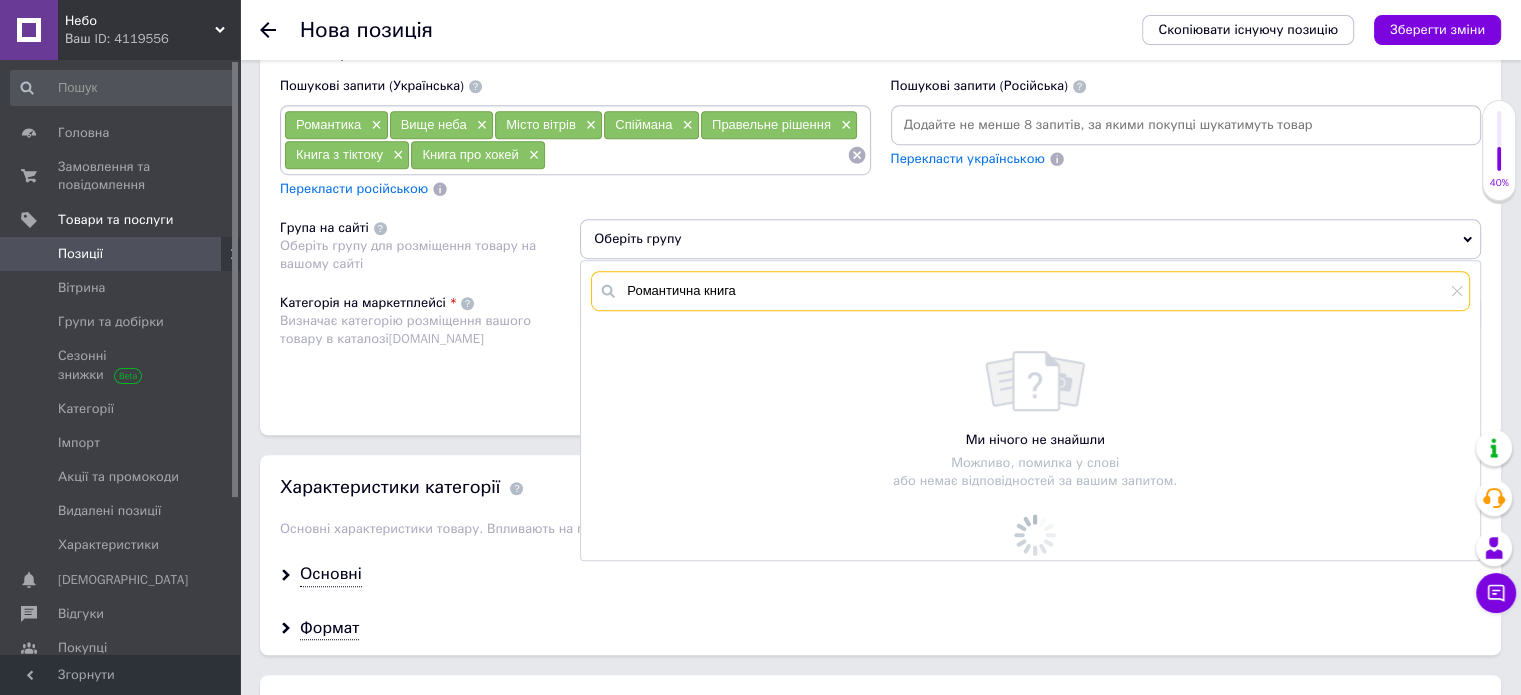 type on "Романтична книга" 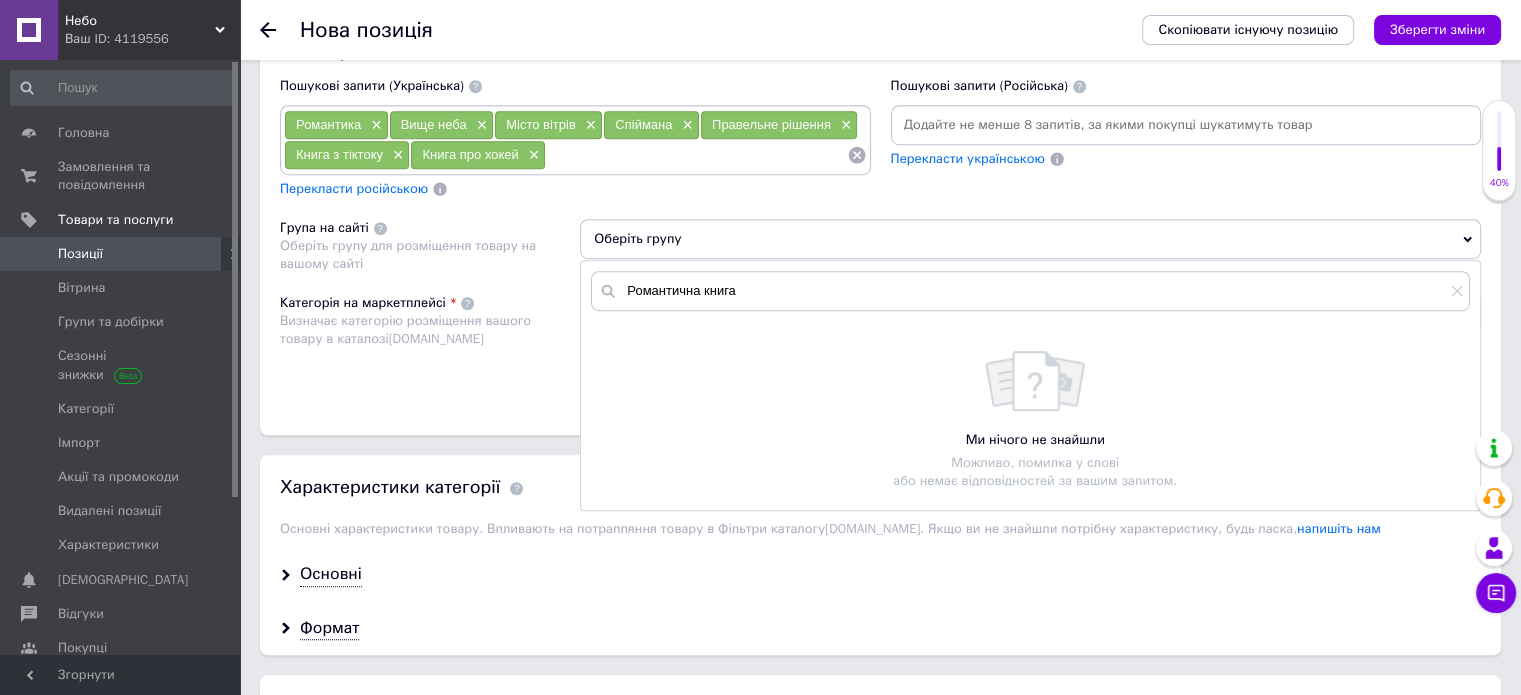 click on "Оберіть групу" at bounding box center [1030, 239] 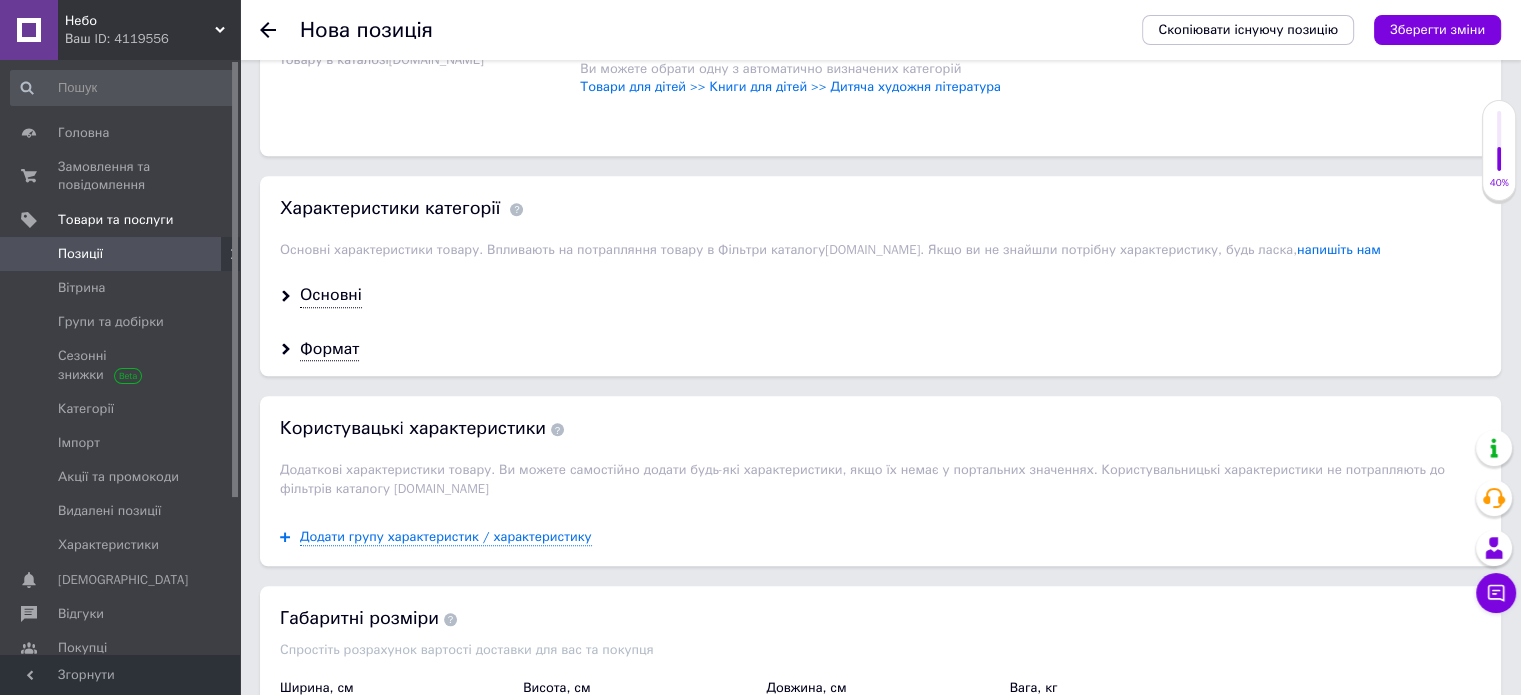 scroll, scrollTop: 1592, scrollLeft: 0, axis: vertical 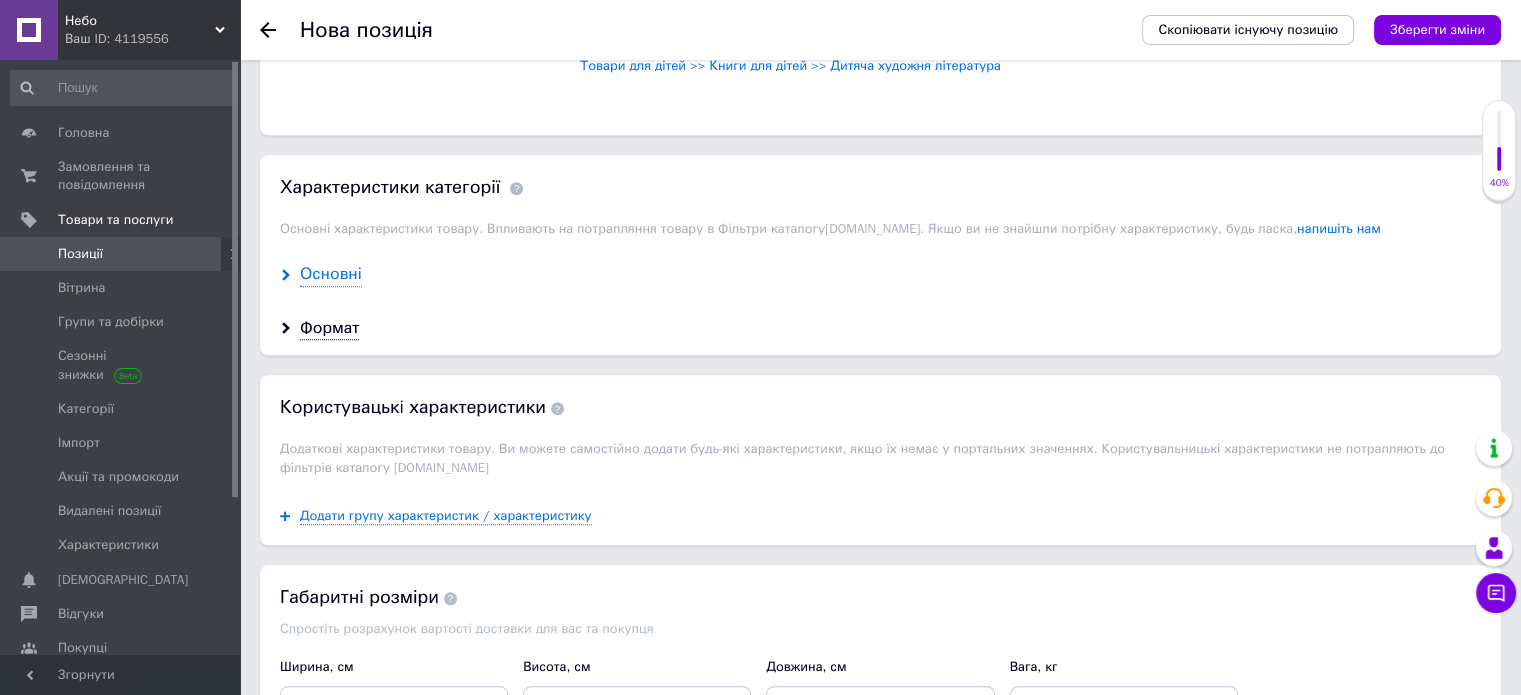 click on "Основні" at bounding box center [331, 274] 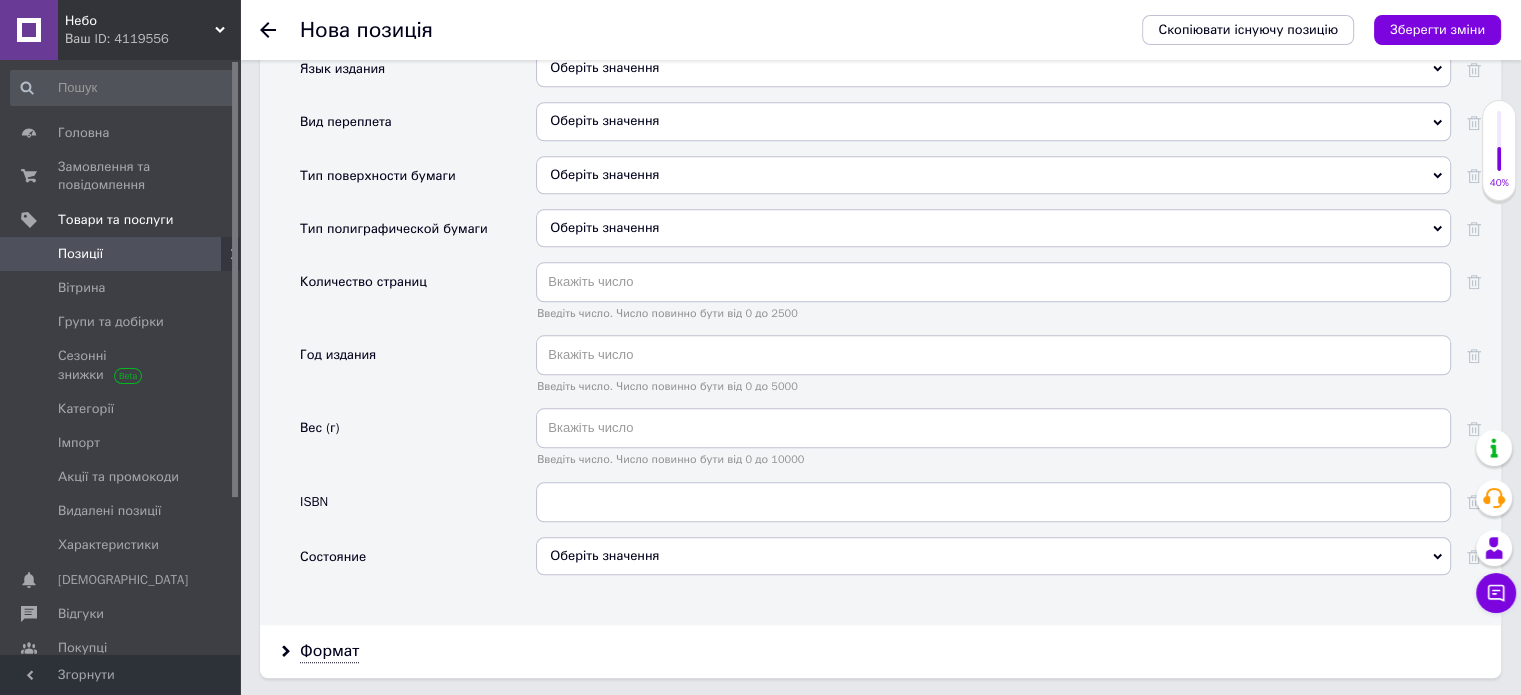 scroll, scrollTop: 2292, scrollLeft: 0, axis: vertical 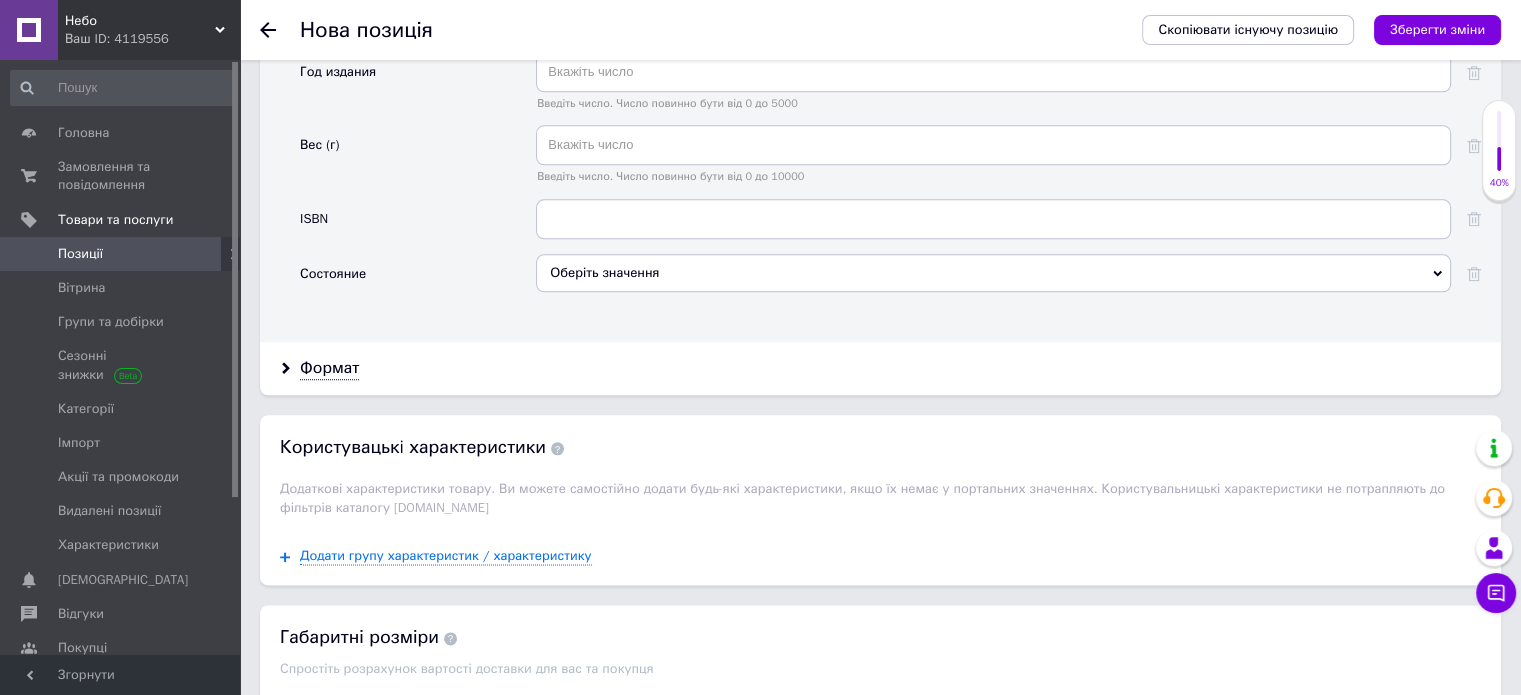 click on "Формат" at bounding box center [880, 368] 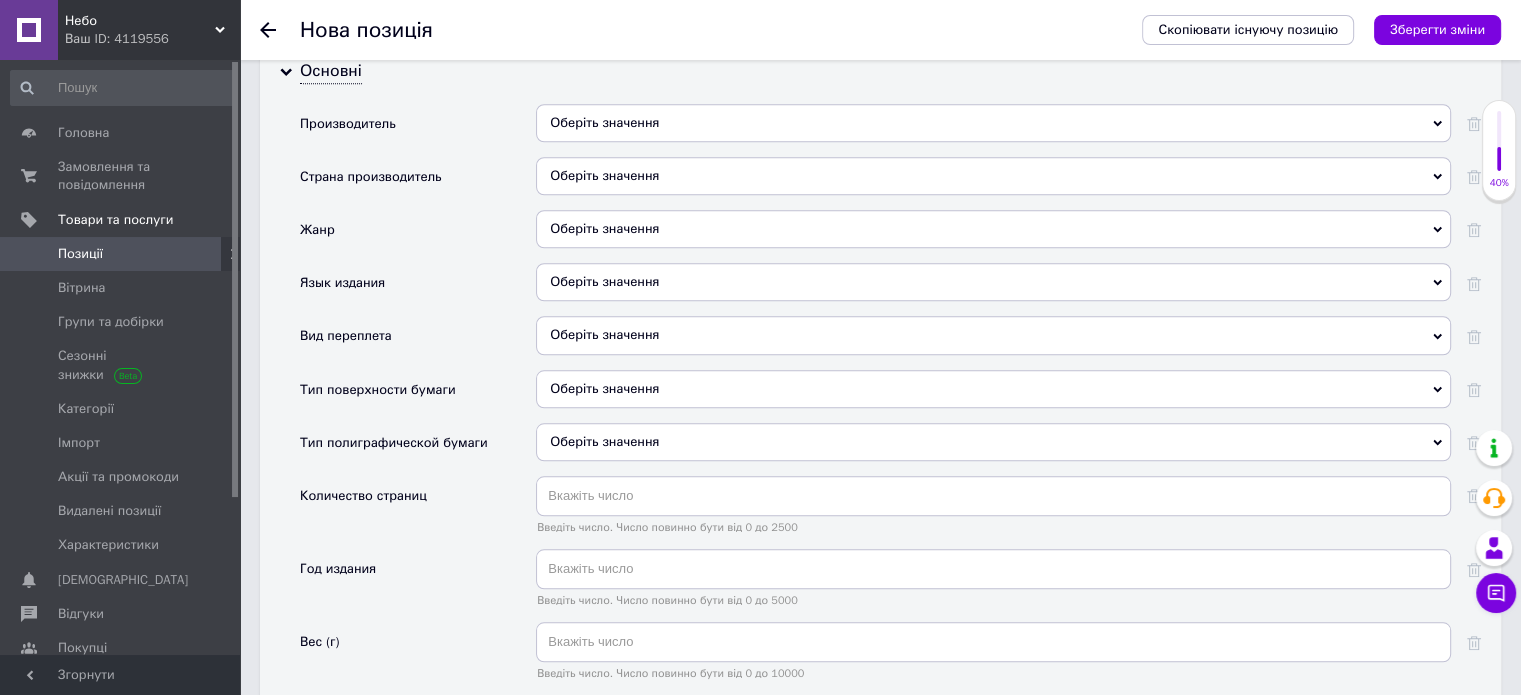 scroll, scrollTop: 1792, scrollLeft: 0, axis: vertical 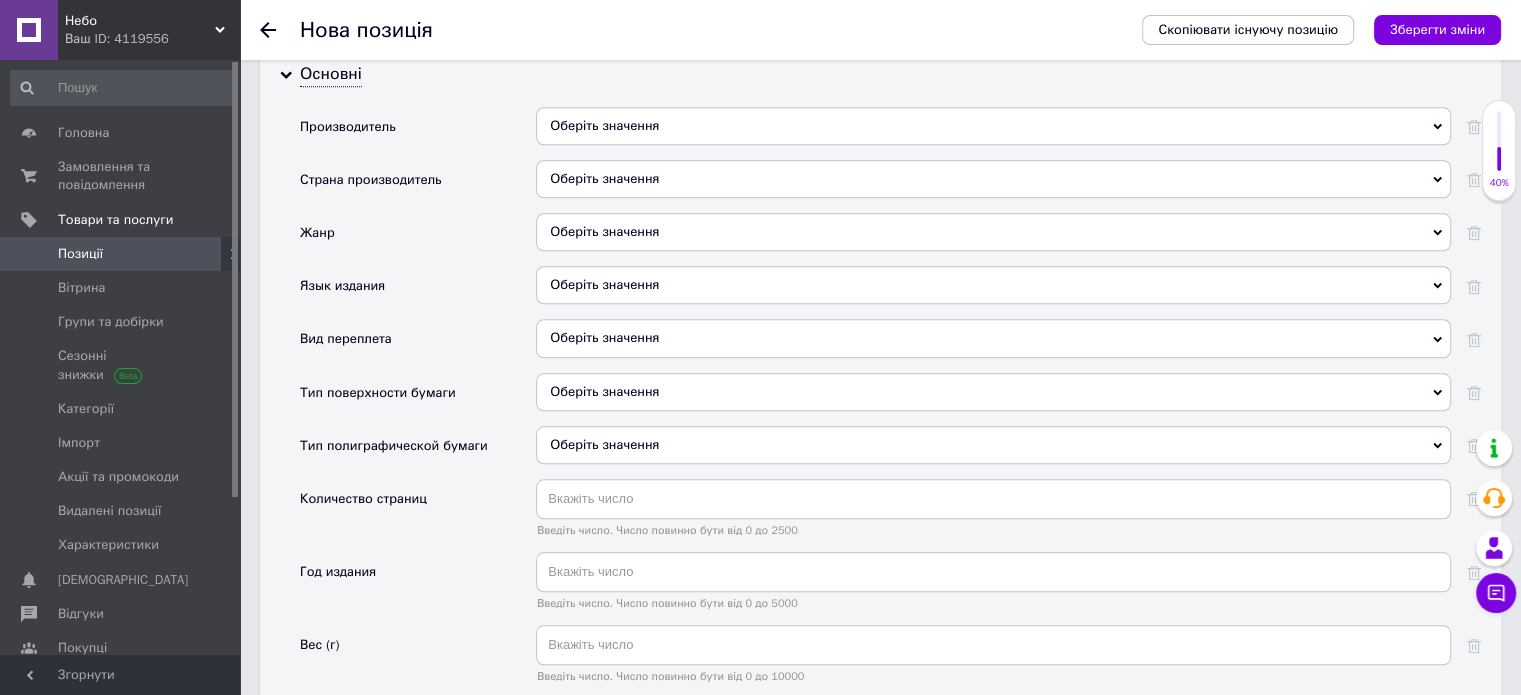 click on "Оберіть значення" at bounding box center (993, 126) 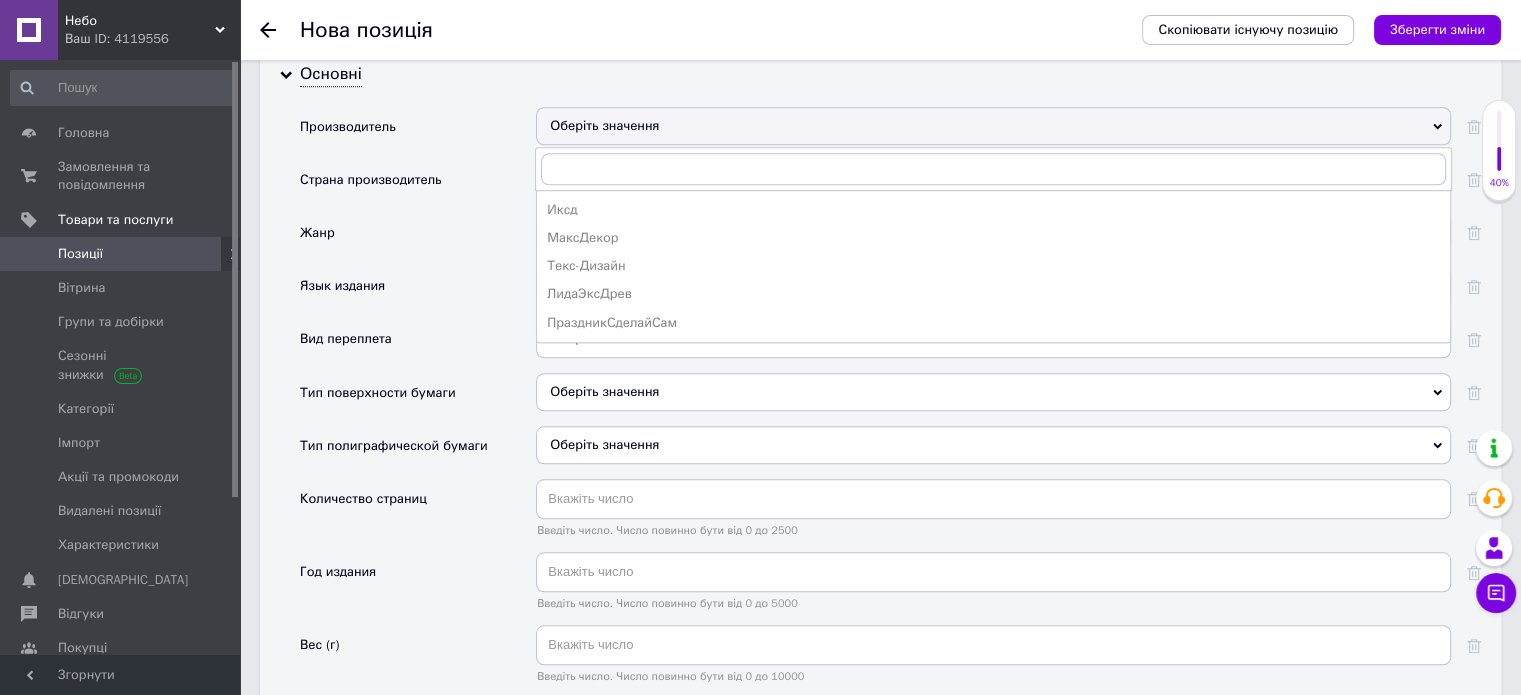 click on "Жанр" at bounding box center [418, 239] 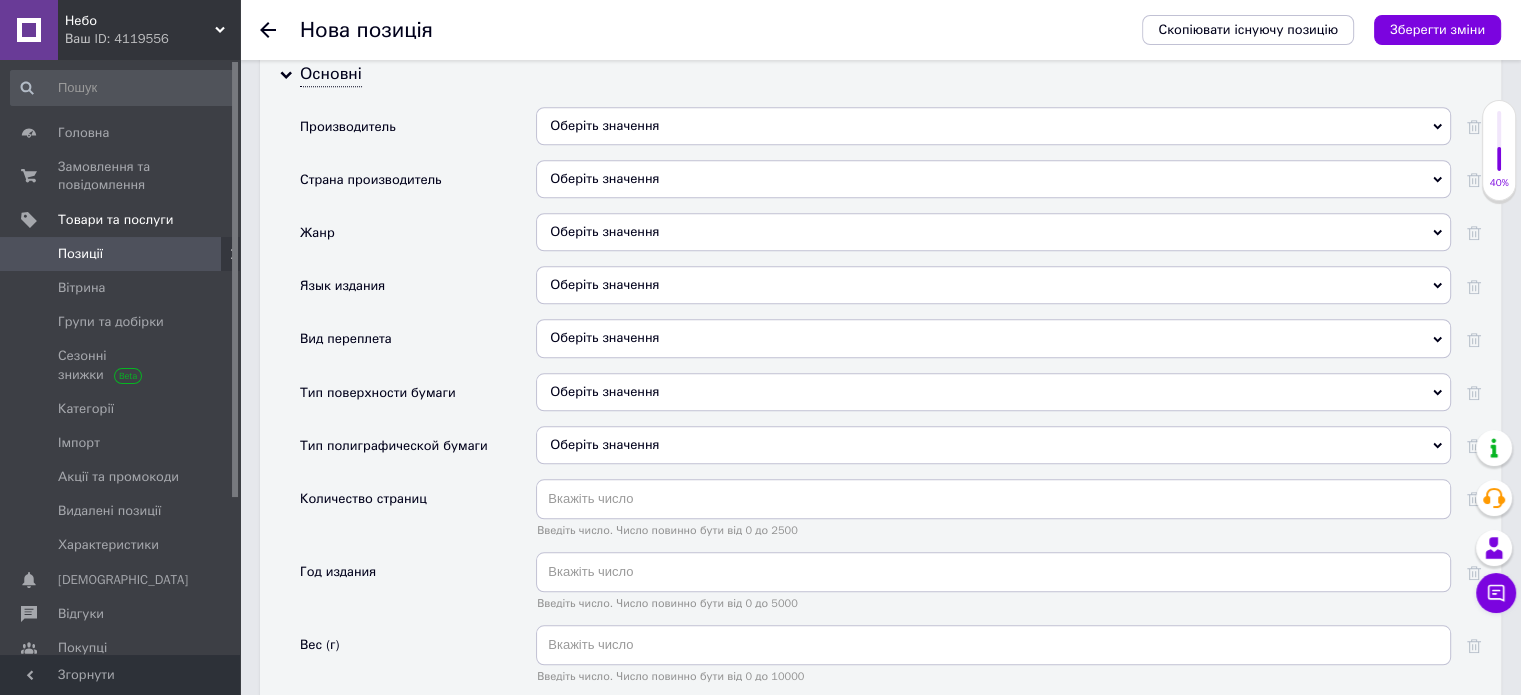 click on "Оберіть значення" at bounding box center [993, 179] 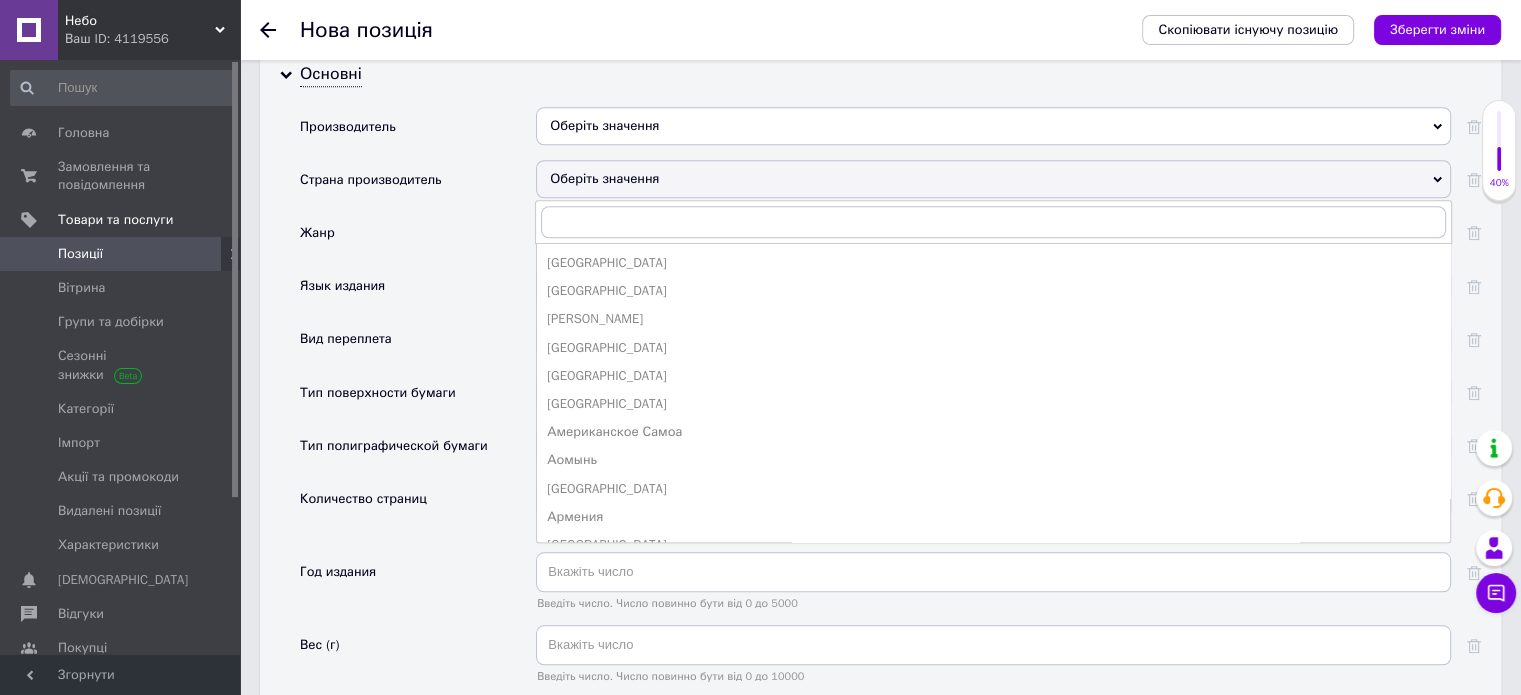 click on "Оберіть значення" at bounding box center [993, 126] 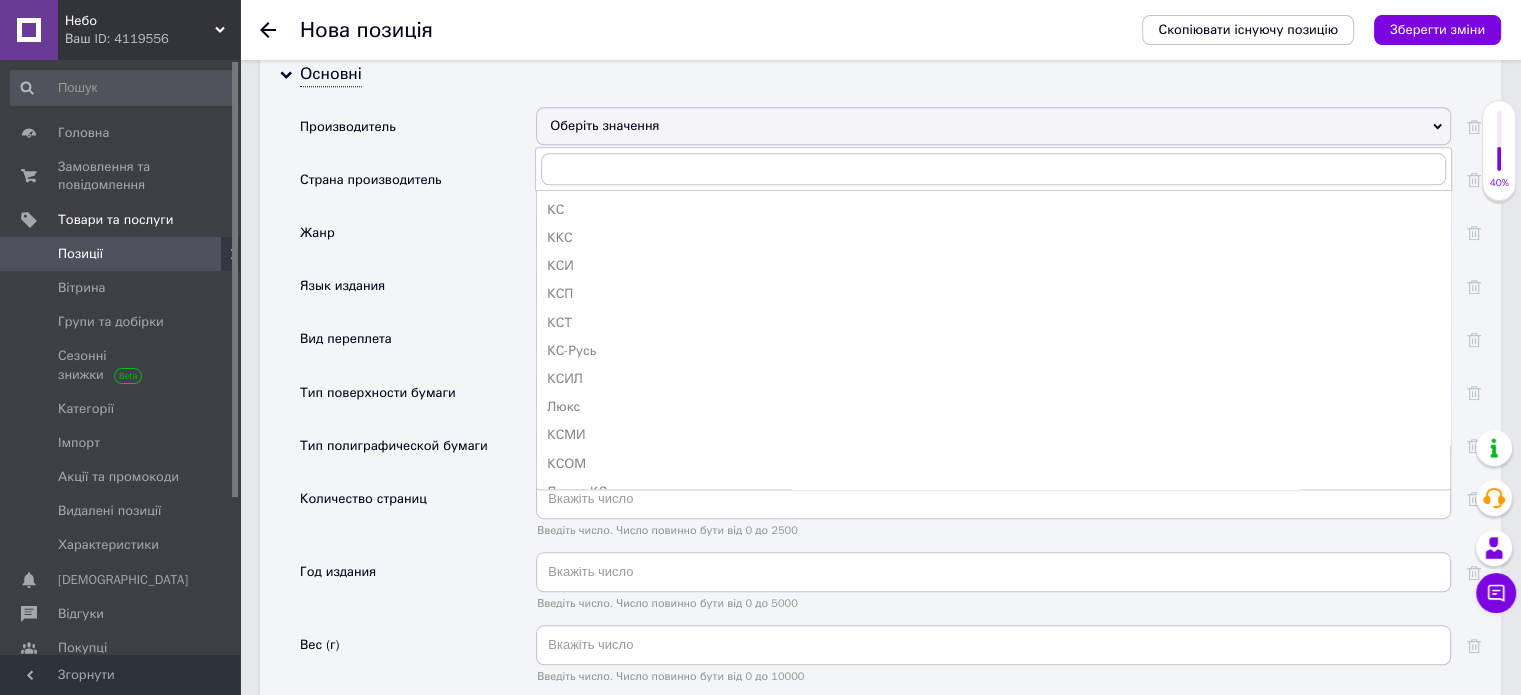 click on "Оберіть значення" at bounding box center (993, 126) 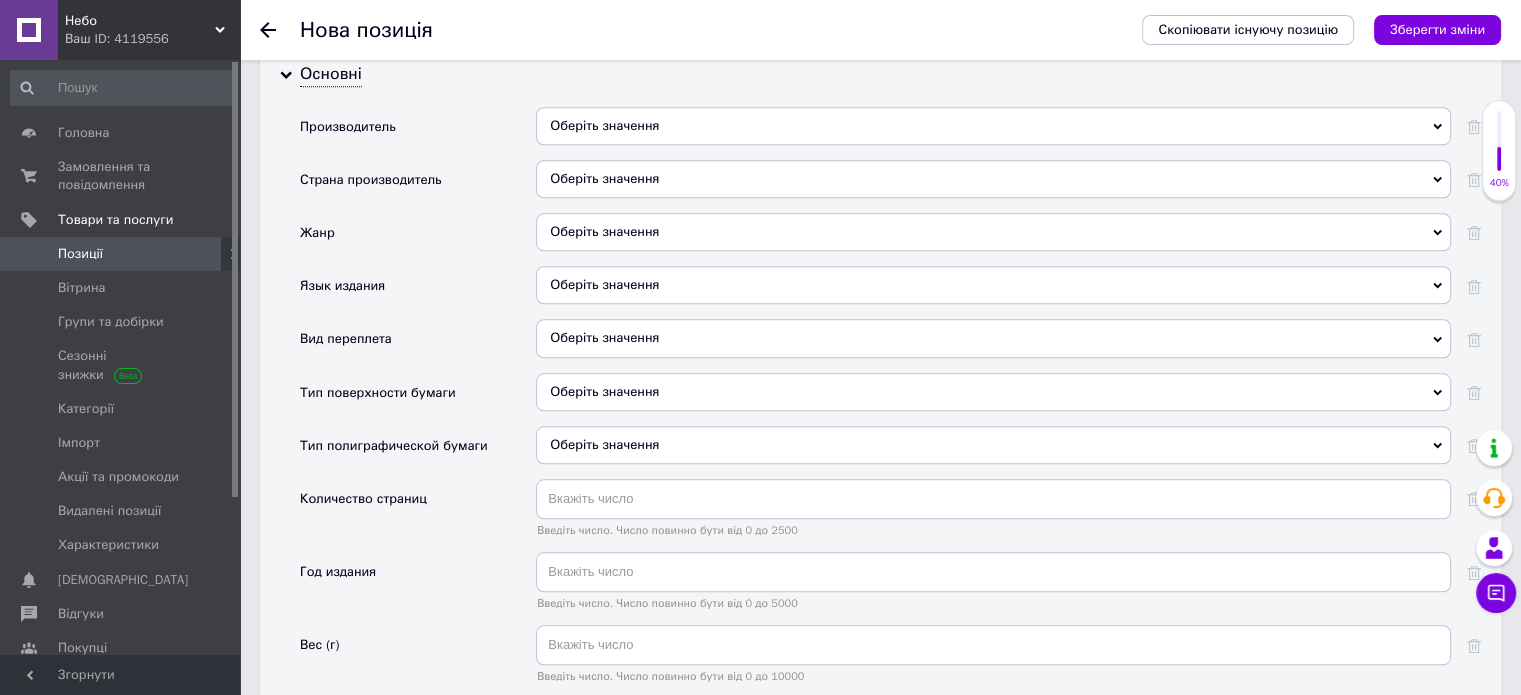 click on "Оберіть значення" at bounding box center (993, 126) 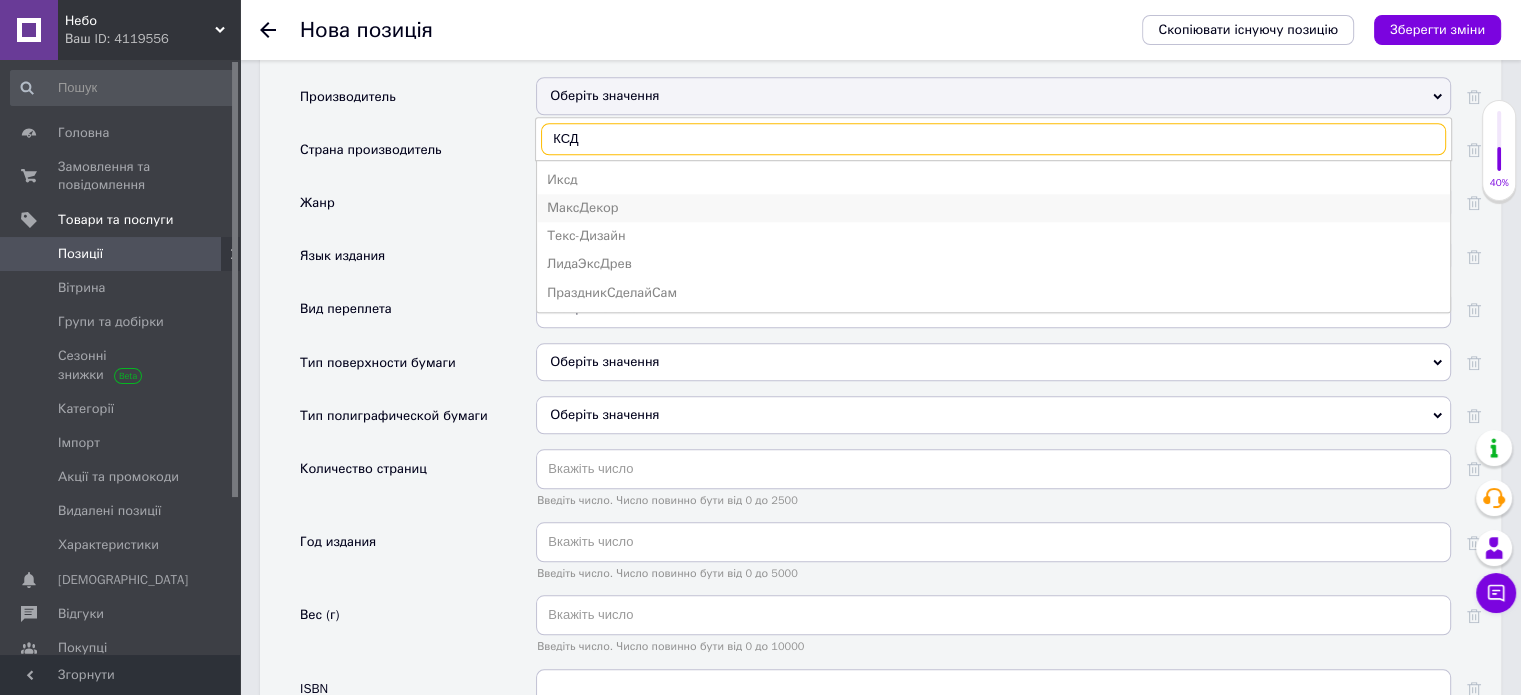 scroll, scrollTop: 1792, scrollLeft: 0, axis: vertical 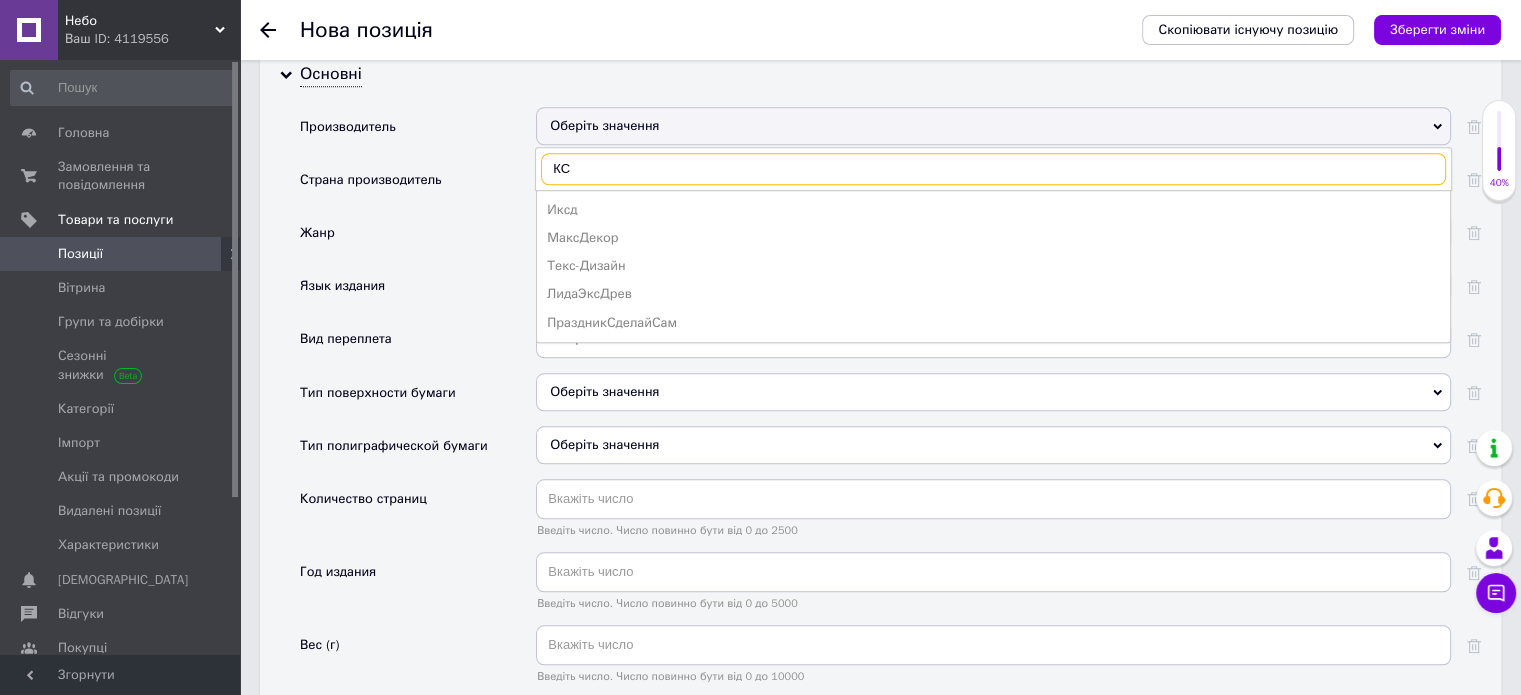 type on "К" 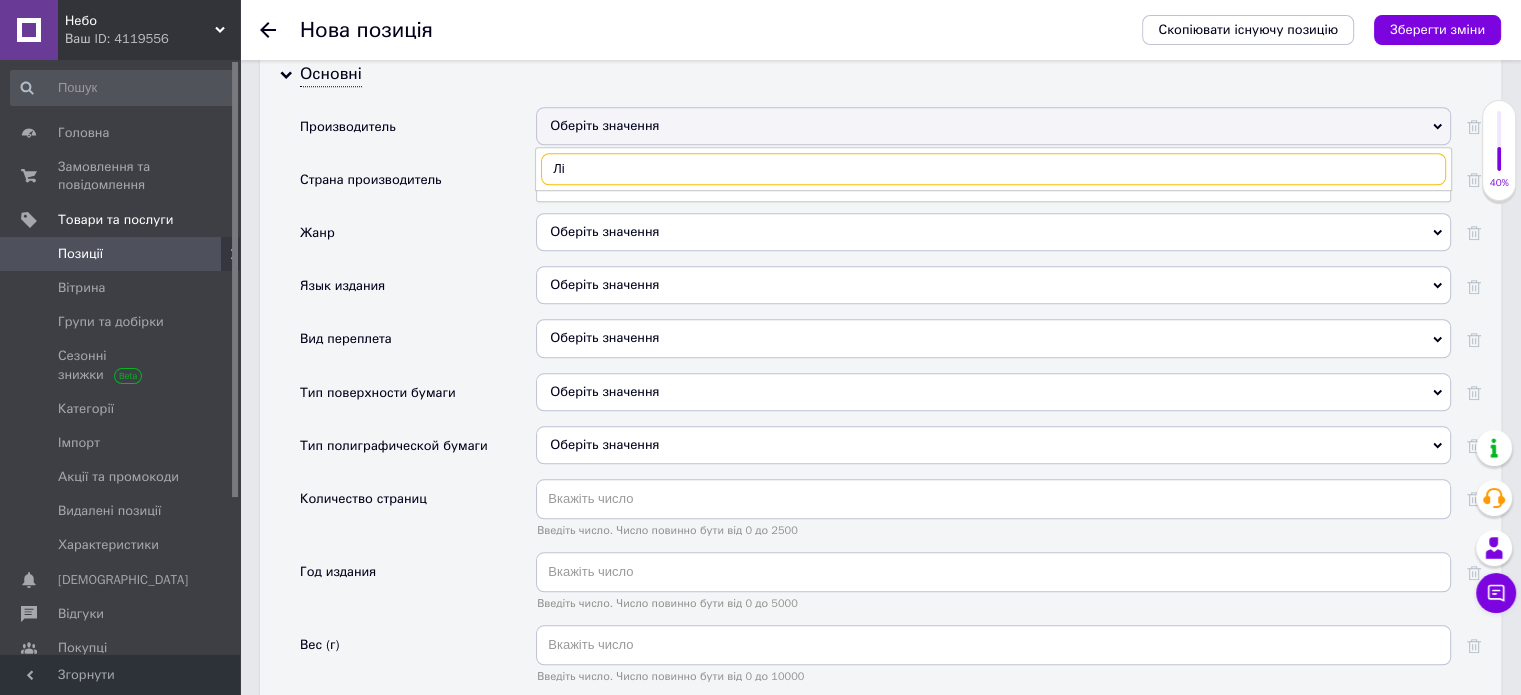 type on "Л" 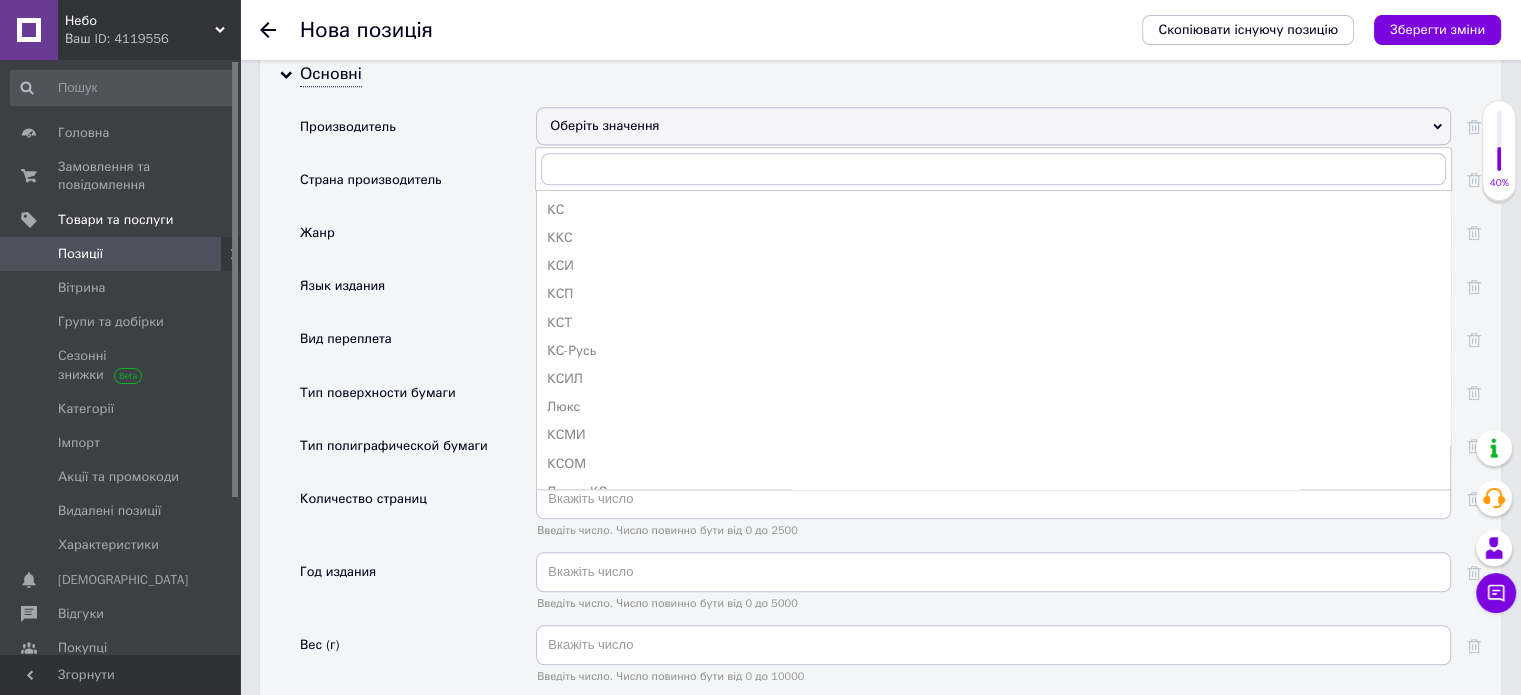 click on "Оберіть значення" at bounding box center (993, 126) 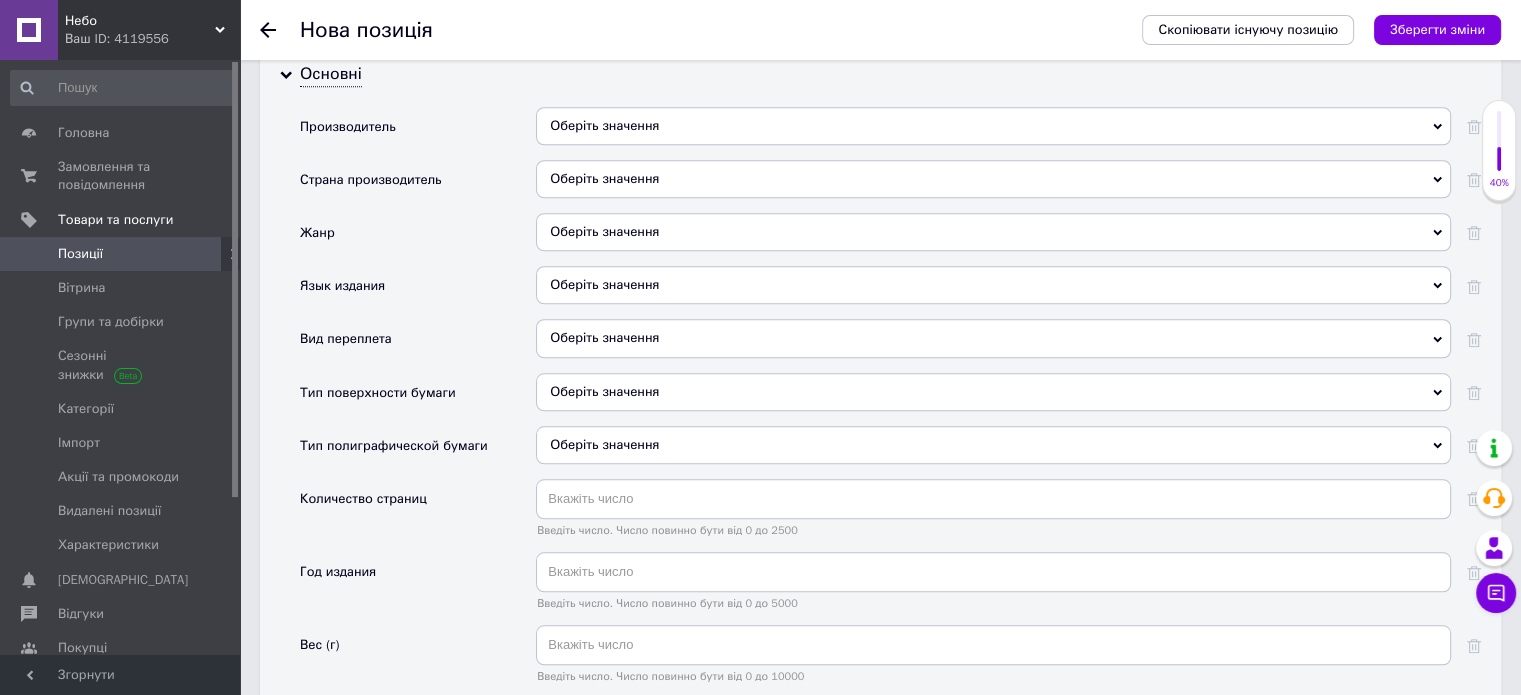 click 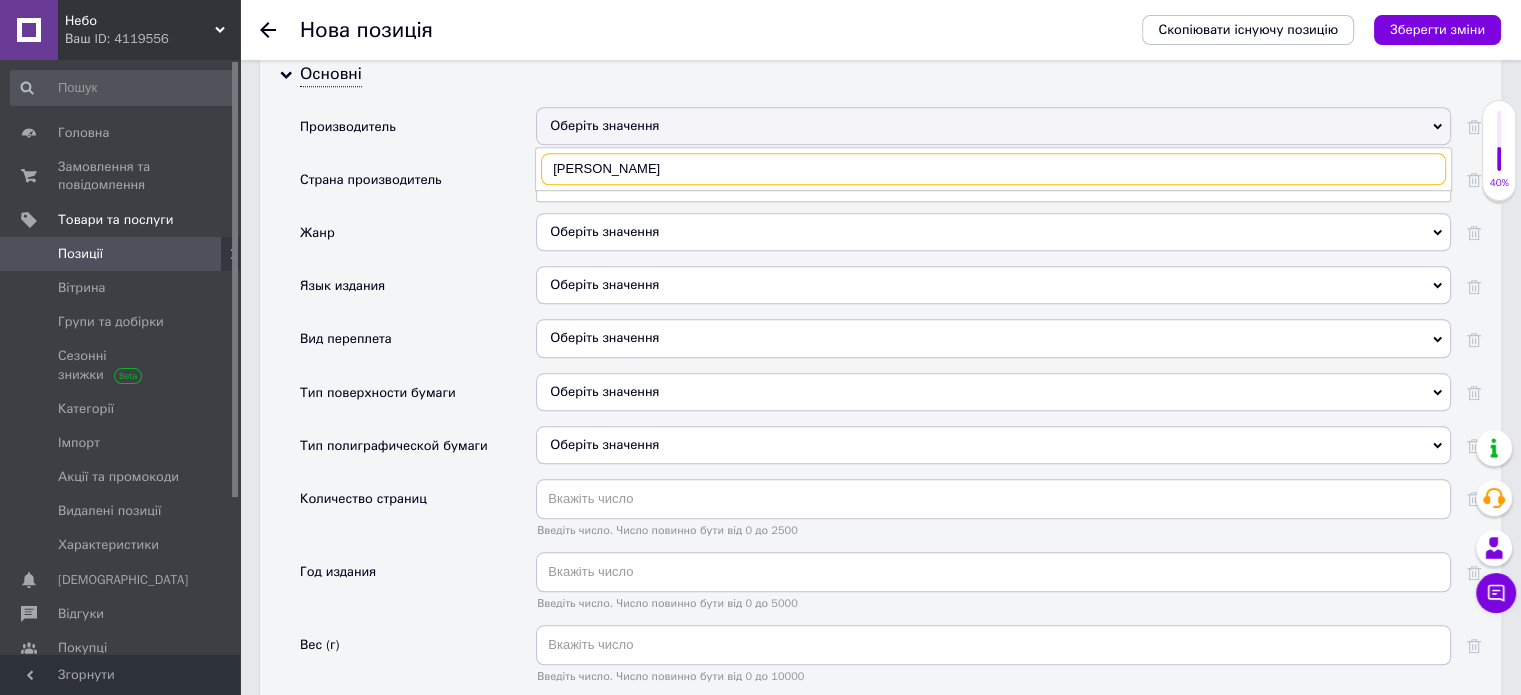 type on "[PERSON_NAME]" 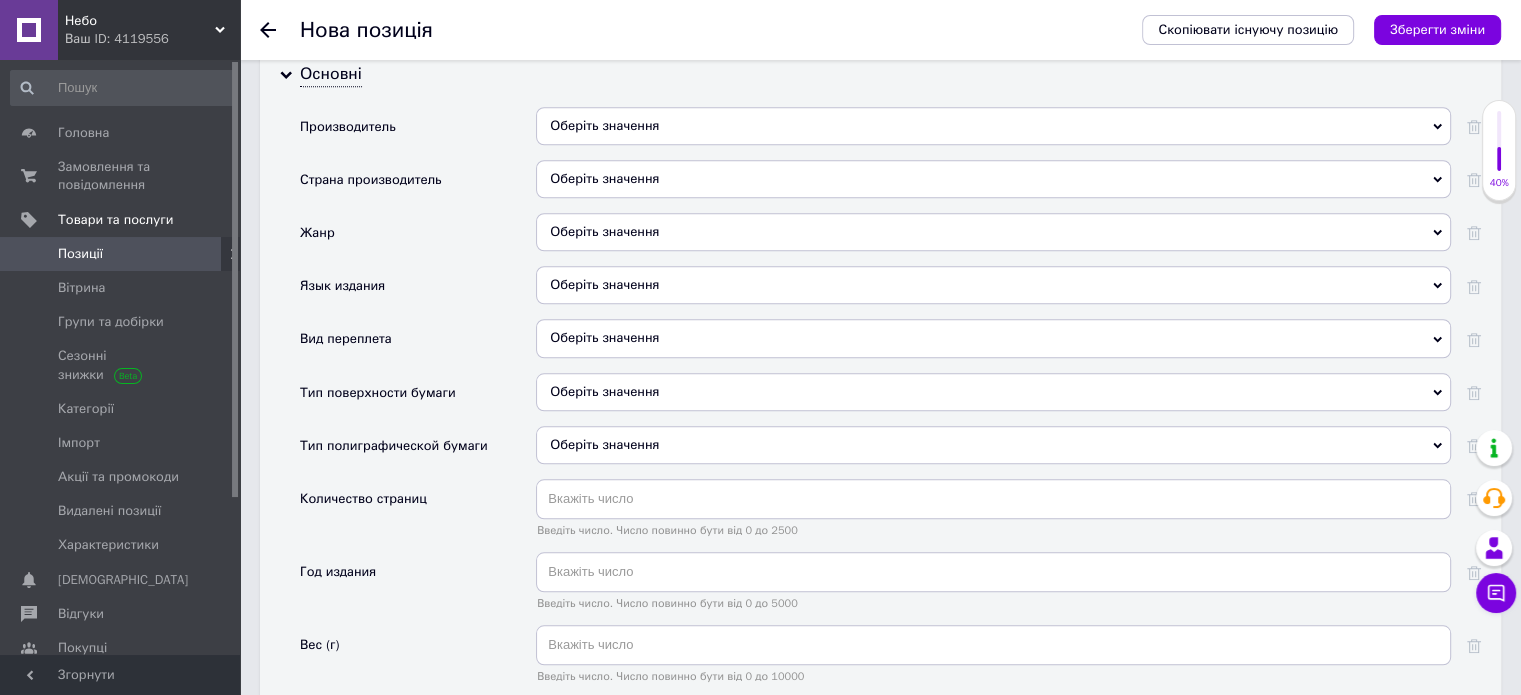 click on "Оберіть значення [GEOGRAPHIC_DATA] [GEOGRAPHIC_DATA] [GEOGRAPHIC_DATA] [GEOGRAPHIC_DATA] [GEOGRAPHIC_DATA] [GEOGRAPHIC_DATA] [GEOGRAPHIC_DATA] [GEOGRAPHIC_DATA] [GEOGRAPHIC_DATA] [GEOGRAPHIC_DATA] [GEOGRAPHIC_DATA] [GEOGRAPHIC_DATA] [GEOGRAPHIC_DATA] [GEOGRAPHIC_DATA] [GEOGRAPHIC_DATA] [GEOGRAPHIC_DATA] [GEOGRAPHIC_DATA] [GEOGRAPHIC_DATA] [GEOGRAPHIC_DATA] [GEOGRAPHIC_DATA] [GEOGRAPHIC_DATA] [GEOGRAPHIC_DATA] [GEOGRAPHIC_DATA] [GEOGRAPHIC_DATA] [GEOGRAPHIC_DATA] [GEOGRAPHIC_DATA] [GEOGRAPHIC_DATA] [GEOGRAPHIC_DATA] [GEOGRAPHIC_DATA] [GEOGRAPHIC_DATA] Восточный Тимор [GEOGRAPHIC_DATA] [GEOGRAPHIC_DATA] [GEOGRAPHIC_DATA] [GEOGRAPHIC_DATA] [GEOGRAPHIC_DATA] [GEOGRAPHIC_DATA] [GEOGRAPHIC_DATA] [GEOGRAPHIC_DATA] Гондурас Гонконг Гренада Греция [GEOGRAPHIC_DATA] [GEOGRAPHIC_DATA] [GEOGRAPHIC_DATA] Доминиканская [GEOGRAPHIC_DATA] [GEOGRAPHIC_DATA] [GEOGRAPHIC_DATA] [GEOGRAPHIC_DATA]" at bounding box center [993, 186] 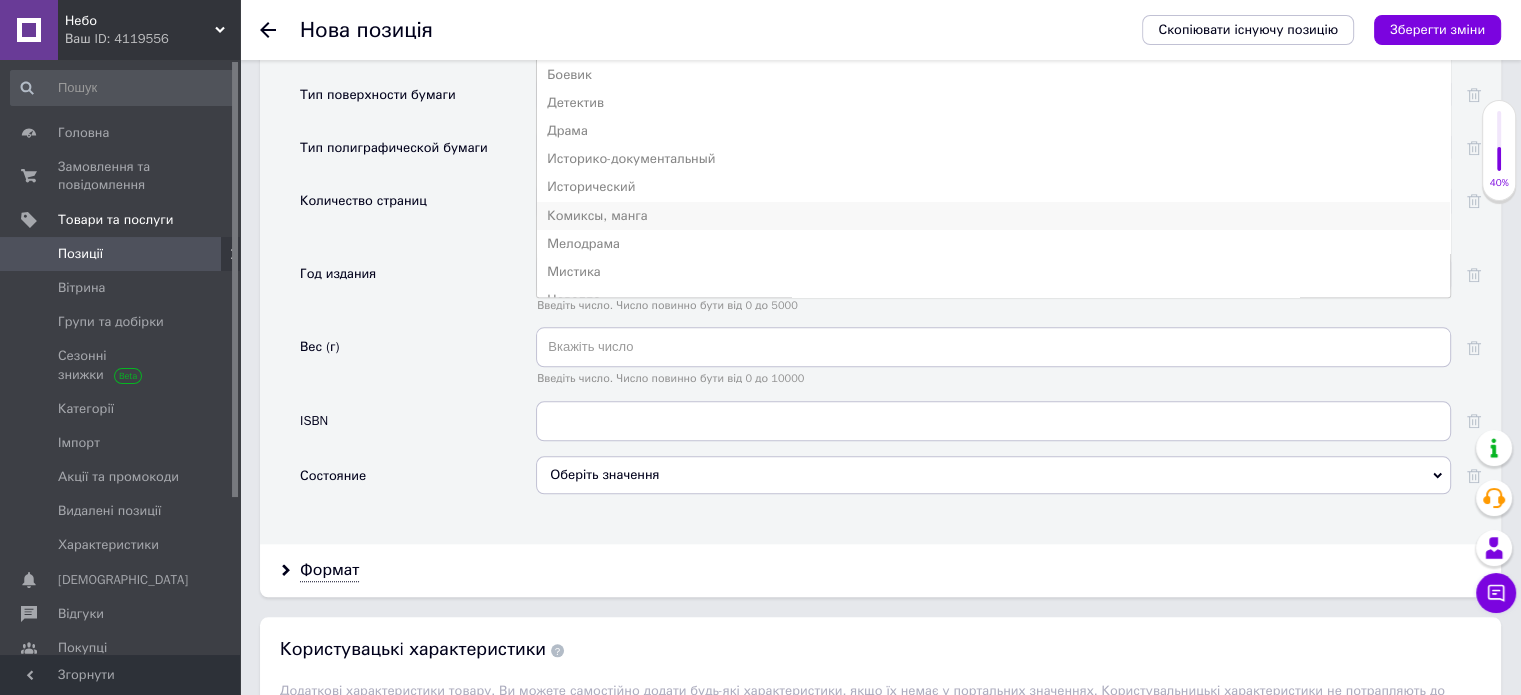 scroll, scrollTop: 2092, scrollLeft: 0, axis: vertical 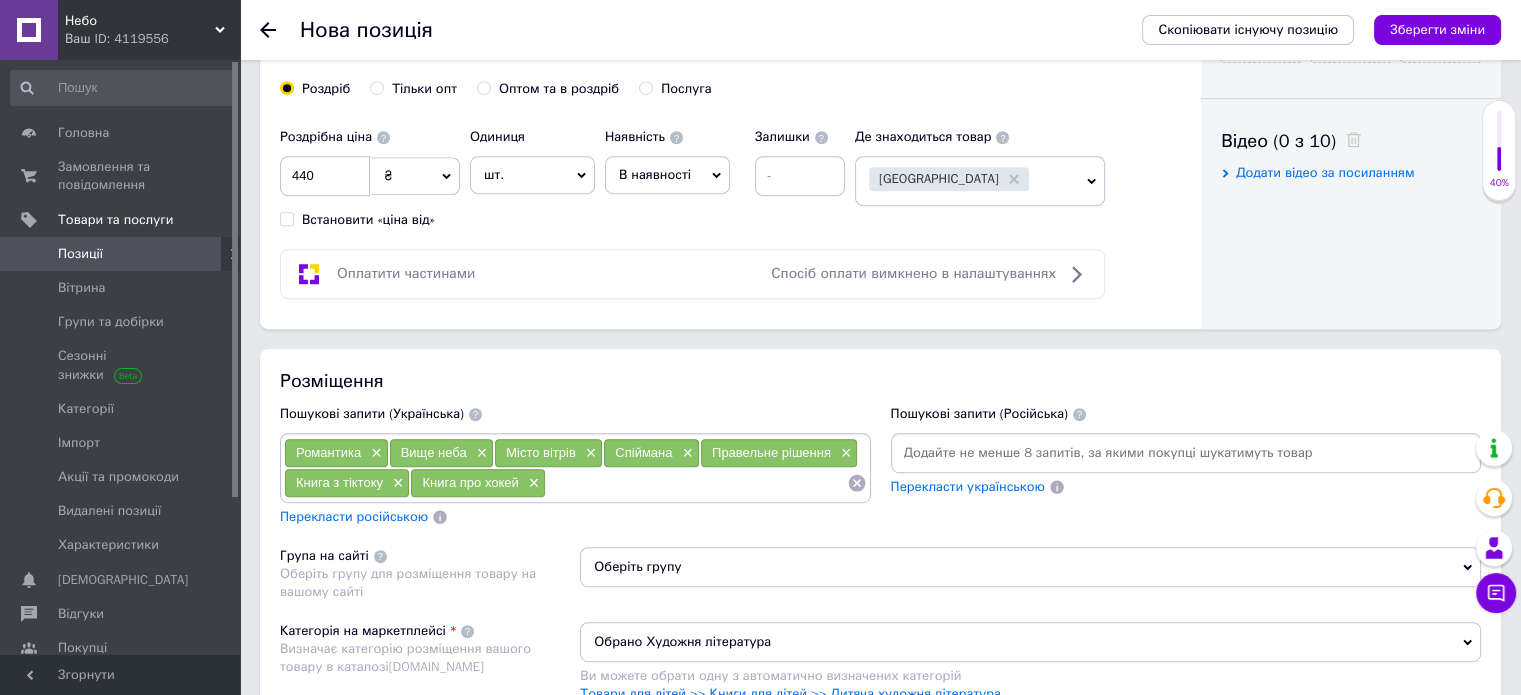 click on "Оберіть групу" at bounding box center (1030, 567) 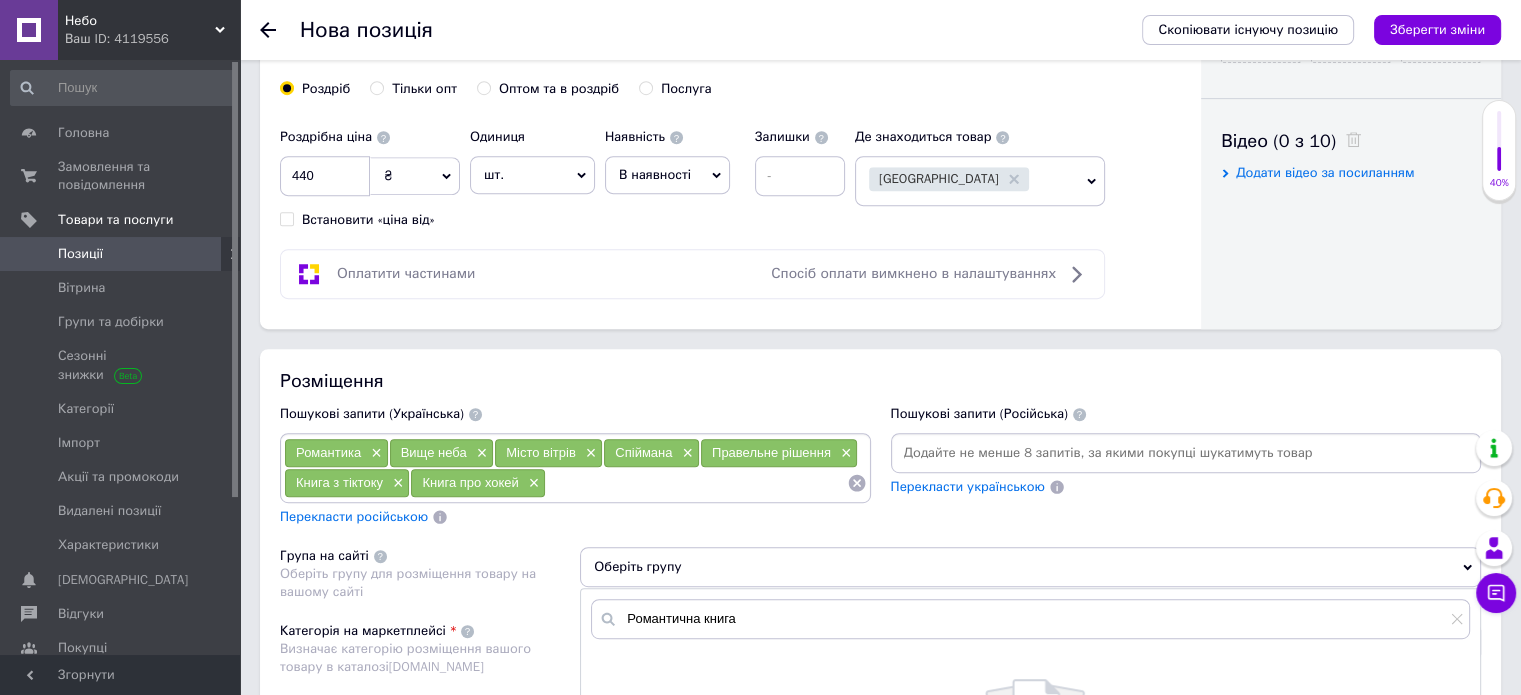 scroll, scrollTop: 1164, scrollLeft: 0, axis: vertical 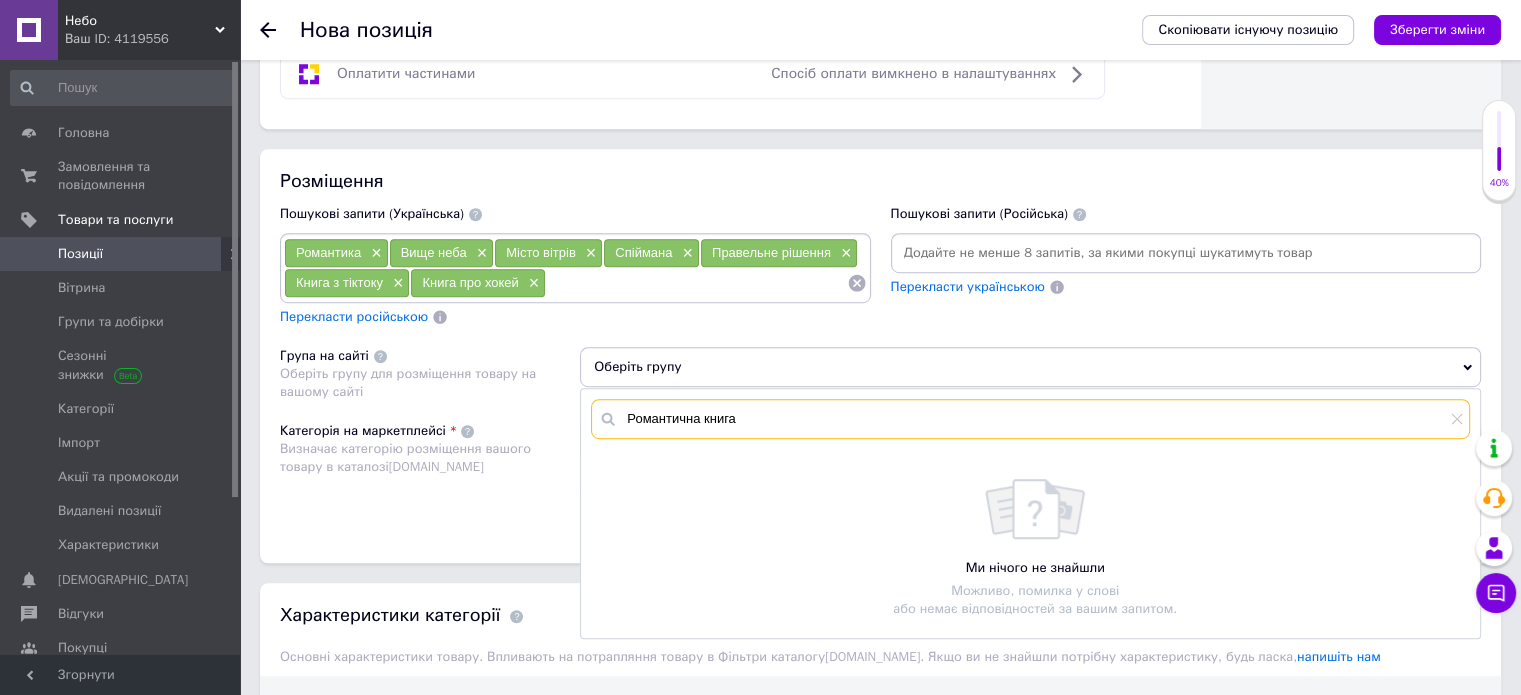 click on "Романтична книга" at bounding box center [1030, 419] 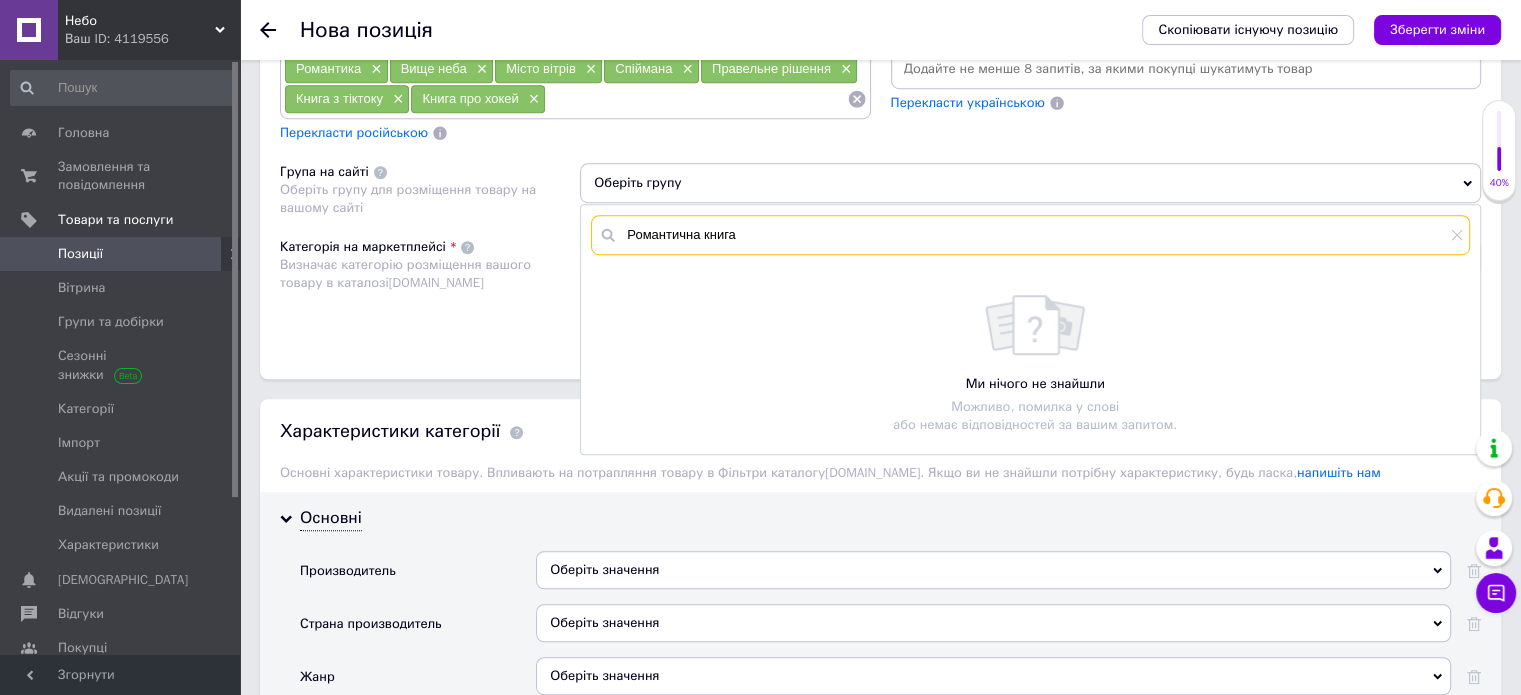 scroll, scrollTop: 1364, scrollLeft: 0, axis: vertical 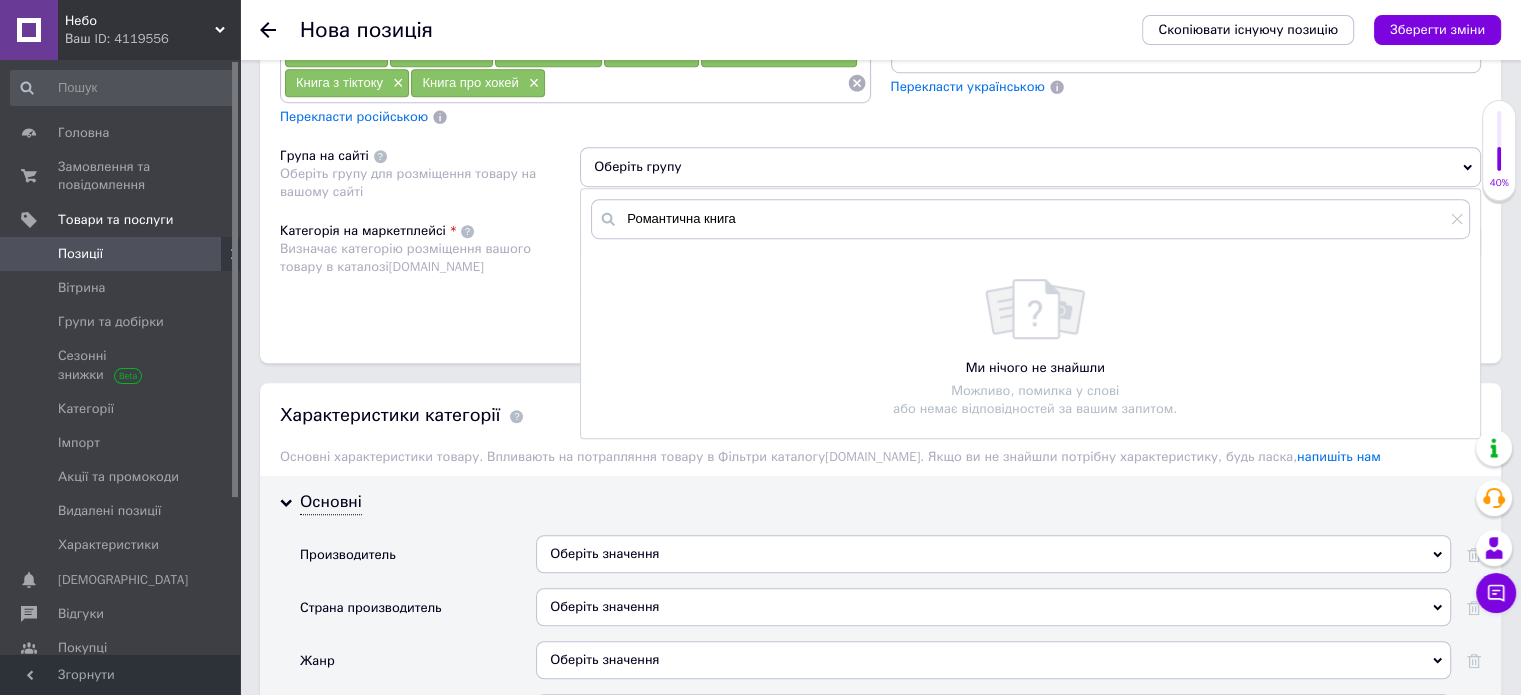 click on "Оберіть групу" at bounding box center [1030, 167] 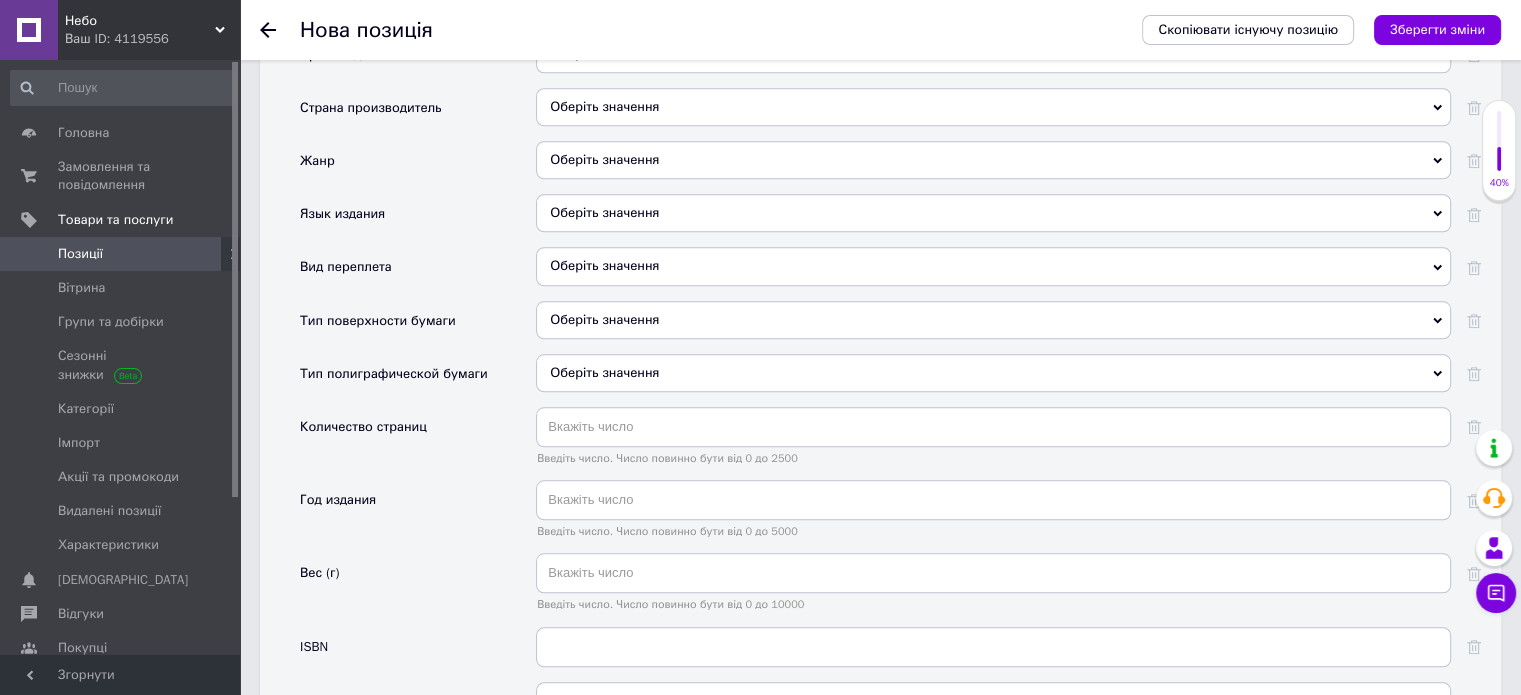 scroll, scrollTop: 1900, scrollLeft: 0, axis: vertical 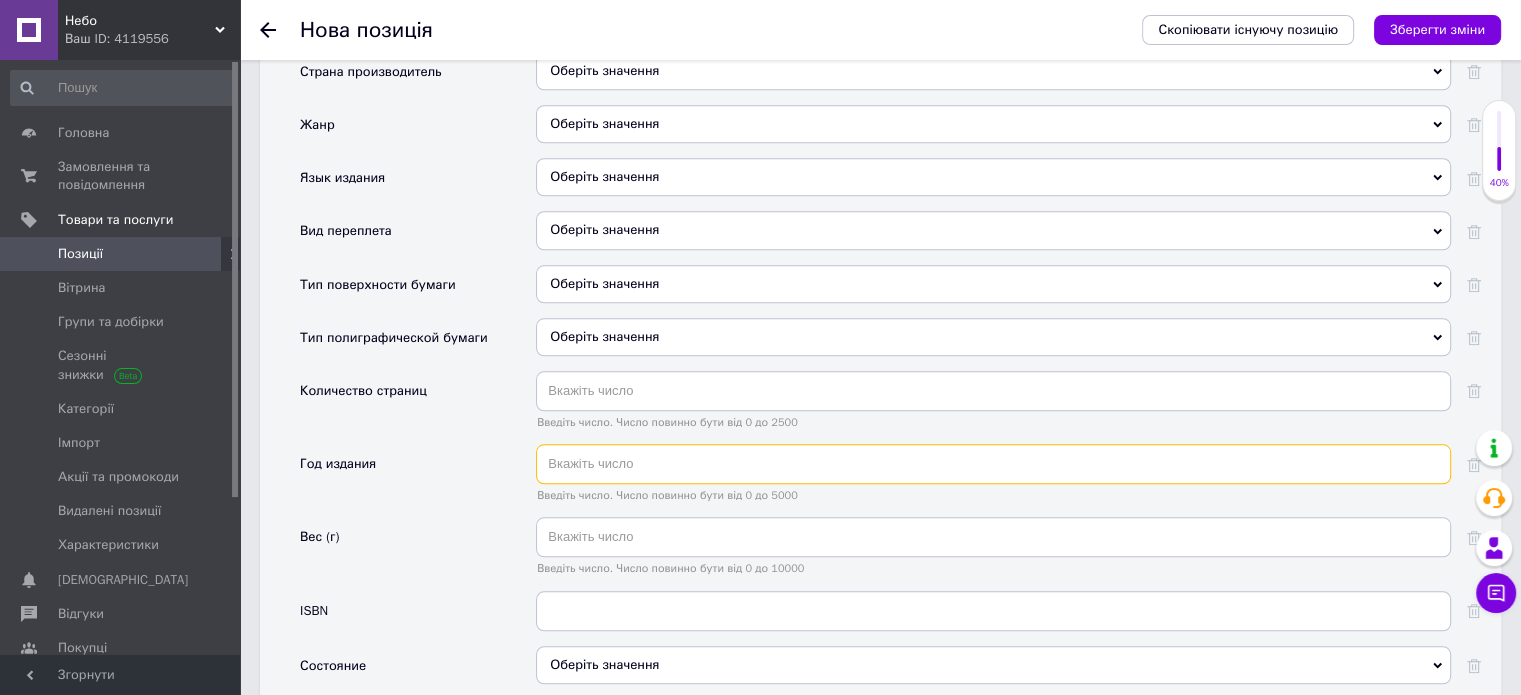 click at bounding box center (993, 464) 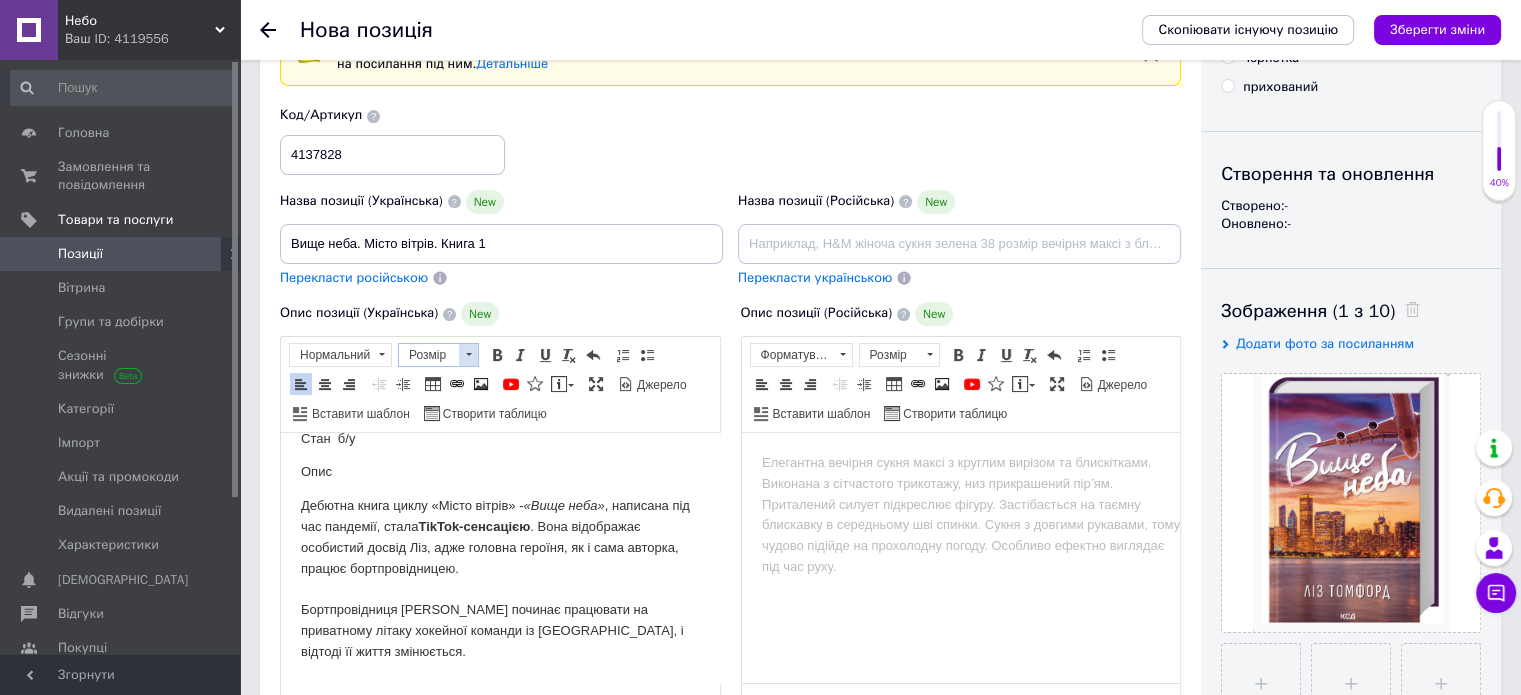 scroll, scrollTop: 100, scrollLeft: 0, axis: vertical 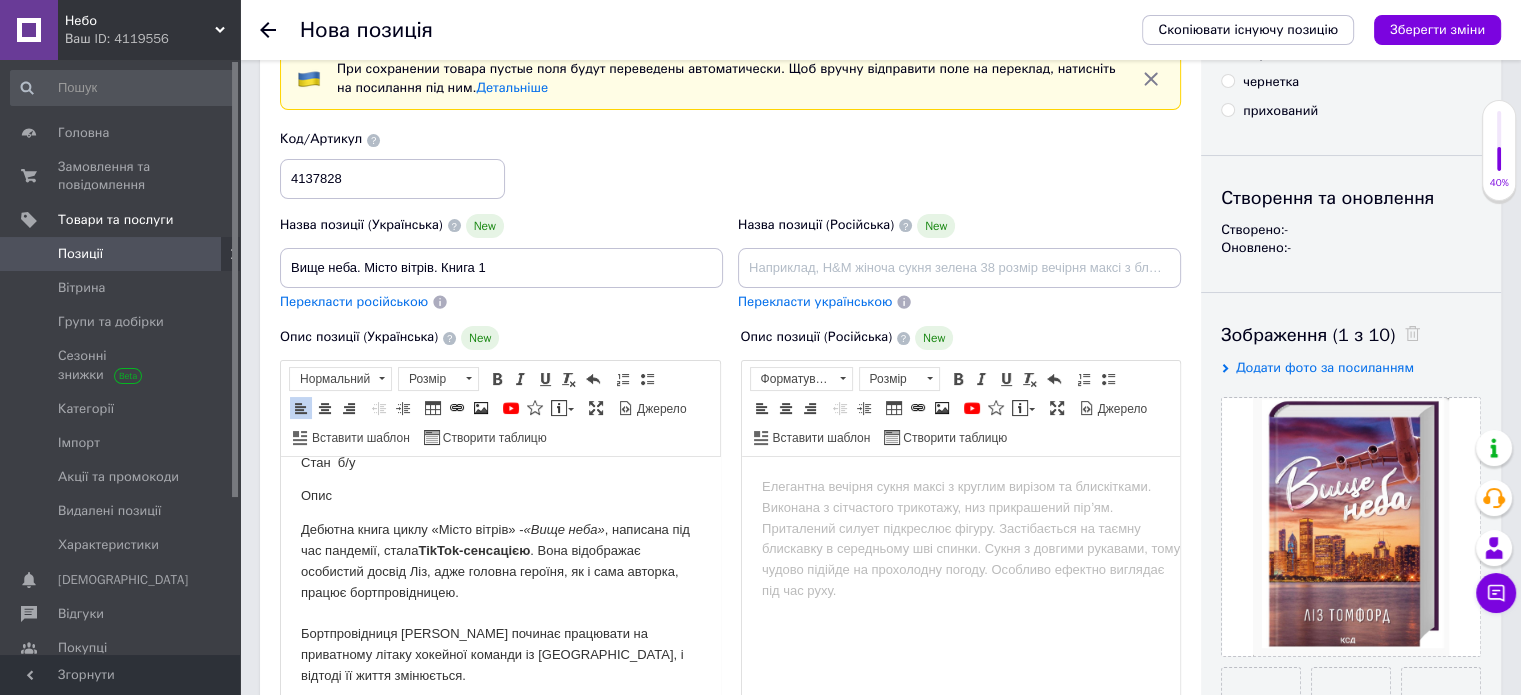 type on "2025" 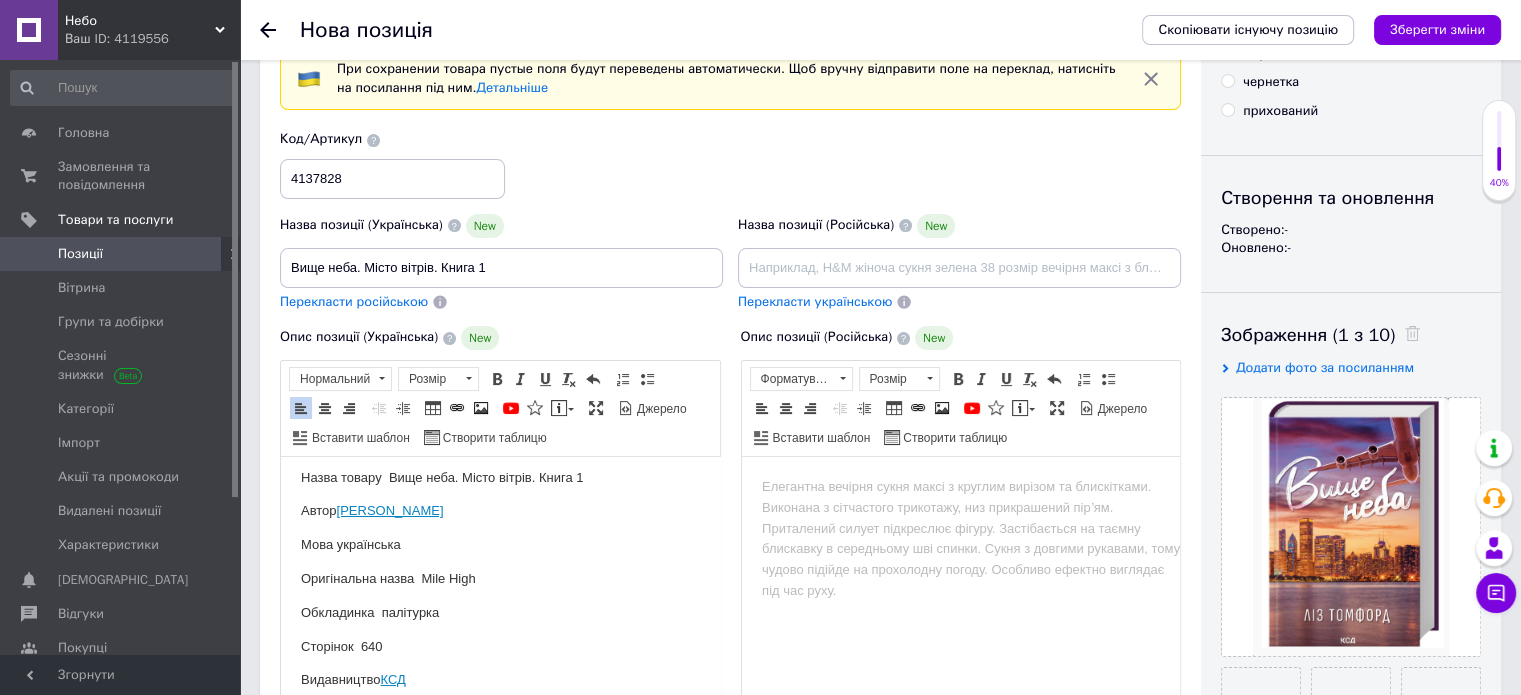 scroll, scrollTop: 69, scrollLeft: 0, axis: vertical 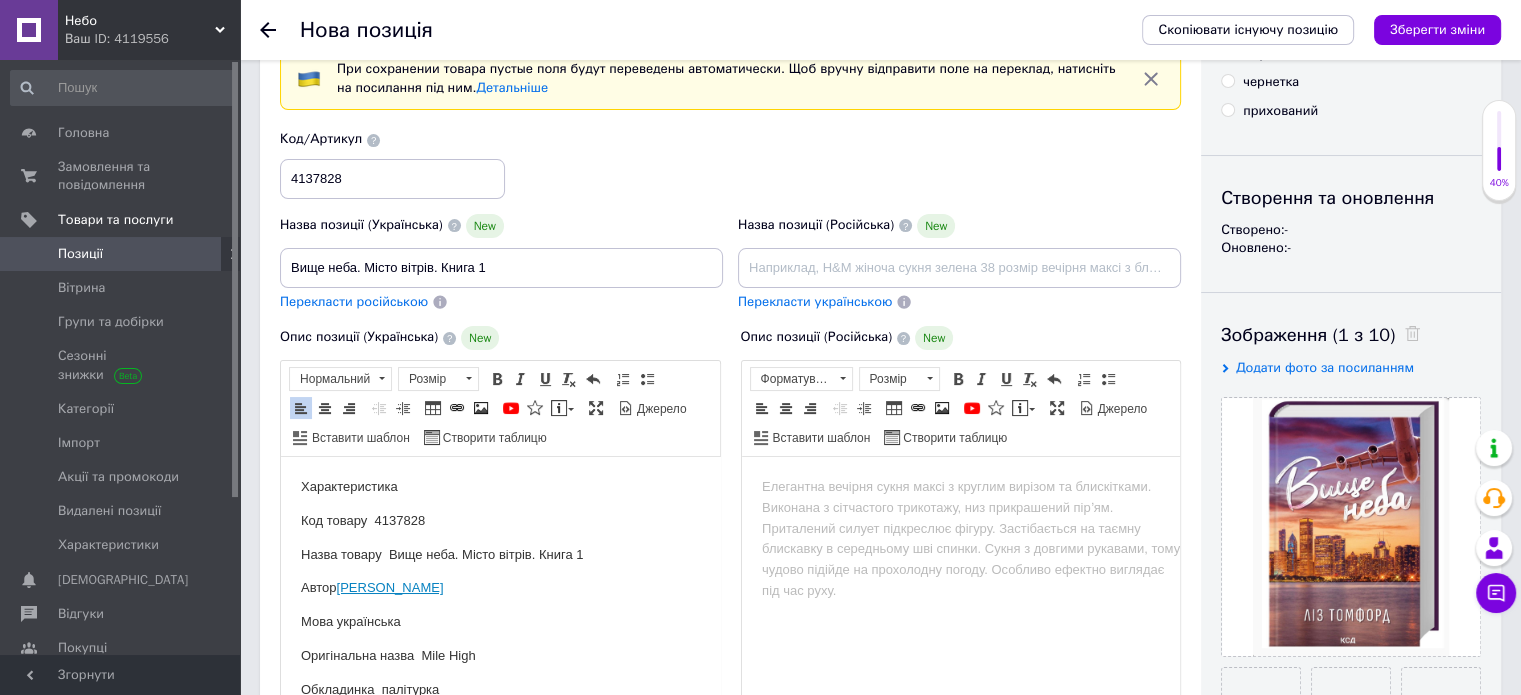 drag, startPoint x: 712, startPoint y: 522, endPoint x: 973, endPoint y: 904, distance: 462.64996 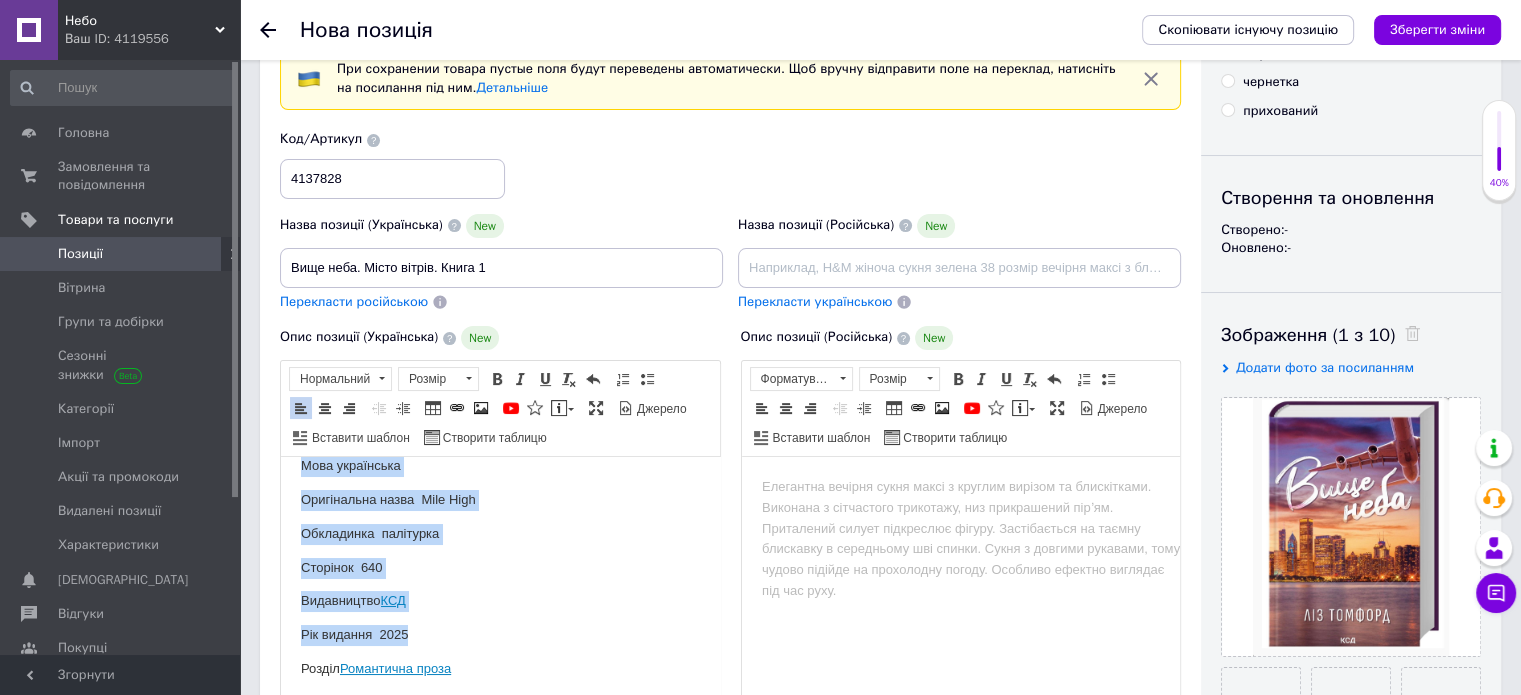 scroll, scrollTop: 108, scrollLeft: 0, axis: vertical 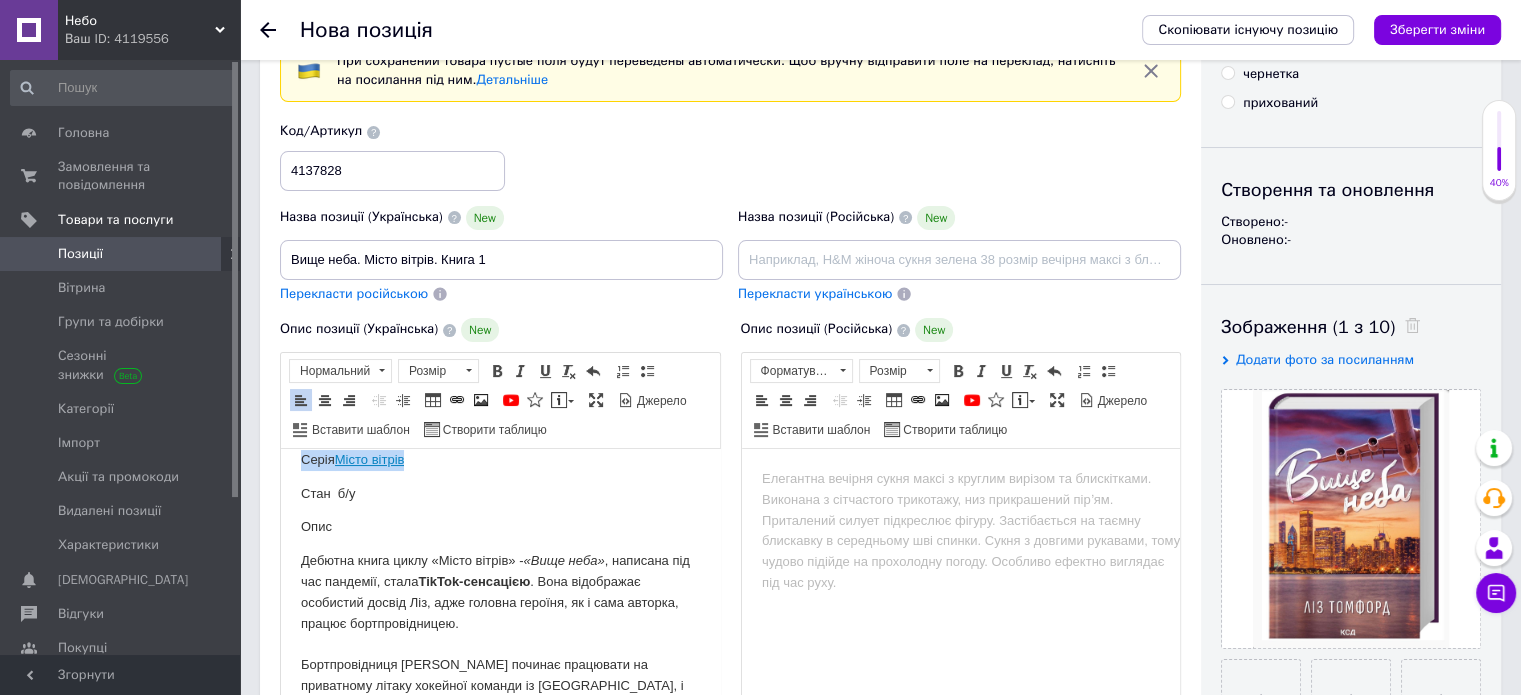 drag, startPoint x: 301, startPoint y: 475, endPoint x: 432, endPoint y: 461, distance: 131.74597 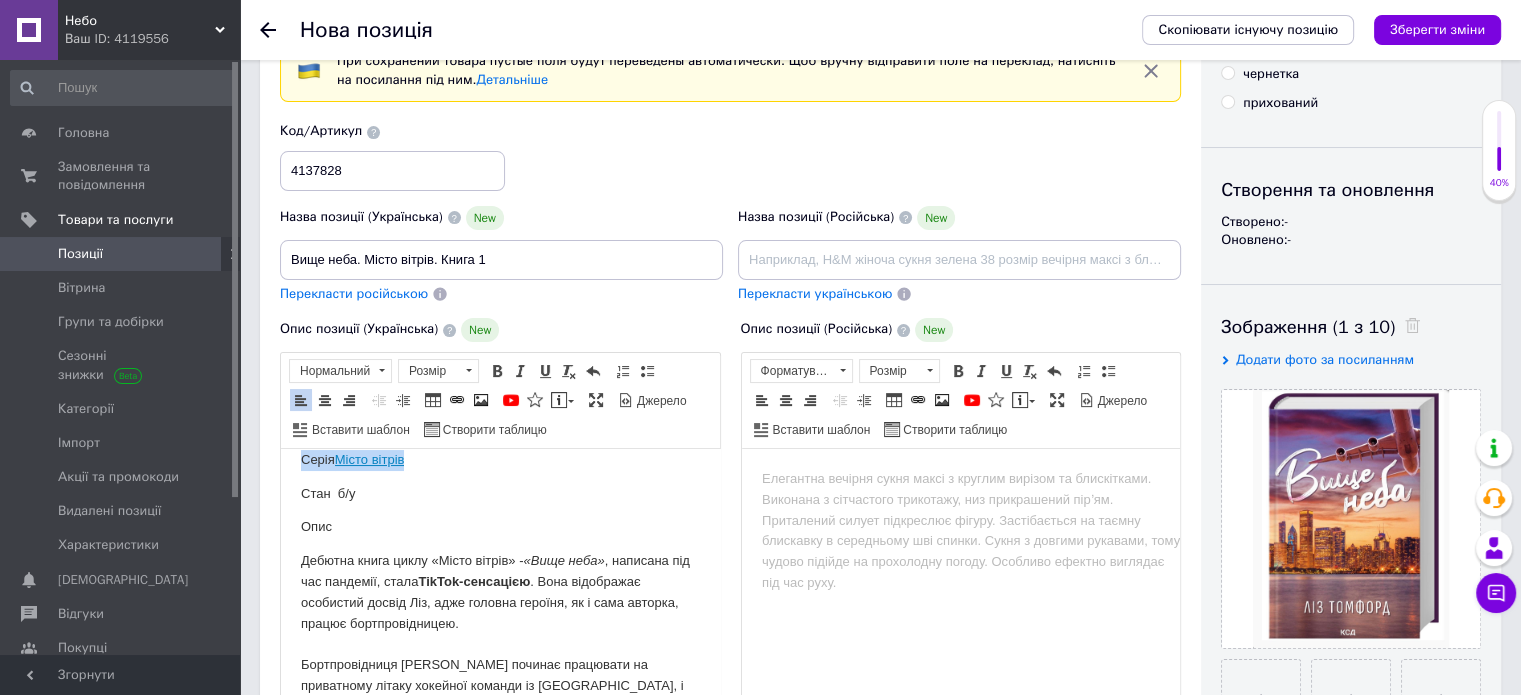 click on "Характеристика Код товару  4137828 Назва товару  Вище неба. Місто вітрів. Книга 1 Автор   [PERSON_NAME] українська Оригінальна назва  Mile High Обкладинка  палітурка Сторінок  640 Видавництво   КСД Рік видання  2025 Розділ   Романтична проза [PERSON_NAME] вітрів Стан  б/у Опис Дебютна книга циклу «Місто вітрів» -  «Вище неба» , написана під час пандемії, стала  TikTok-сенсацією . Вона відображає особистий досвід Ліз, адже головна героїня, як і сама авторка, працює бортпровідницею. Про автора:" at bounding box center [500, 595] 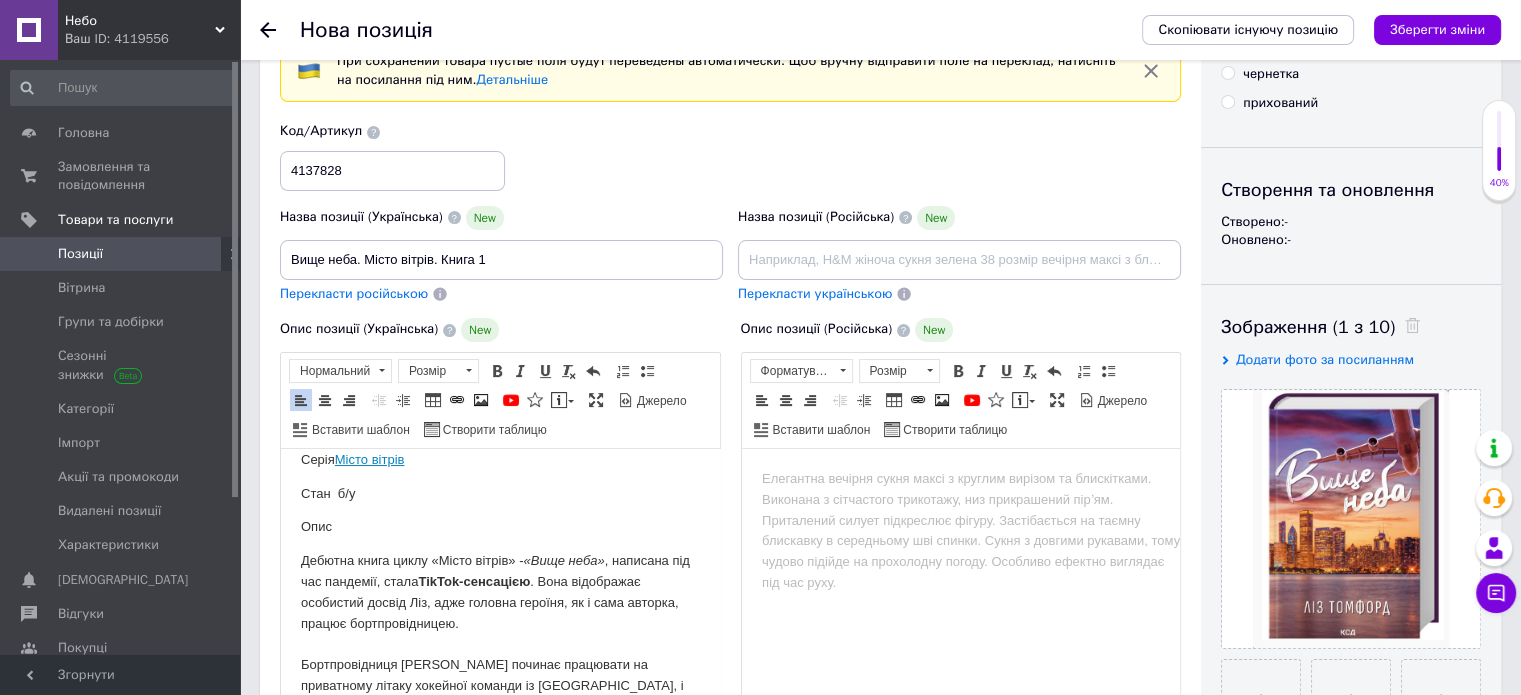 scroll, scrollTop: 296, scrollLeft: 0, axis: vertical 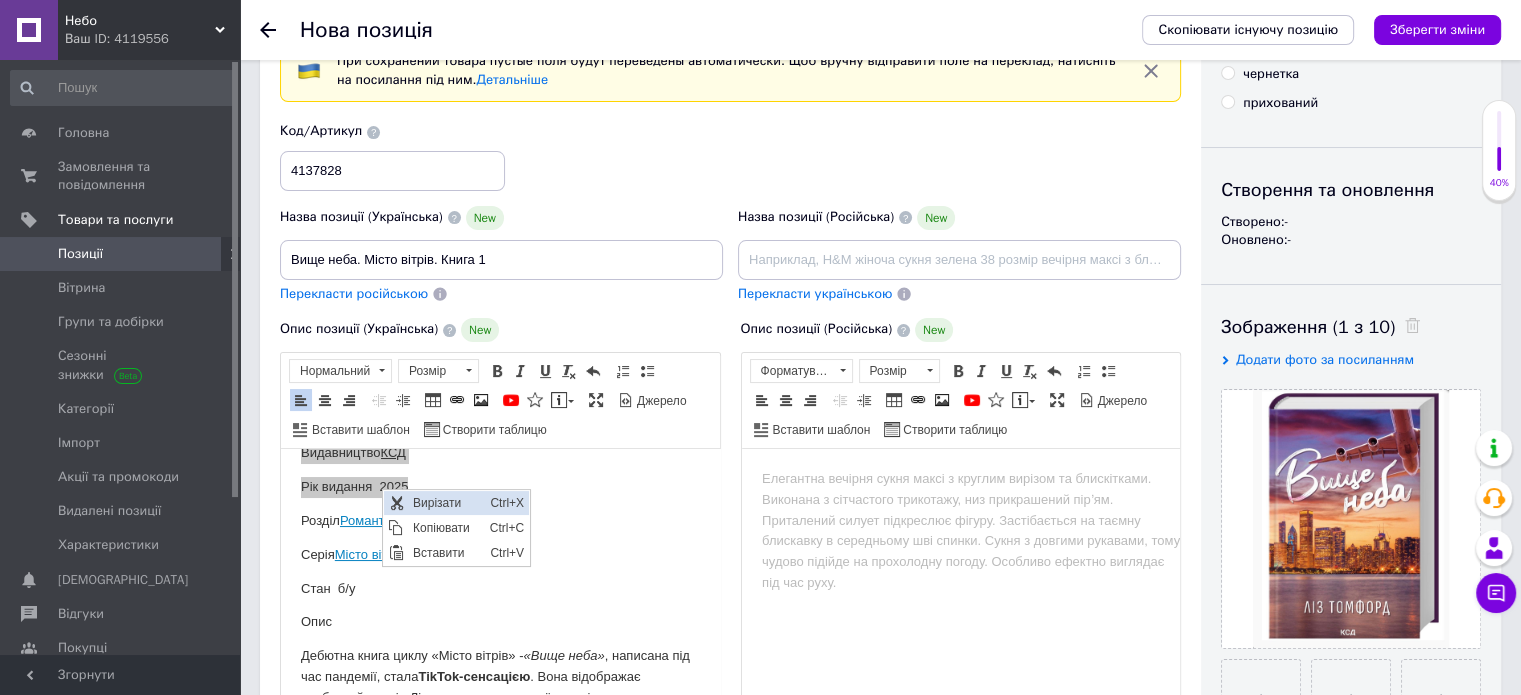click on "Вирізати" at bounding box center [445, 503] 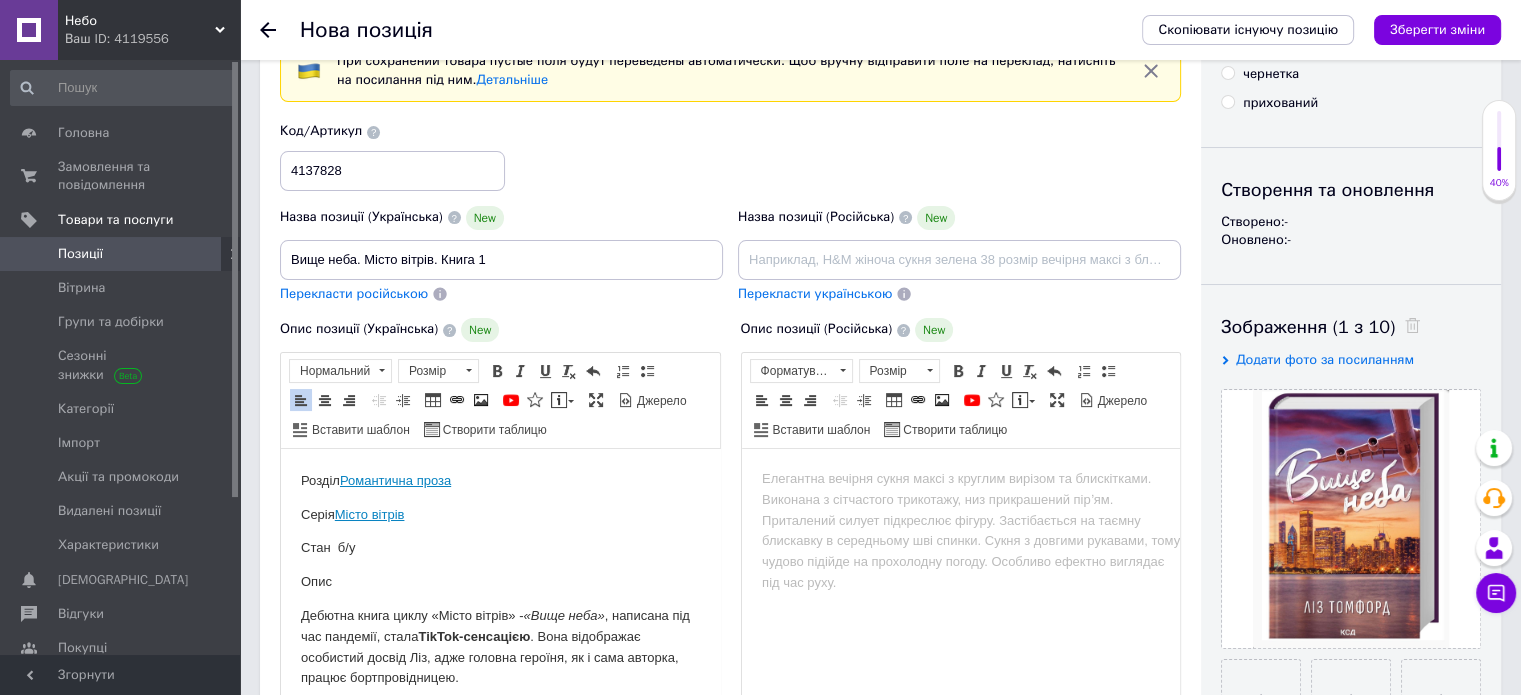 scroll, scrollTop: 0, scrollLeft: 0, axis: both 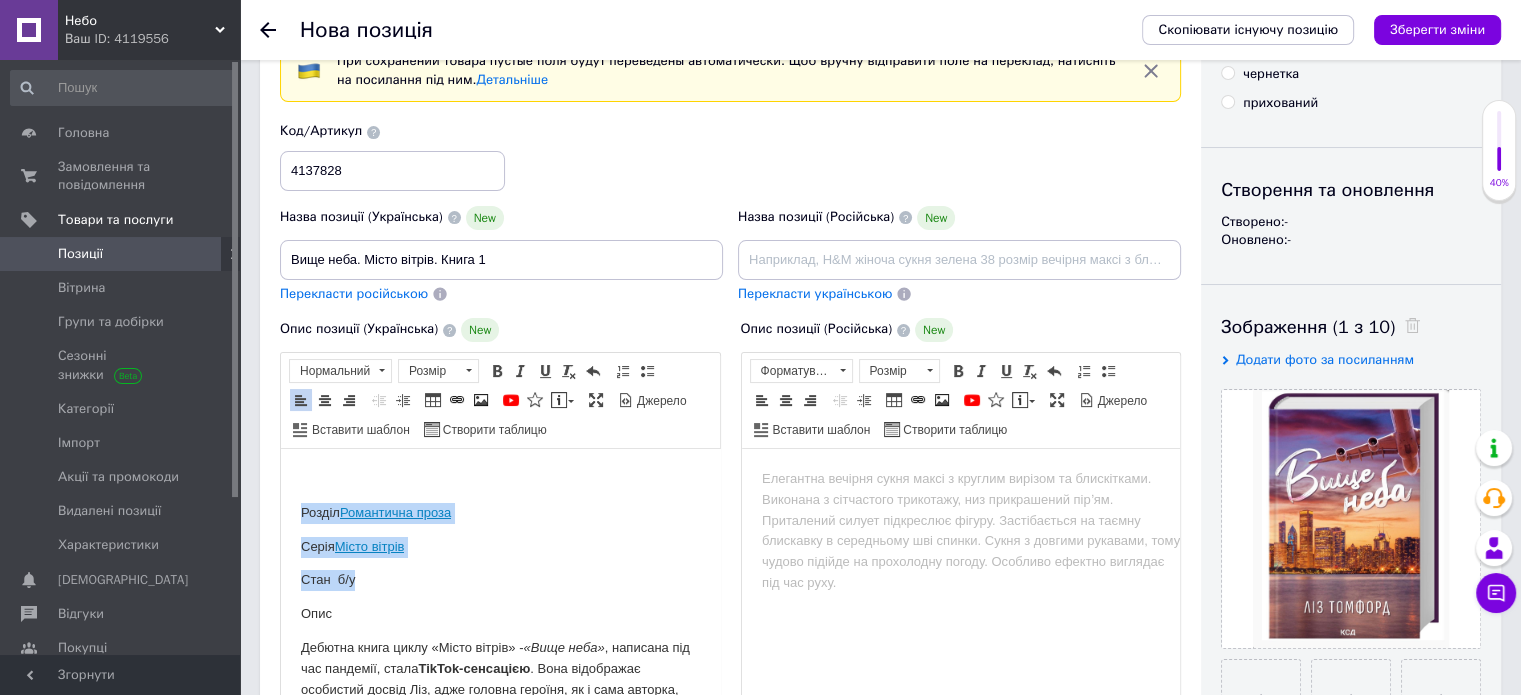 drag, startPoint x: 301, startPoint y: 512, endPoint x: 352, endPoint y: 587, distance: 90.697296 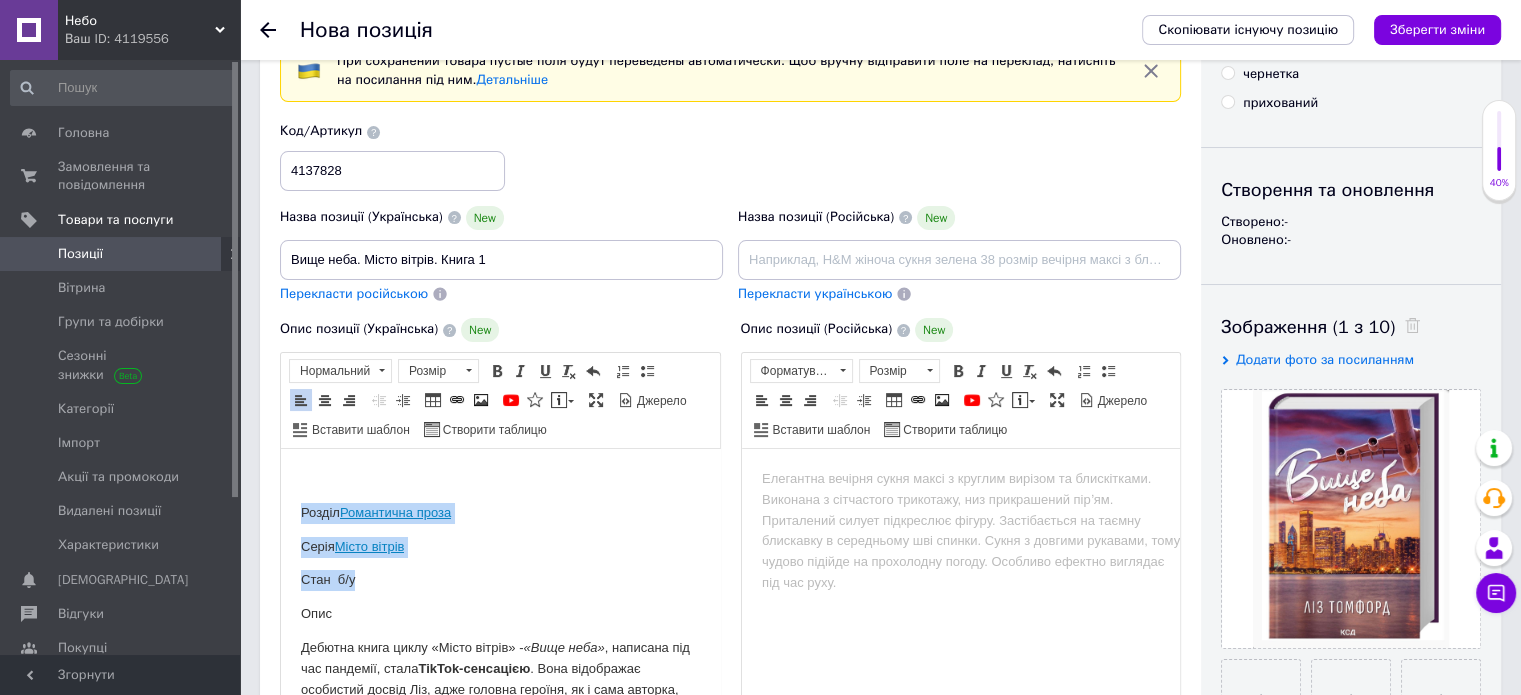 click on "Розділ   Романтична проза [PERSON_NAME] вітрів Стан  б/у Опис Дебютна книга циклу «Місто вітрів» -  «Вище неба» , написана під час пандемії, стала  TikTok-сенсацією . Вона відображає особистий досвід Ліз, адже головна героїня, як і сама авторка, працює бортпровідницею. Бортпровідниця [PERSON_NAME] починає працювати на приватному літаку хокейної команди із [GEOGRAPHIC_DATA], і відтоді її життя змінюється. Про автора:" at bounding box center (500, 834) 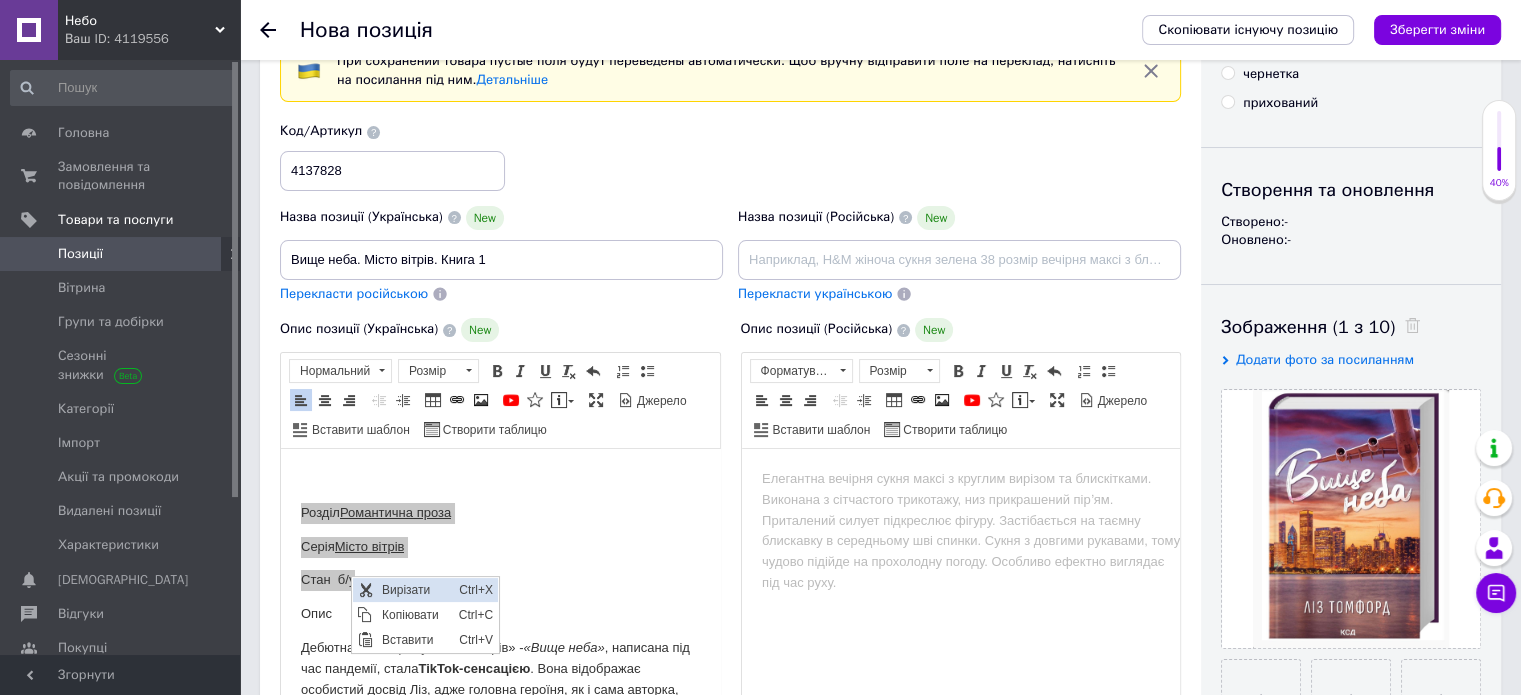 click on "Вирізати" at bounding box center [414, 590] 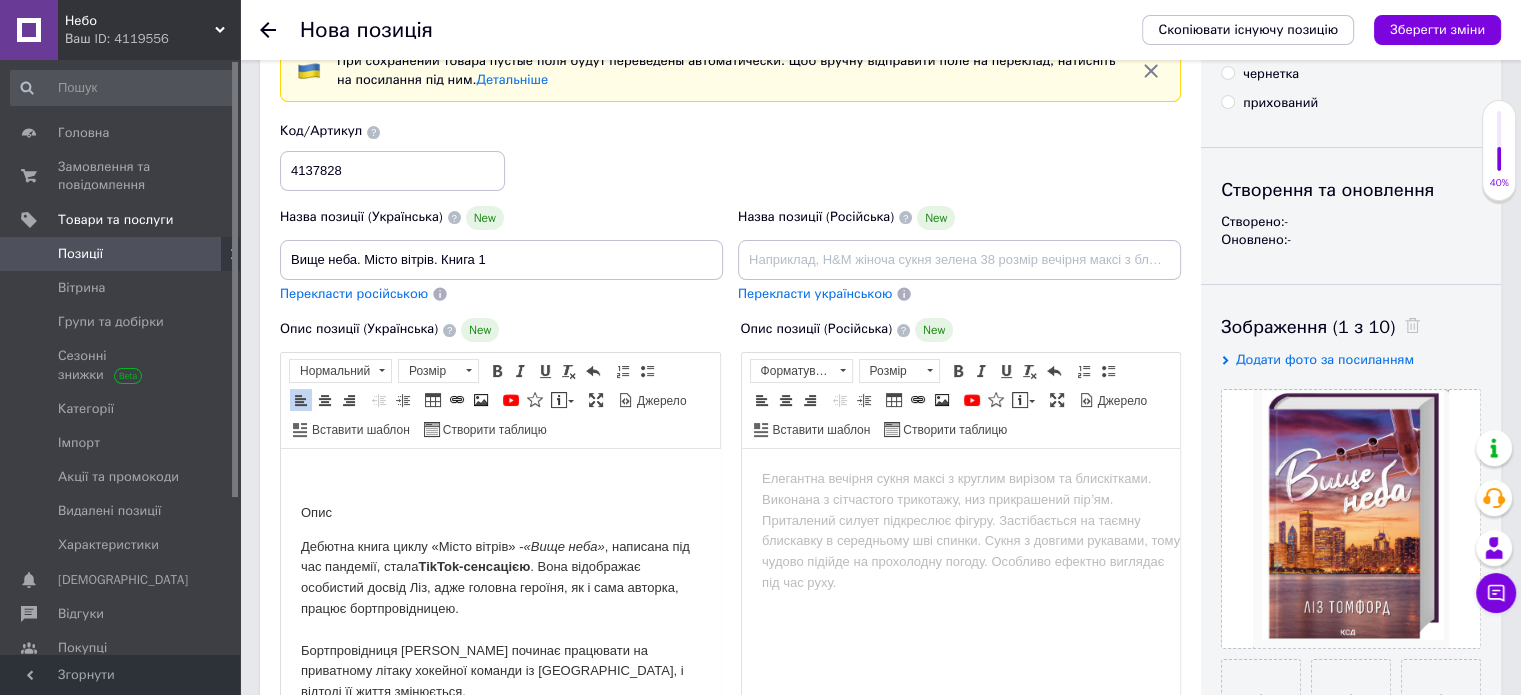click on "Опис Дебютна книга циклу «Місто вітрів» -  «Вище неба» , написана під час пандемії, стала  TikTok-сенсацією . Вона відображає особистий досвід Ліз, адже головна героїня, як і сама авторка, працює бортпровідницею. Бортпровідниця [PERSON_NAME] починає працювати на приватному літаку хокейної команди із [GEOGRAPHIC_DATA], і відтоді її життя змінюється. Тут вона знайомиться з харизматичним [PERSON_NAME], чий егоїзм та неабияка самовпевненість викликають роздратування. Проте з кожним новим польотом [PERSON_NAME] помічає, що під маскою зарозумілого поганця ховається щось зовсім інше." at bounding box center [500, 783] 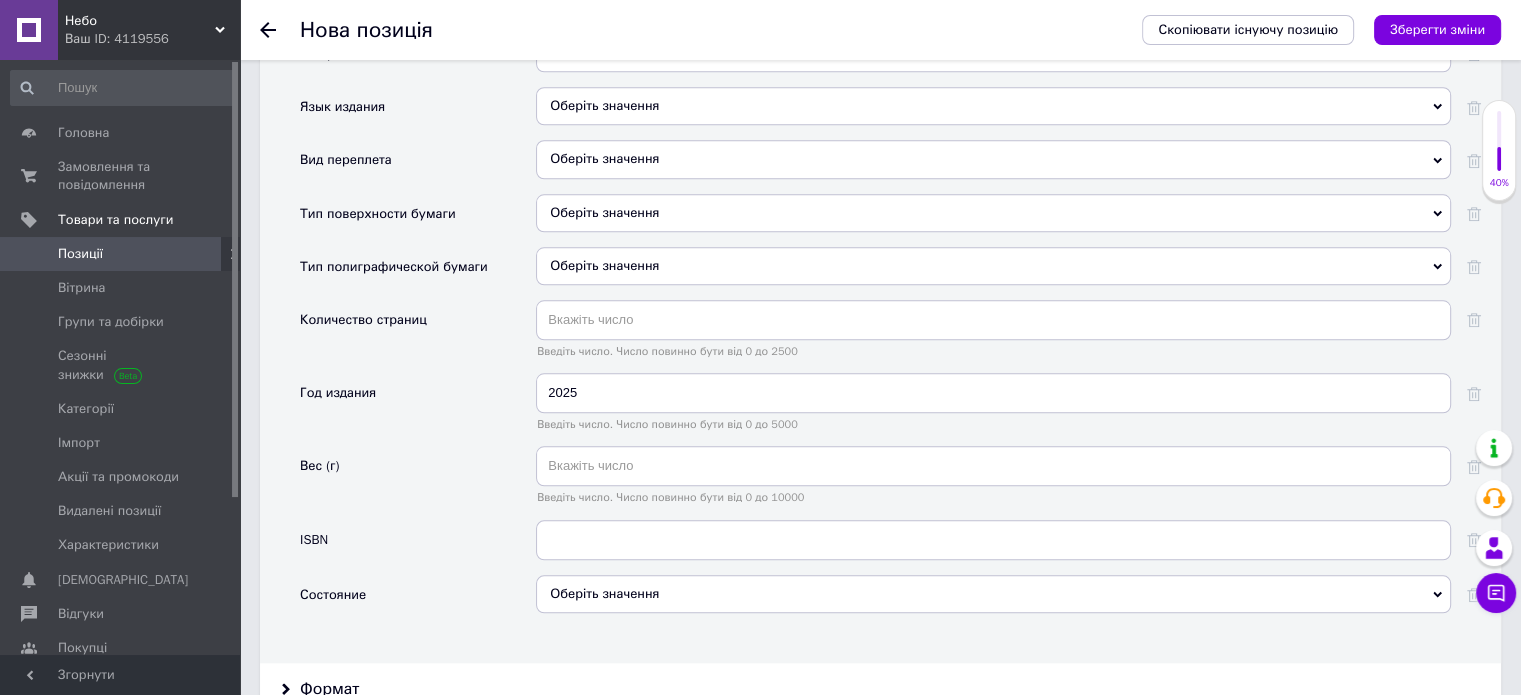 scroll, scrollTop: 2008, scrollLeft: 0, axis: vertical 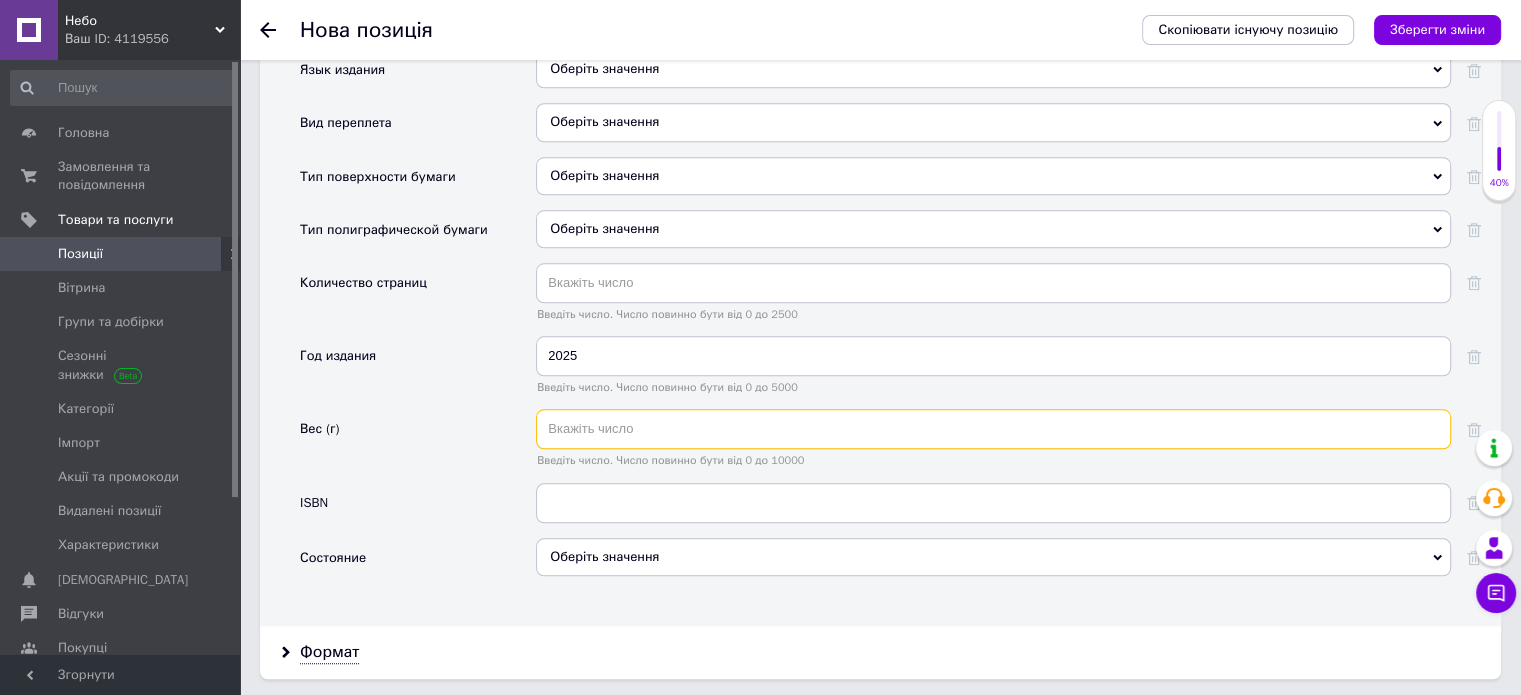 click at bounding box center [993, 429] 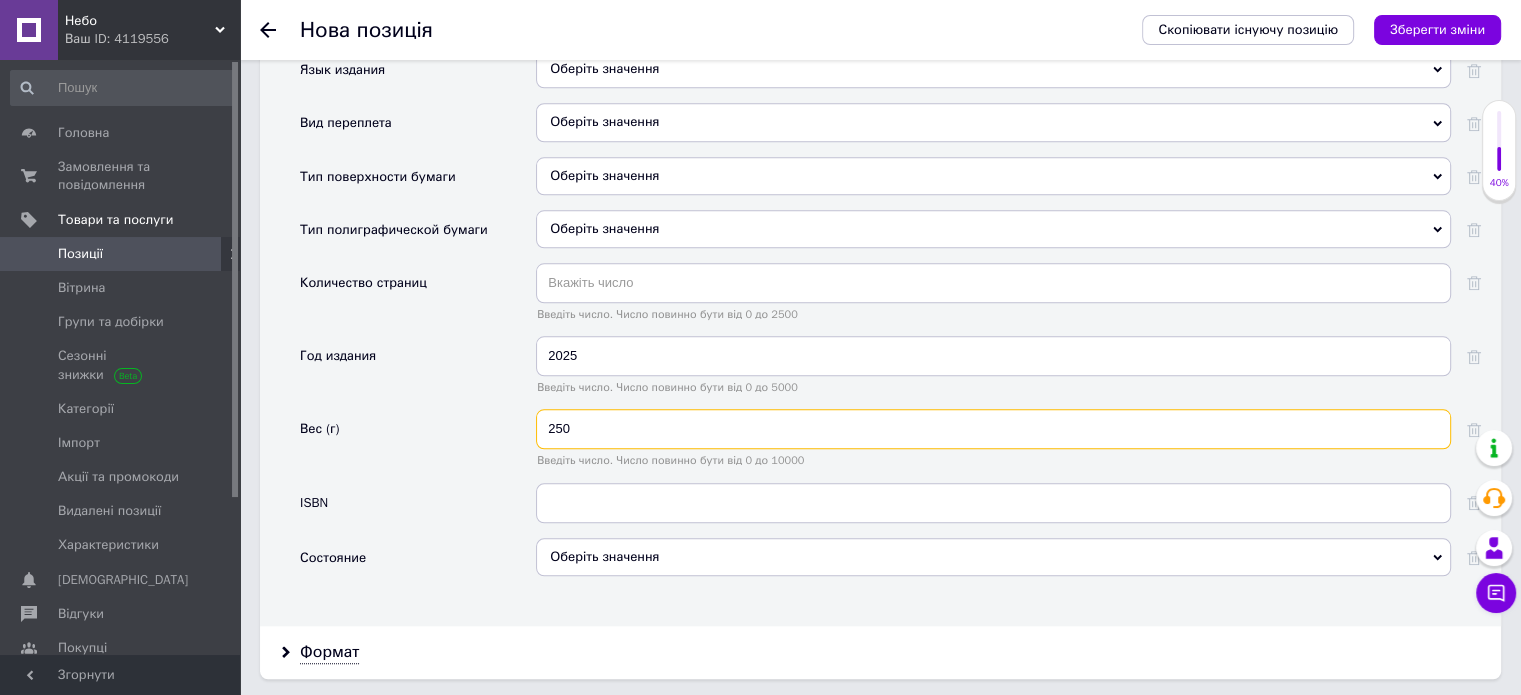 type on "250" 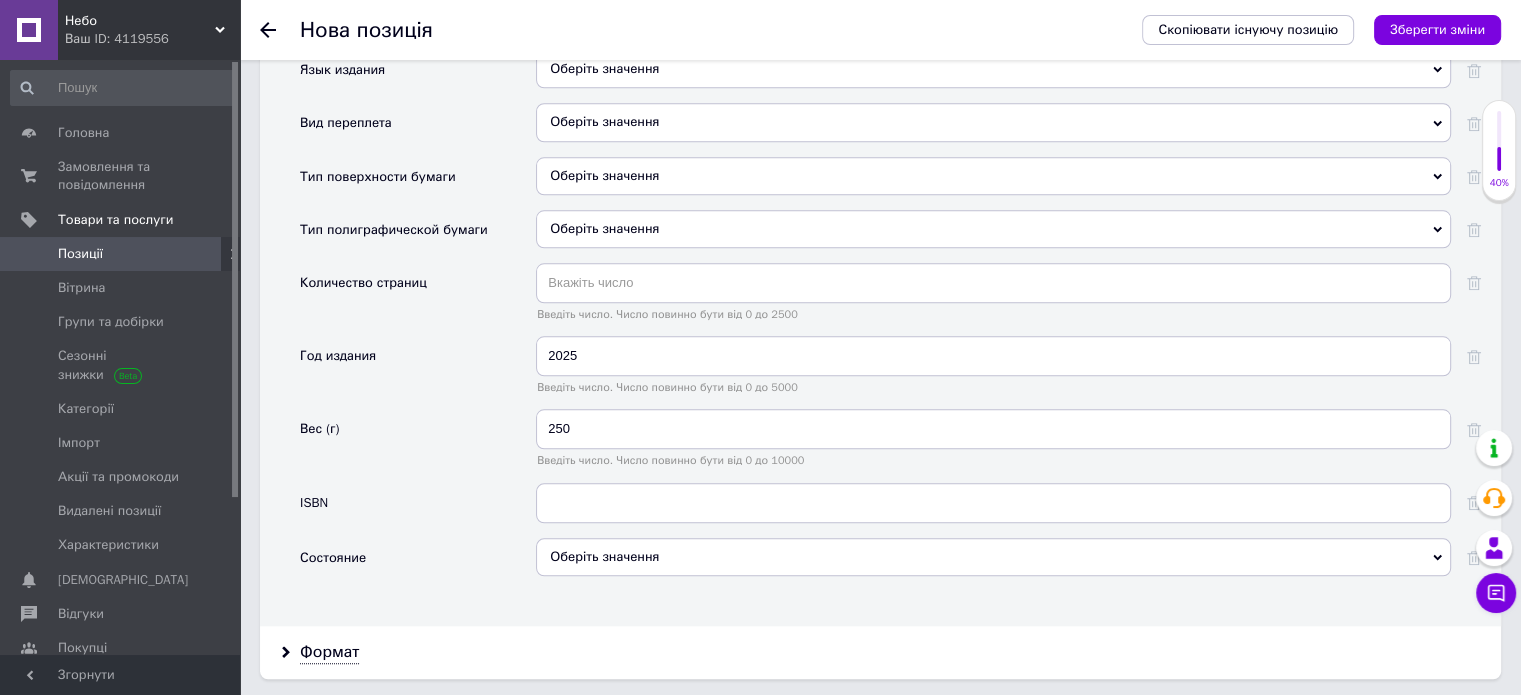 click on "Оберіть значення" at bounding box center (993, 557) 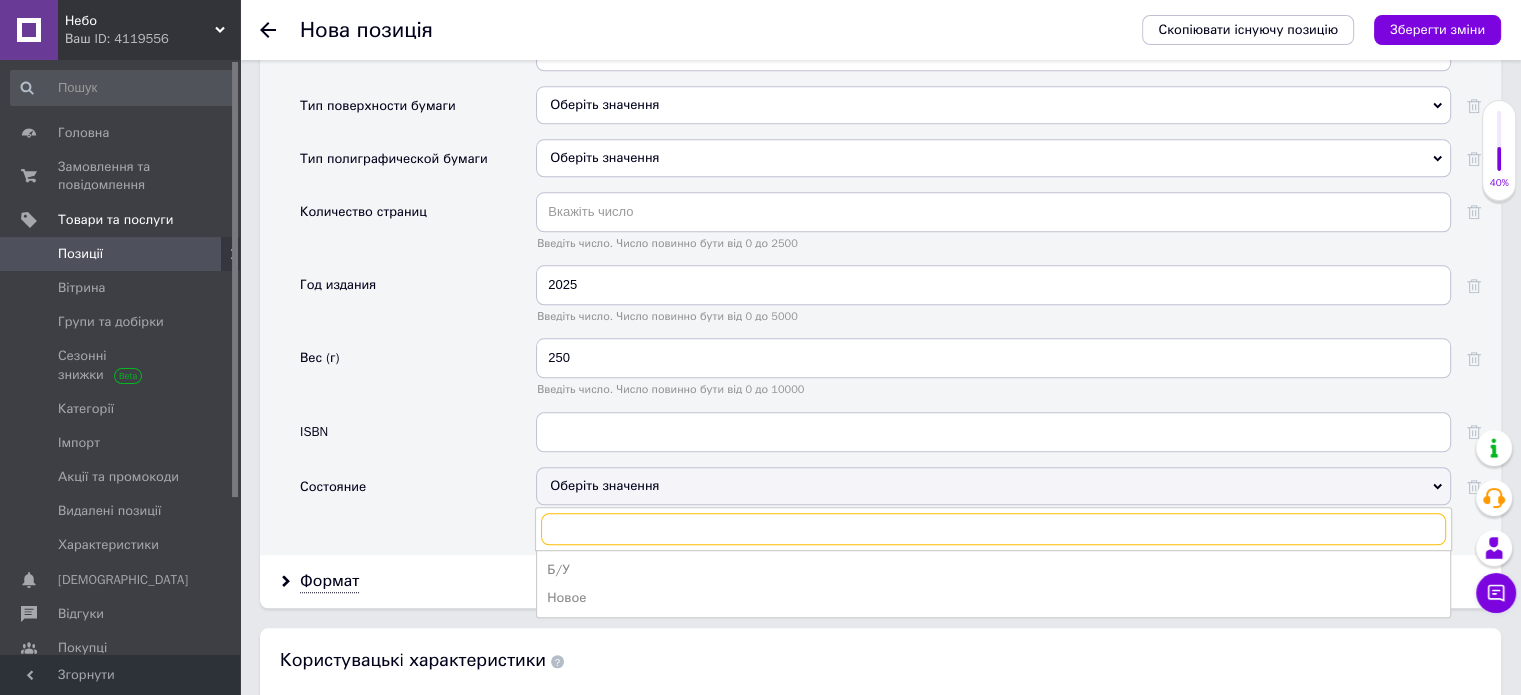 scroll, scrollTop: 2108, scrollLeft: 0, axis: vertical 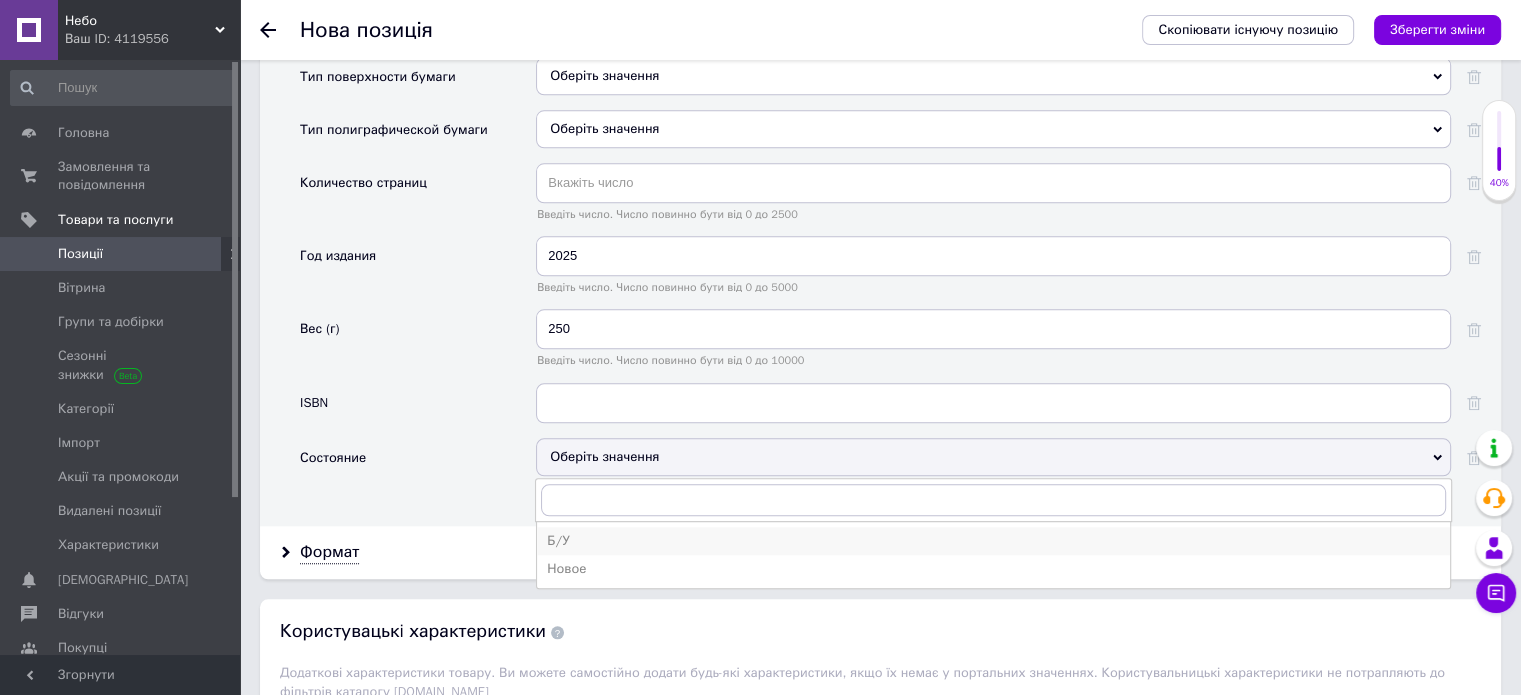 click on "Б/У" at bounding box center (993, 541) 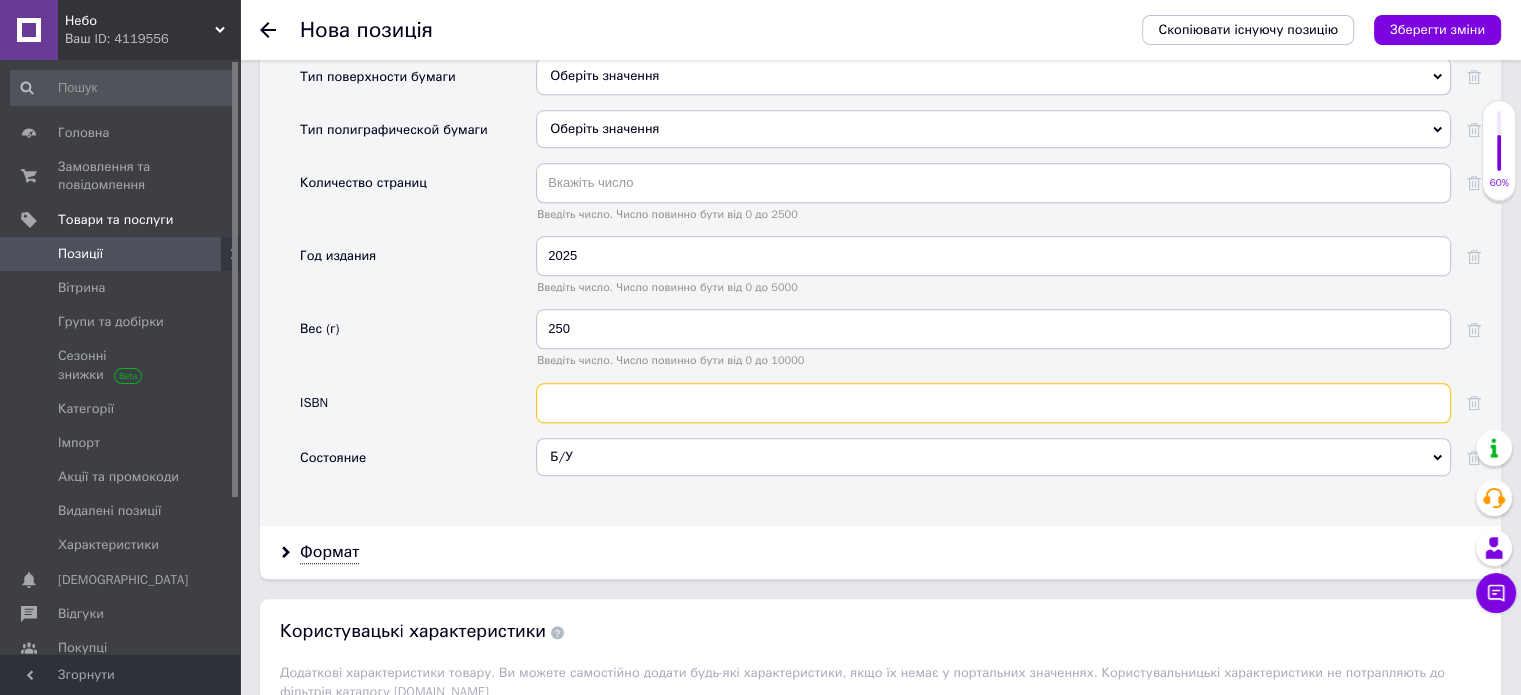 click at bounding box center [993, 403] 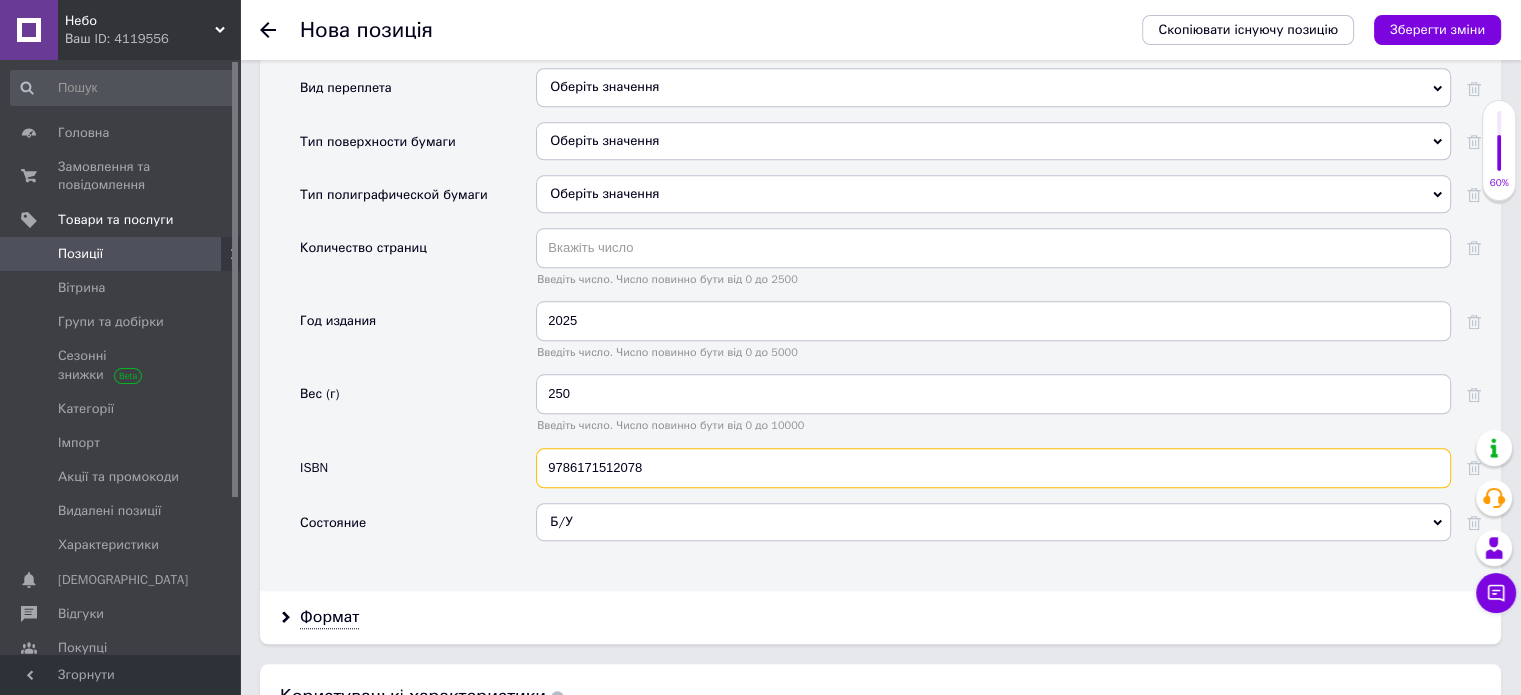 scroll, scrollTop: 2008, scrollLeft: 0, axis: vertical 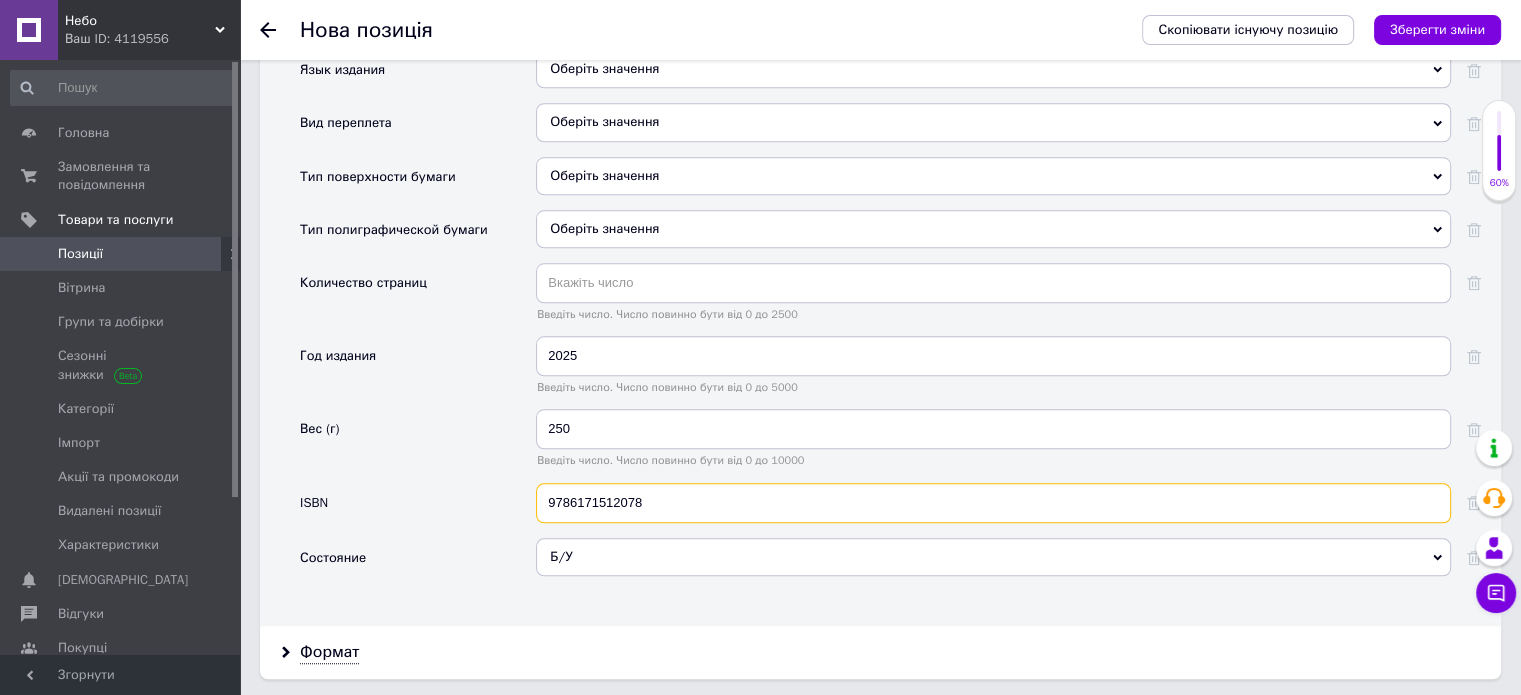 type on "9786171512078" 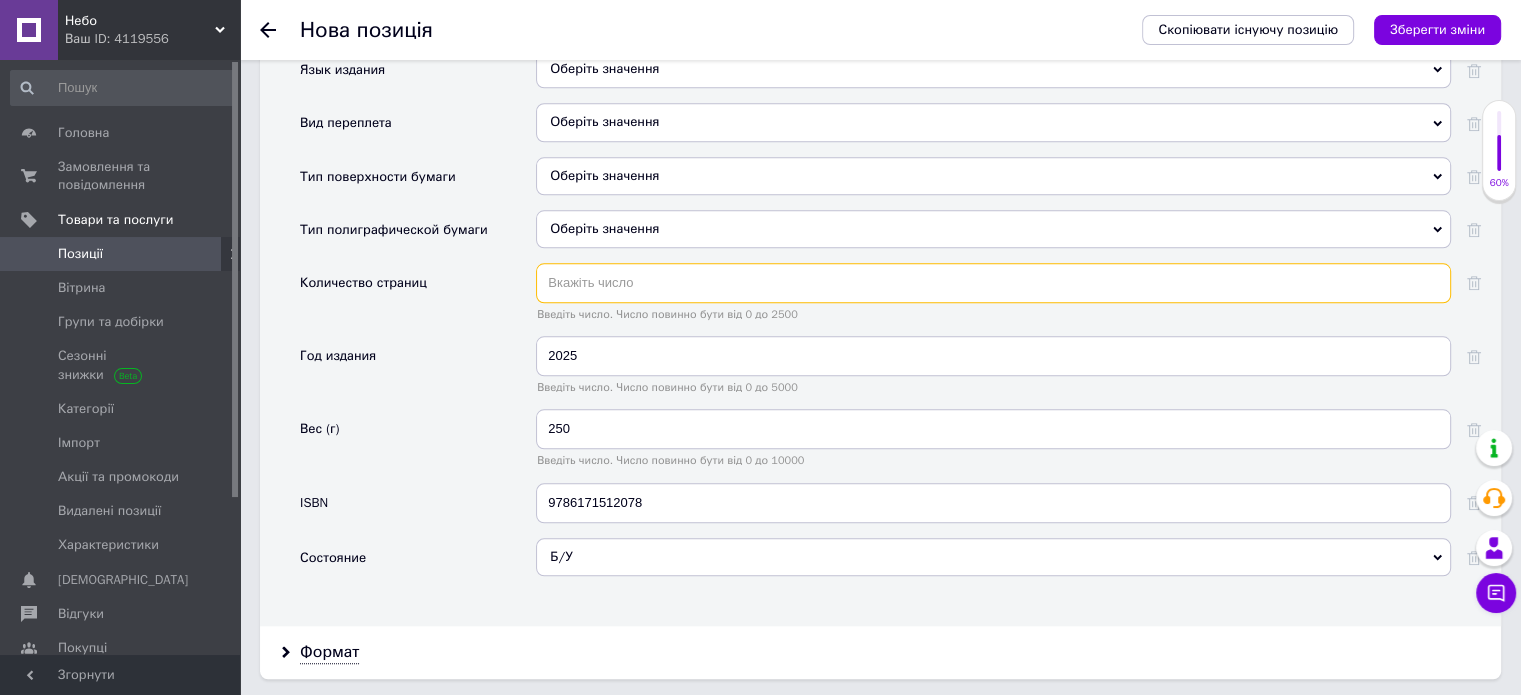 click at bounding box center [993, 283] 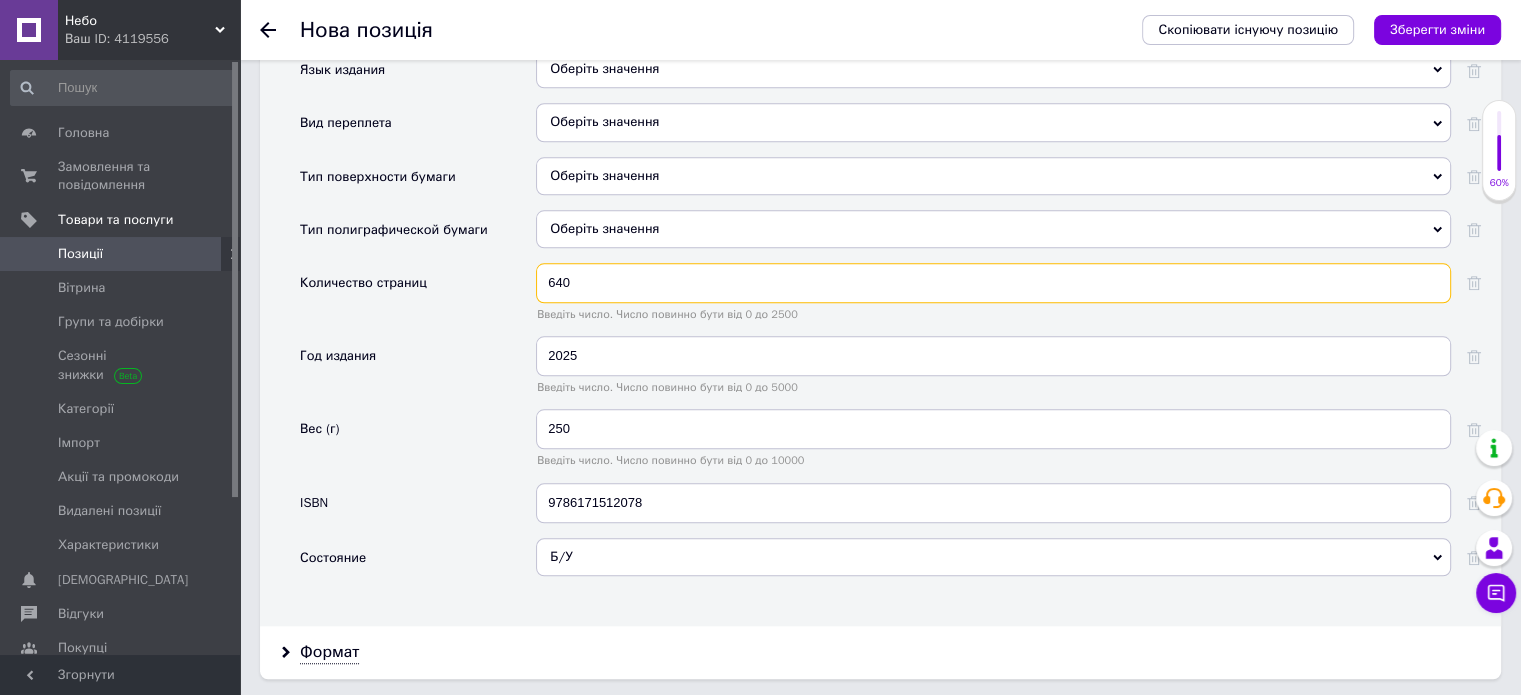 type on "640" 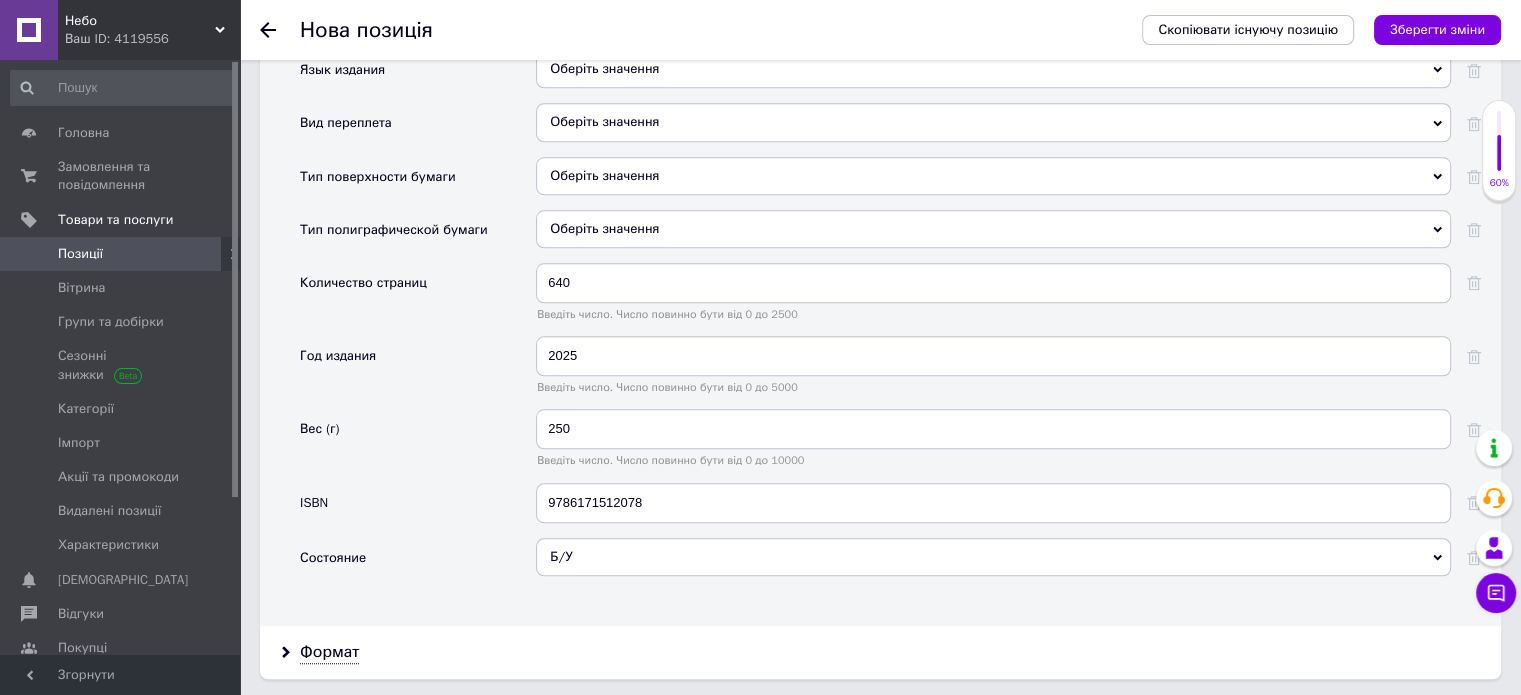 click on "Оберіть значення" at bounding box center (993, 229) 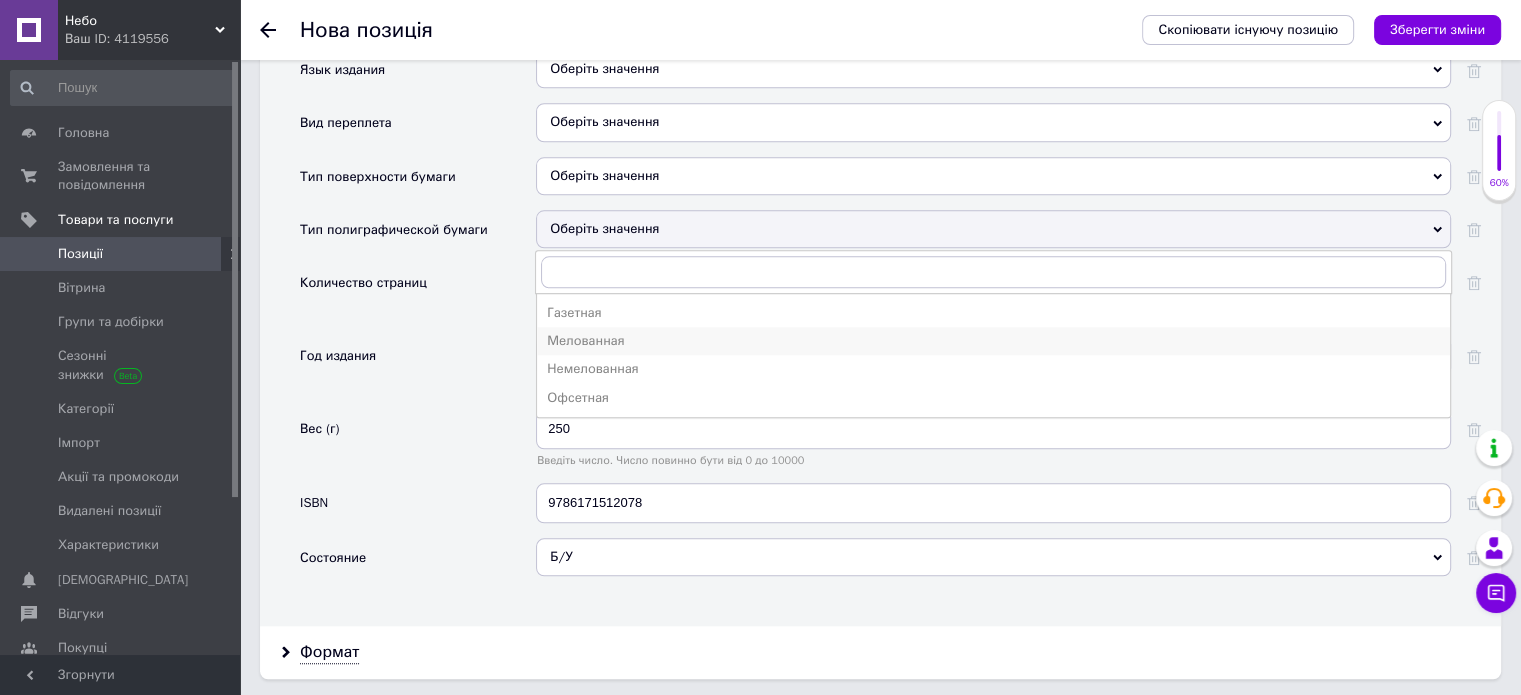 click on "Мелованная" at bounding box center (993, 341) 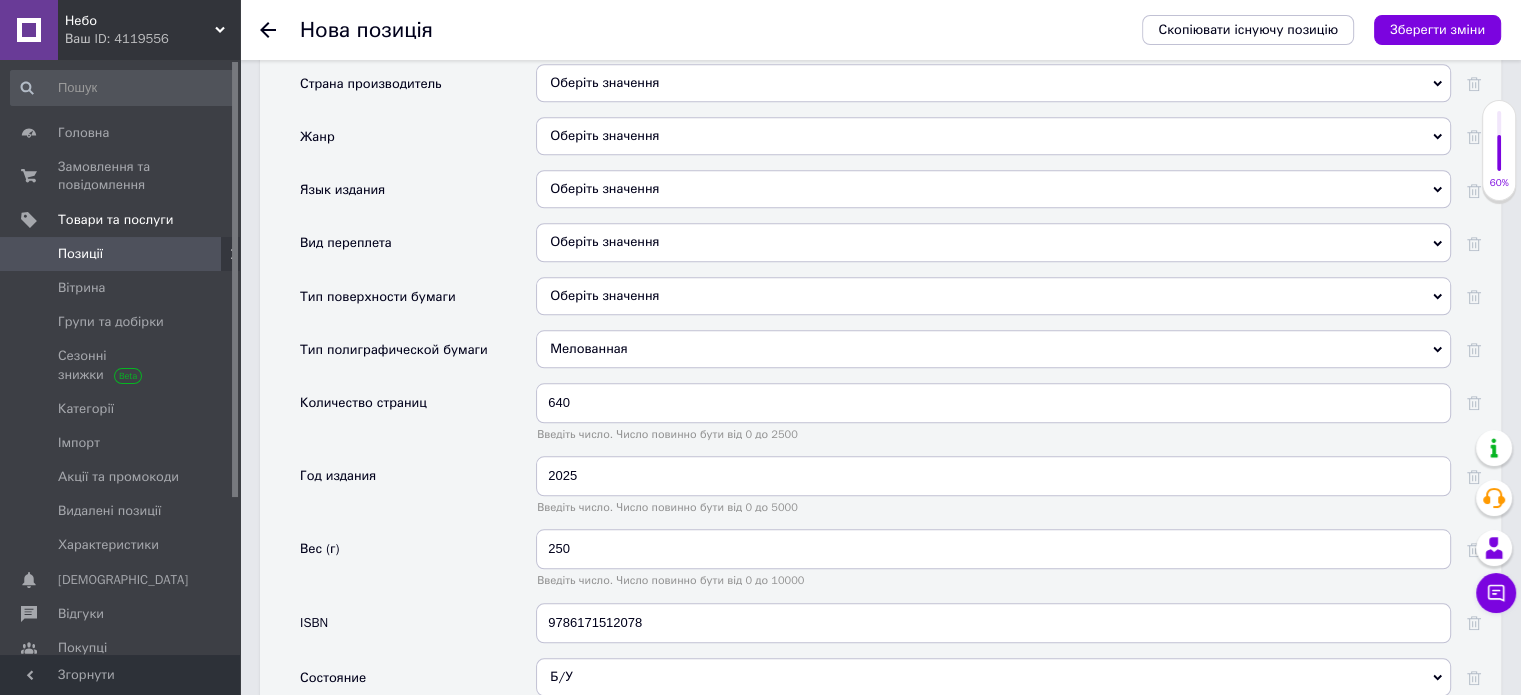 scroll, scrollTop: 1808, scrollLeft: 0, axis: vertical 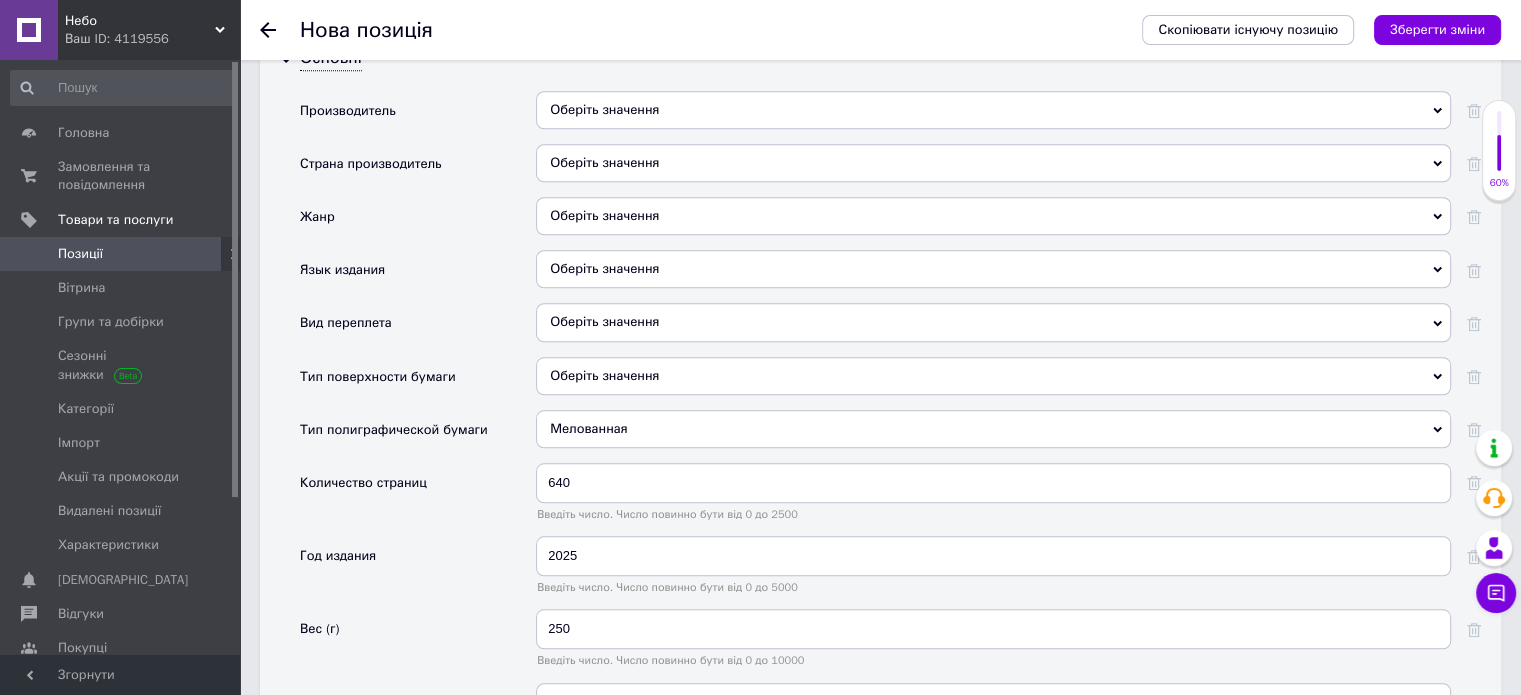 click on "Оберіть значення" at bounding box center (993, 376) 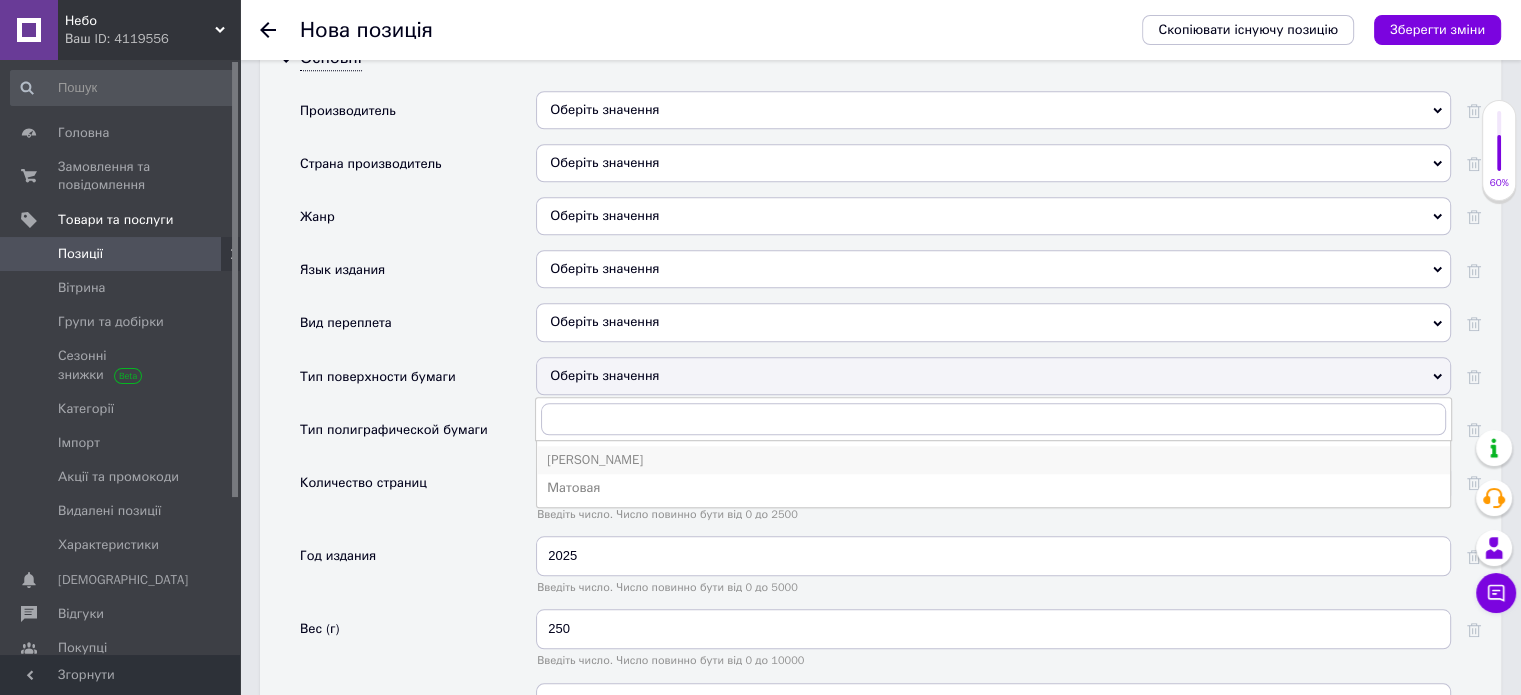click on "[PERSON_NAME]" at bounding box center (993, 460) 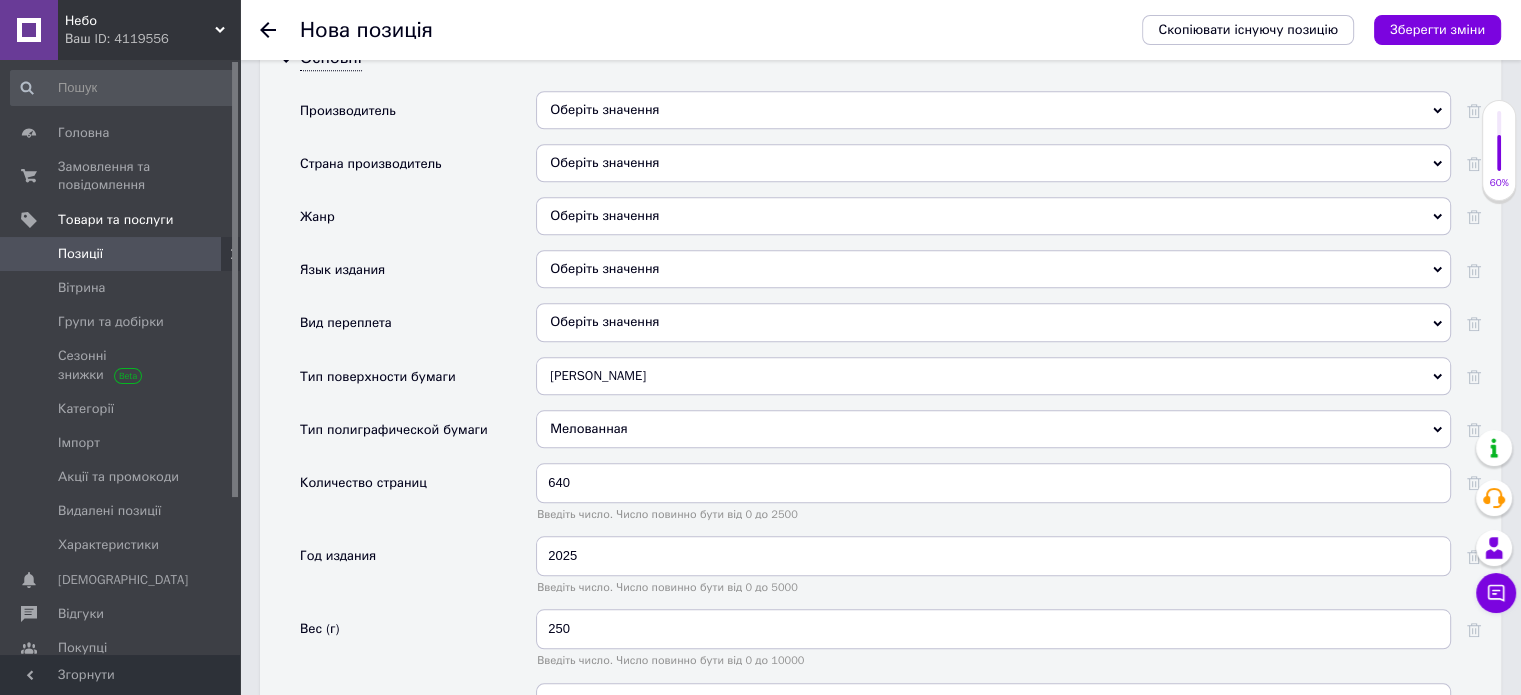 click on "Оберіть значення" at bounding box center [993, 322] 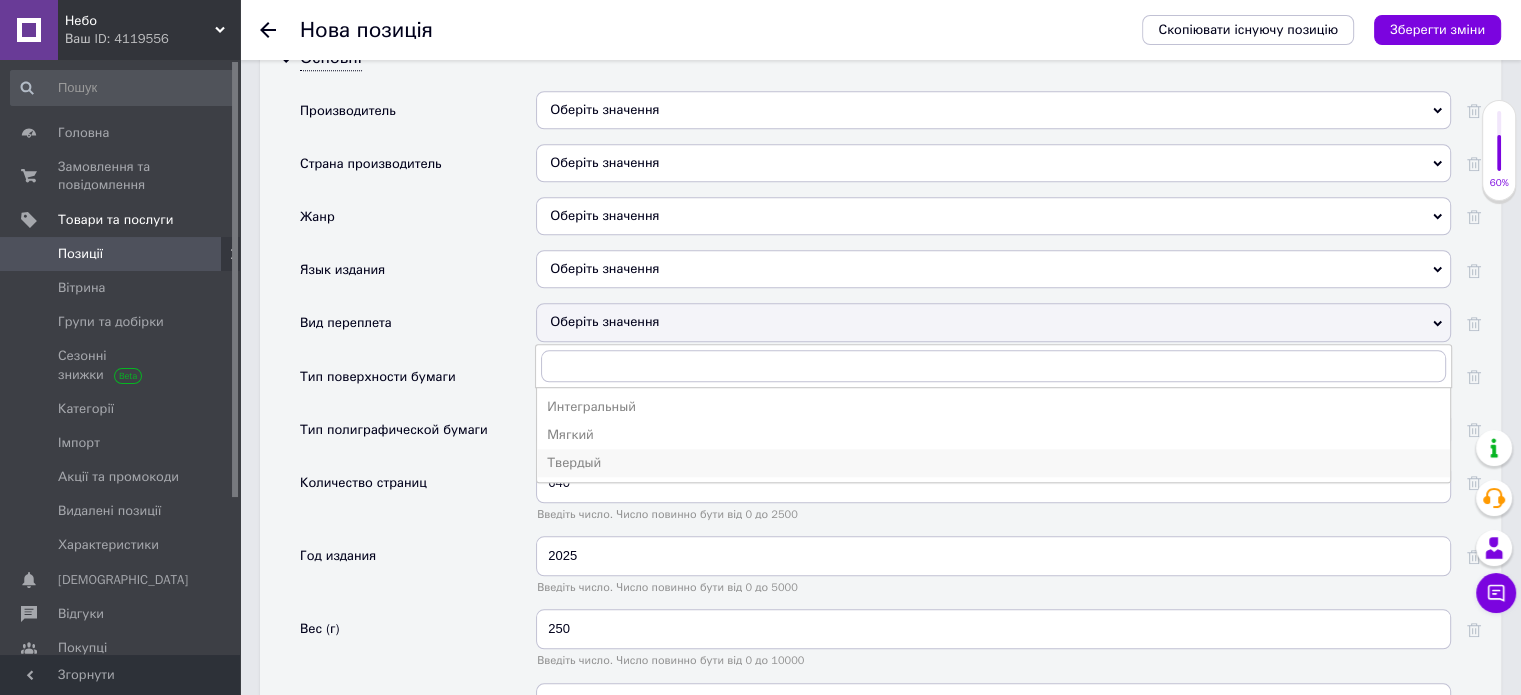 click on "Твердый" at bounding box center (993, 463) 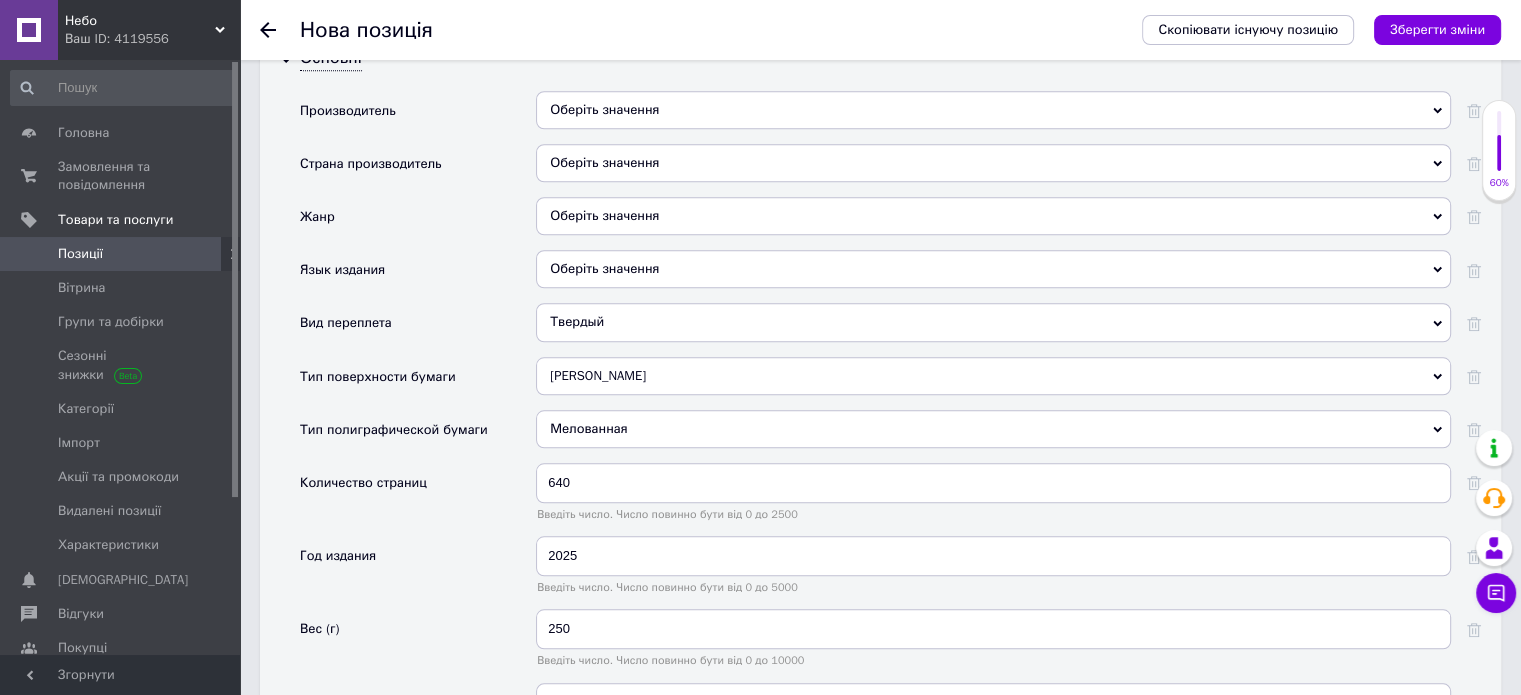 click on "Оберіть значення" at bounding box center [993, 269] 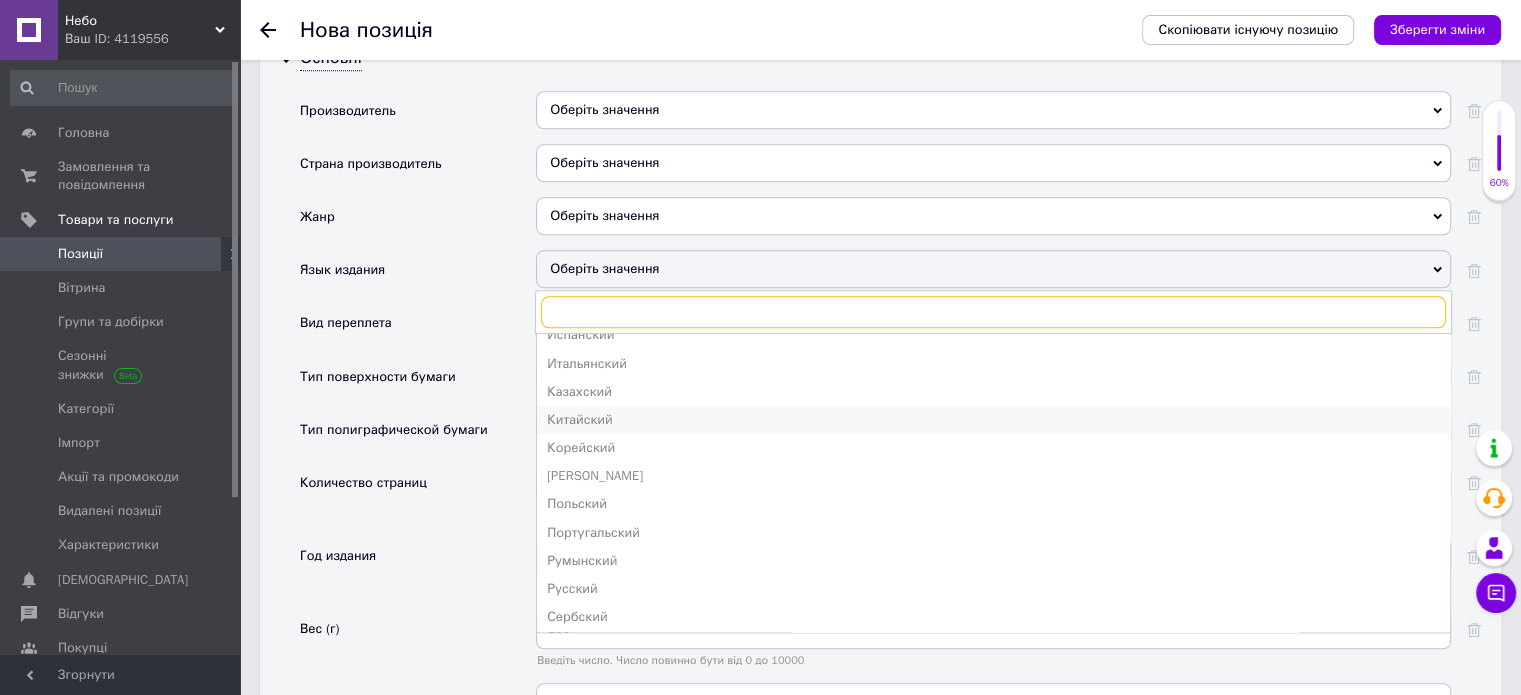 scroll, scrollTop: 472, scrollLeft: 0, axis: vertical 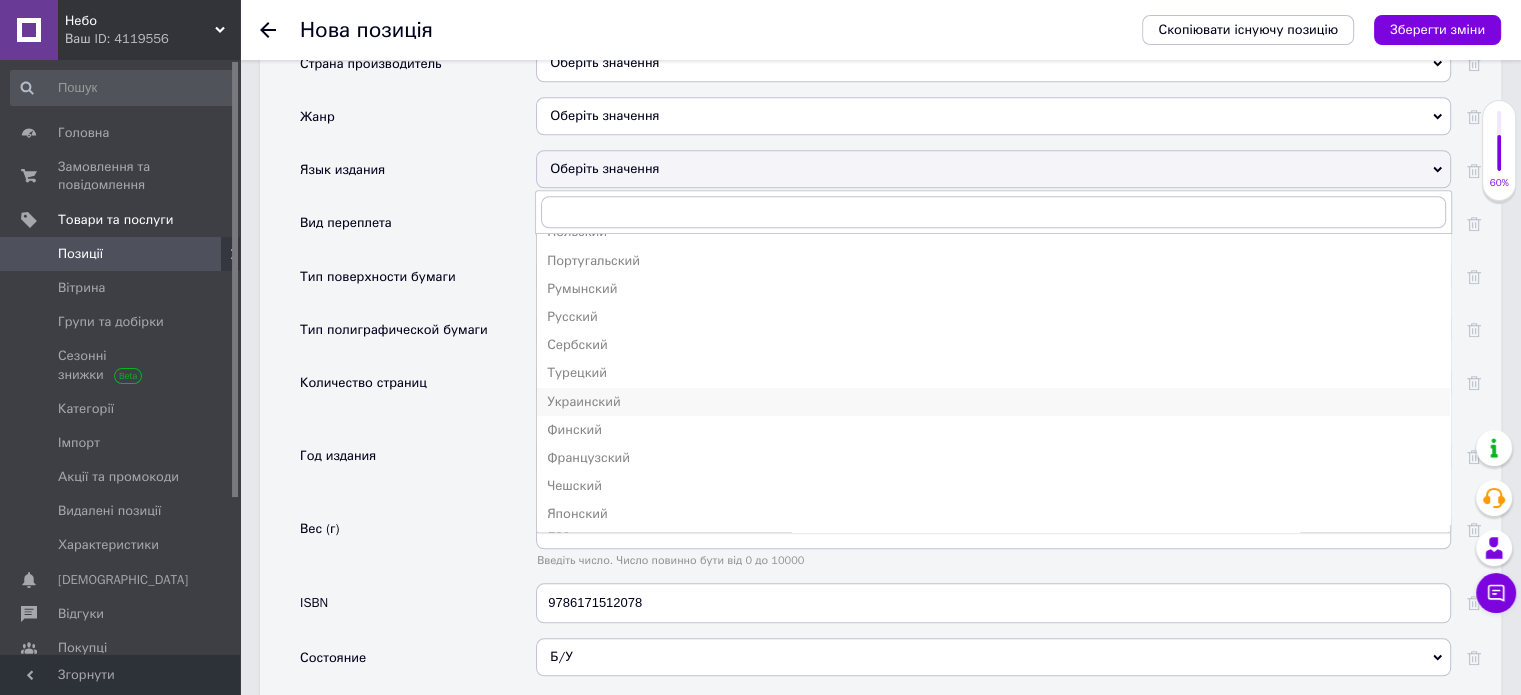 click on "Украинский" at bounding box center (993, 402) 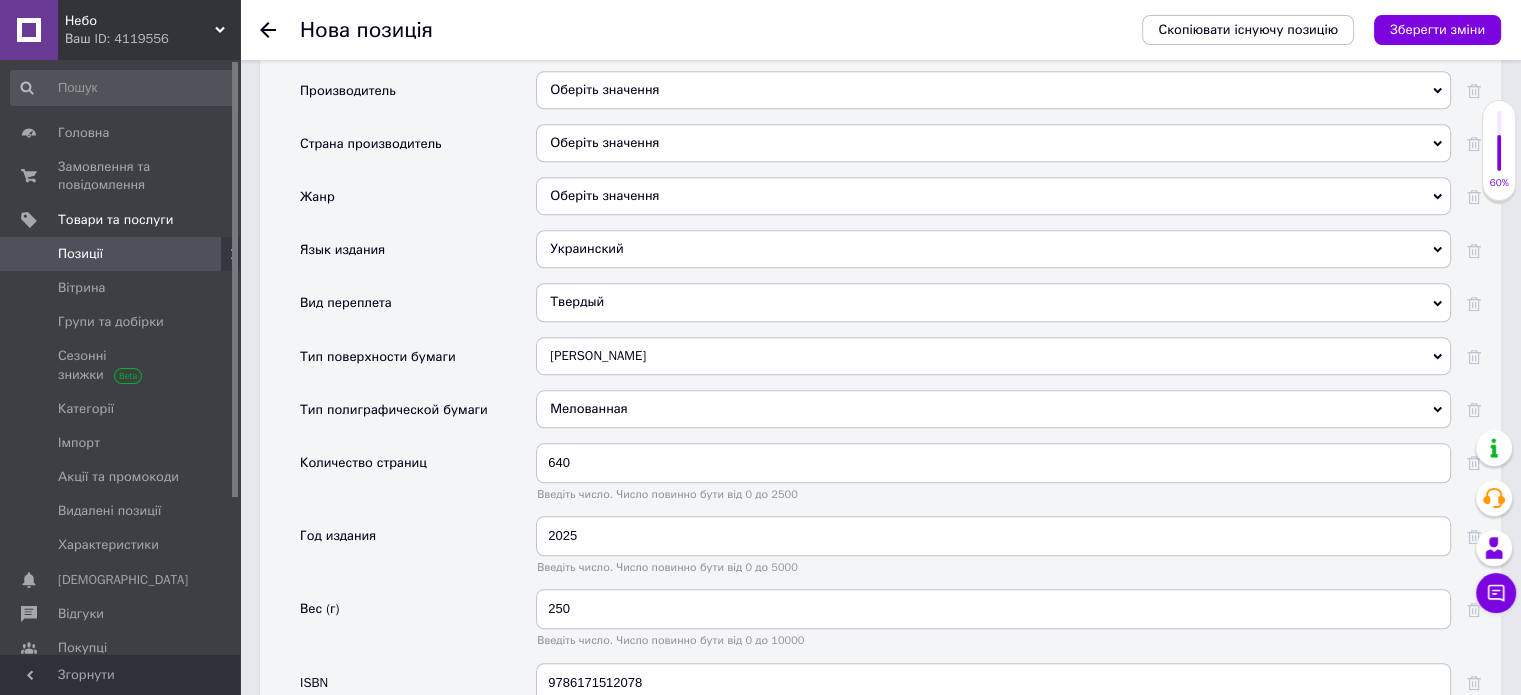 scroll, scrollTop: 1708, scrollLeft: 0, axis: vertical 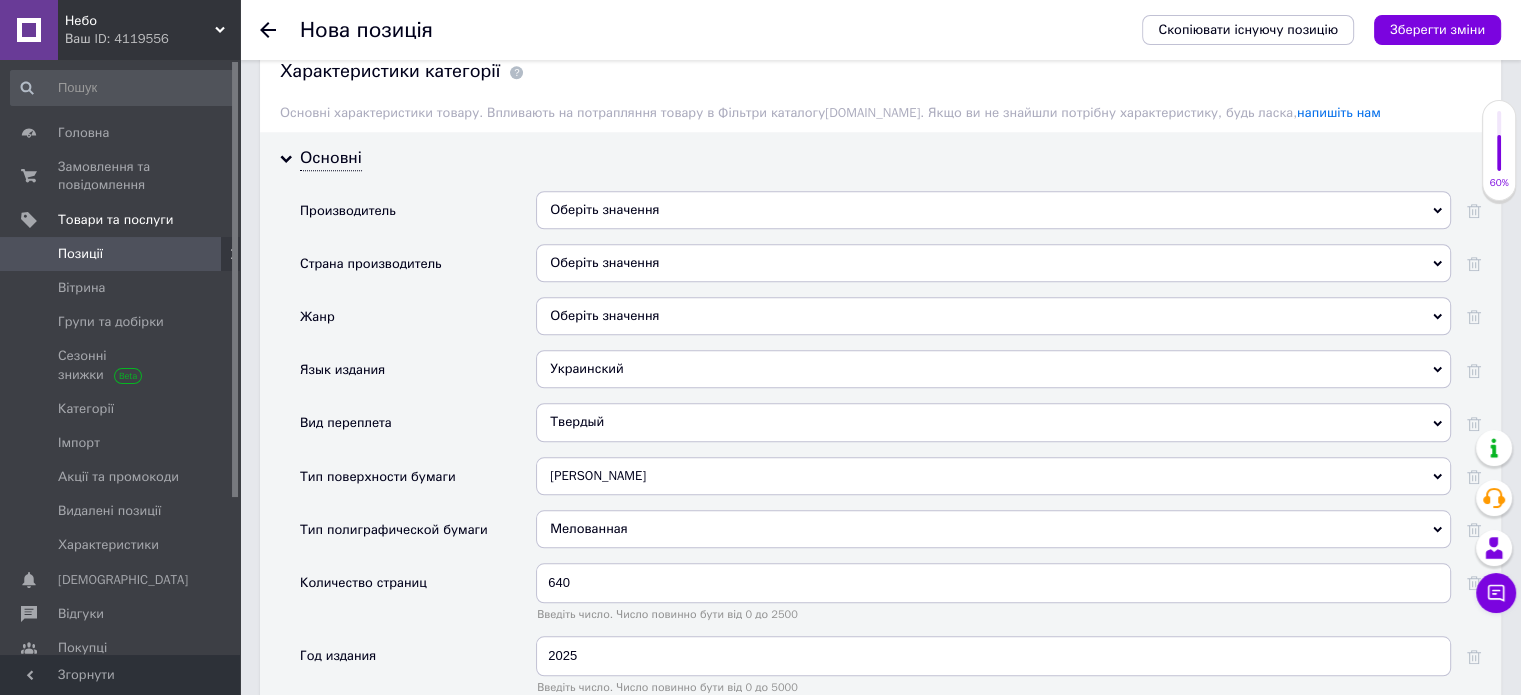 click on "Оберіть значення" at bounding box center (993, 316) 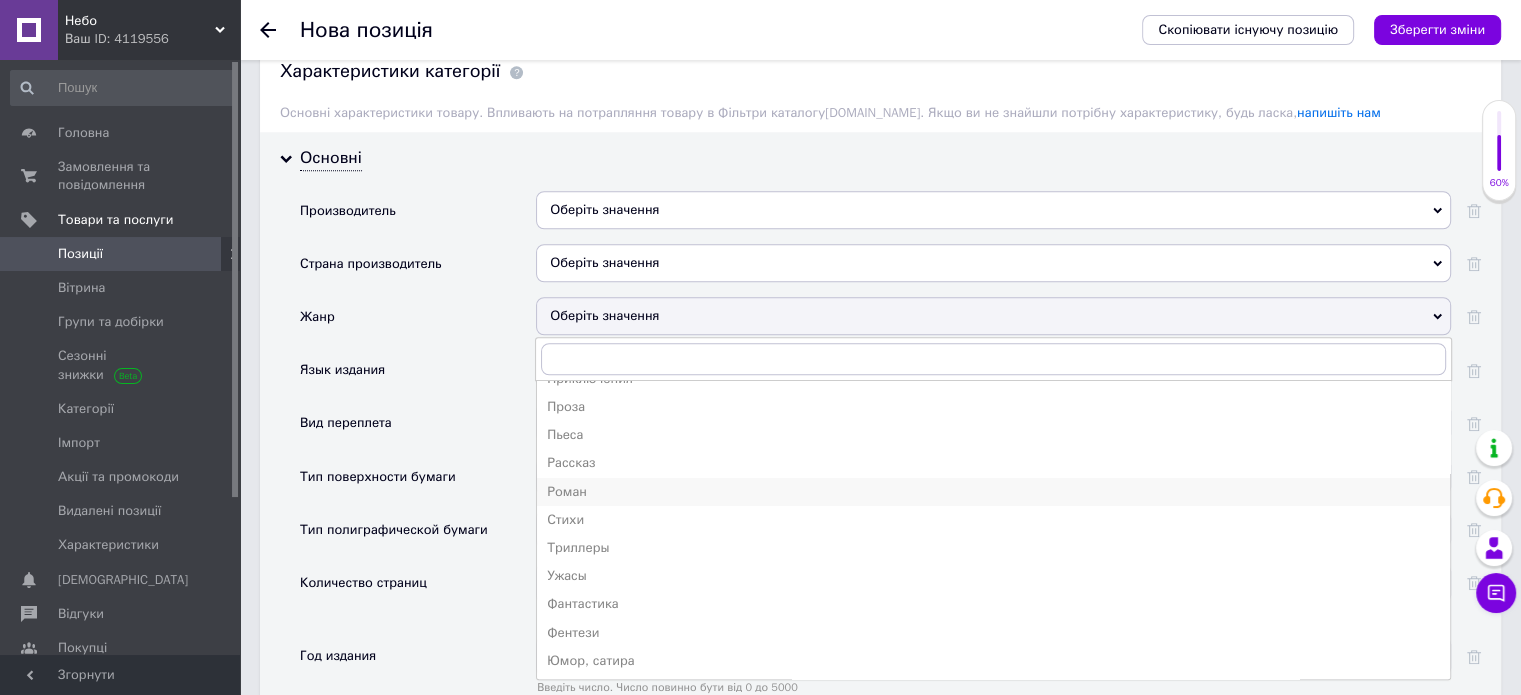 click on "Роман" at bounding box center (993, 492) 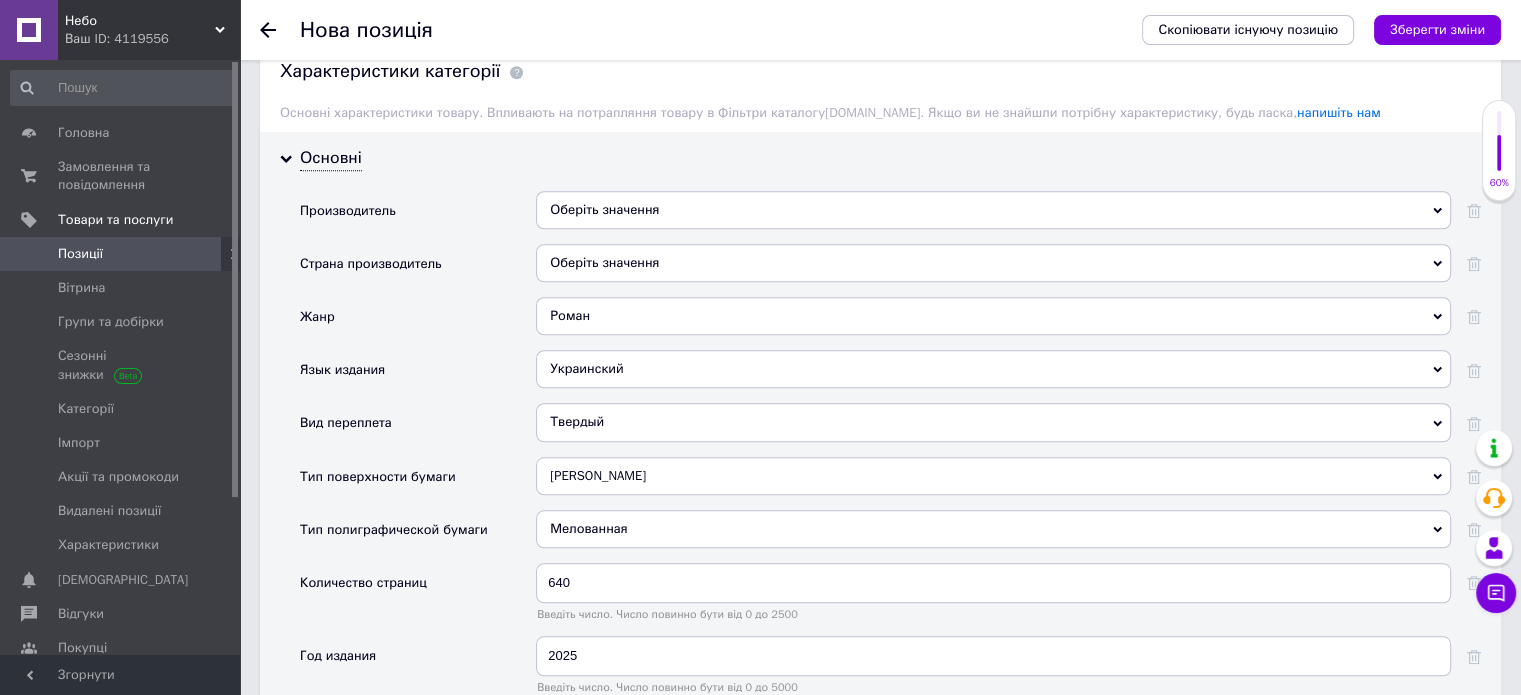 click on "Оберіть значення" at bounding box center [993, 263] 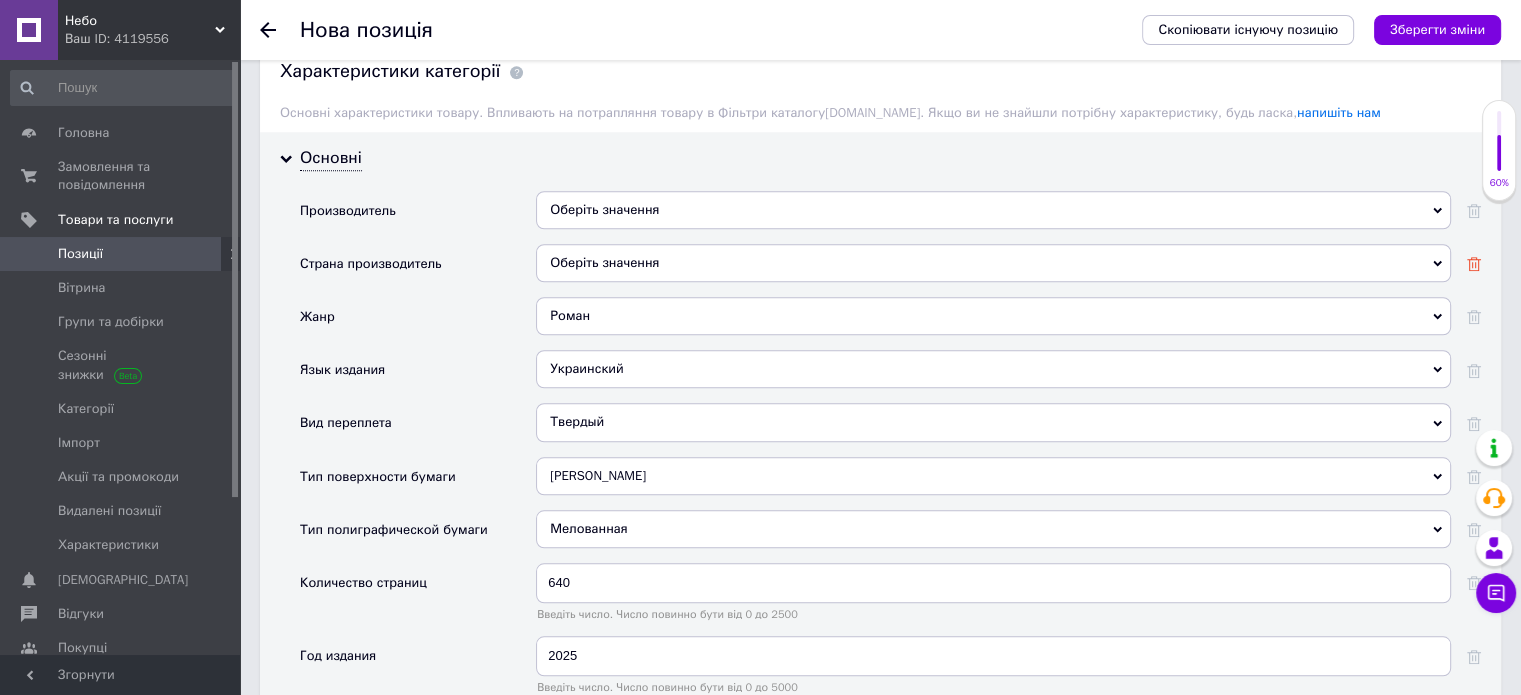 click 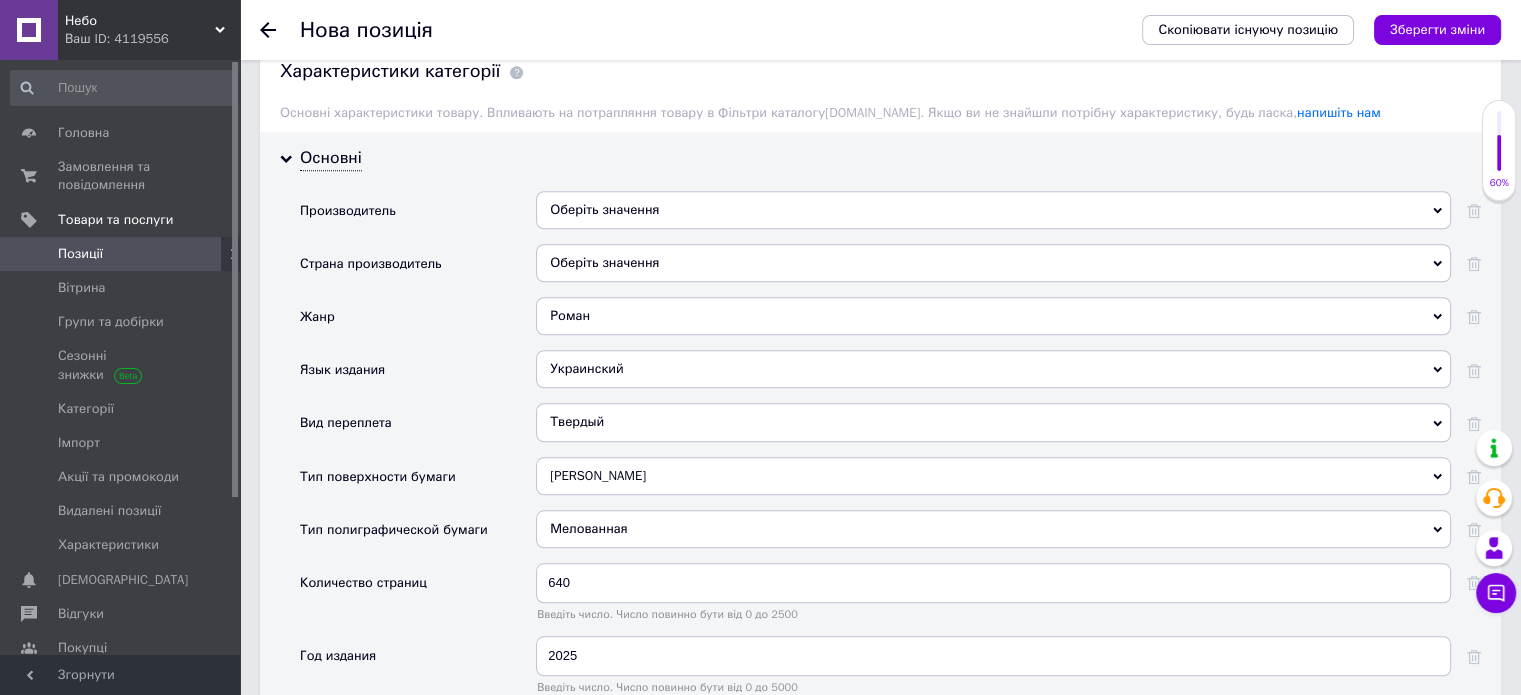 click on "Оберіть значення" at bounding box center (993, 210) 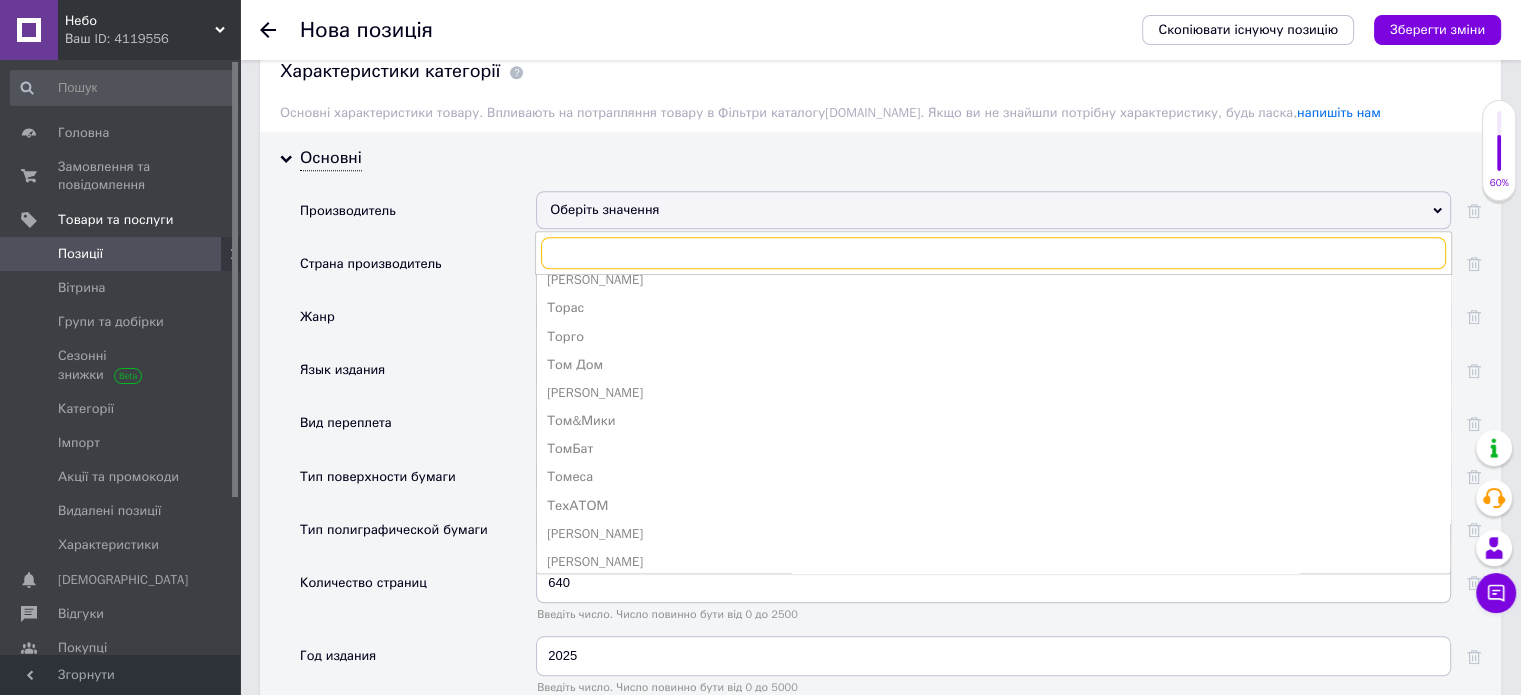 scroll, scrollTop: 7200, scrollLeft: 0, axis: vertical 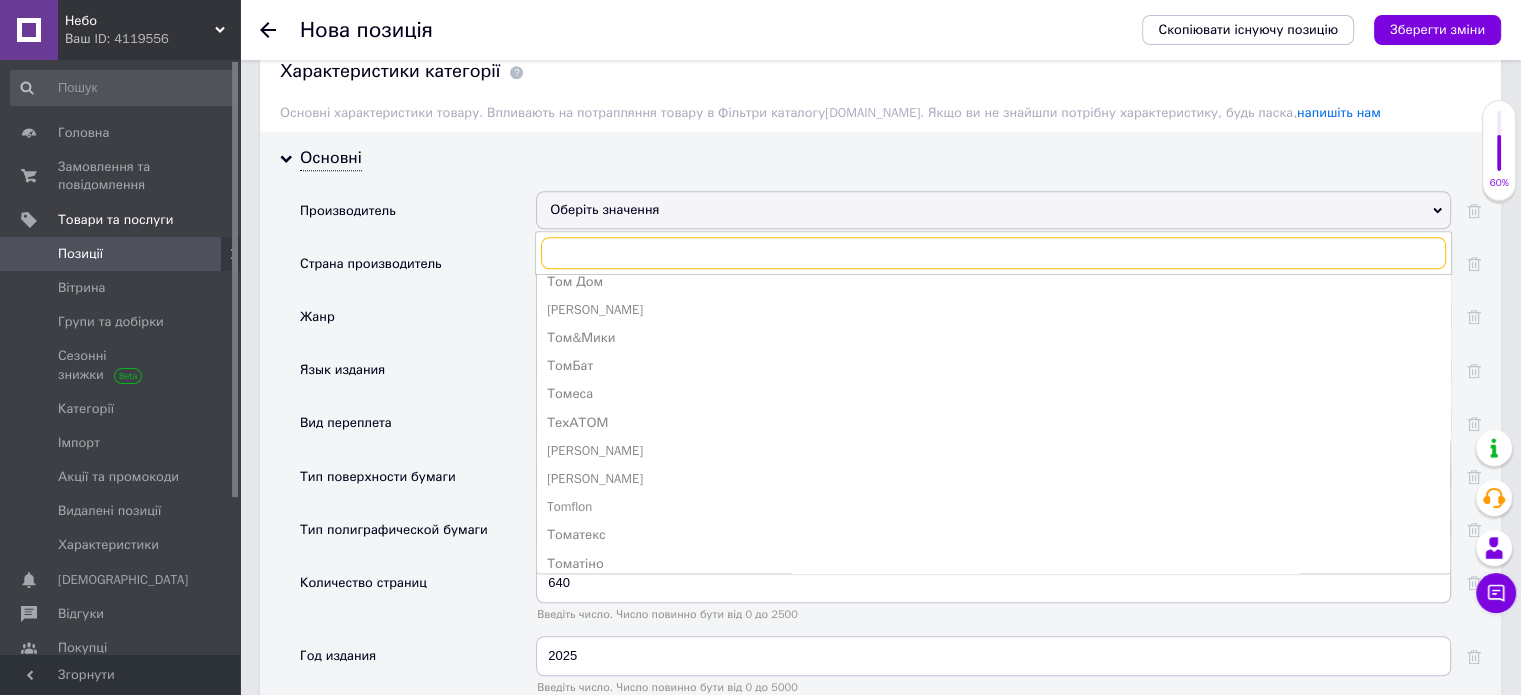 click at bounding box center [993, 253] 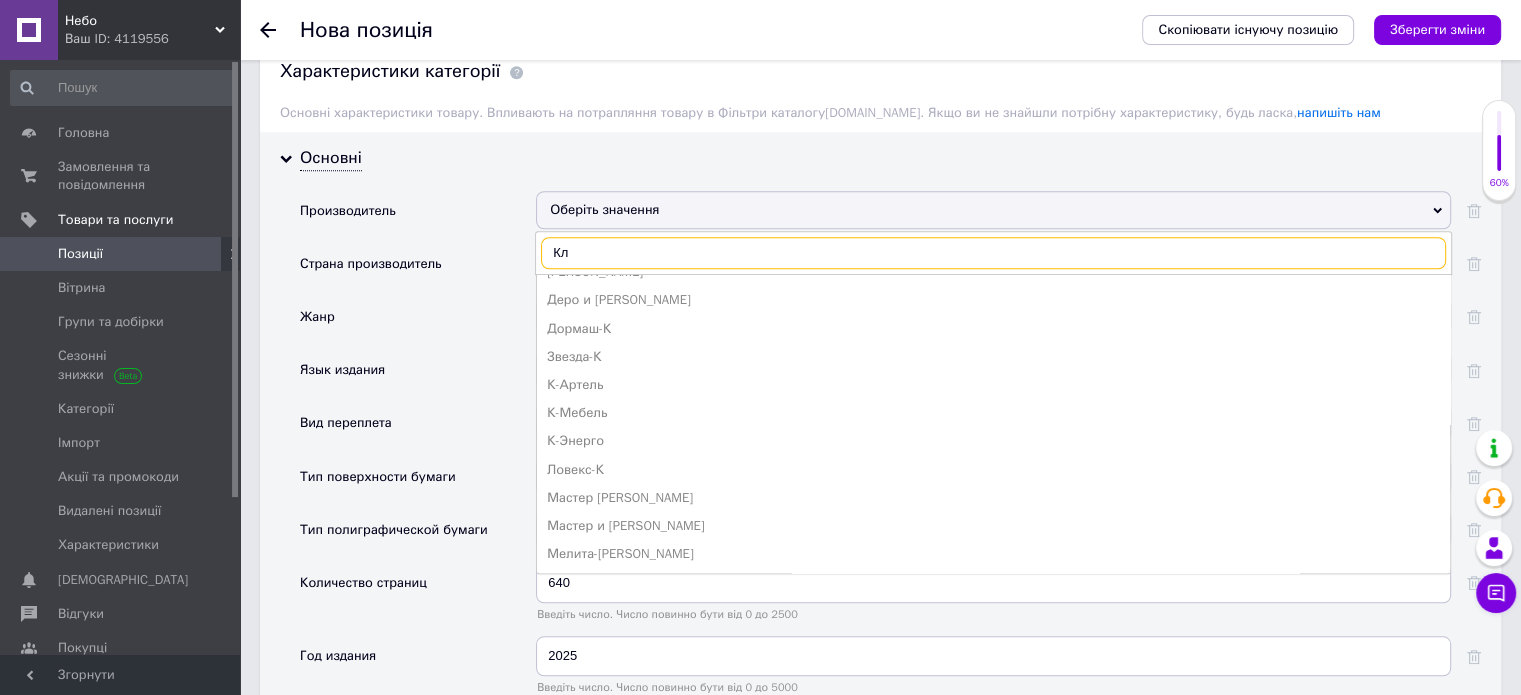 scroll, scrollTop: 0, scrollLeft: 0, axis: both 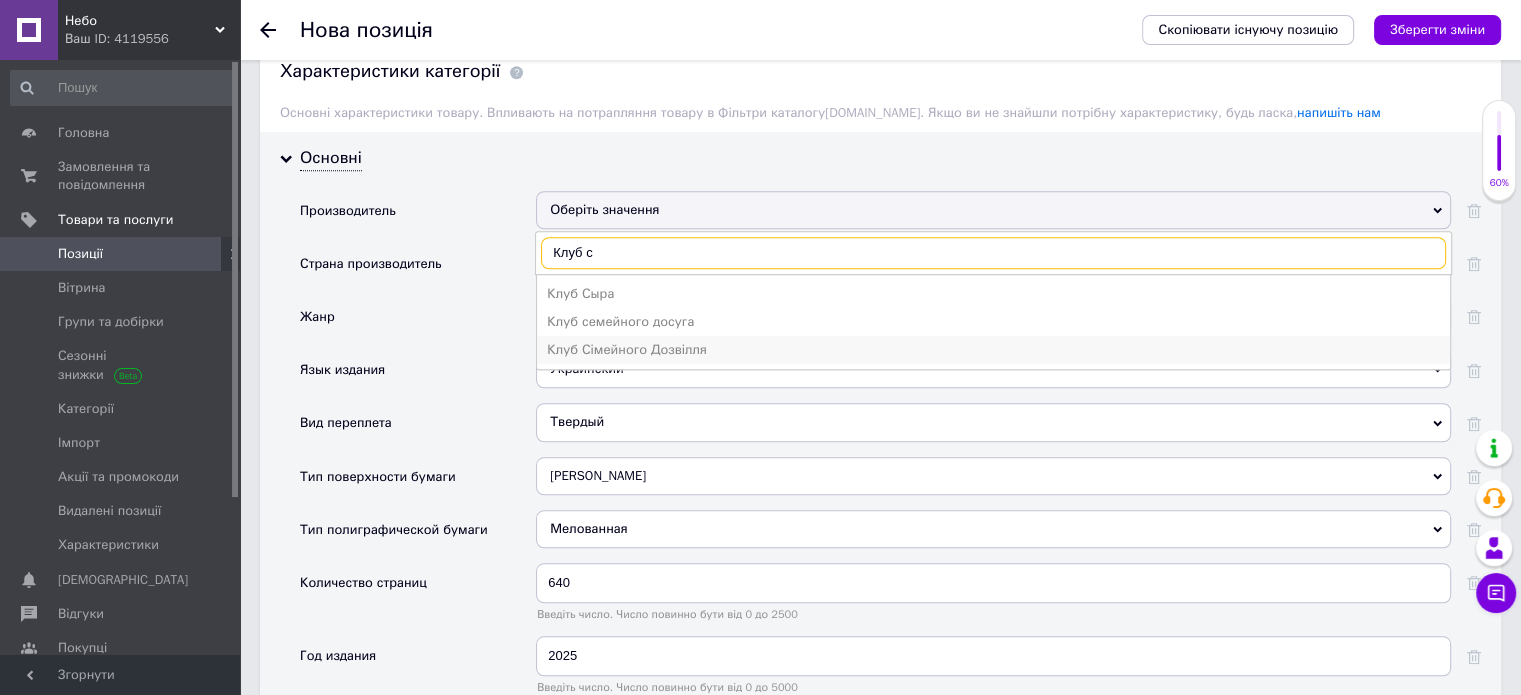 type on "Клуб с" 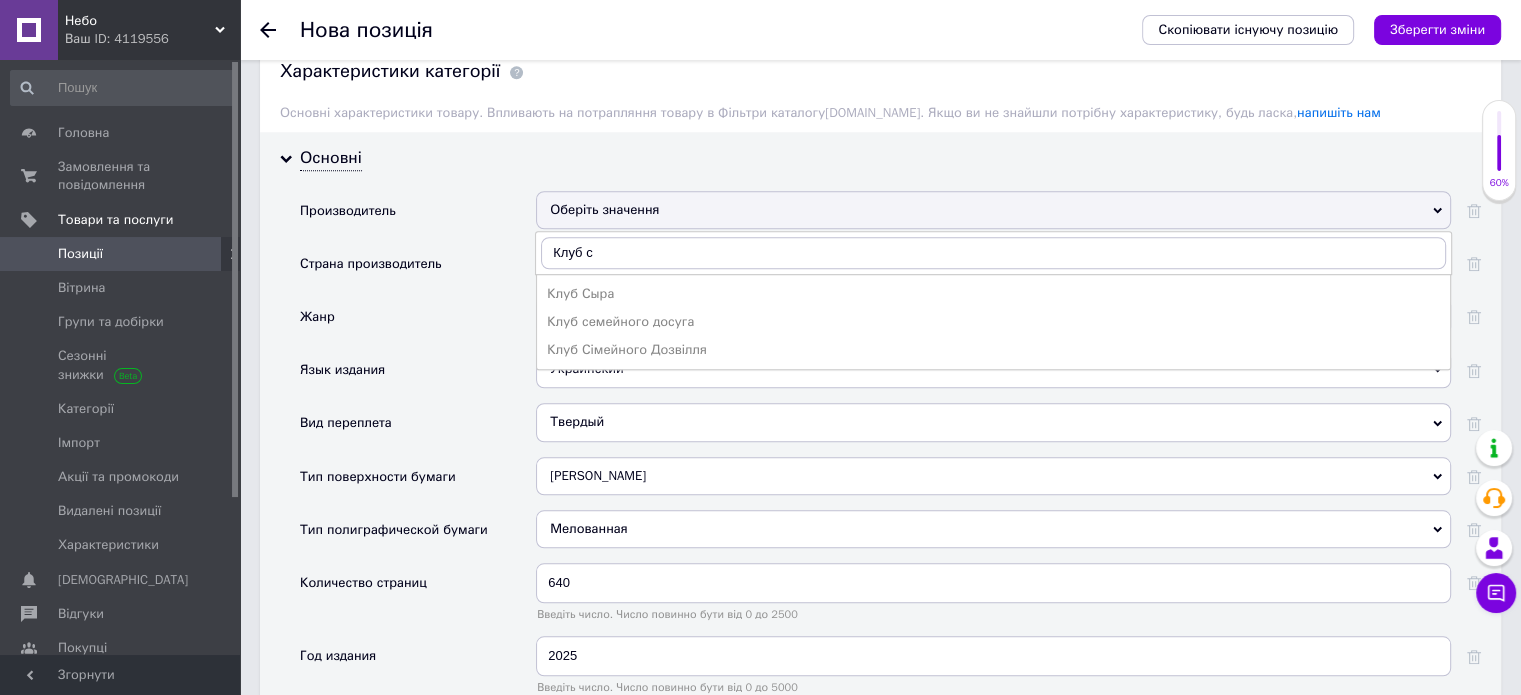 click on "Клуб Сімейного Дозвілля" at bounding box center [993, 350] 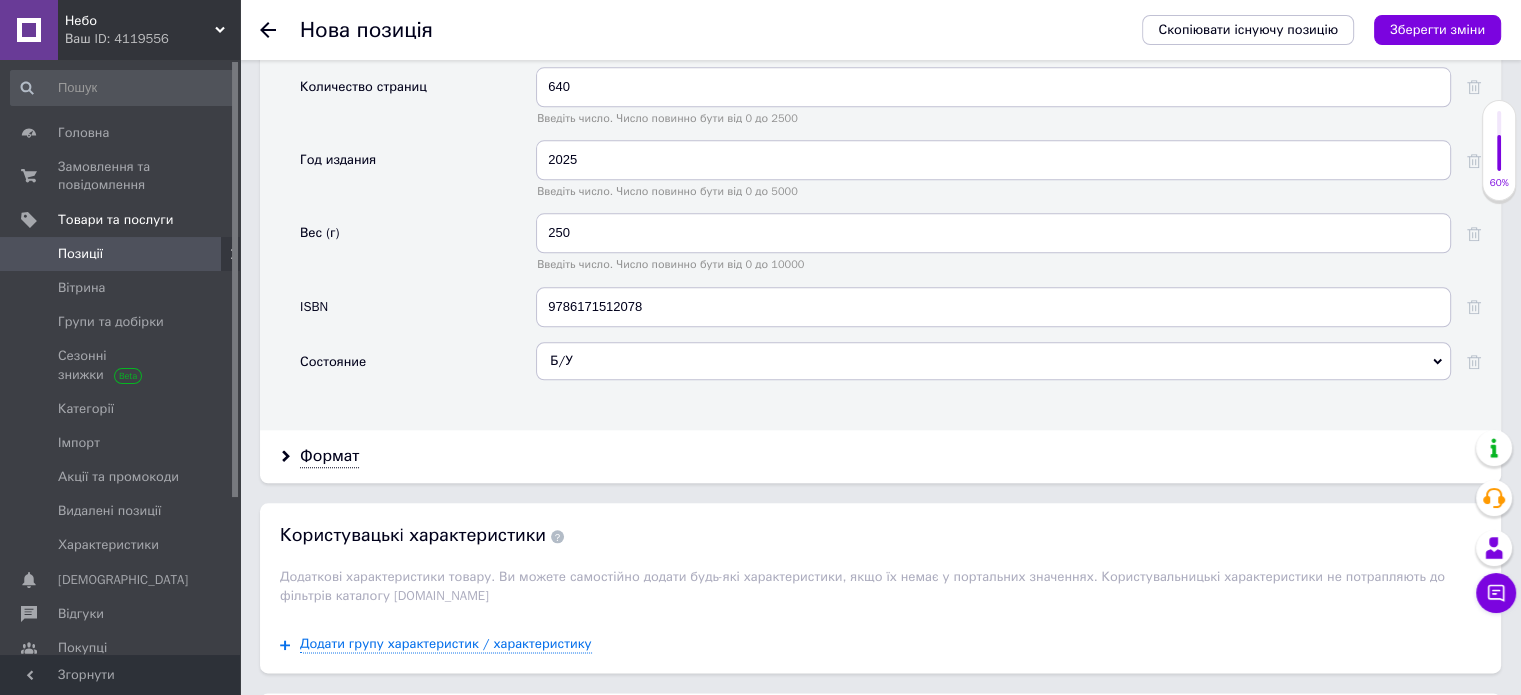 scroll, scrollTop: 2208, scrollLeft: 0, axis: vertical 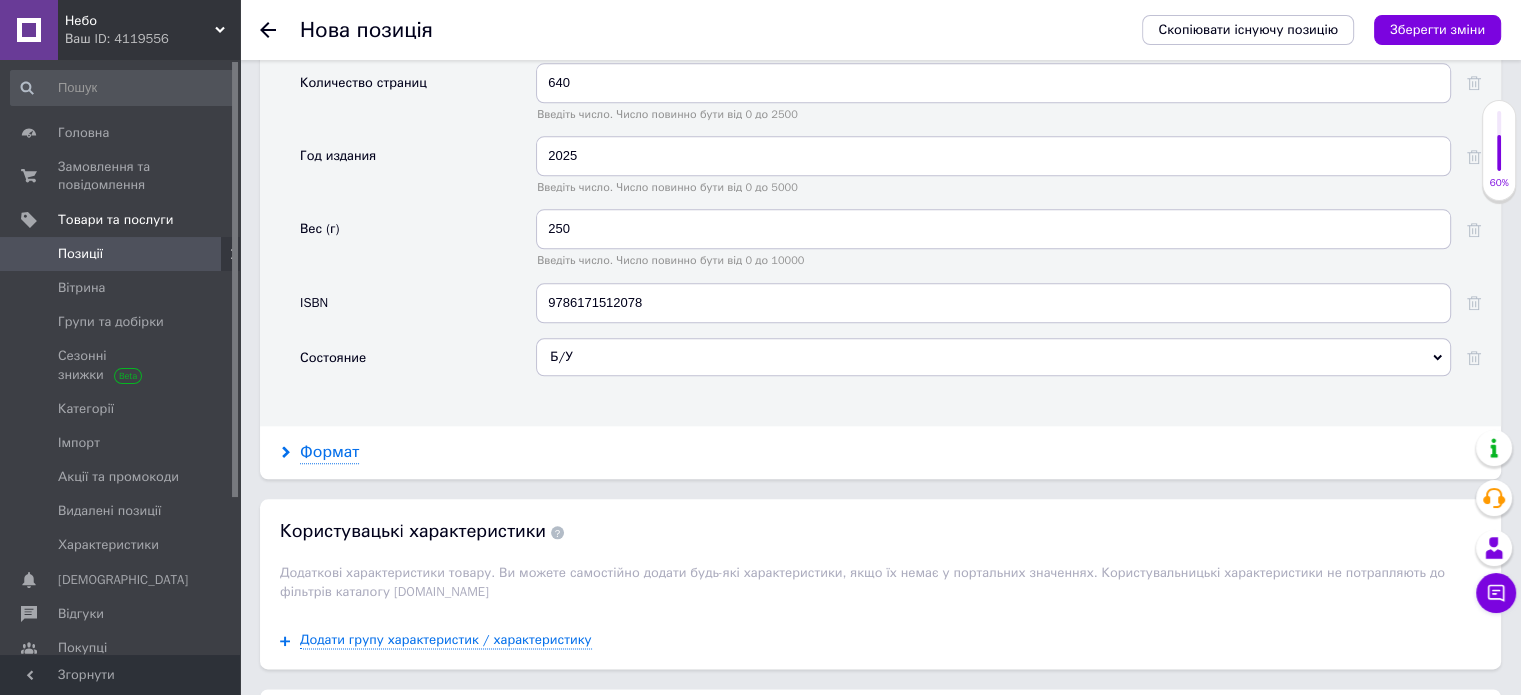 click on "Формат" at bounding box center (329, 452) 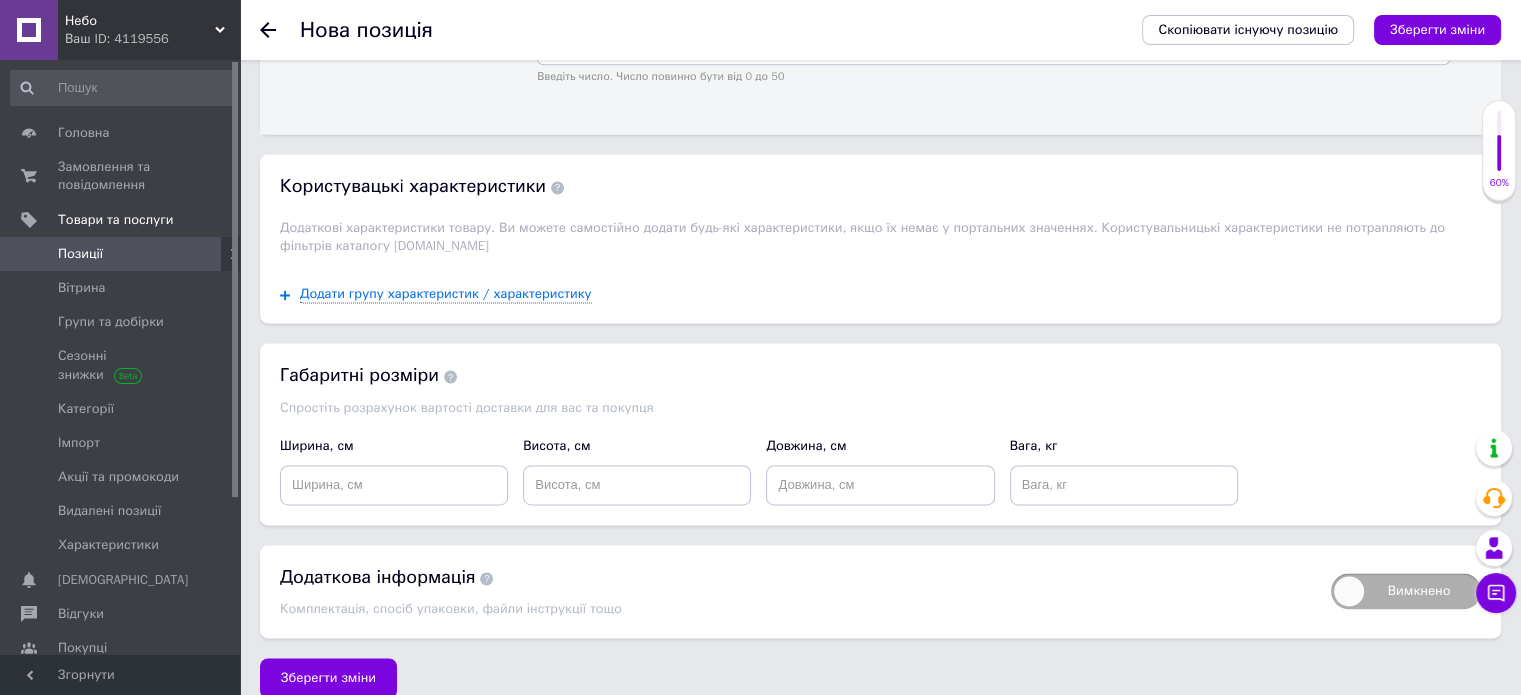 scroll, scrollTop: 2749, scrollLeft: 0, axis: vertical 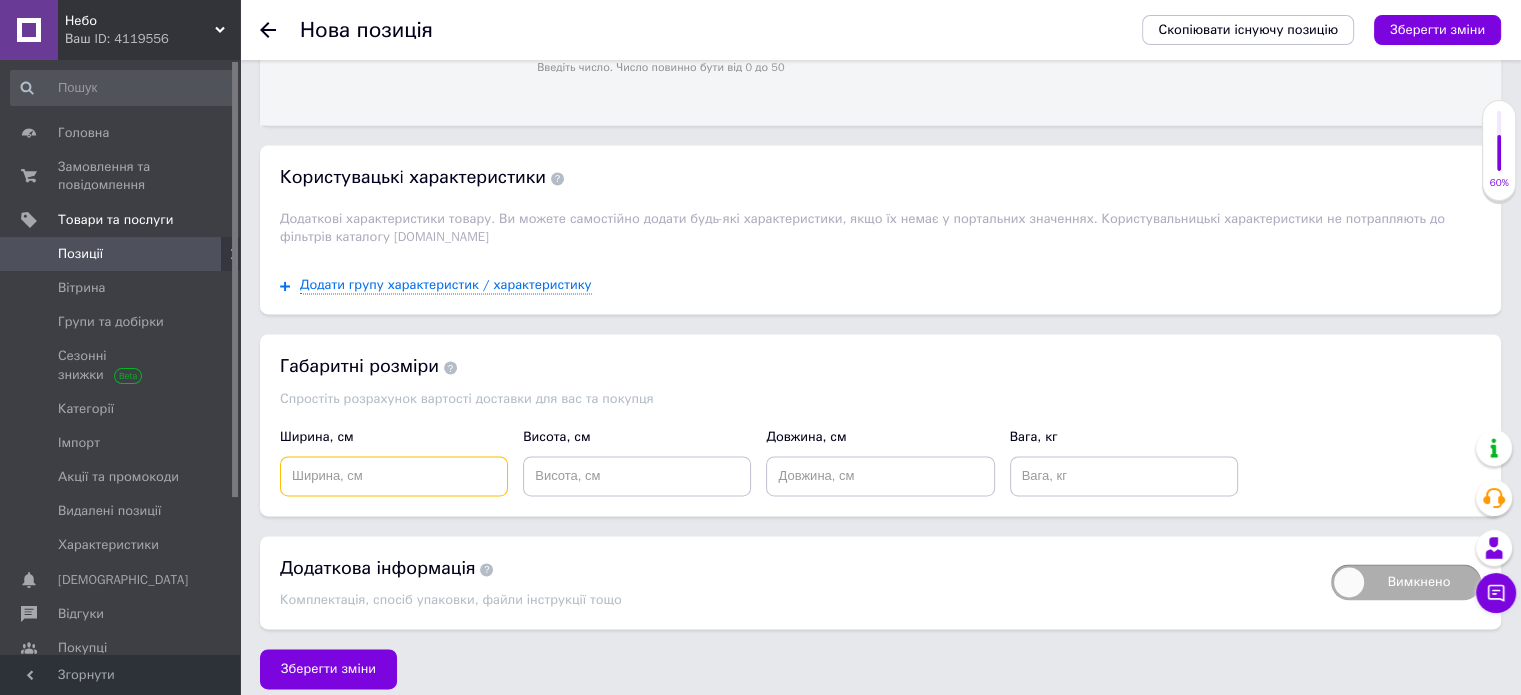 click at bounding box center [394, 476] 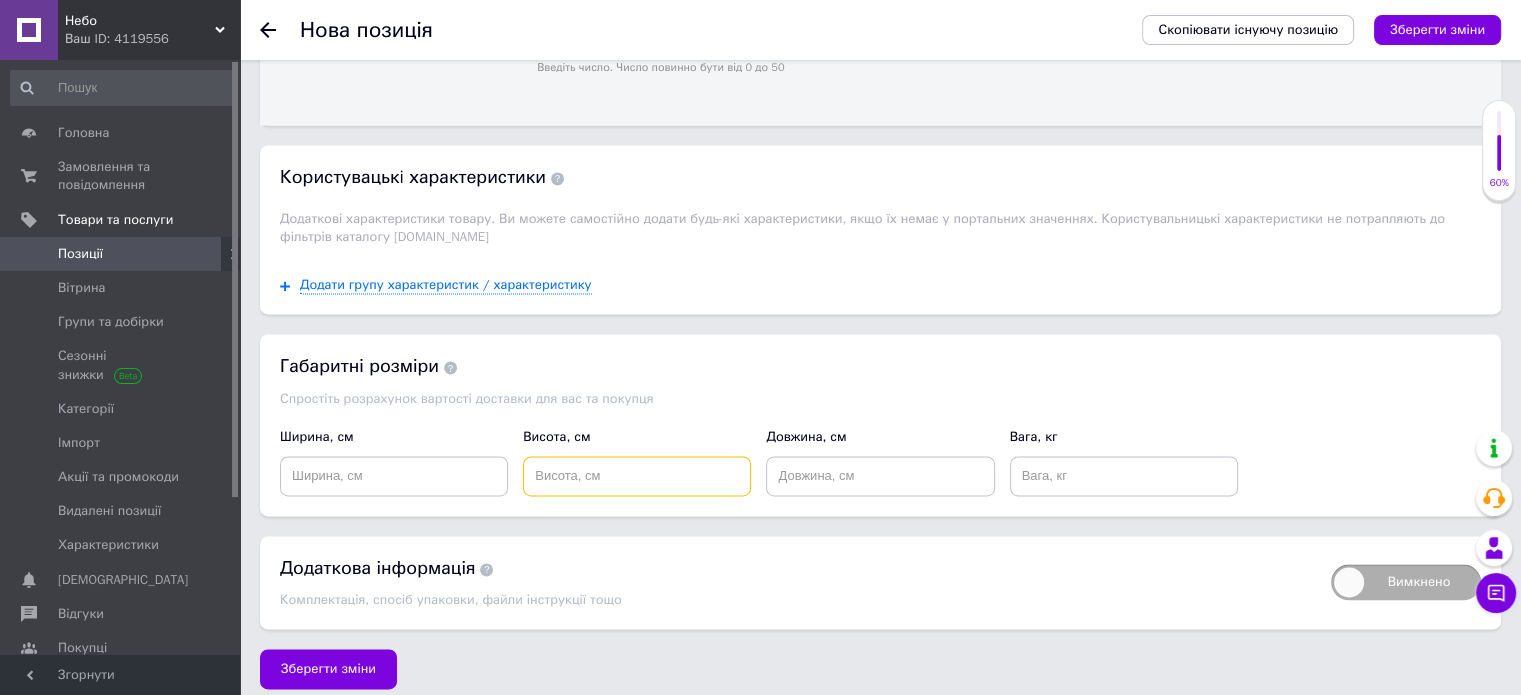 click at bounding box center (637, 476) 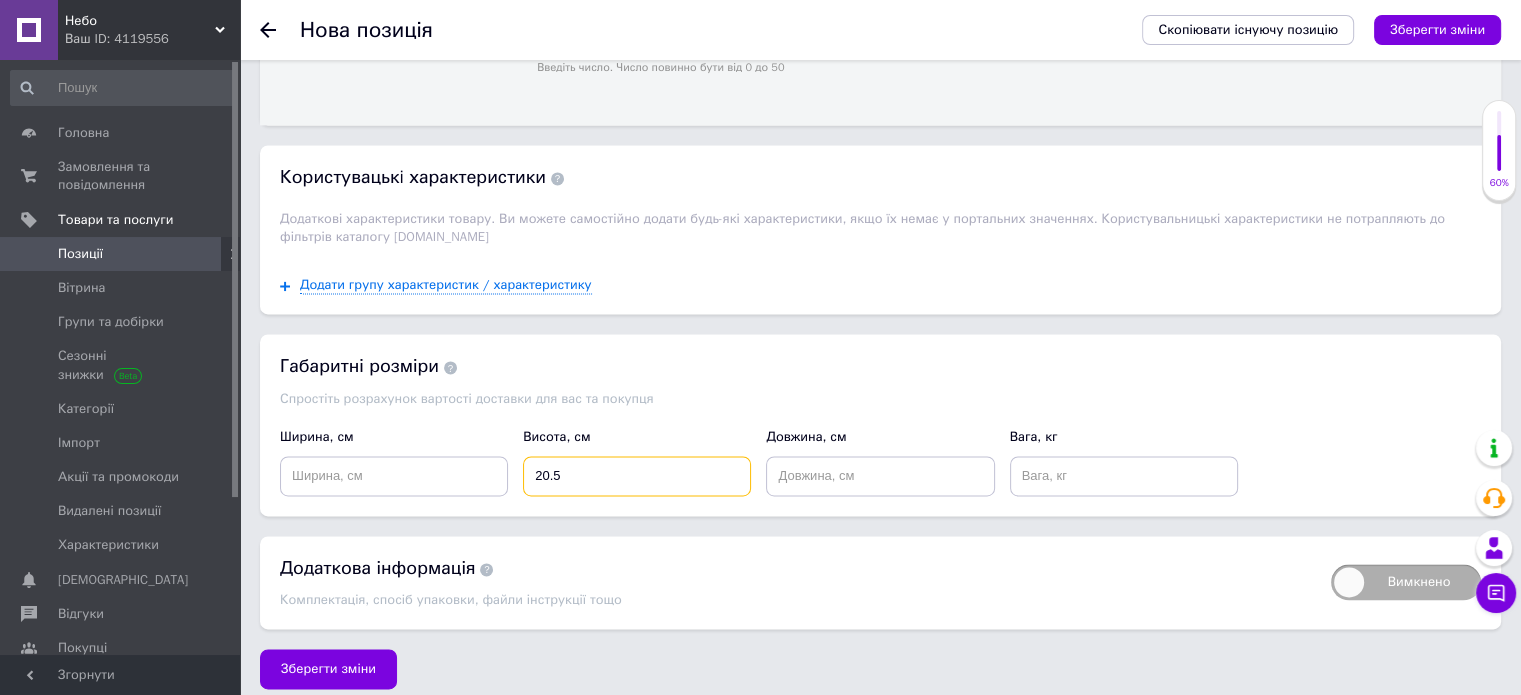 type on "20.5" 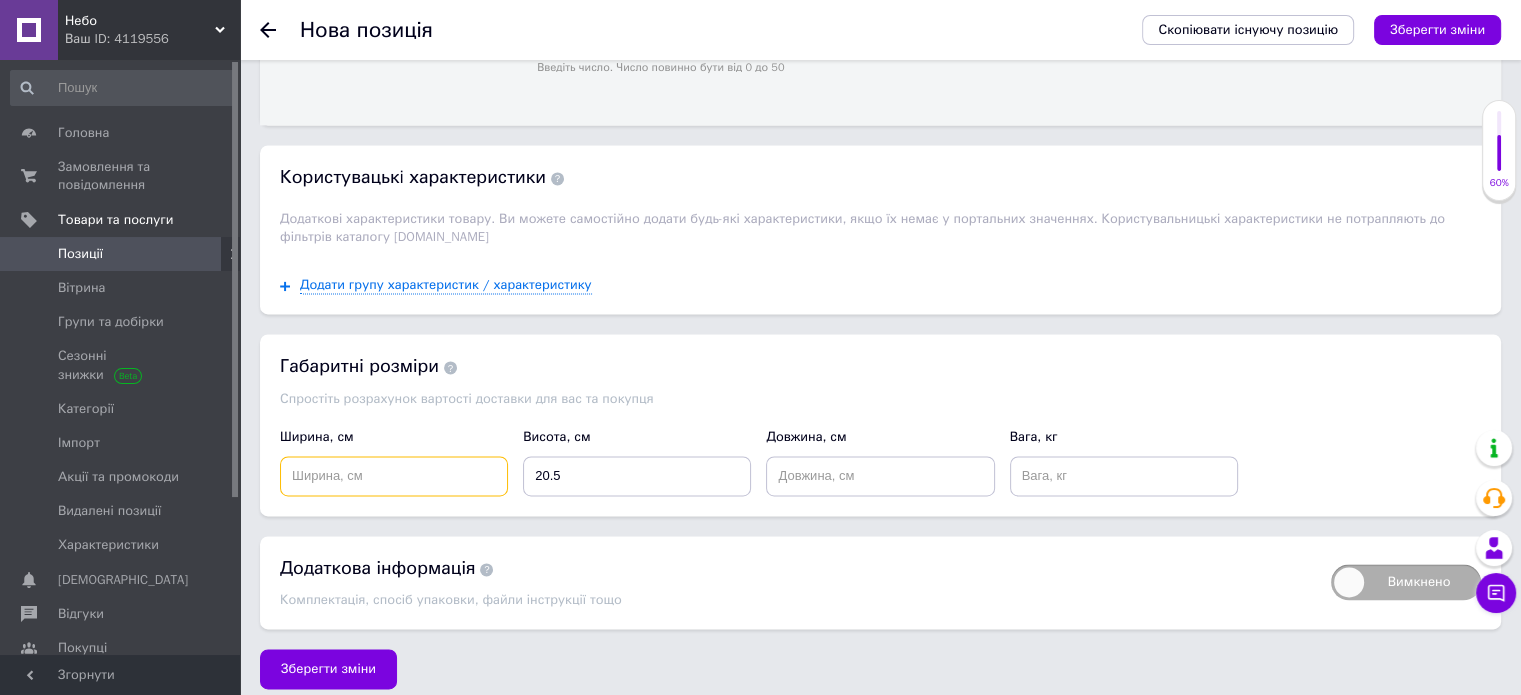 click at bounding box center [394, 476] 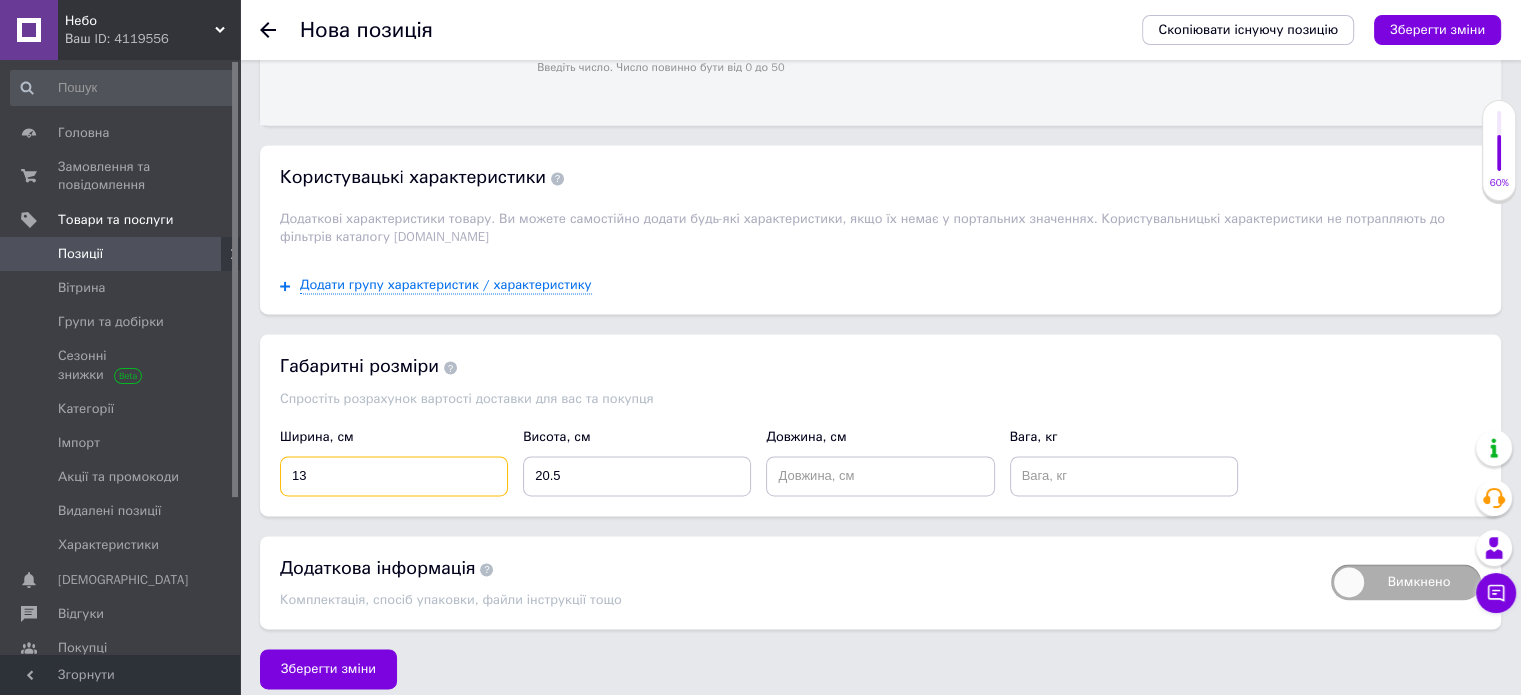 type on "13" 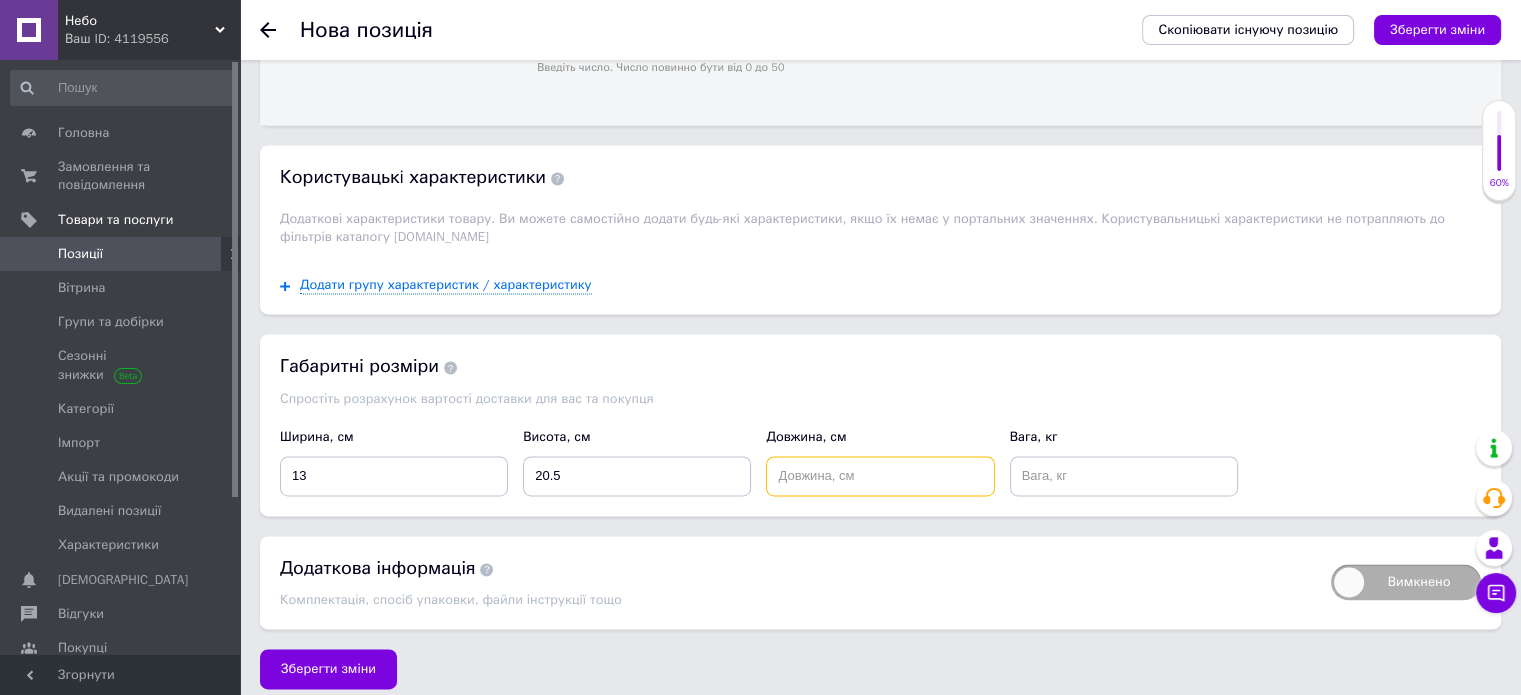 click at bounding box center [880, 476] 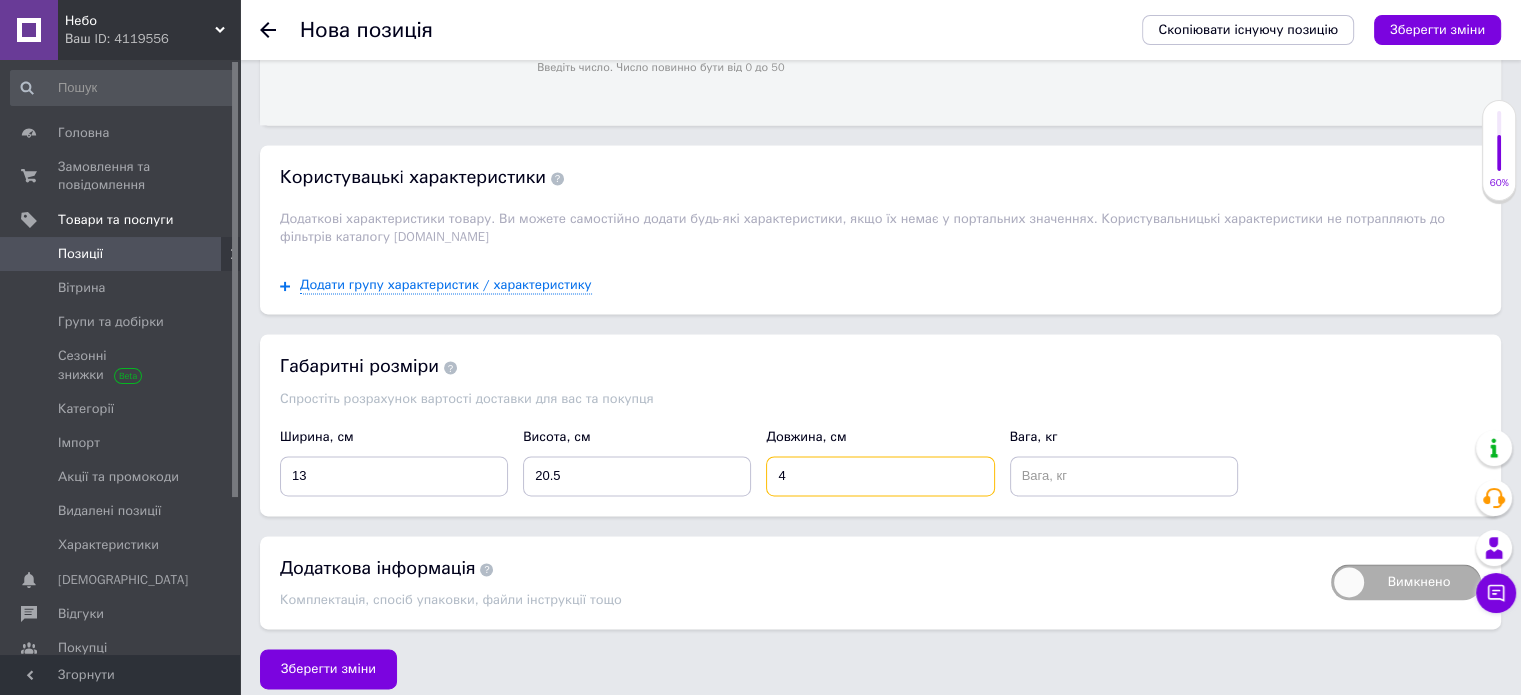 type on "4" 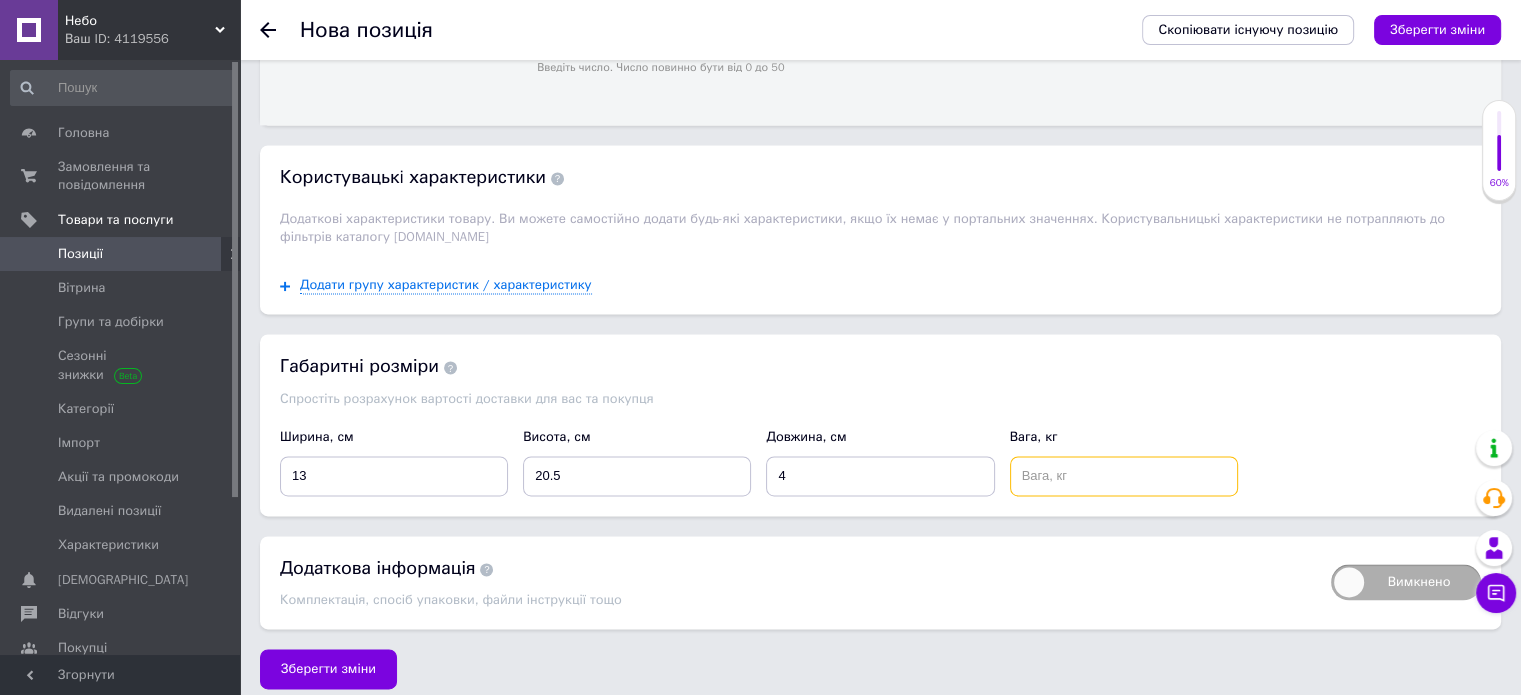 click at bounding box center (1124, 476) 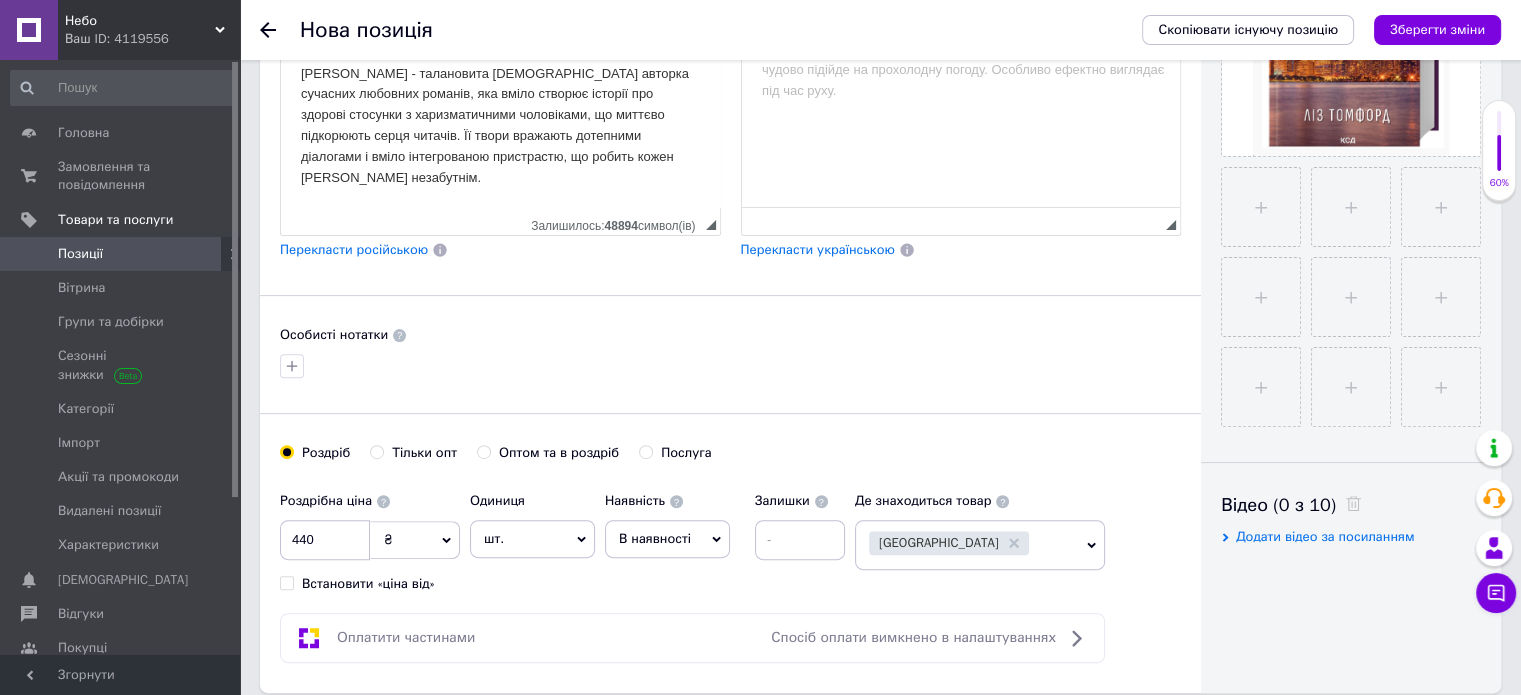 scroll, scrollTop: 700, scrollLeft: 0, axis: vertical 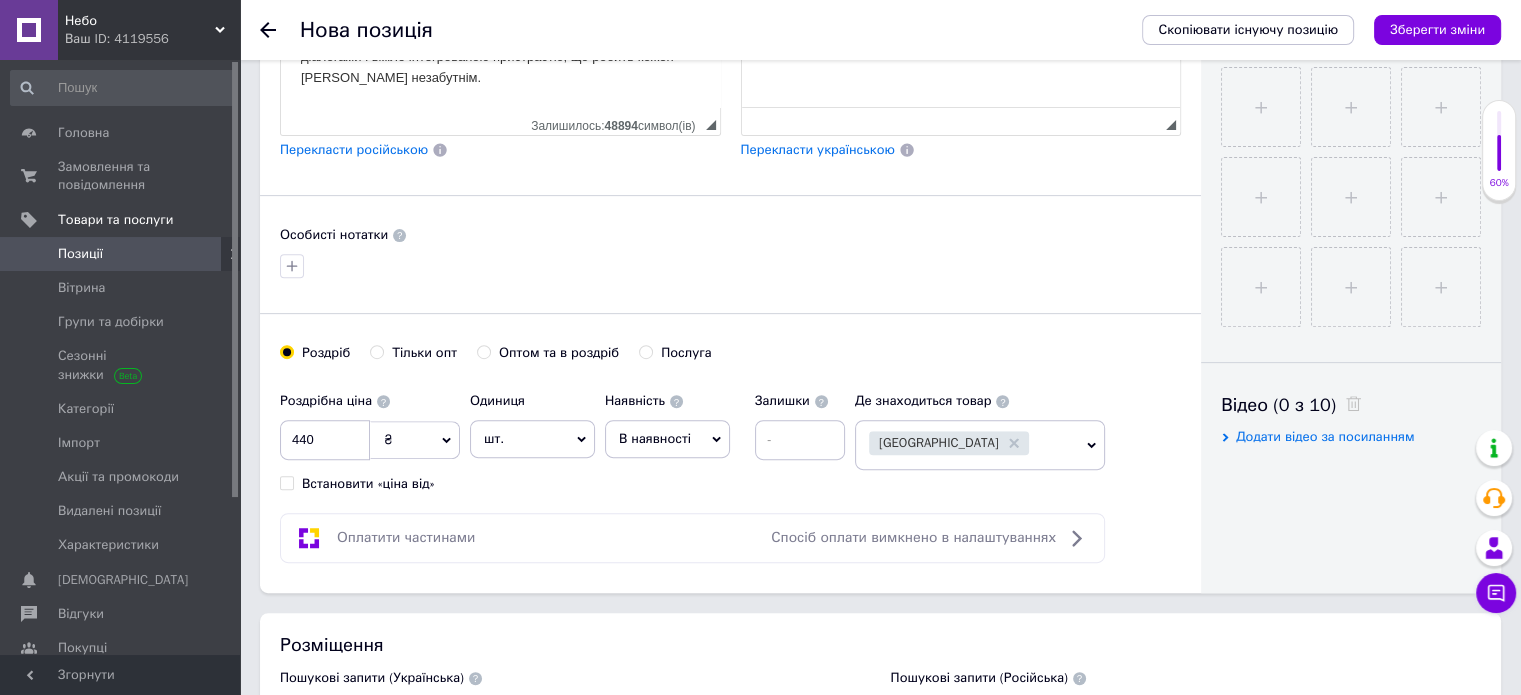 type on "0.52" 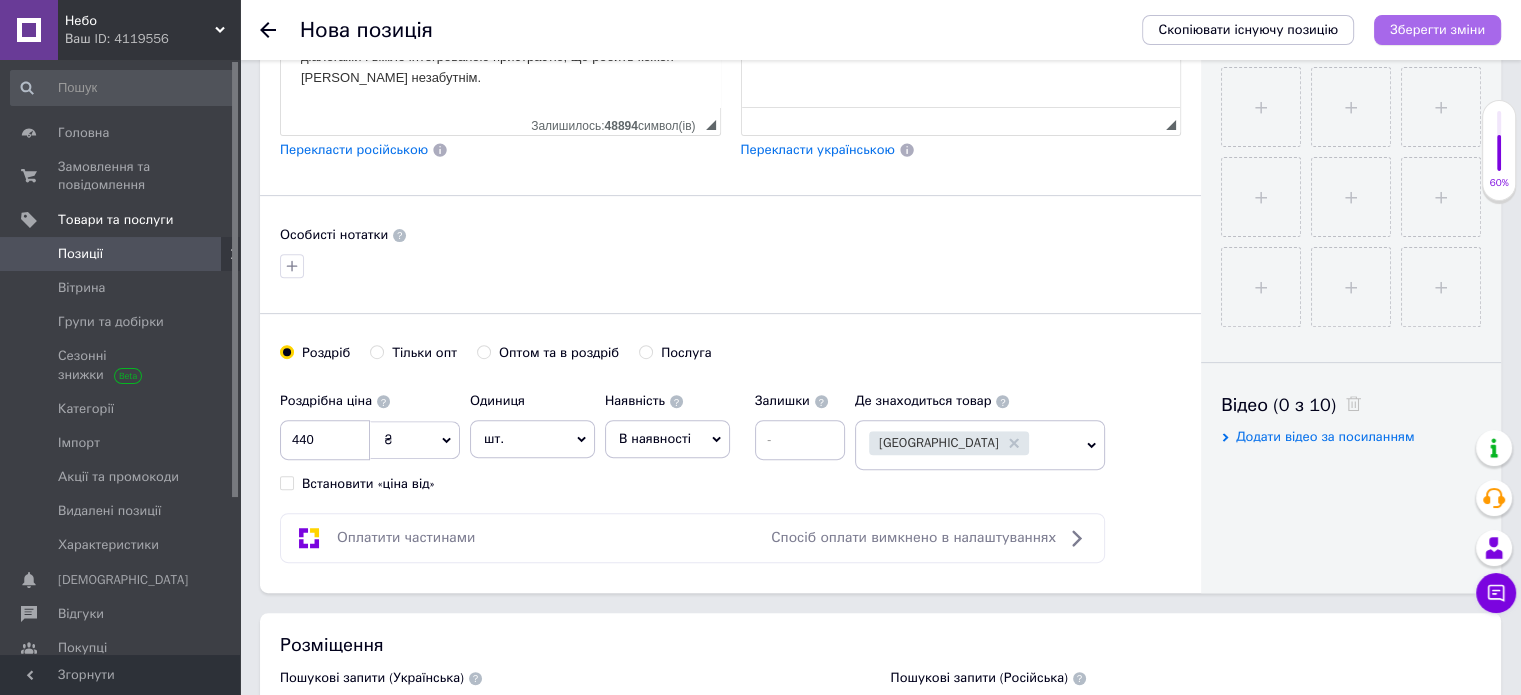 click on "Зберегти зміни" at bounding box center [1437, 29] 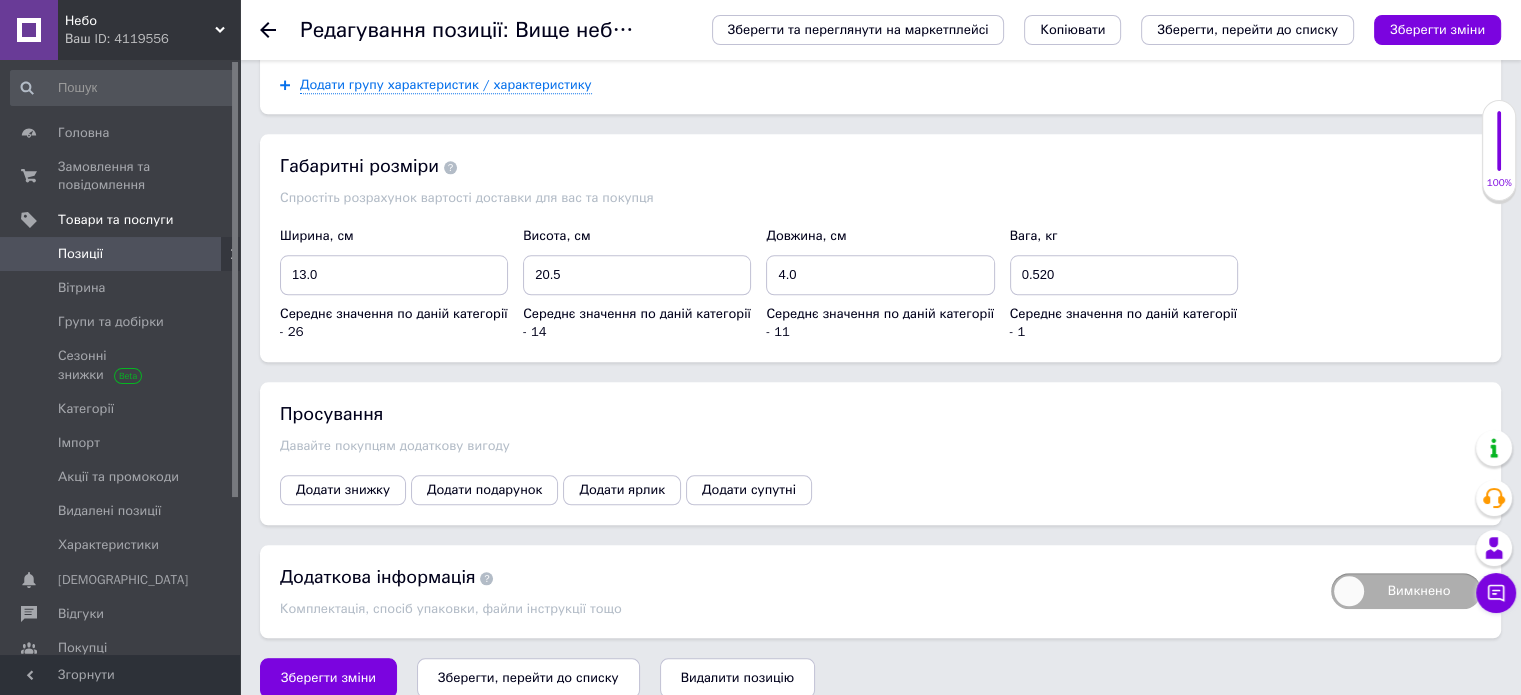 scroll, scrollTop: 2050, scrollLeft: 0, axis: vertical 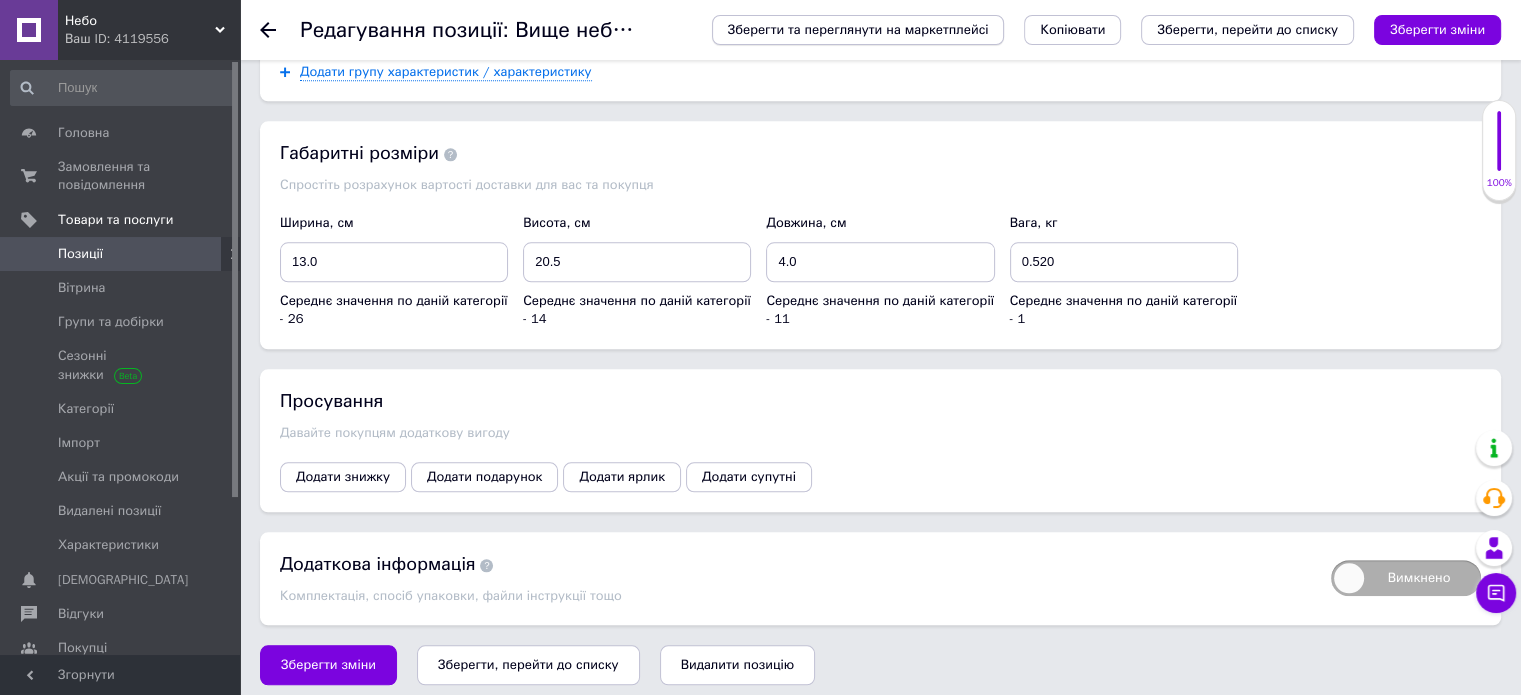 click on "Зберегти та переглянути на маркетплейсі" at bounding box center (858, 30) 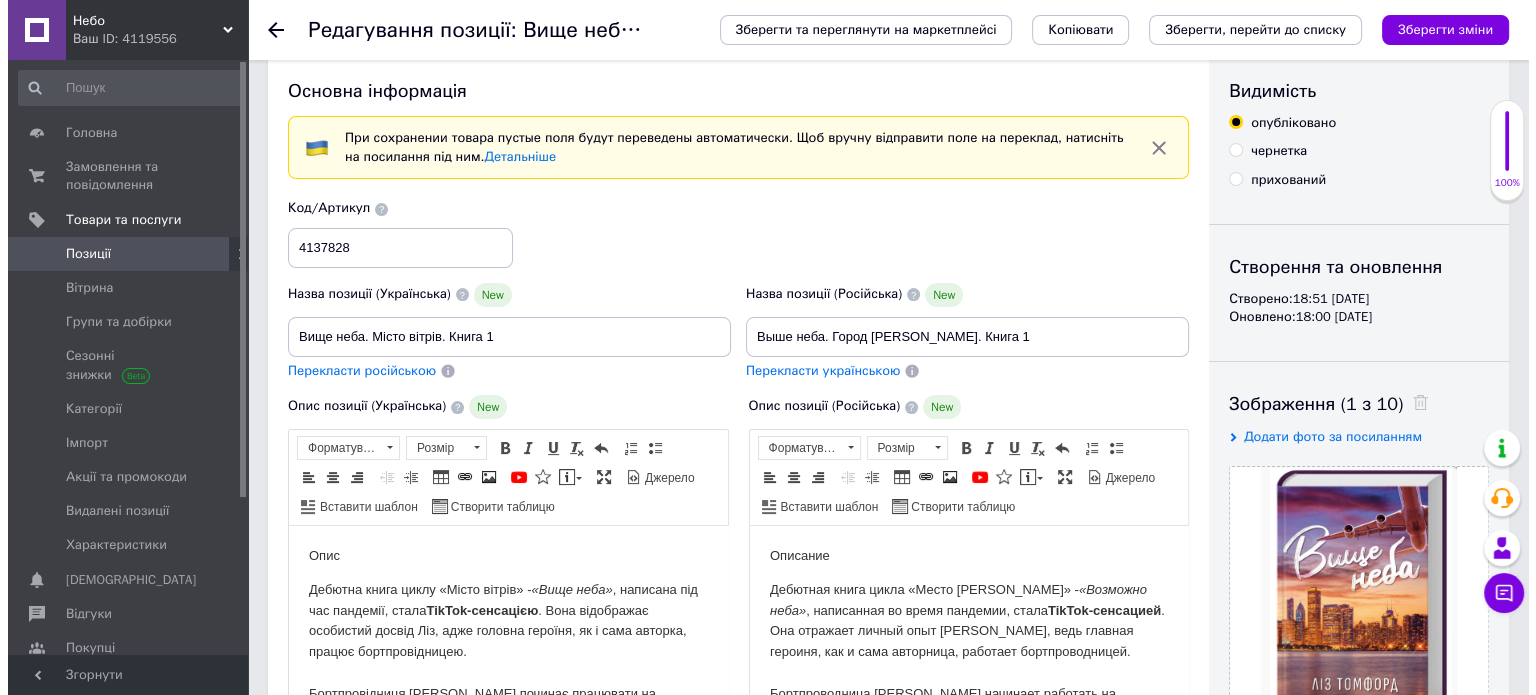 scroll, scrollTop: 0, scrollLeft: 0, axis: both 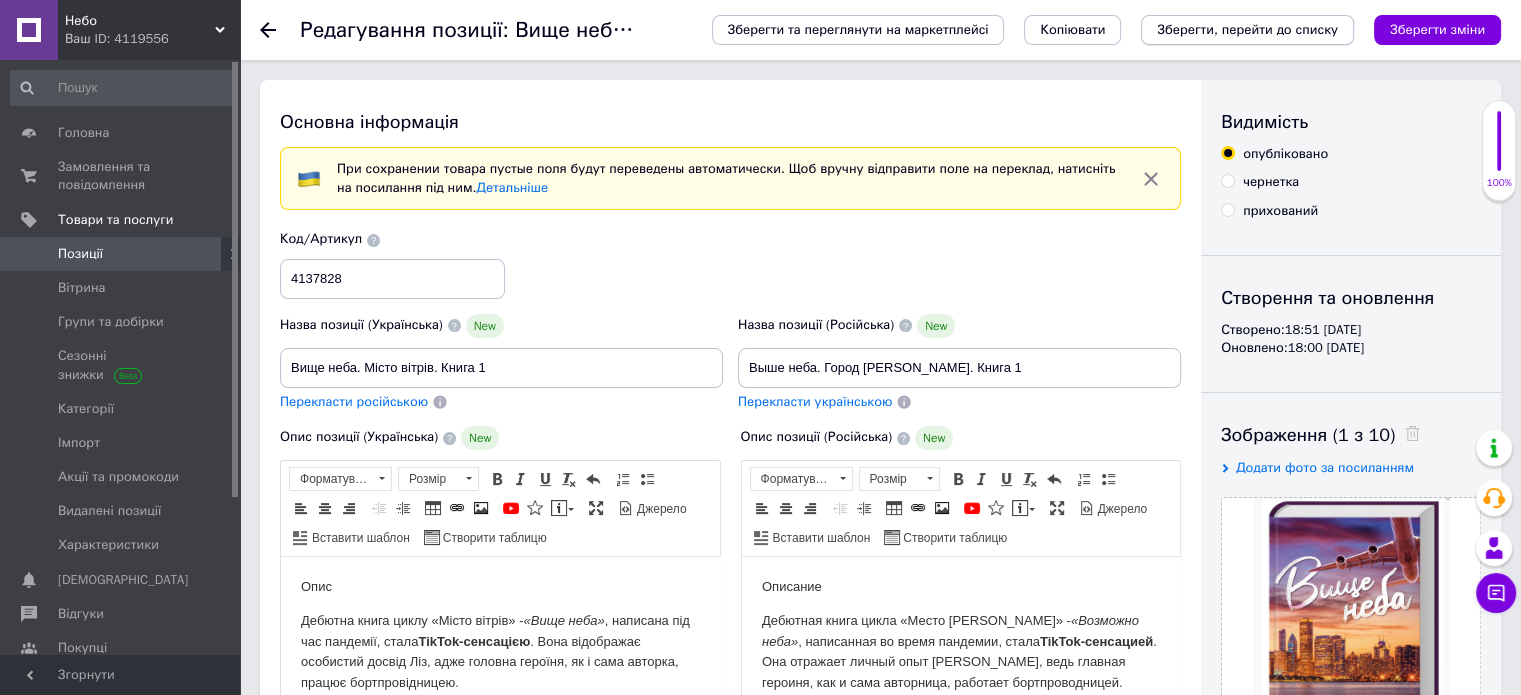 click on "Зберегти, перейти до списку" at bounding box center (1247, 29) 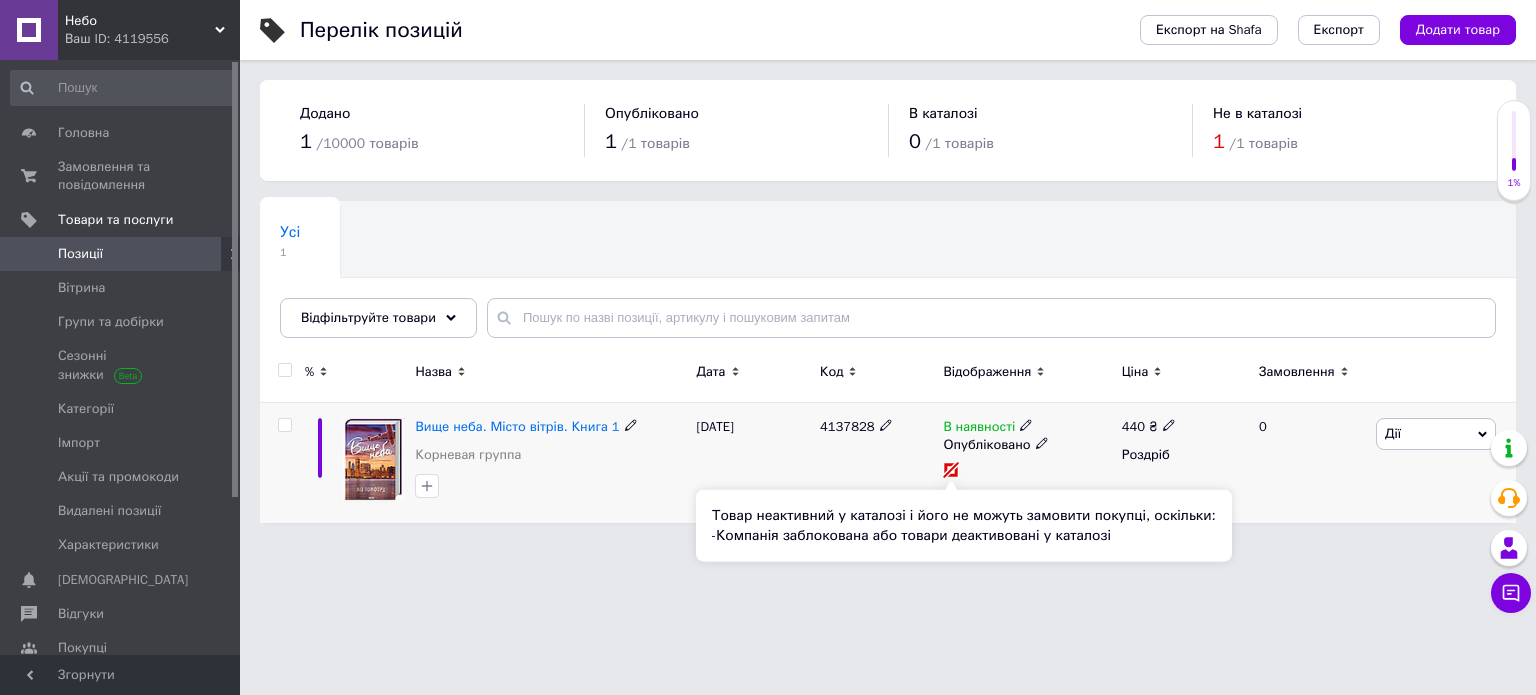 click 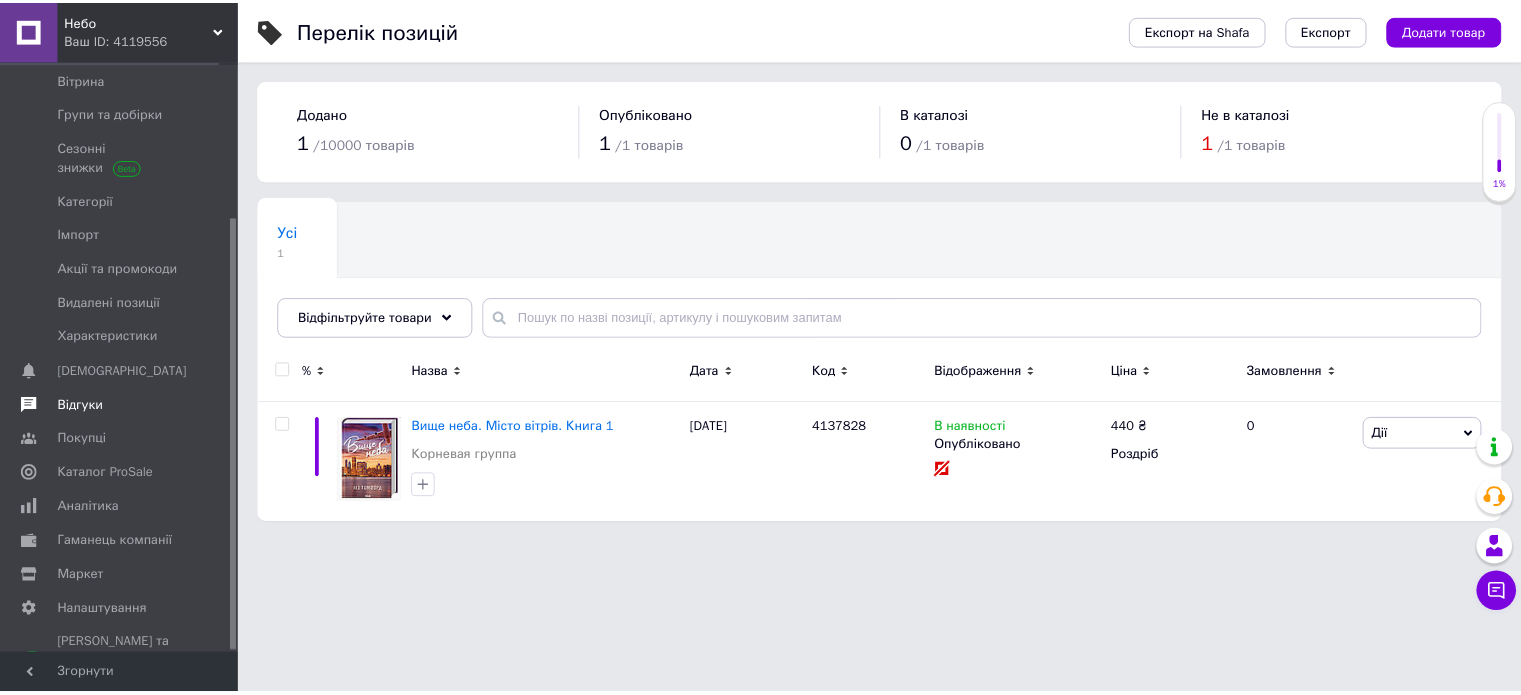 scroll, scrollTop: 214, scrollLeft: 0, axis: vertical 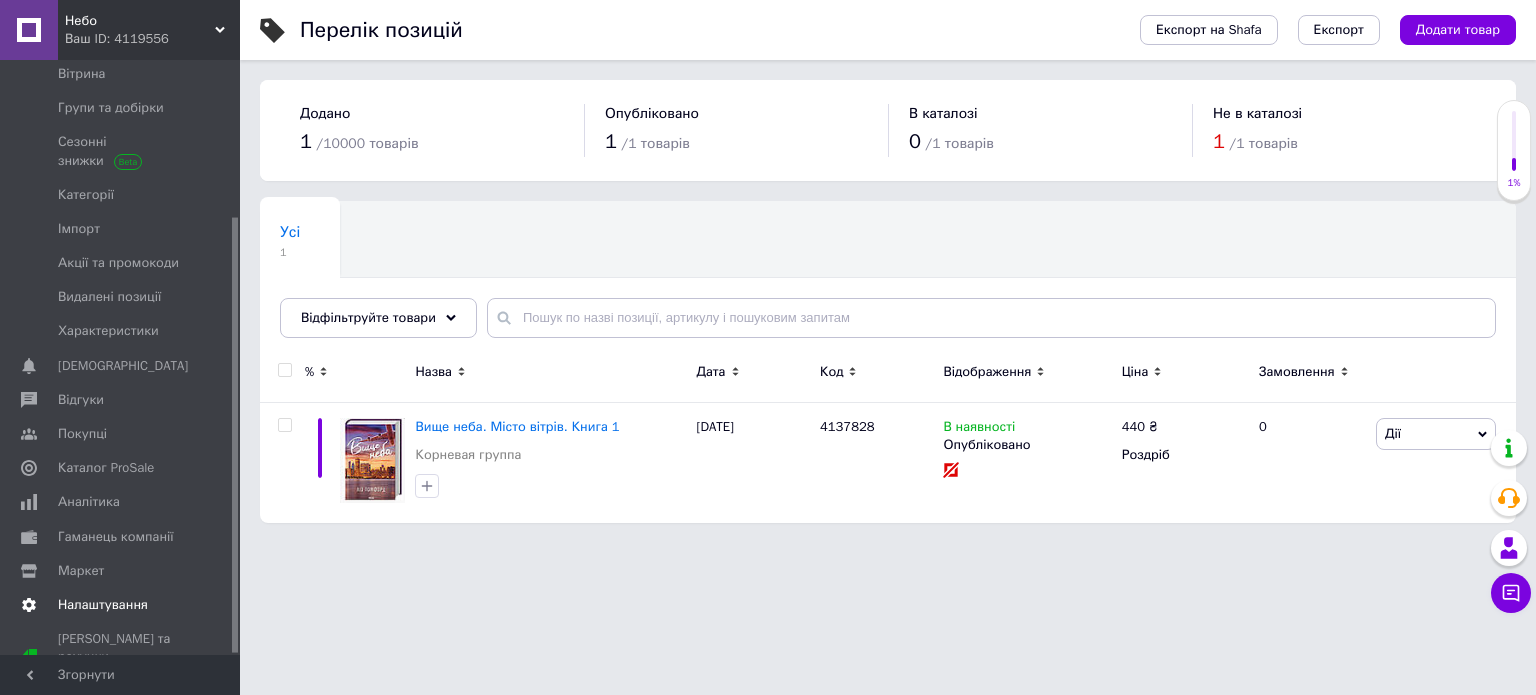 click on "Налаштування" at bounding box center (103, 605) 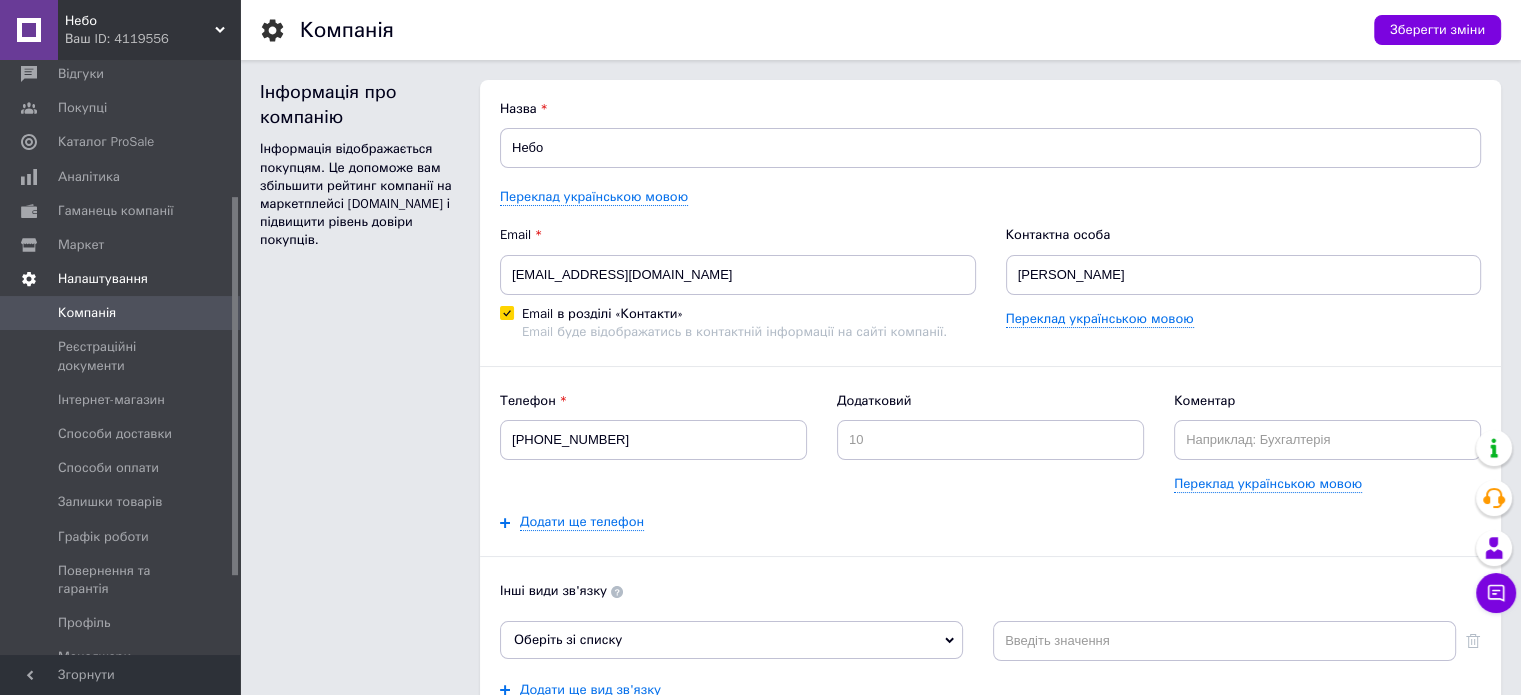 scroll, scrollTop: 0, scrollLeft: 0, axis: both 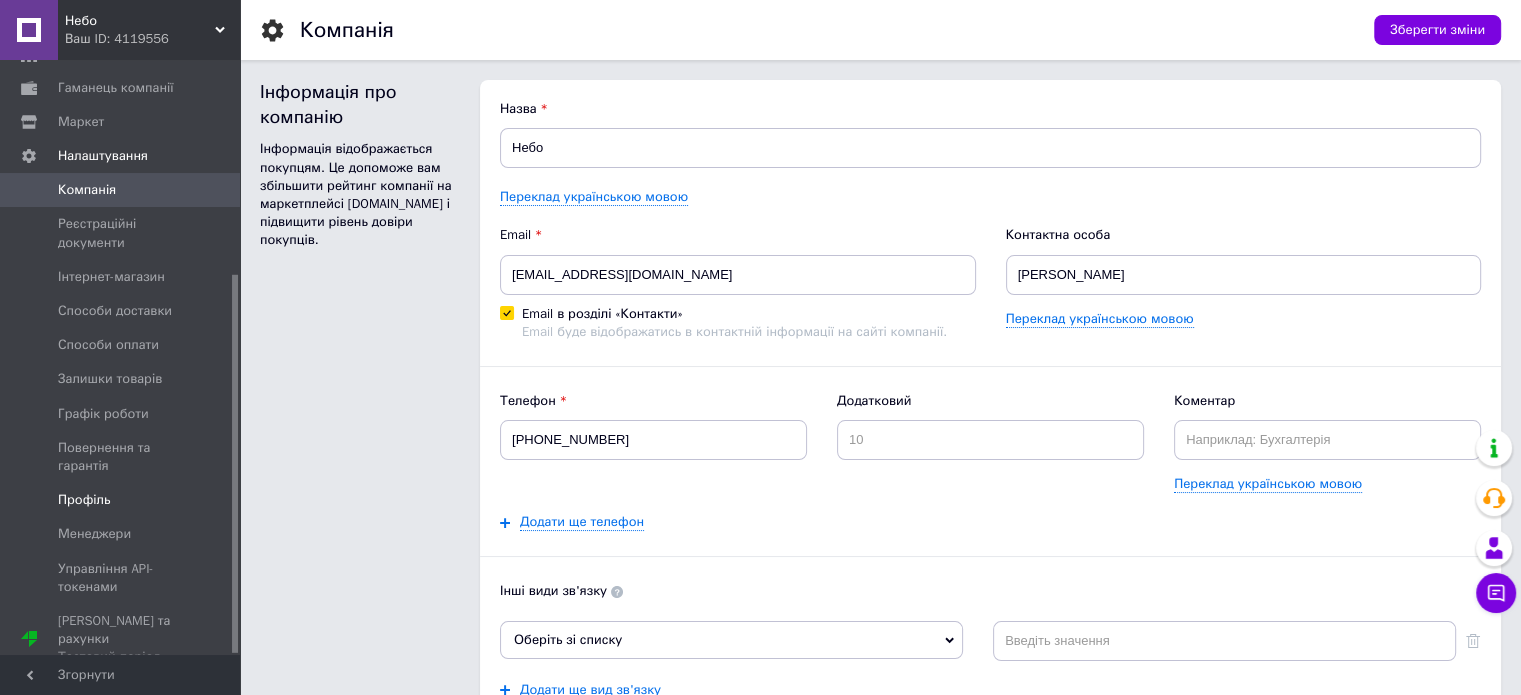 click on "Профіль" at bounding box center (123, 500) 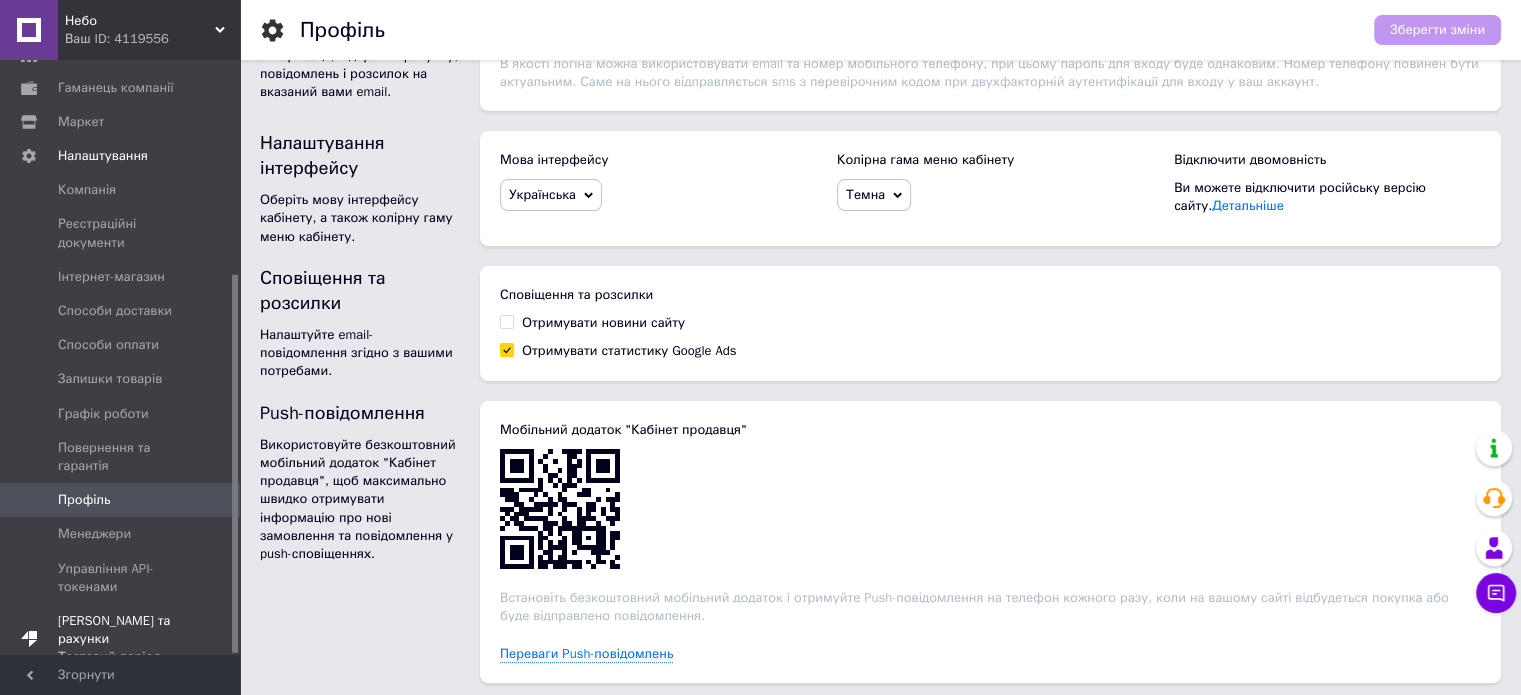 scroll, scrollTop: 293, scrollLeft: 0, axis: vertical 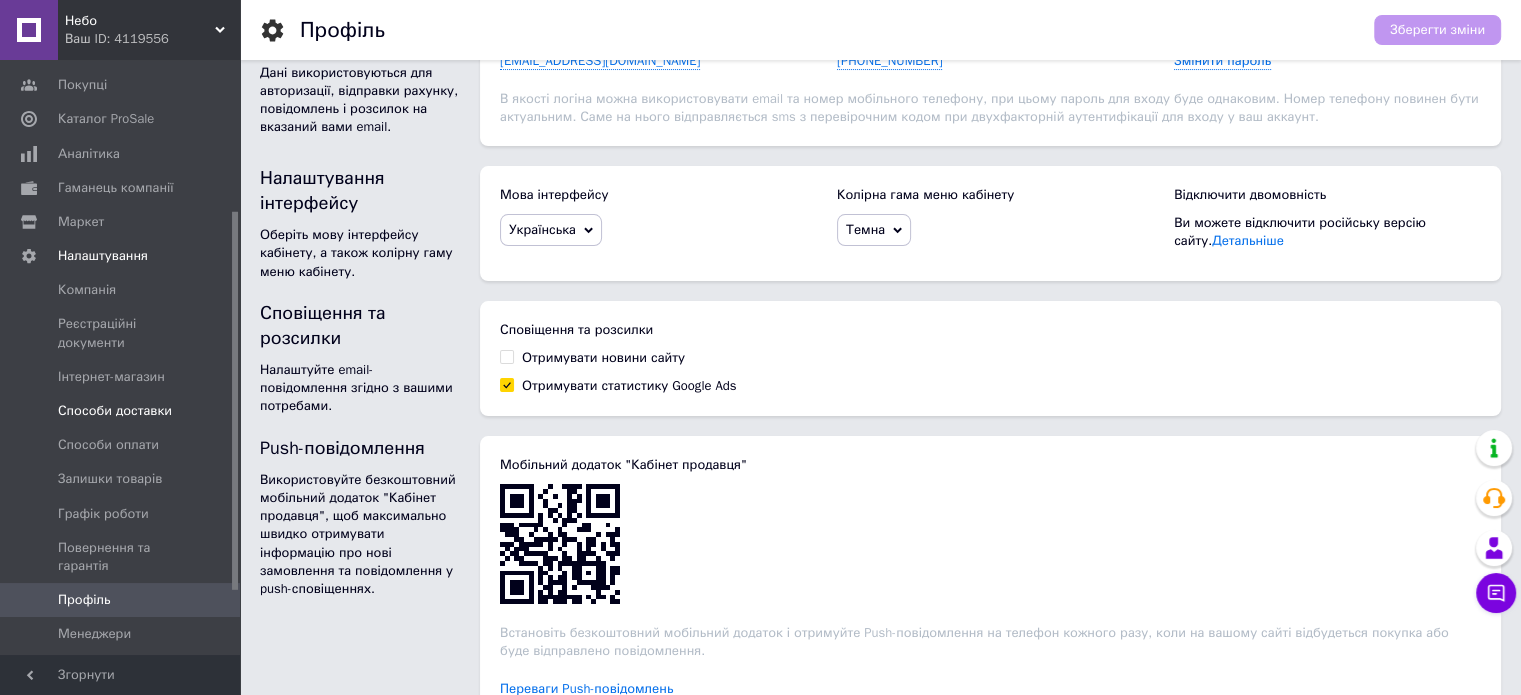 click on "Способи доставки" at bounding box center [123, 411] 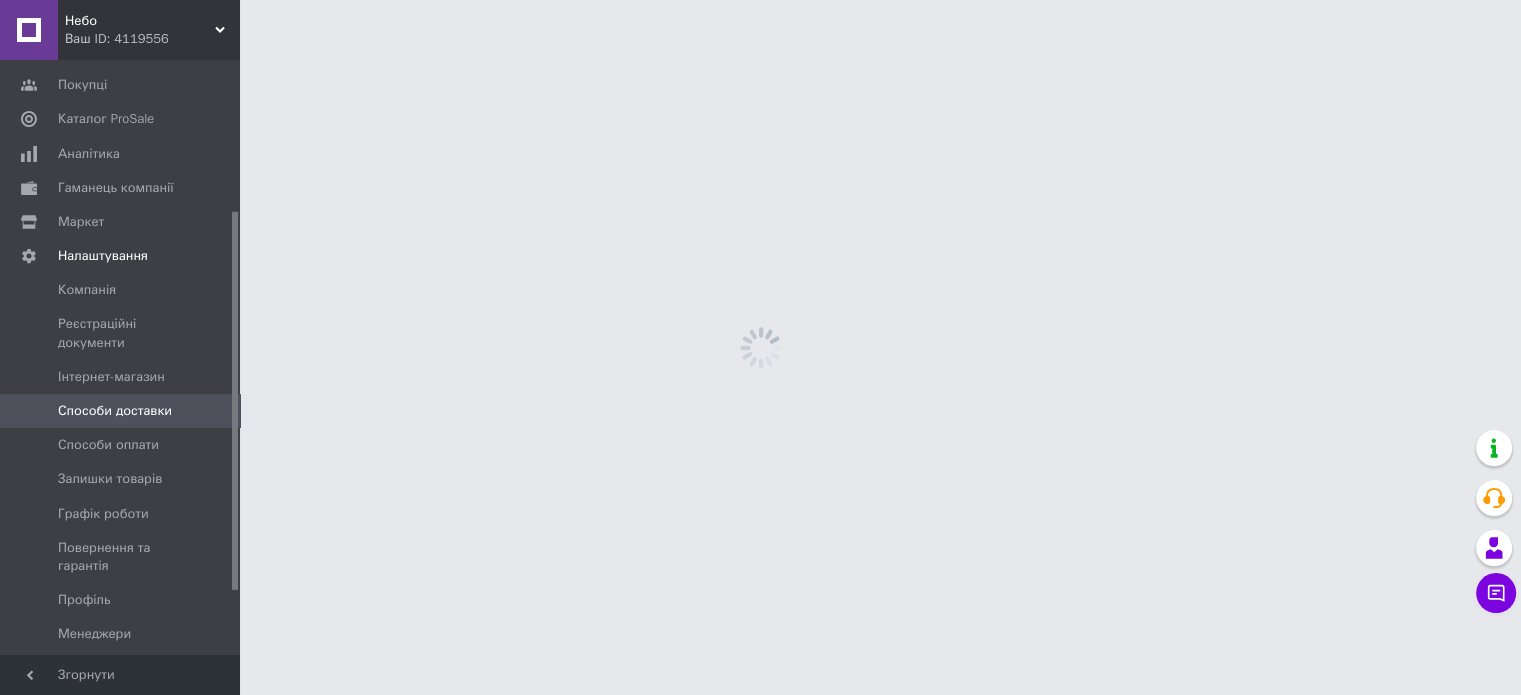 scroll, scrollTop: 0, scrollLeft: 0, axis: both 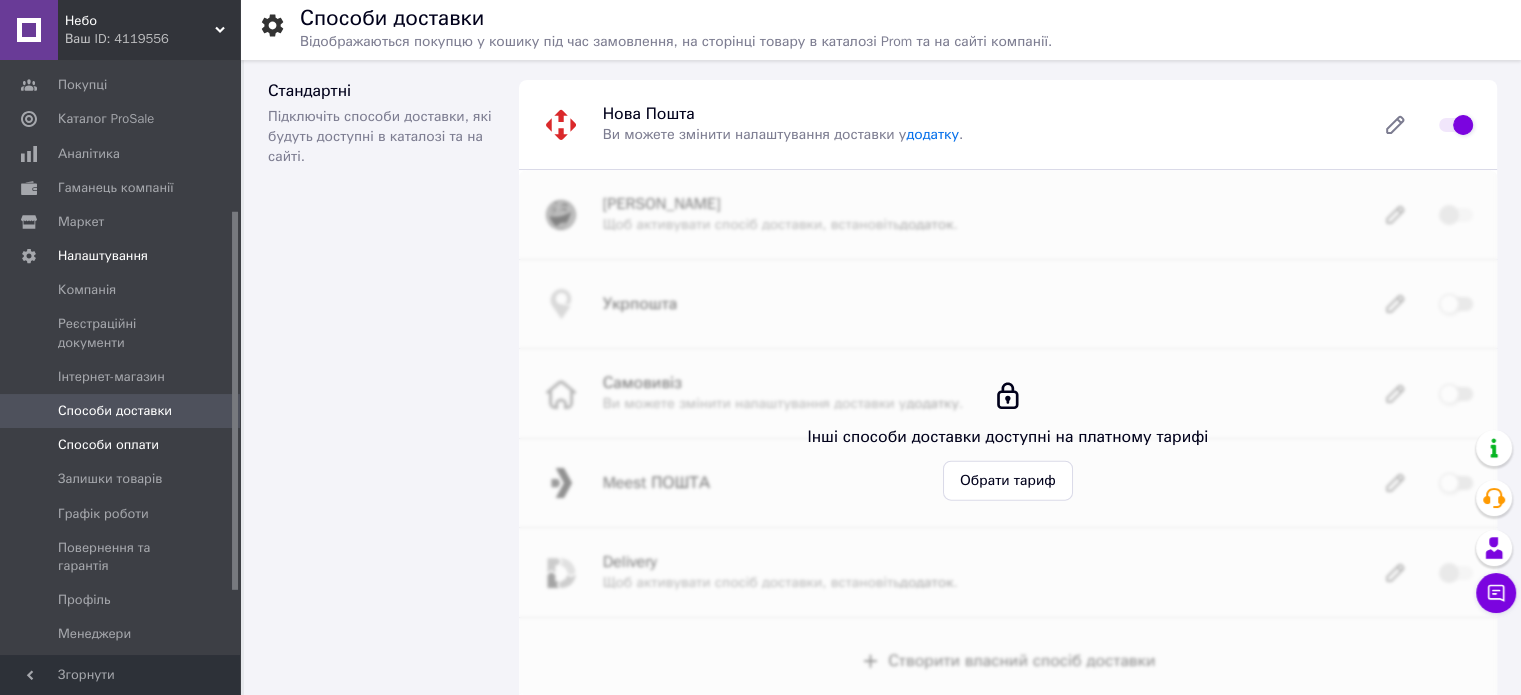 click on "Способи оплати" at bounding box center [108, 445] 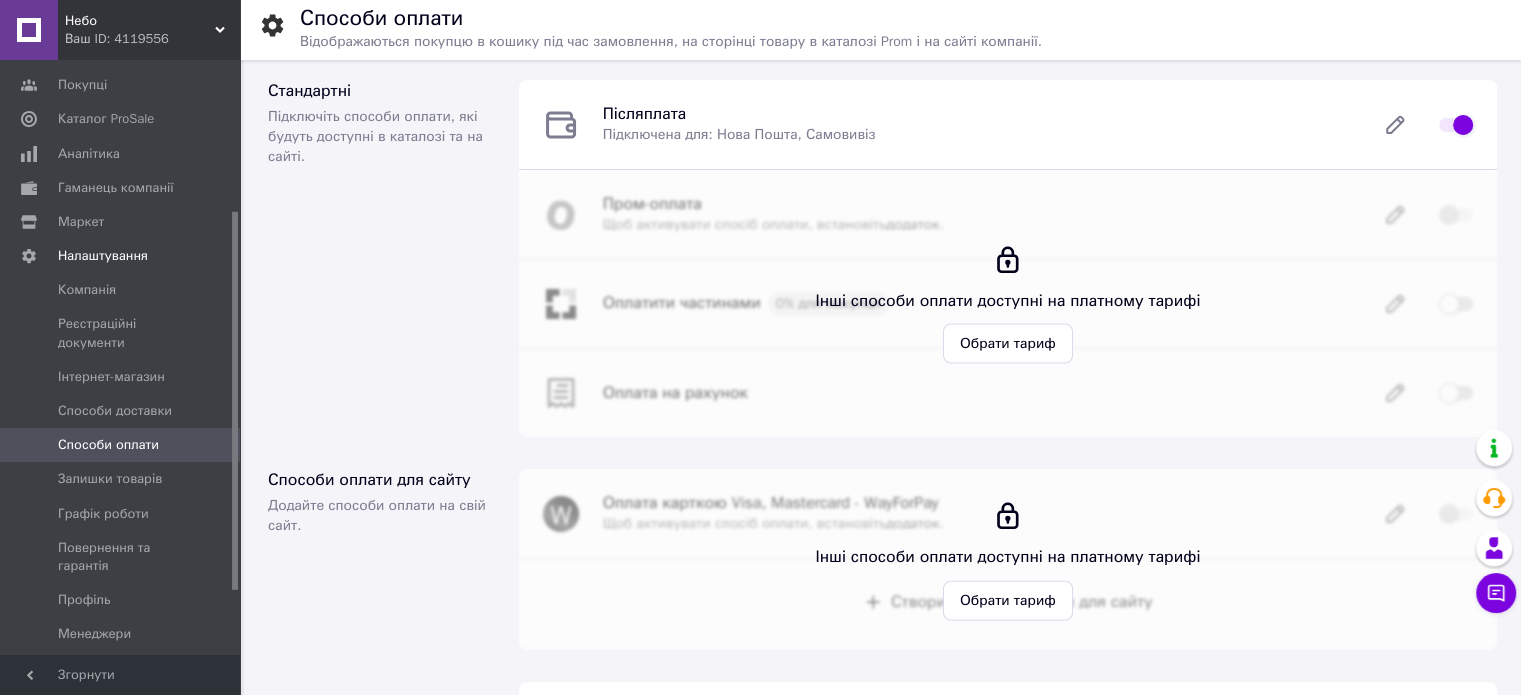 click on "Післяплата   Підключена для: Нова Пошта, Самовивіз" at bounding box center (1008, 124) 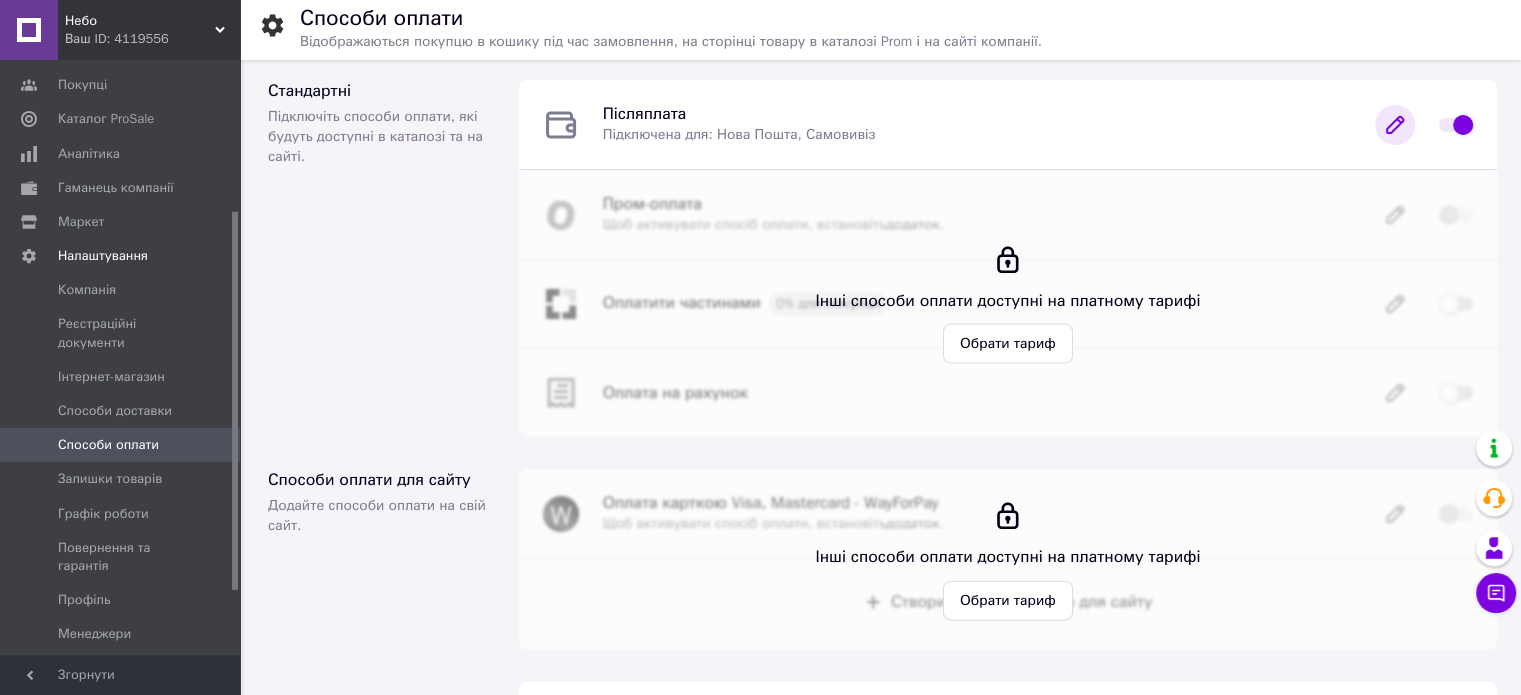 click 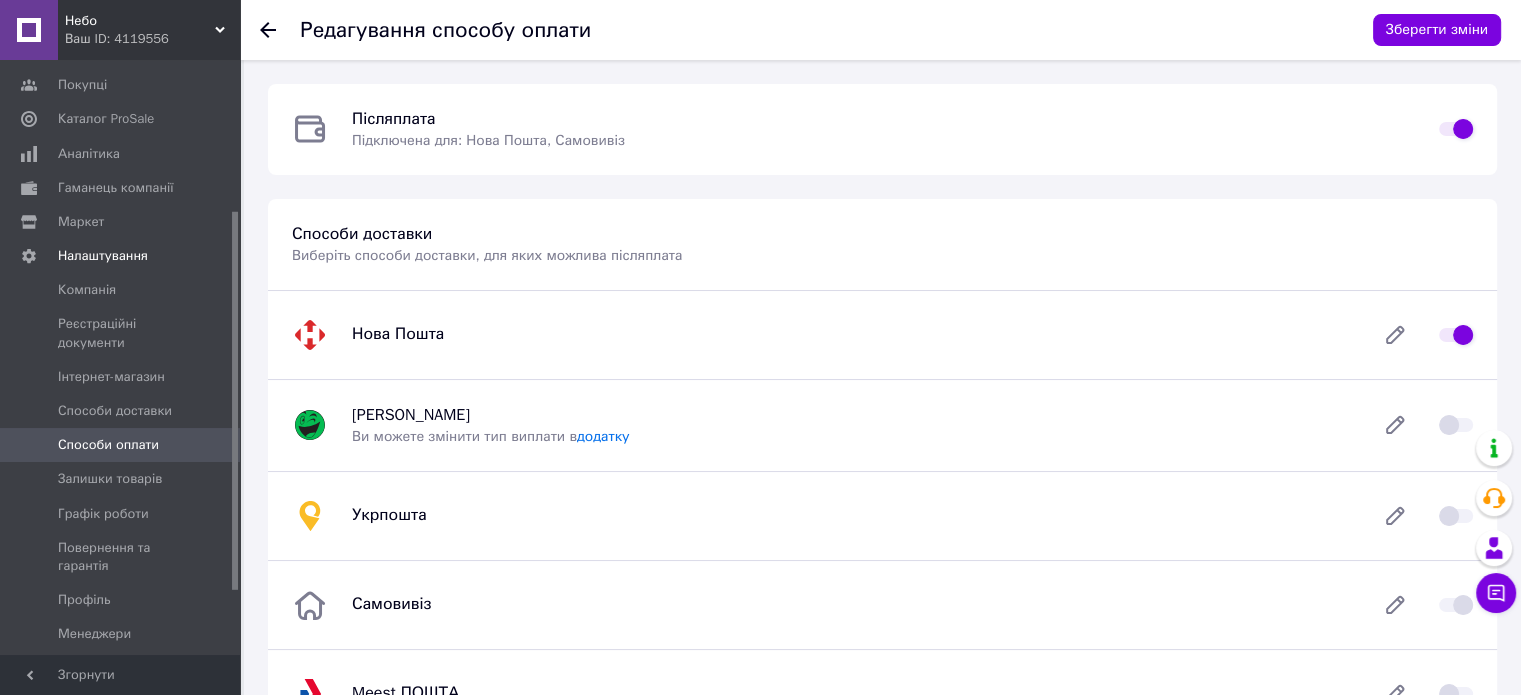 click on "Післяплата  Підключена для: Нова Пошта, Самовивіз" at bounding box center (883, 129) 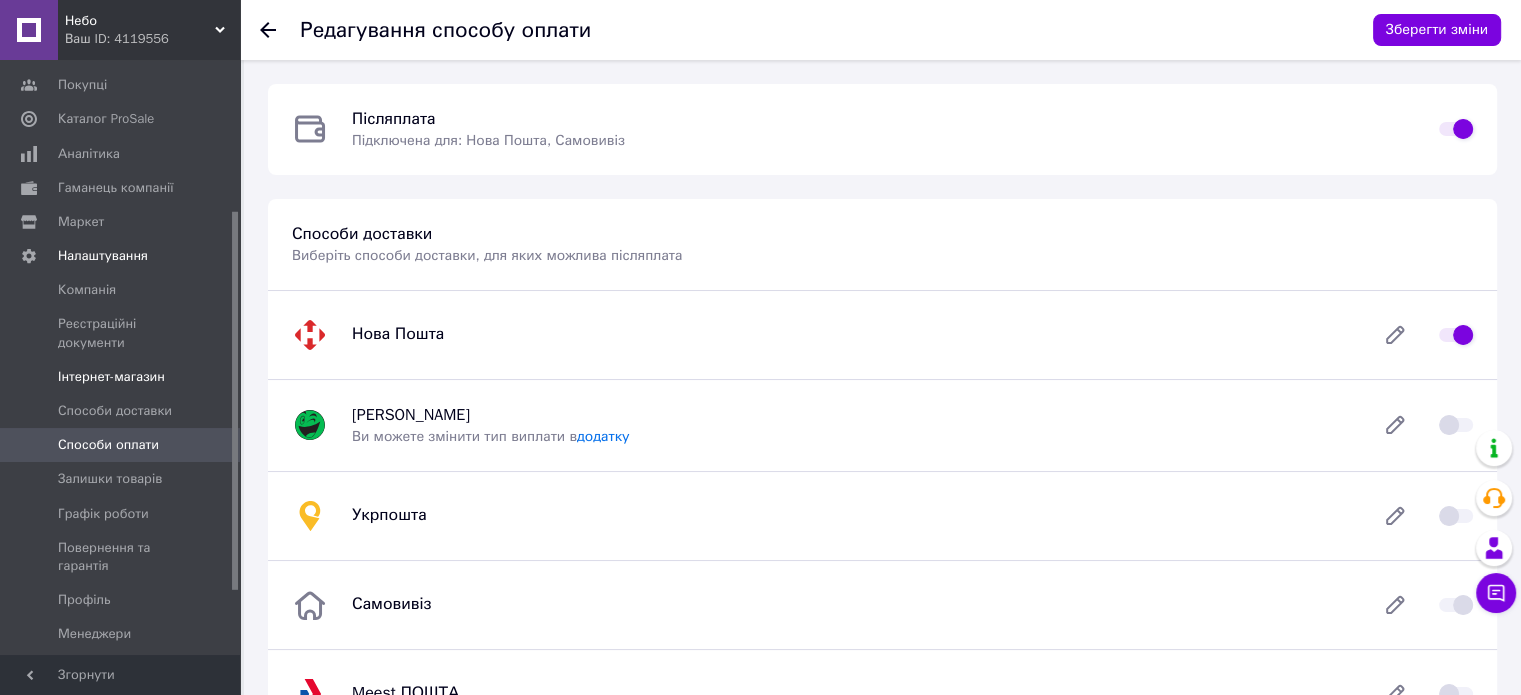 click on "Інтернет-магазин" at bounding box center [111, 377] 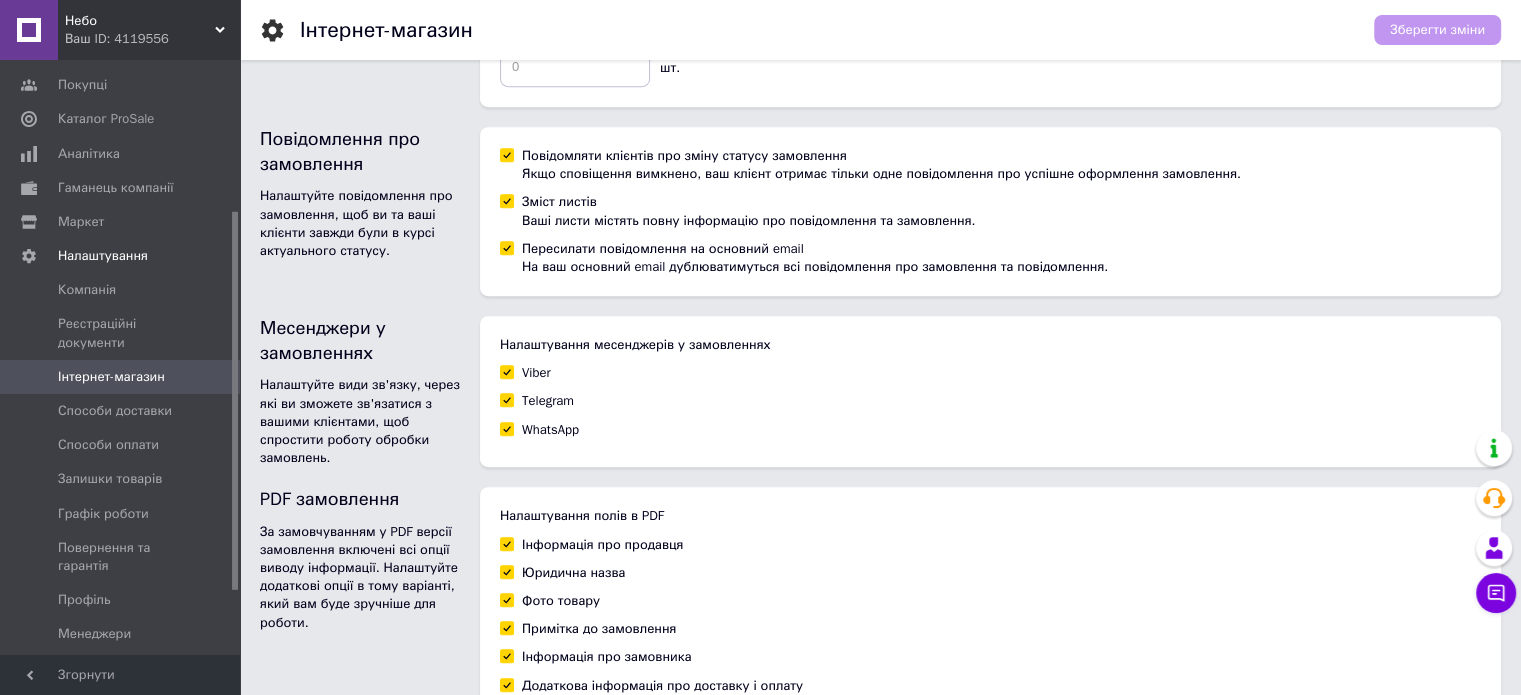 scroll, scrollTop: 1161, scrollLeft: 0, axis: vertical 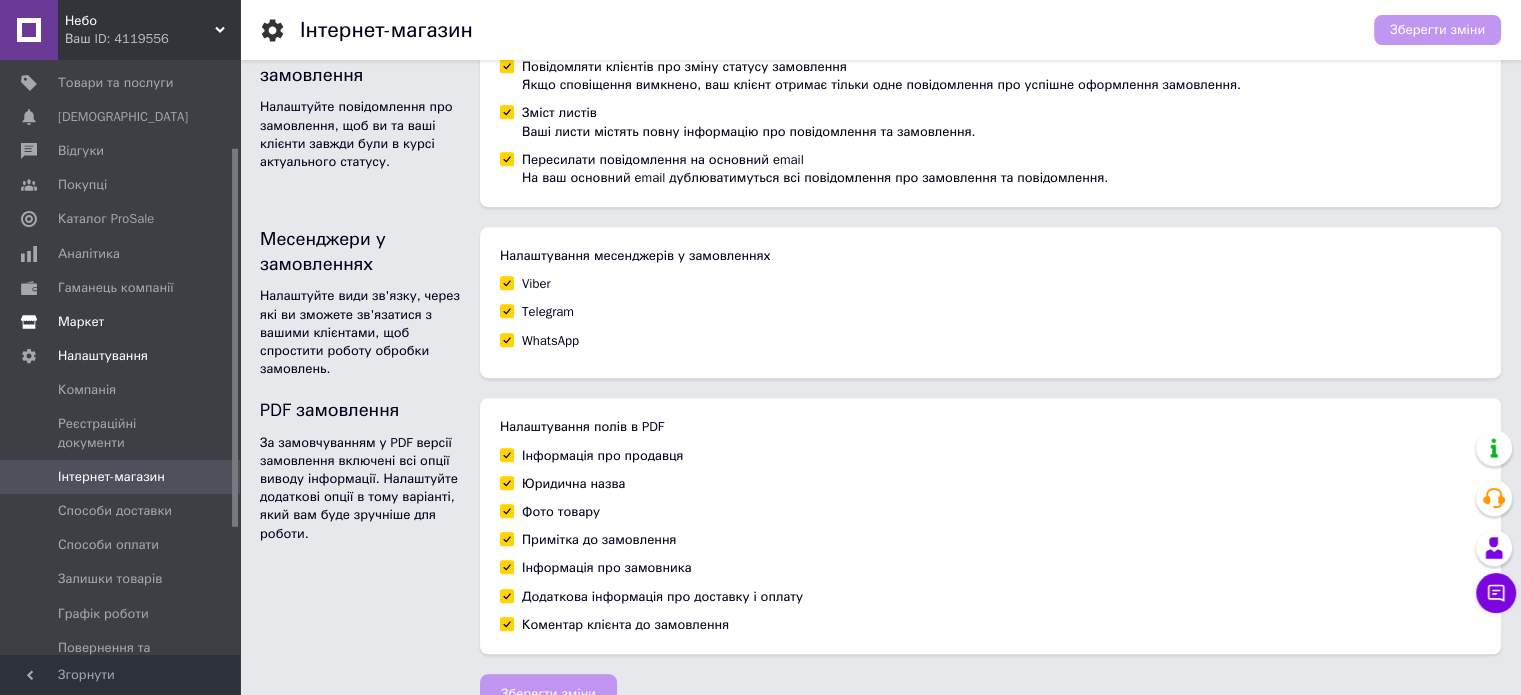 click on "Маркет" at bounding box center [123, 322] 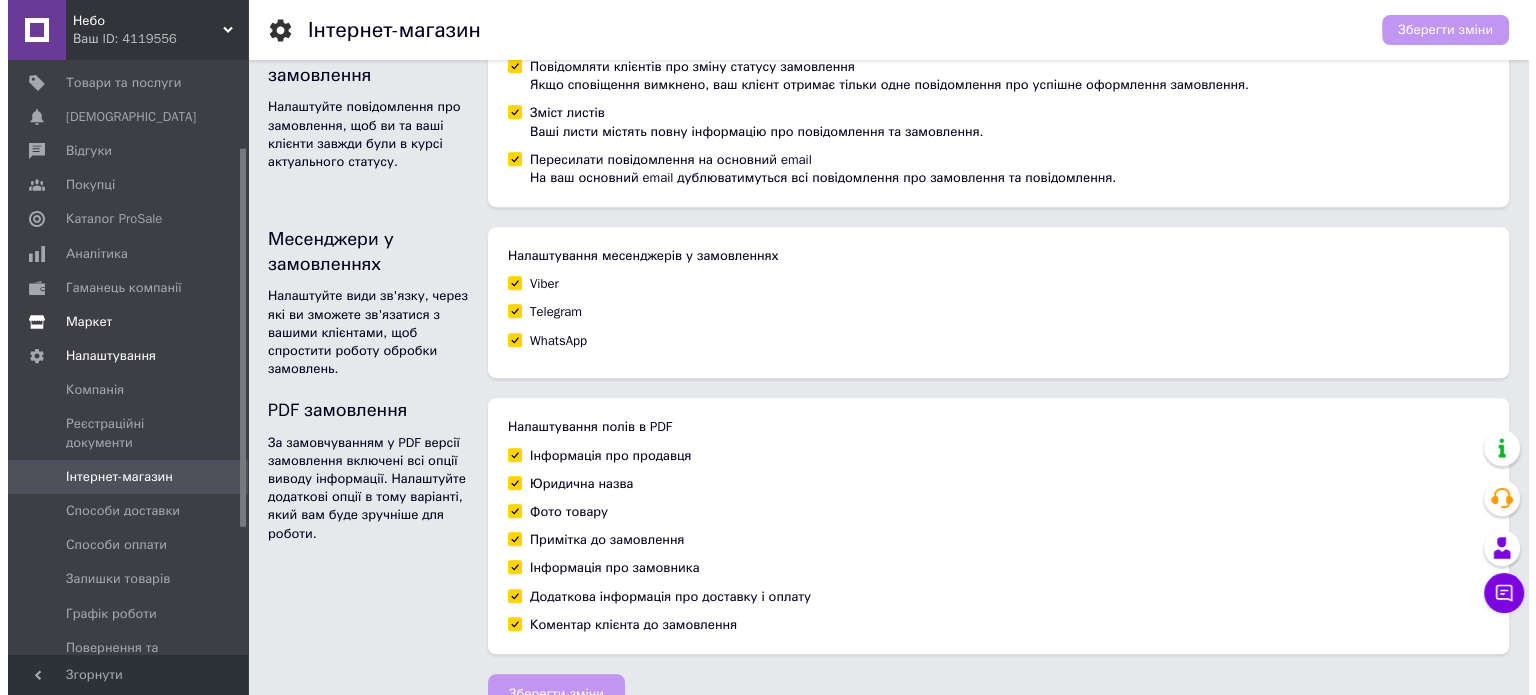scroll, scrollTop: 0, scrollLeft: 0, axis: both 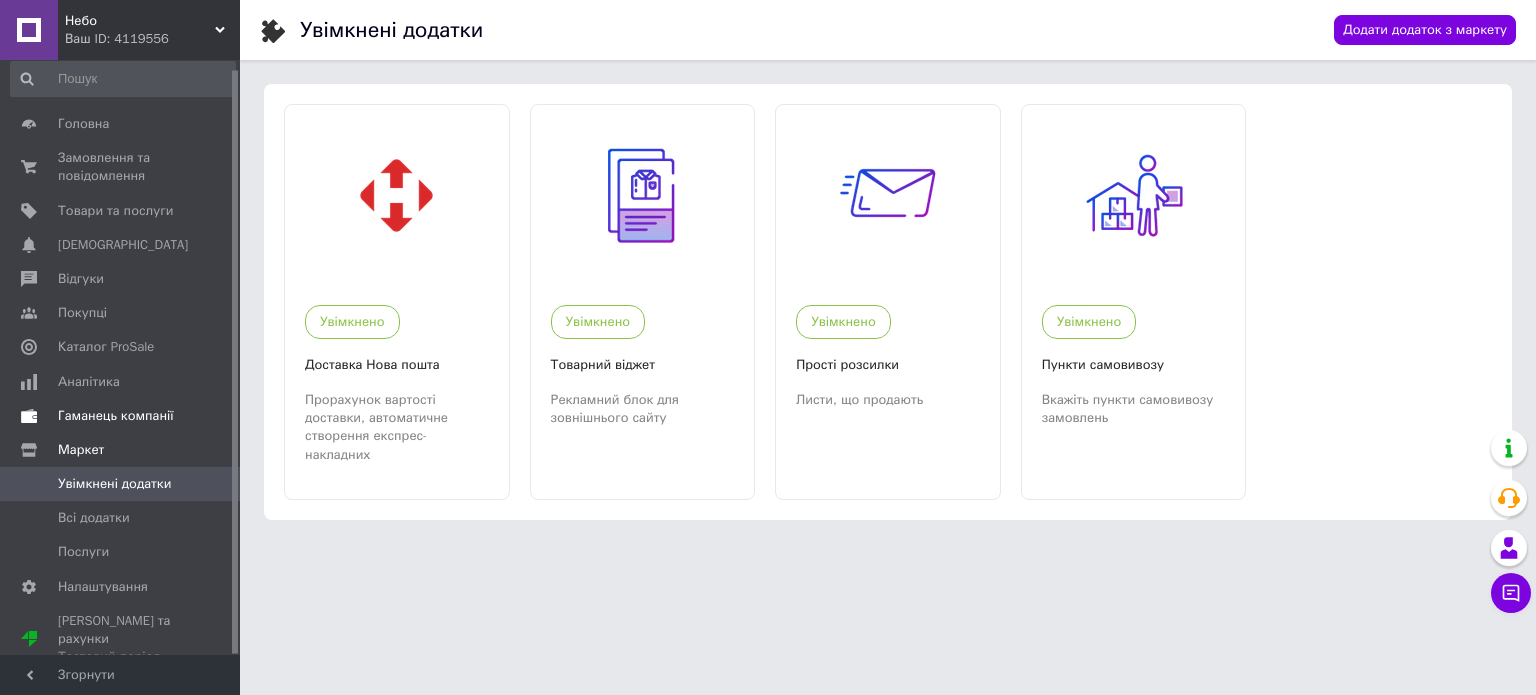 click on "Гаманець компанії" at bounding box center (123, 416) 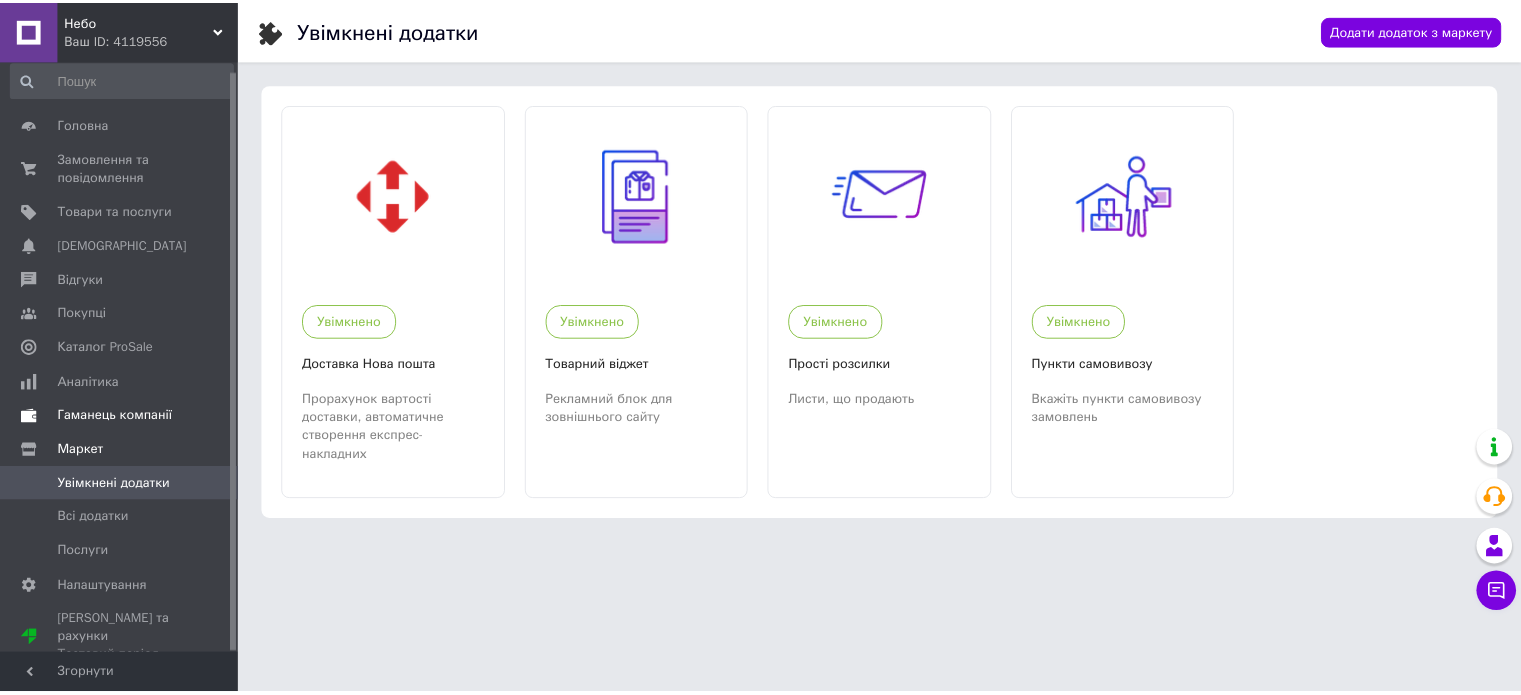 scroll, scrollTop: 0, scrollLeft: 0, axis: both 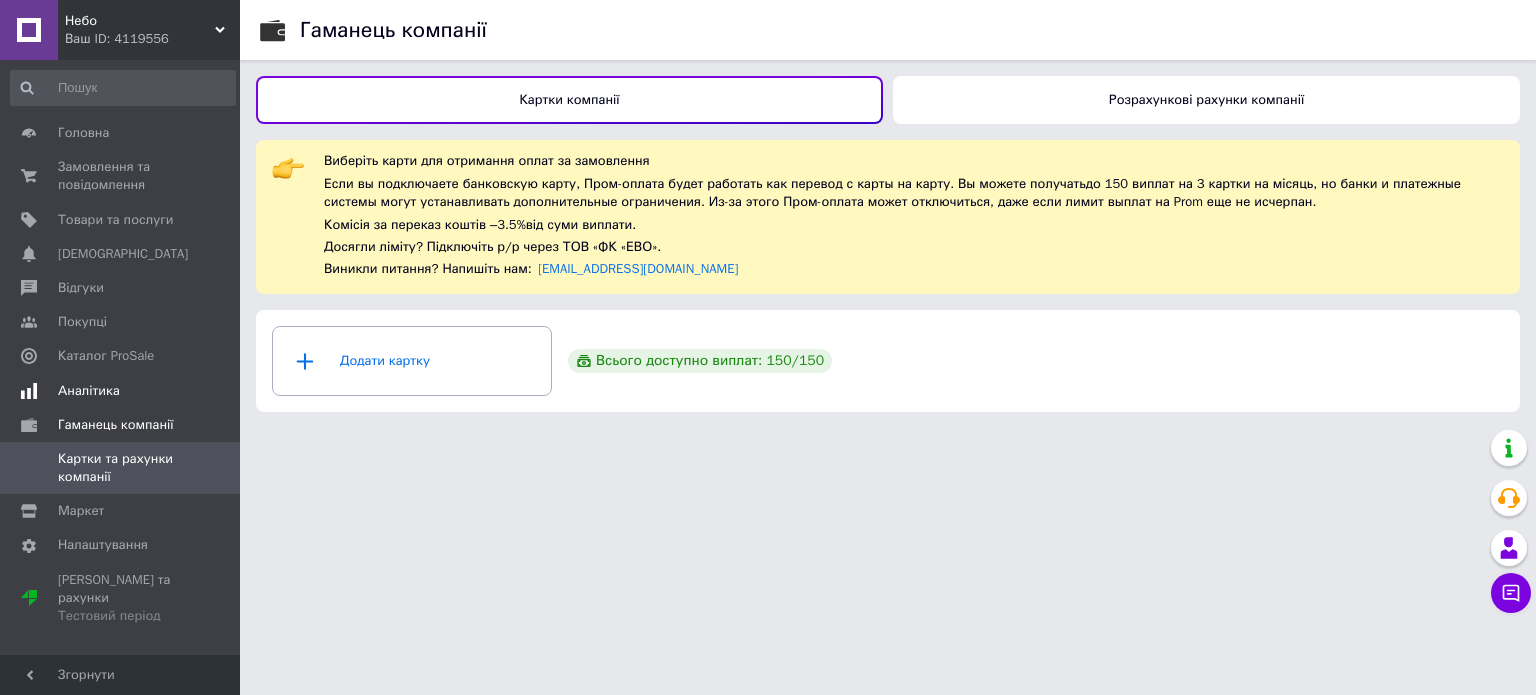 click on "Аналітика" at bounding box center (123, 391) 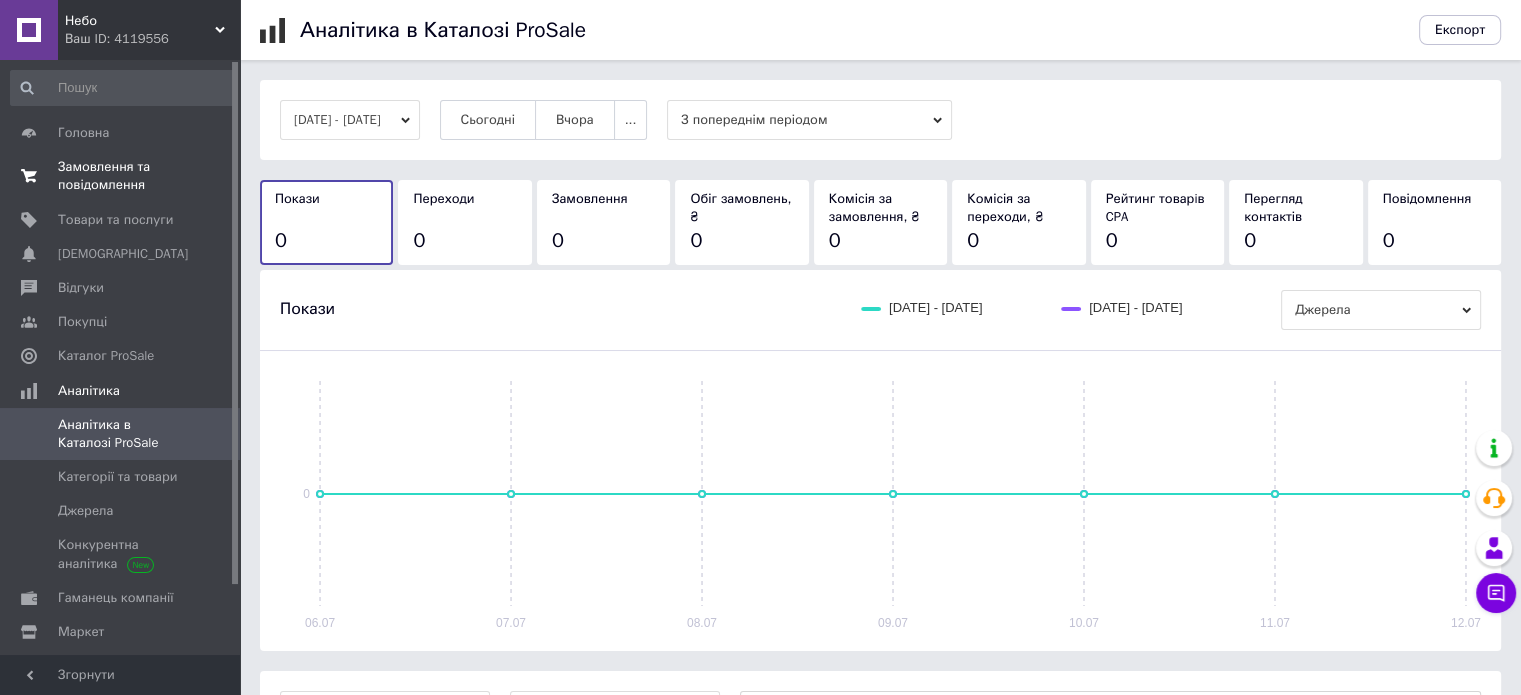 click on "Замовлення та повідомлення" at bounding box center (121, 176) 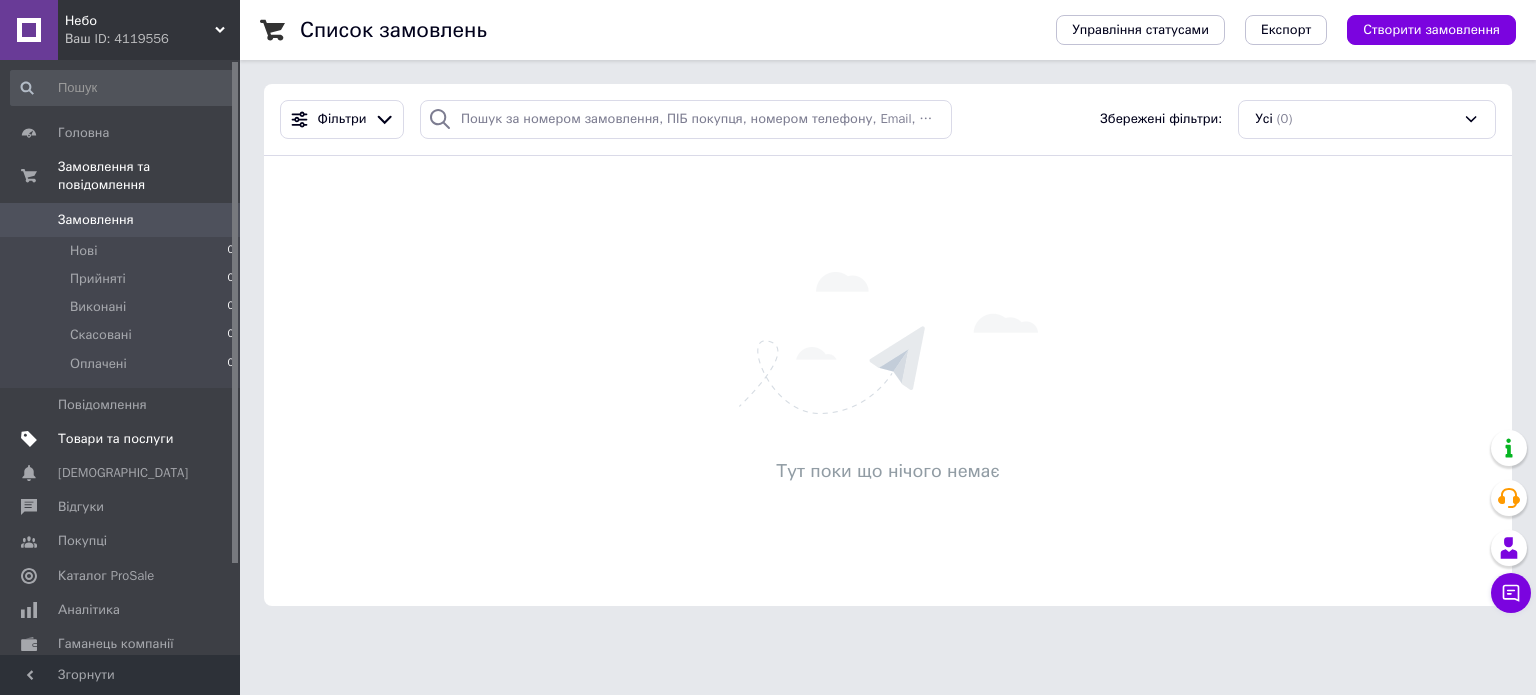 click on "Товари та послуги" at bounding box center [115, 439] 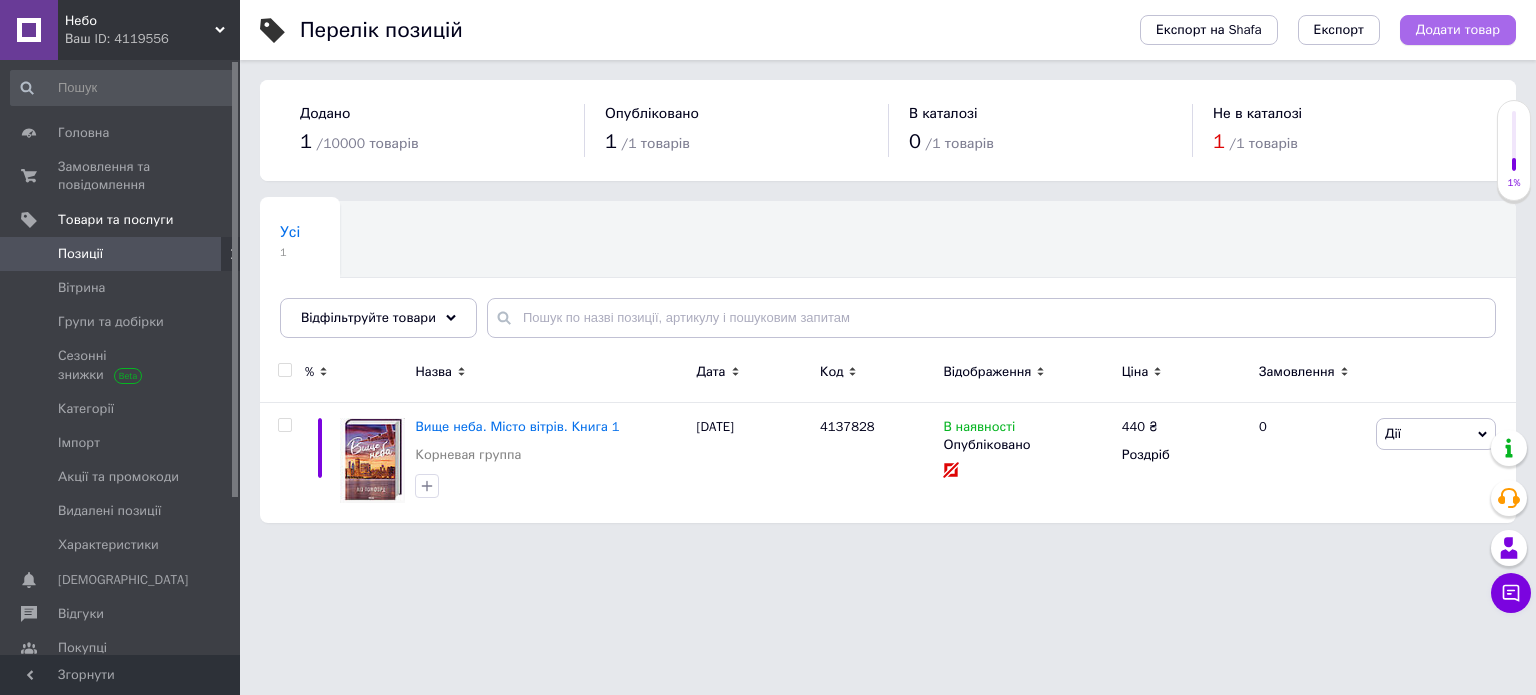 click on "Додати товар" at bounding box center [1458, 30] 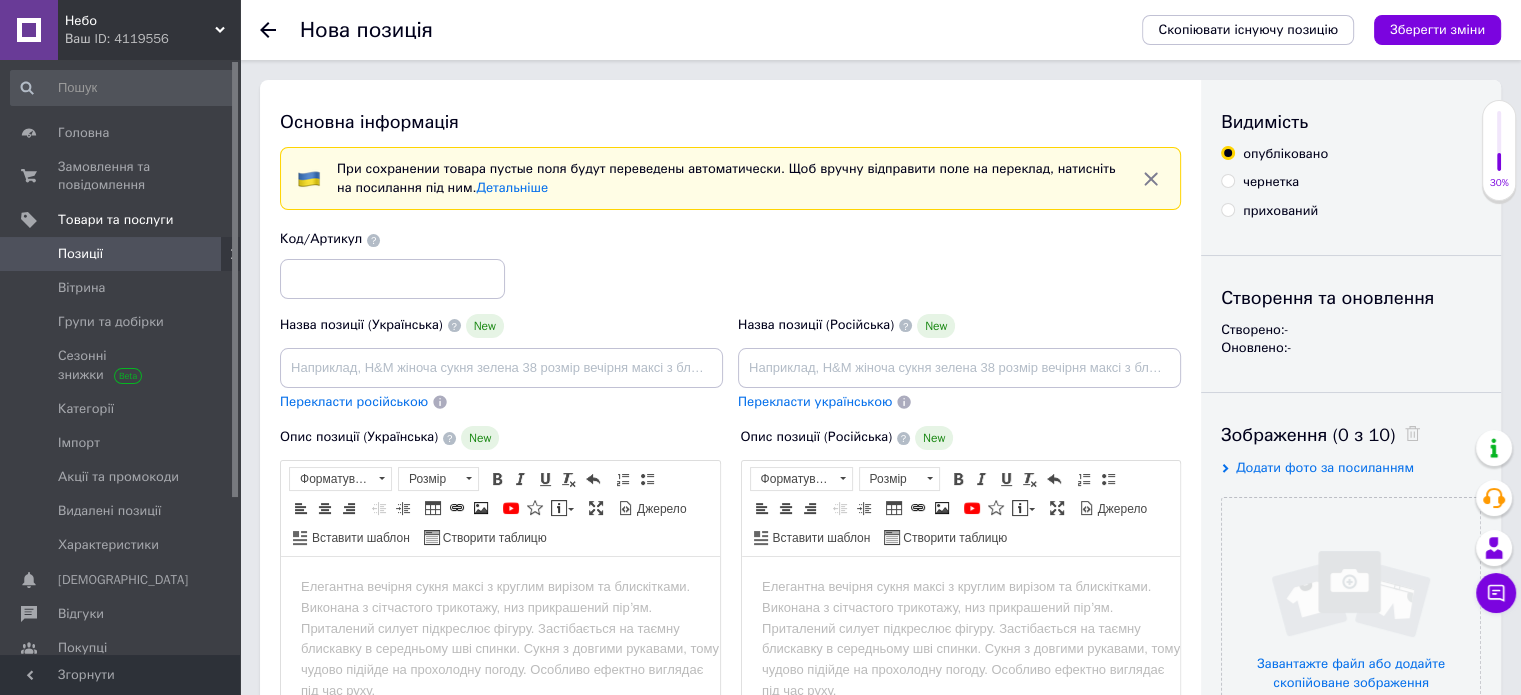 scroll, scrollTop: 0, scrollLeft: 0, axis: both 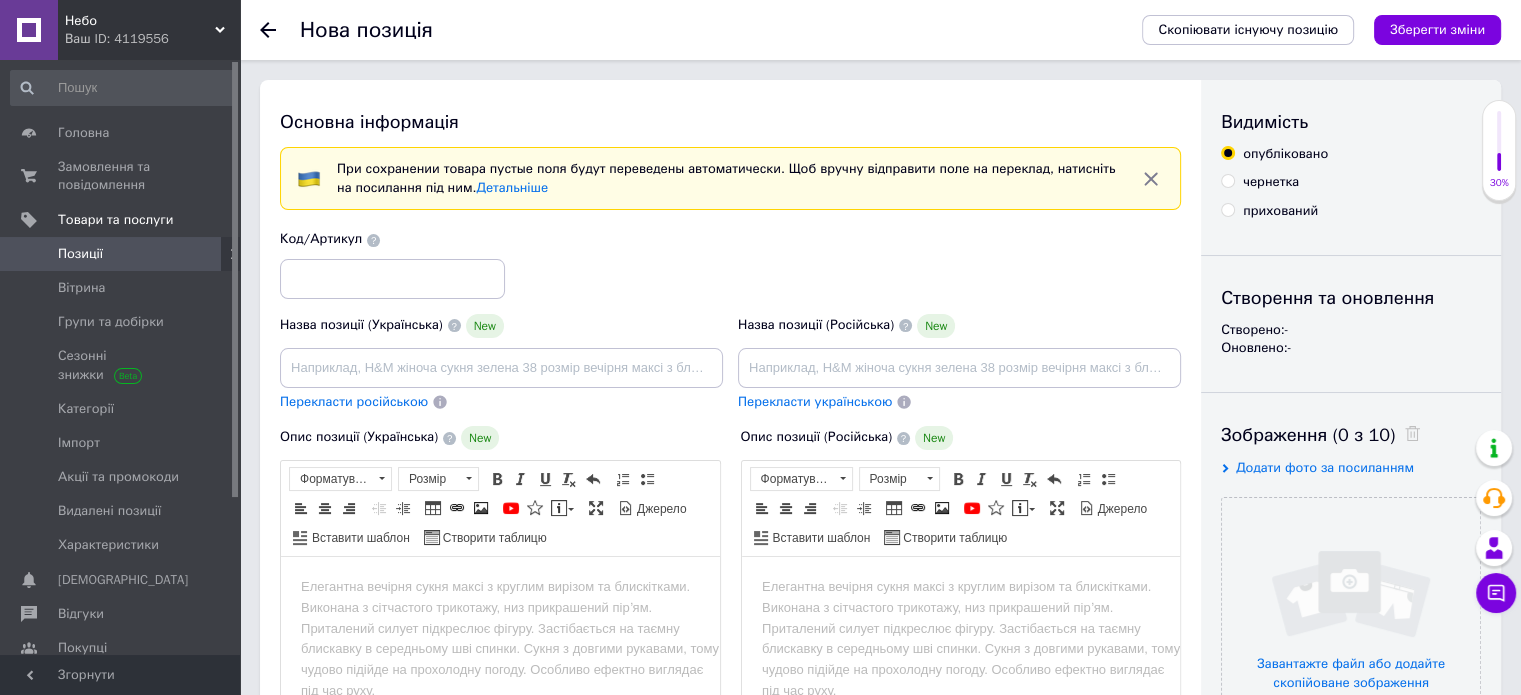 click 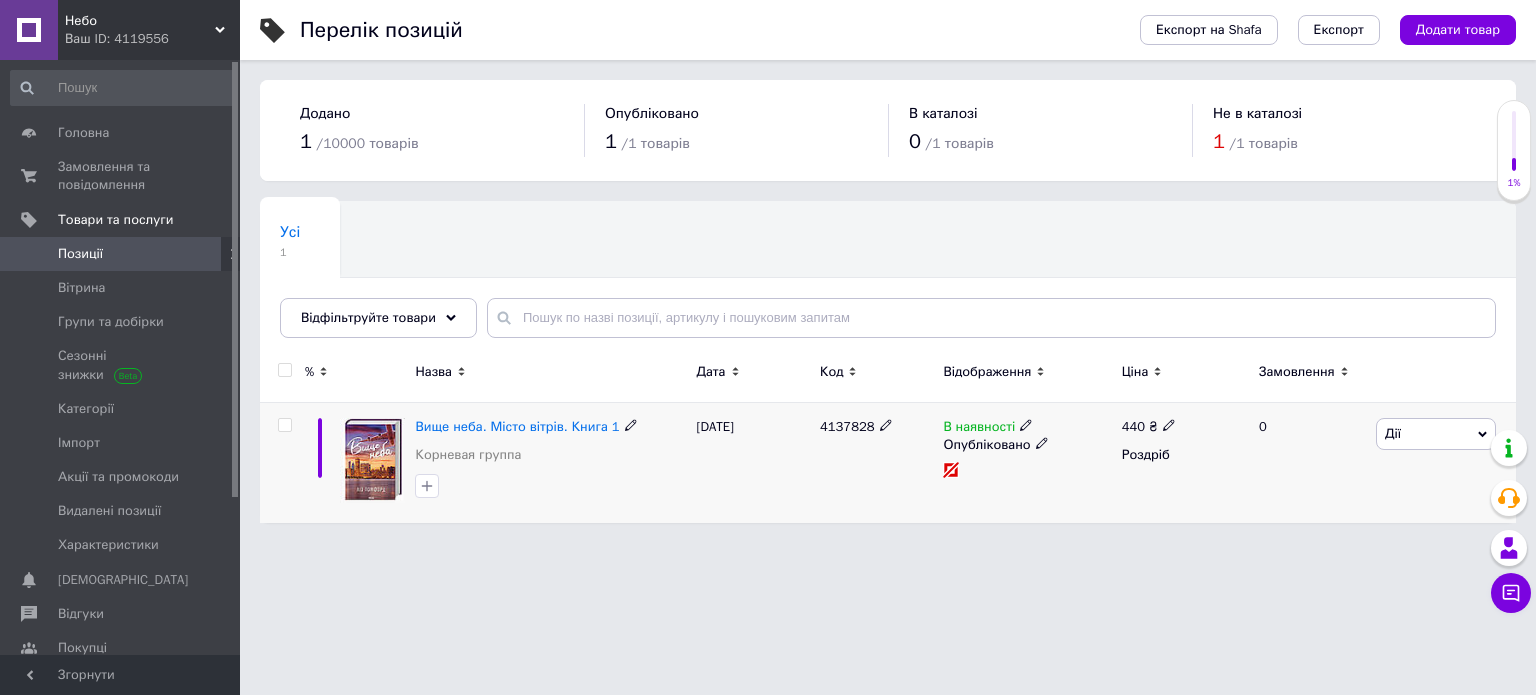 click on "Дії" at bounding box center [1436, 434] 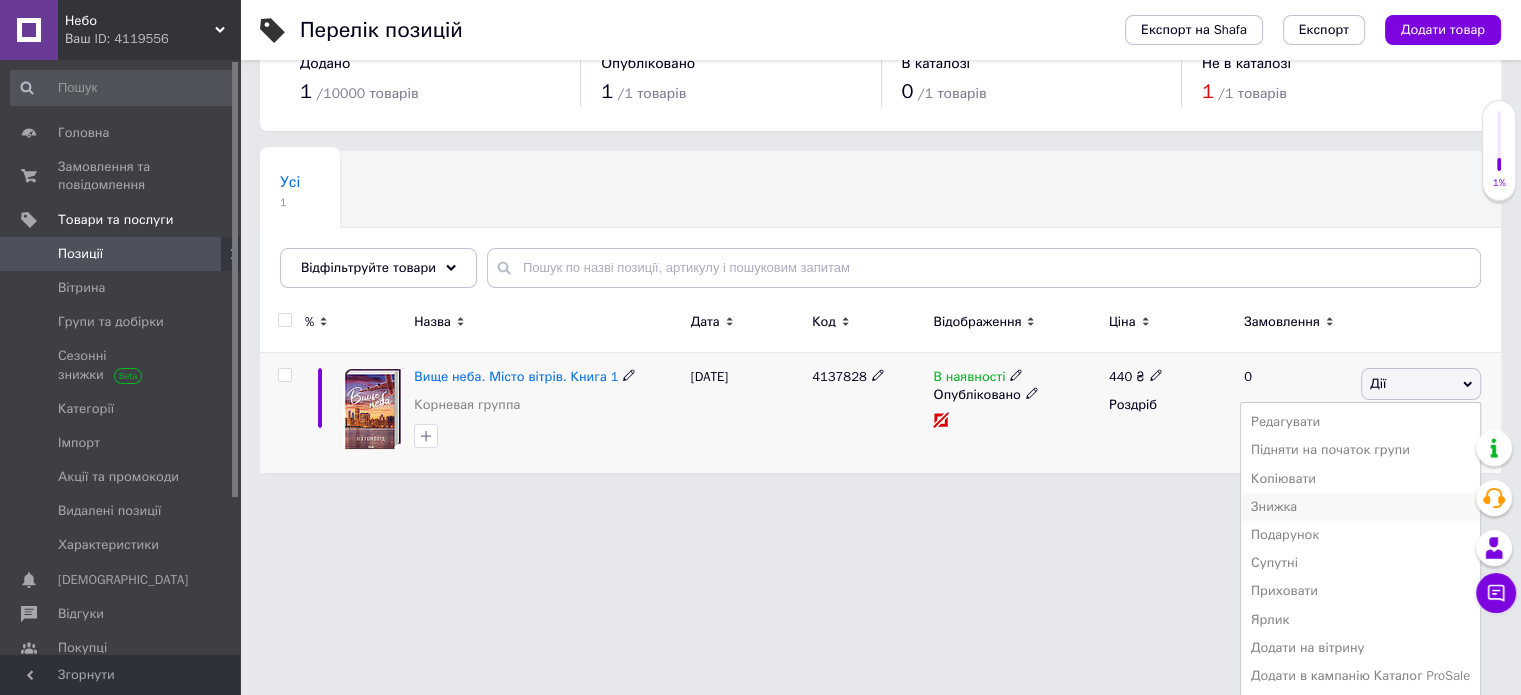 scroll, scrollTop: 77, scrollLeft: 0, axis: vertical 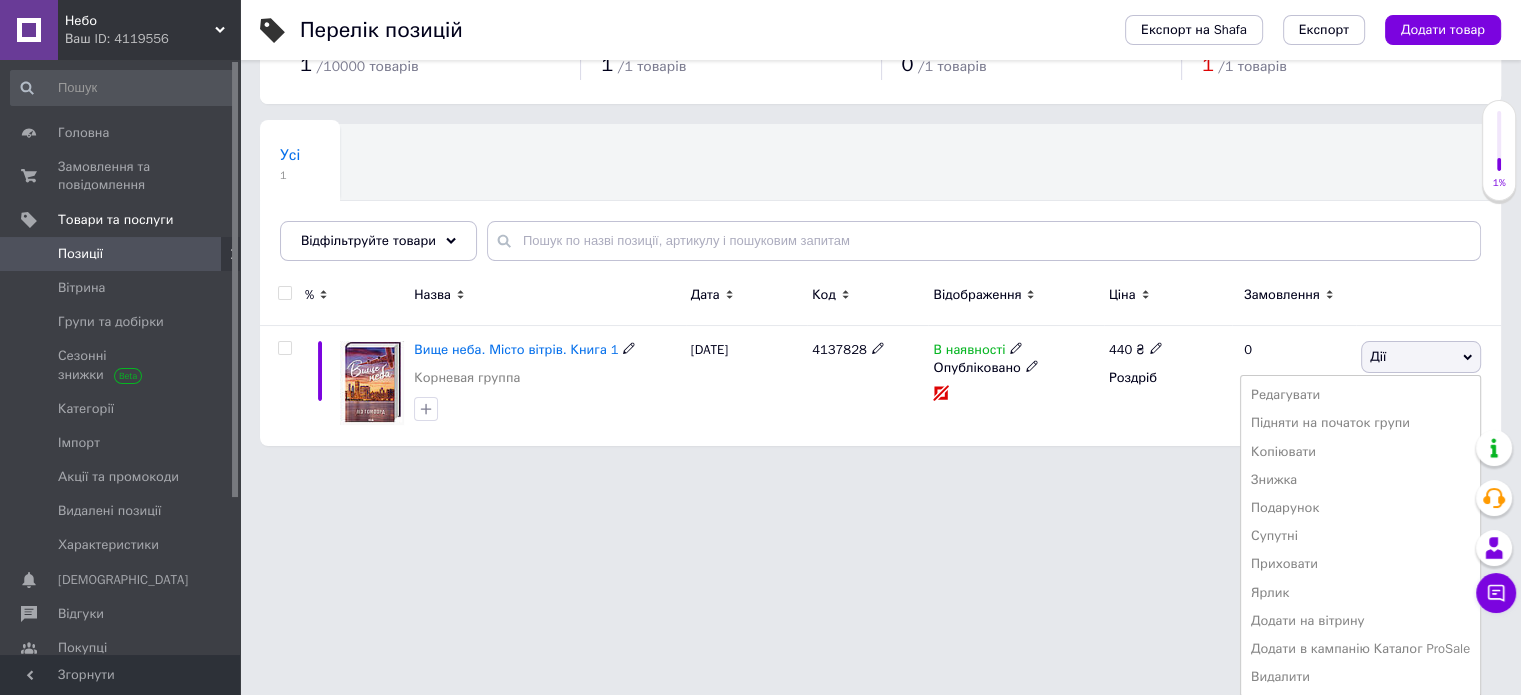 click on "Додати на вітрину" at bounding box center [1360, 621] 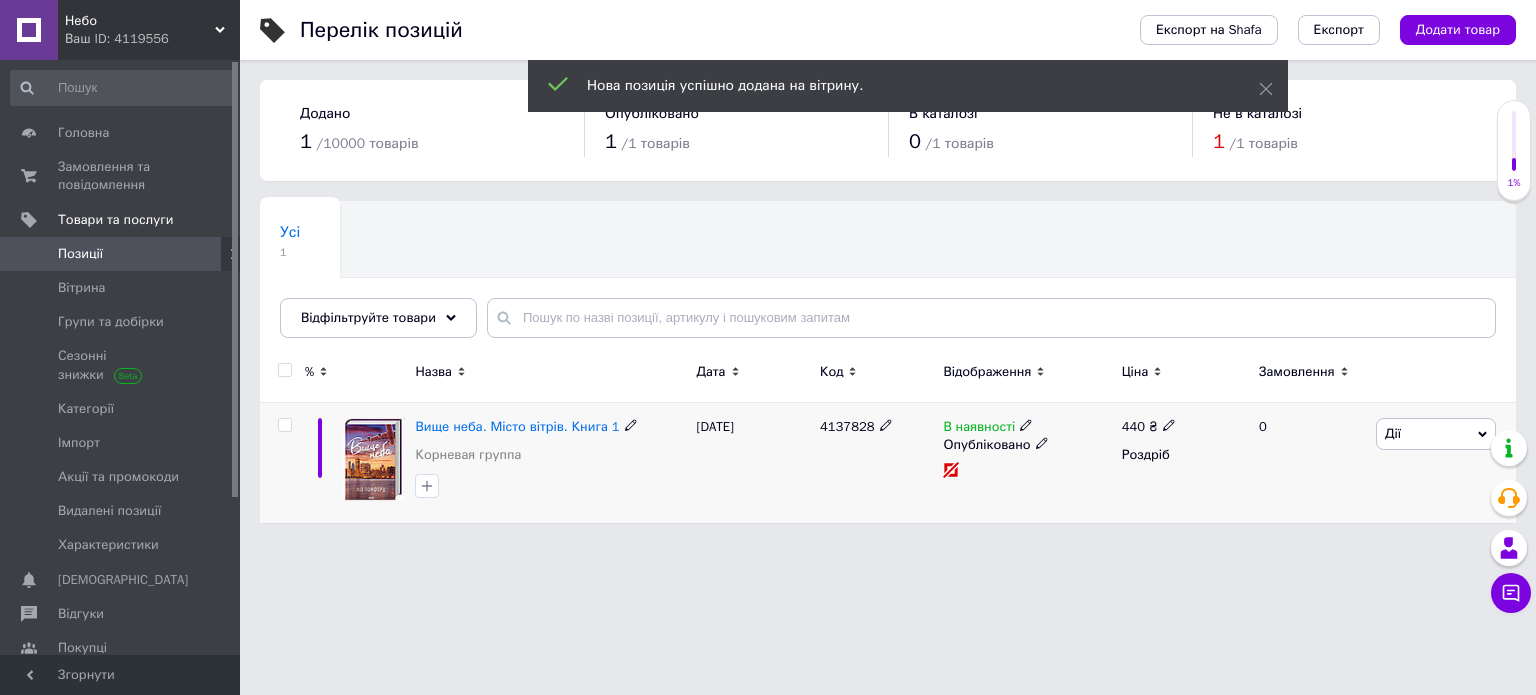 click on "Дії" at bounding box center (1393, 433) 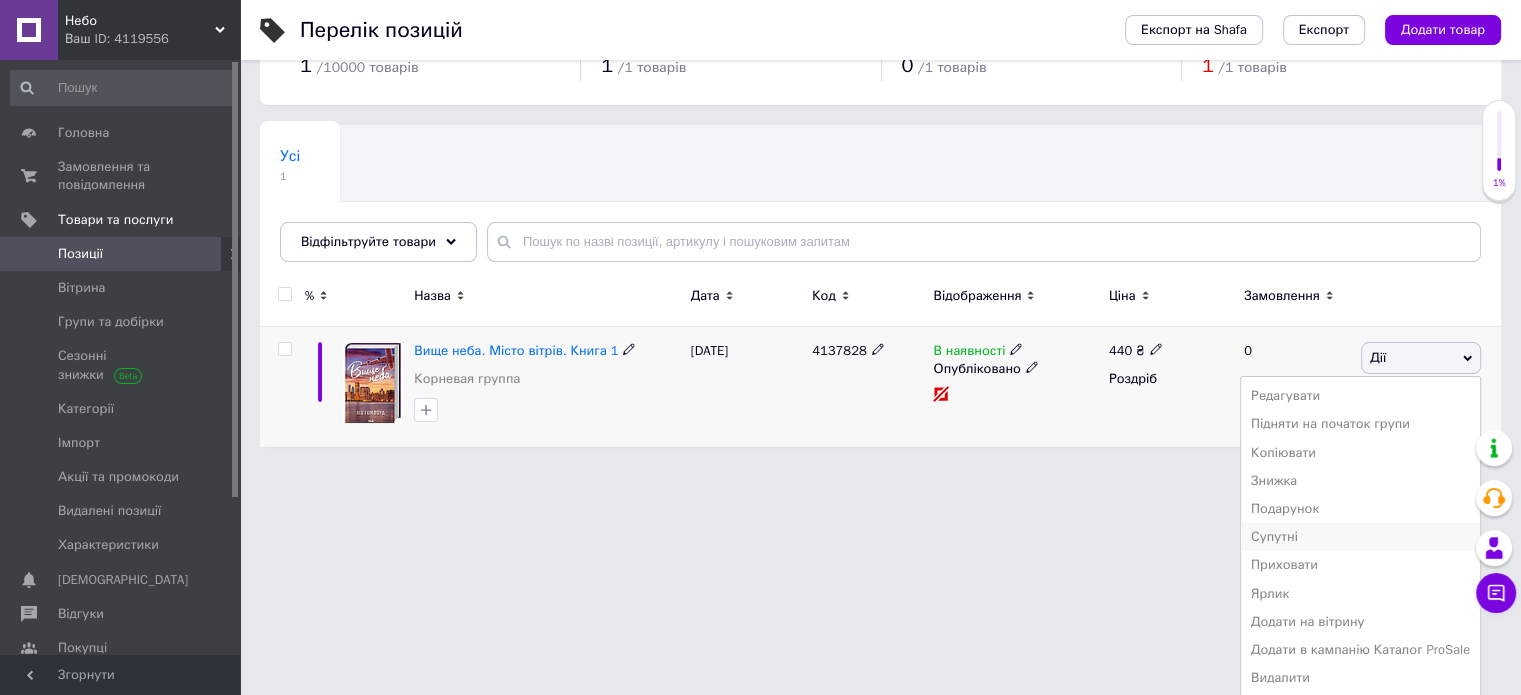 scroll, scrollTop: 77, scrollLeft: 0, axis: vertical 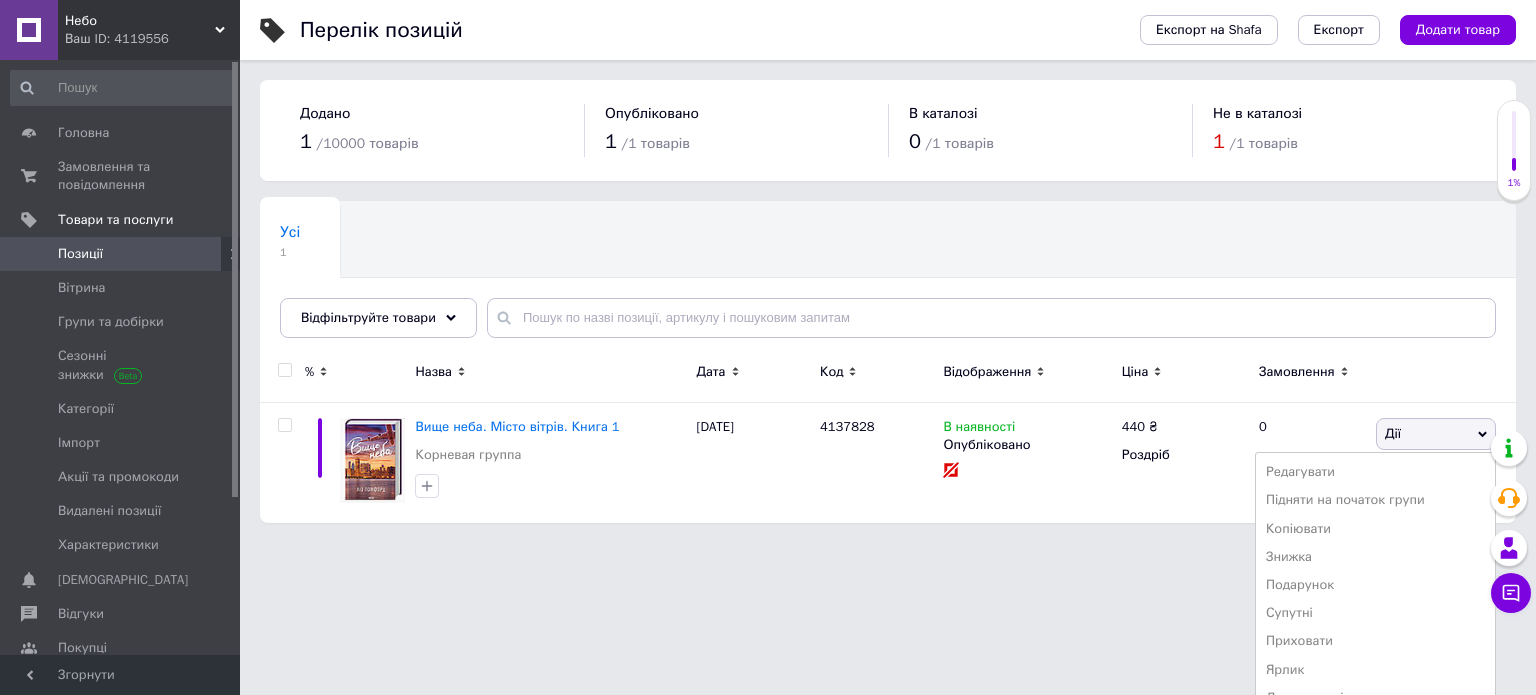 click on "Небо Ваш ID: 4119556 Кабінет покупця Перевірити стан системи Сторінка на порталі Довідка Вийти Головна Замовлення та повідомлення 0 0 Товари та послуги Позиції [PERSON_NAME] та добірки Сезонні знижки Категорії Імпорт Акції та промокоди Видалені позиції Характеристики Сповіщення 0 0 Відгуки Покупці Каталог ProSale Аналітика Гаманець компанії [PERSON_NAME] Тарифи та рахунки Тестовий період Згорнути
Перелік позицій Експорт на Shafa Експорт Додати товар Додано 1   / 10000   товарів Опубліковано 1   / 1   0" at bounding box center [768, 271] 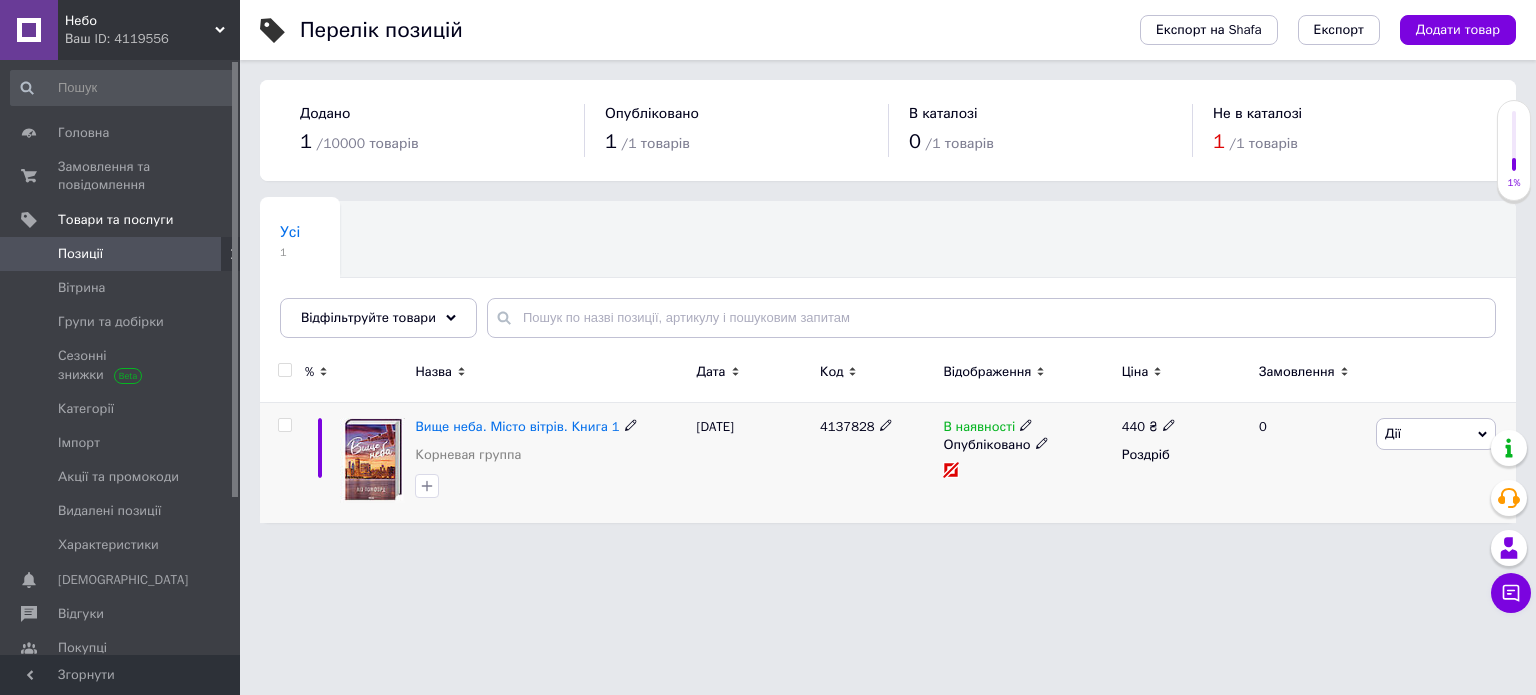 click on "В наявності Опубліковано" at bounding box center [1027, 463] 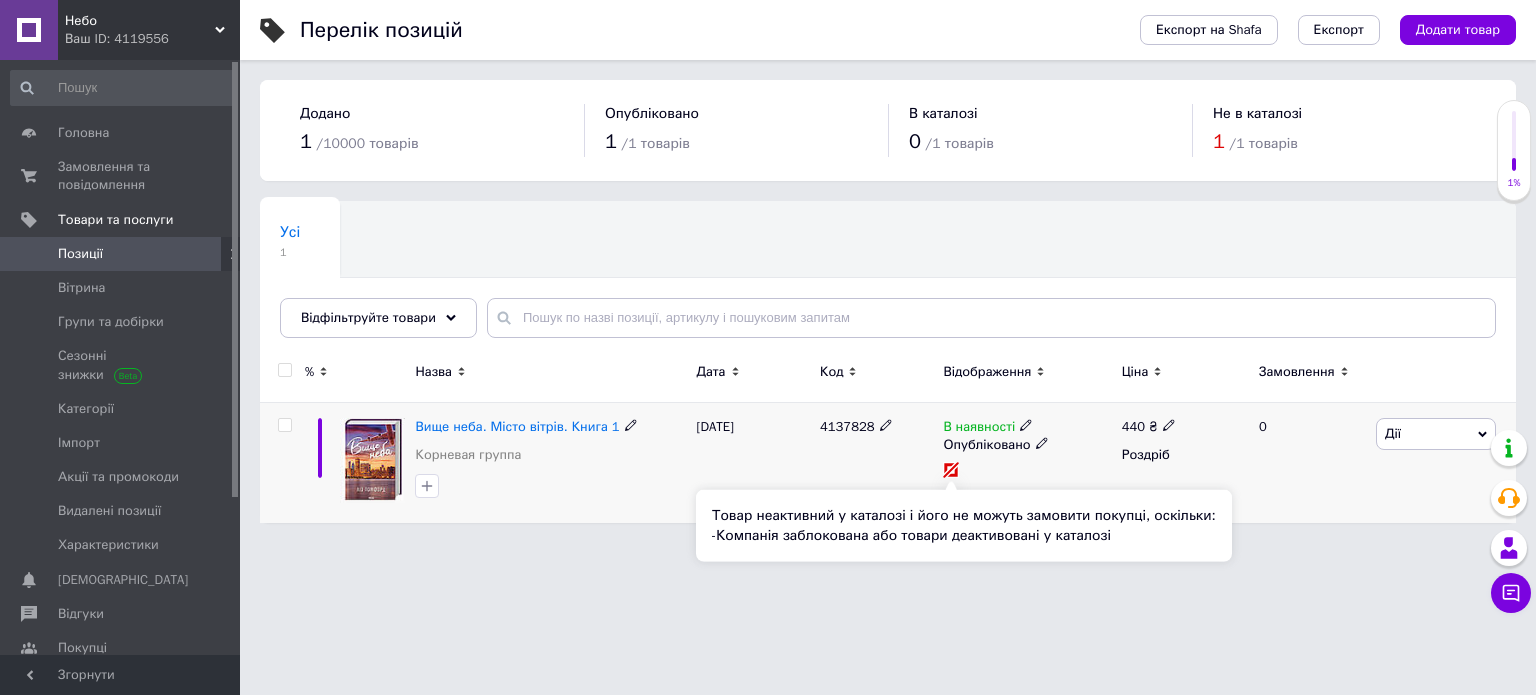 click 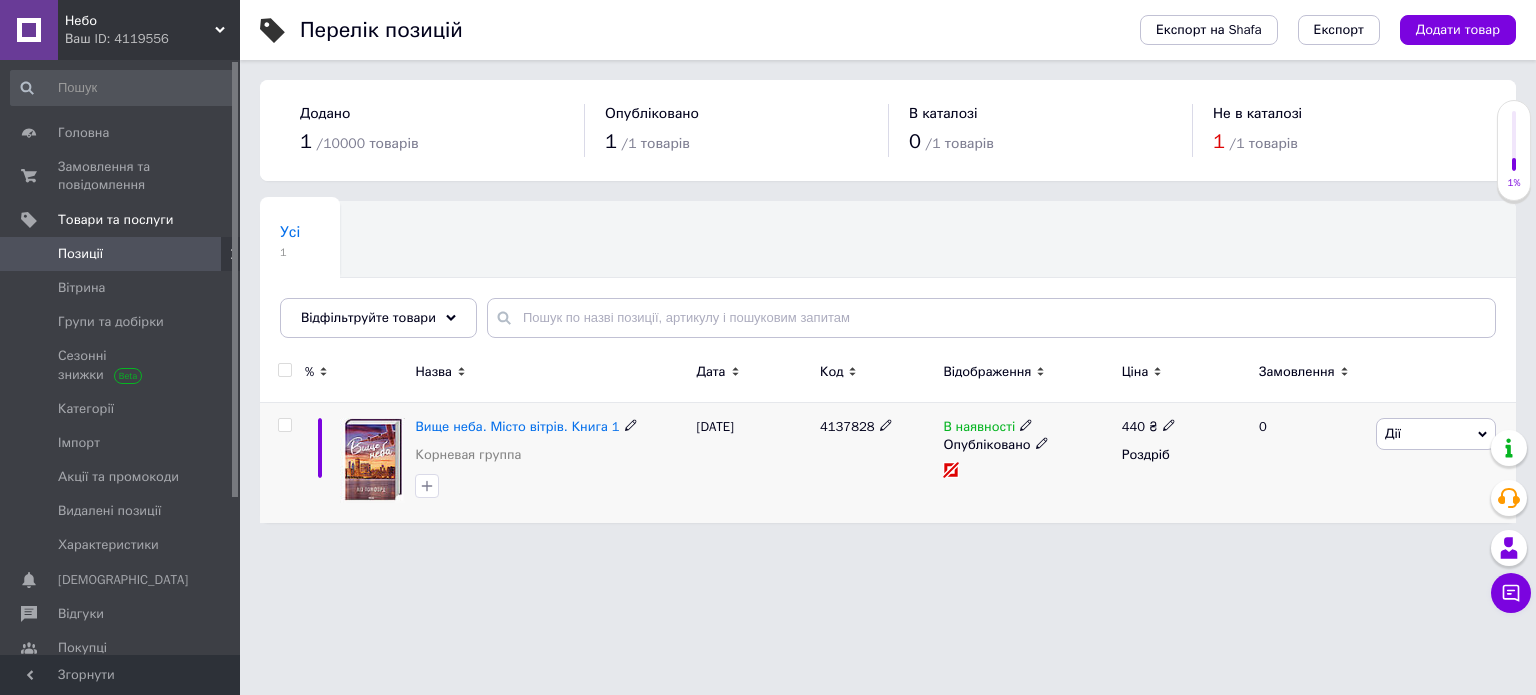 click at bounding box center [372, 460] 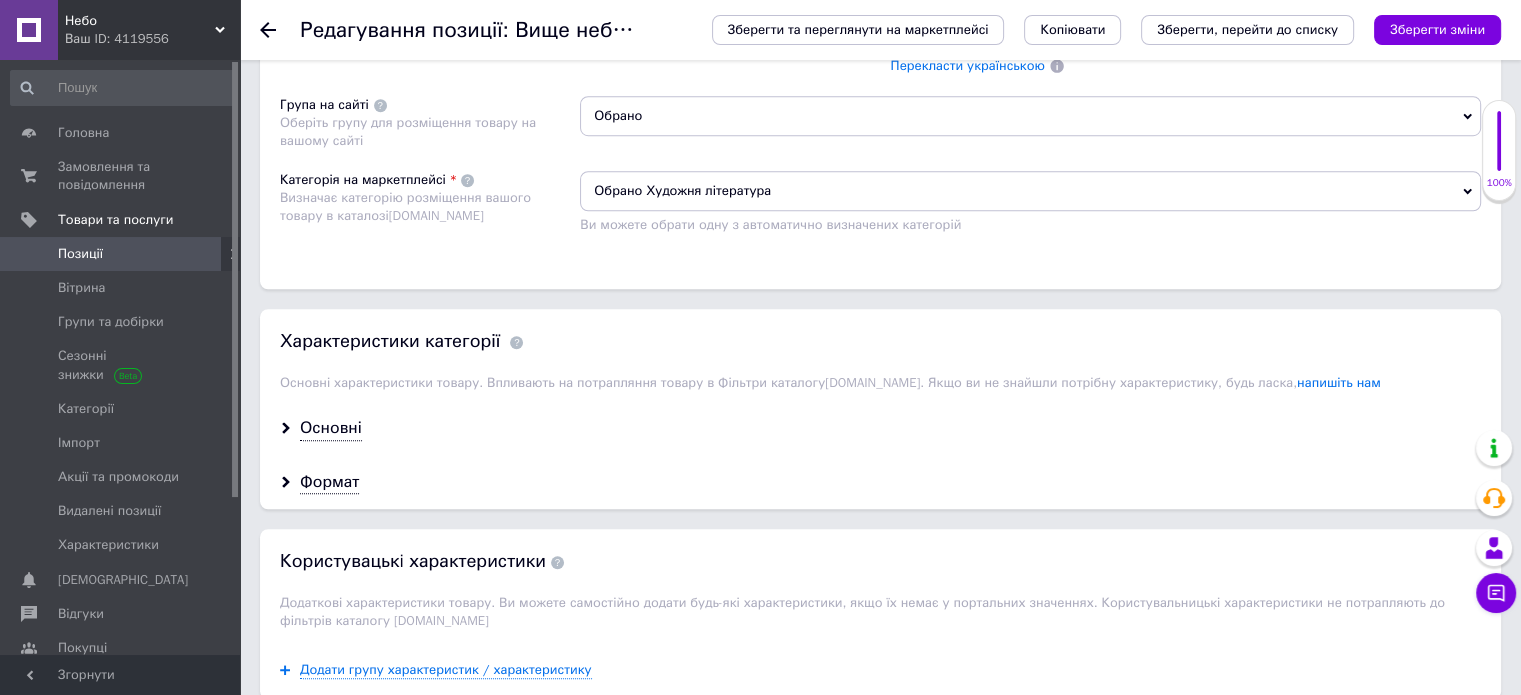 scroll, scrollTop: 1350, scrollLeft: 0, axis: vertical 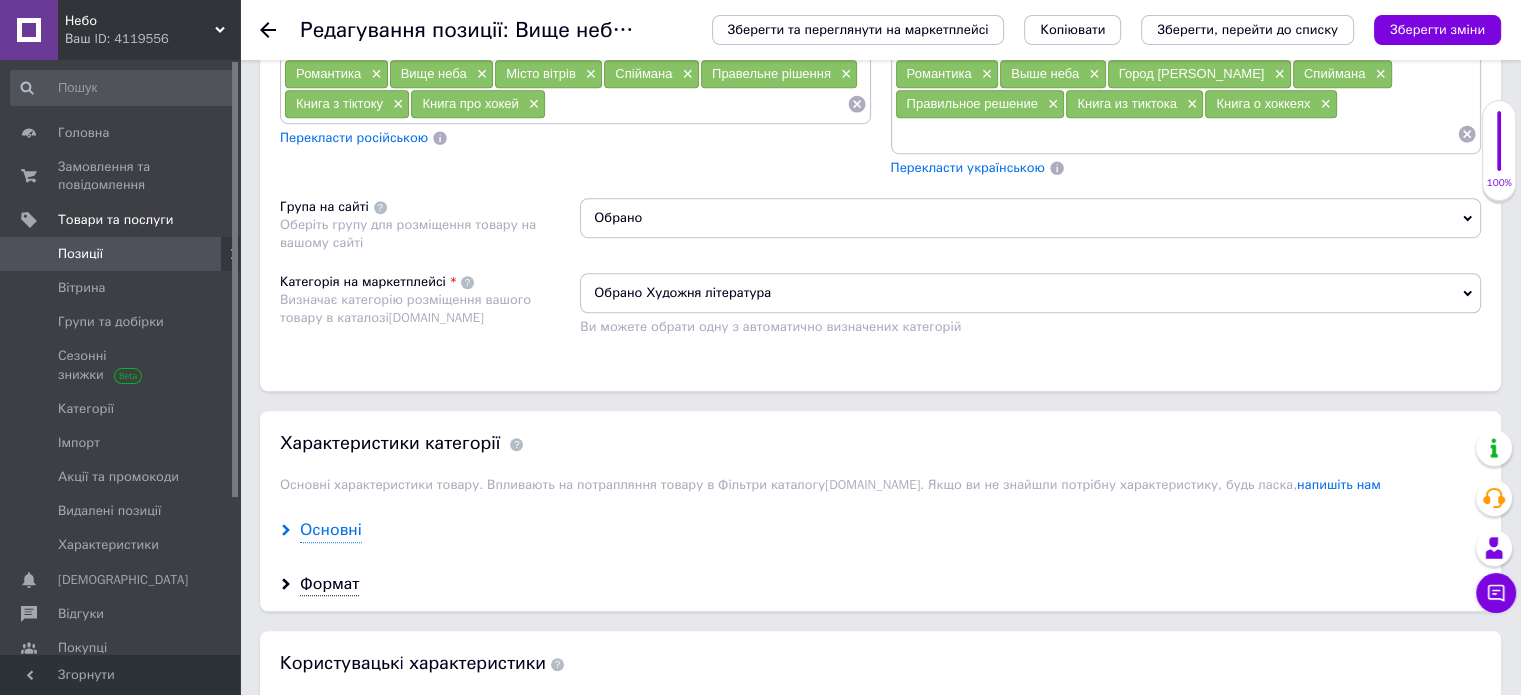 click on "Основні" at bounding box center (331, 530) 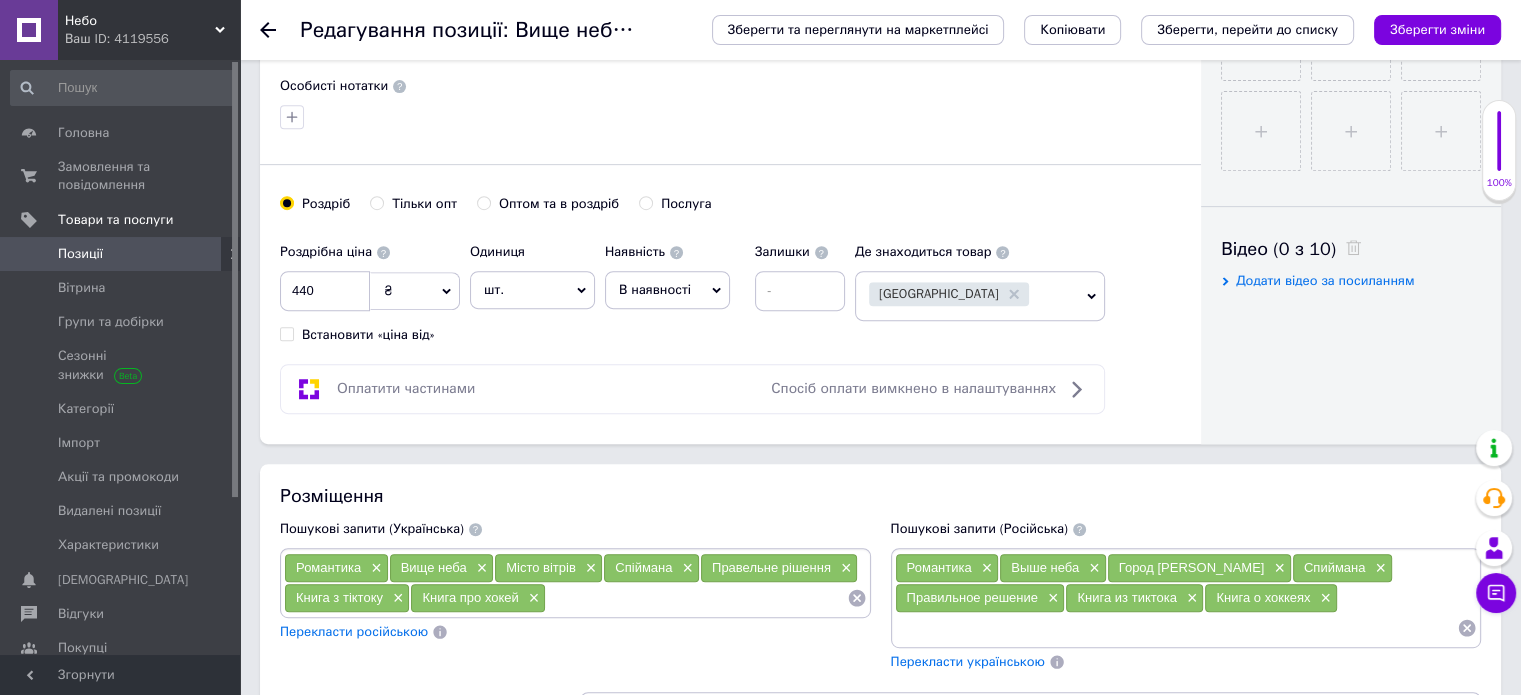 scroll, scrollTop: 850, scrollLeft: 0, axis: vertical 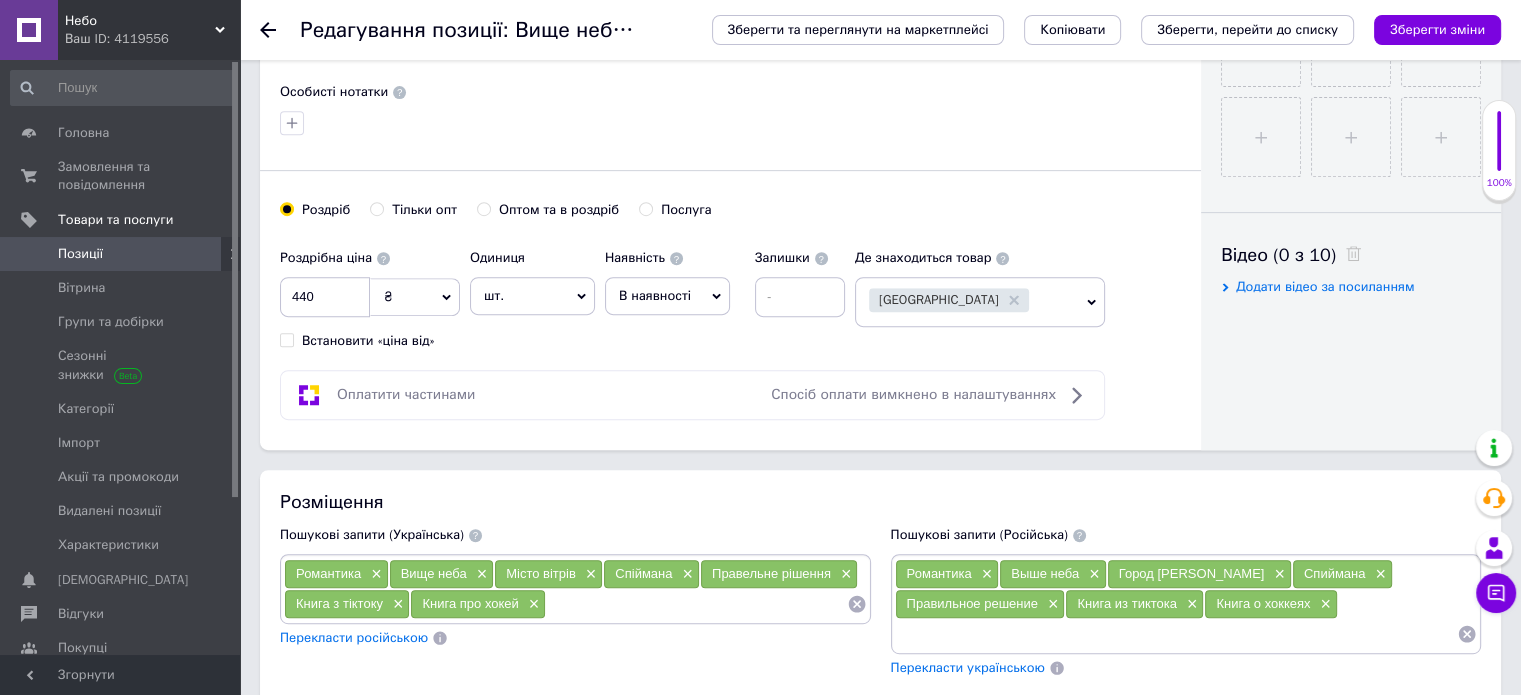 click on "Спосіб оплати вимкнено в налаштуваннях" at bounding box center (913, 395) 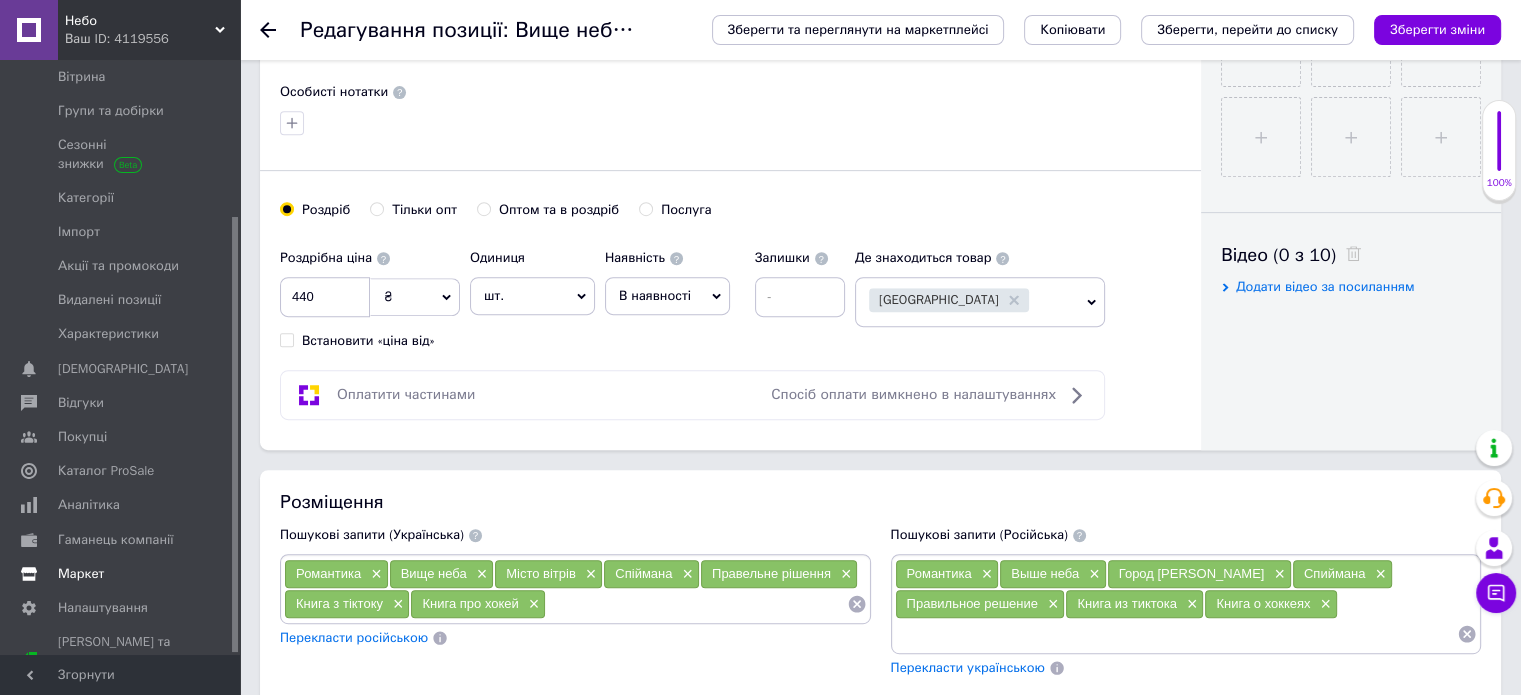 scroll, scrollTop: 214, scrollLeft: 0, axis: vertical 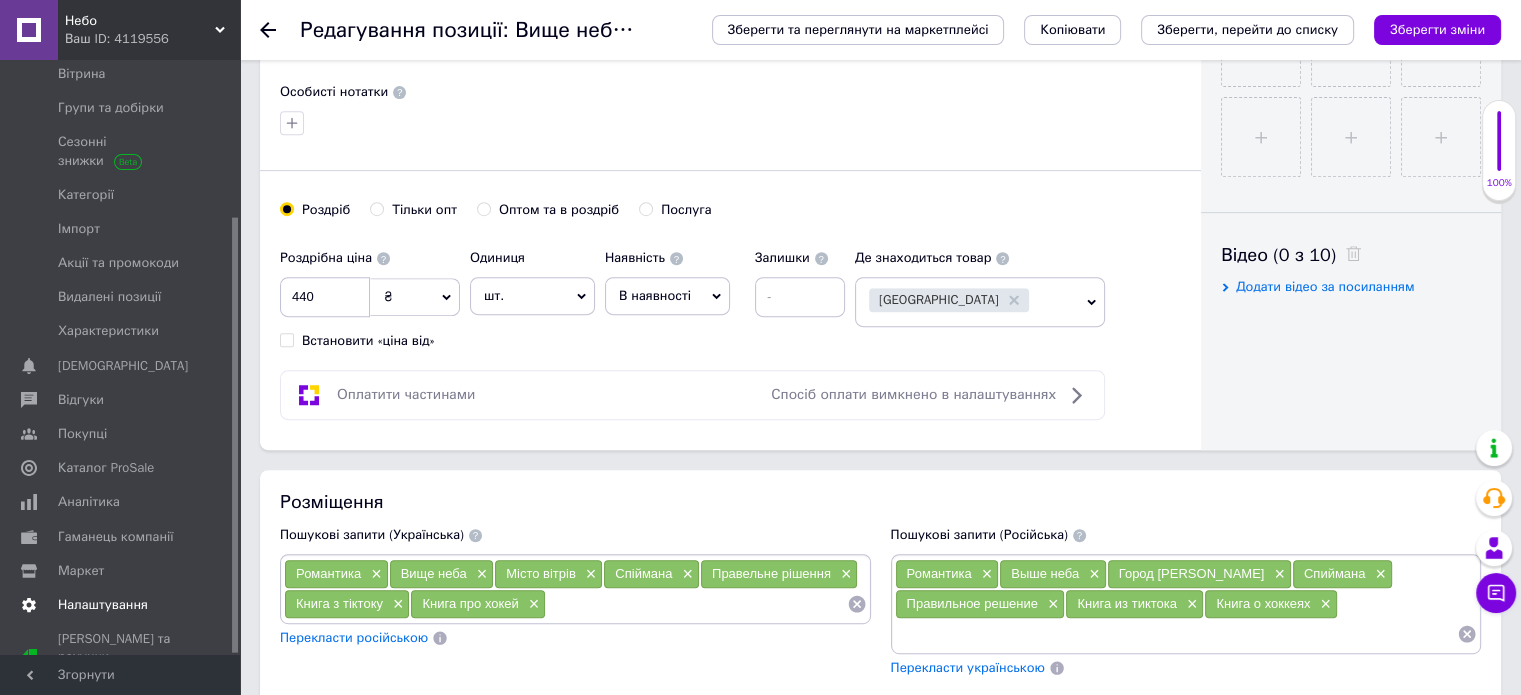 click on "Налаштування" at bounding box center (103, 605) 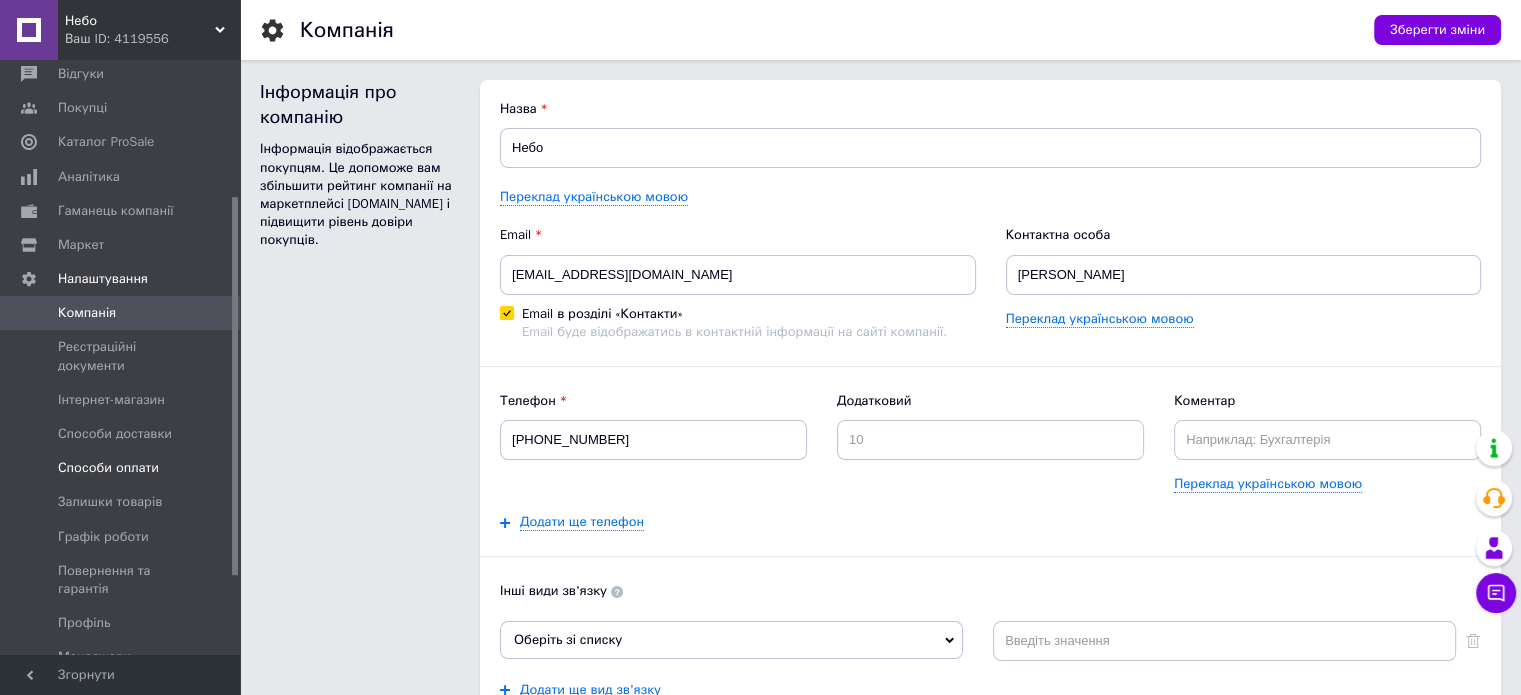click on "Способи оплати" at bounding box center [123, 468] 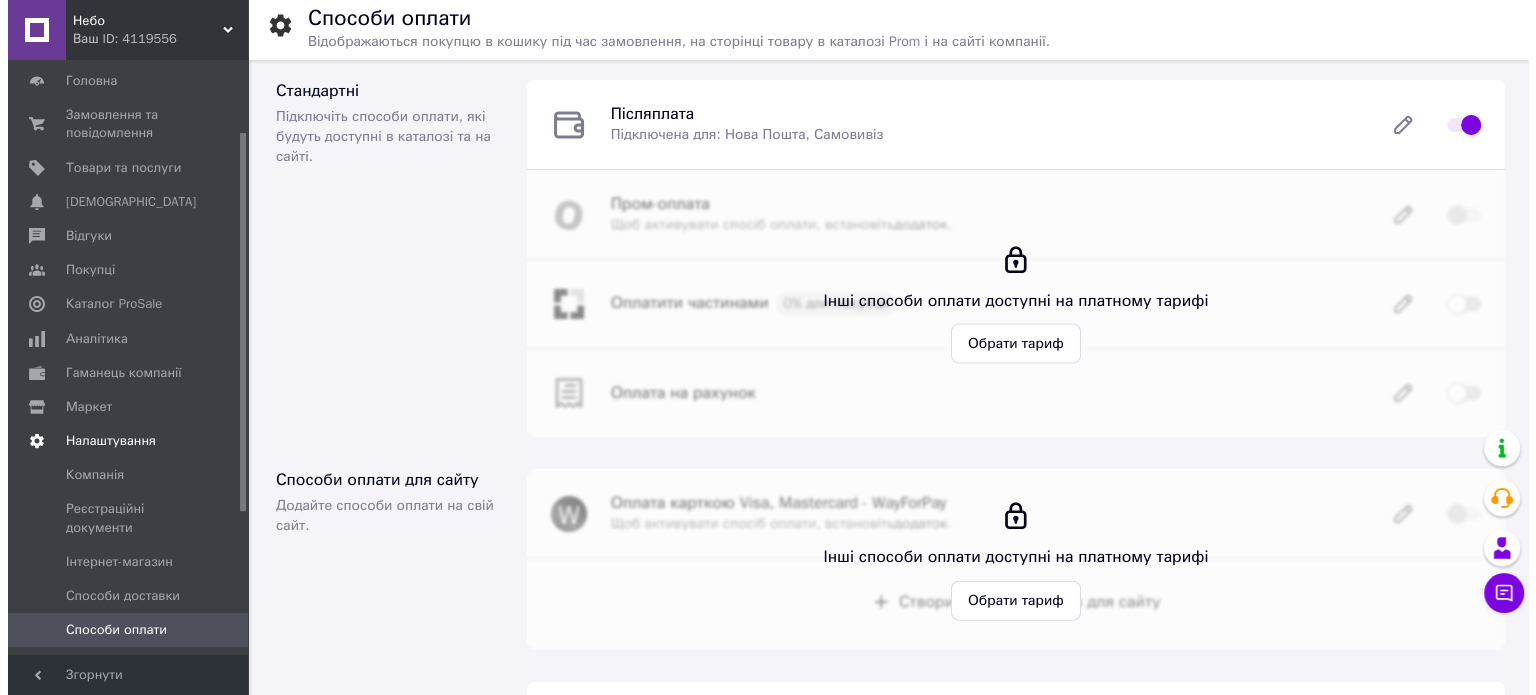 scroll, scrollTop: 14, scrollLeft: 0, axis: vertical 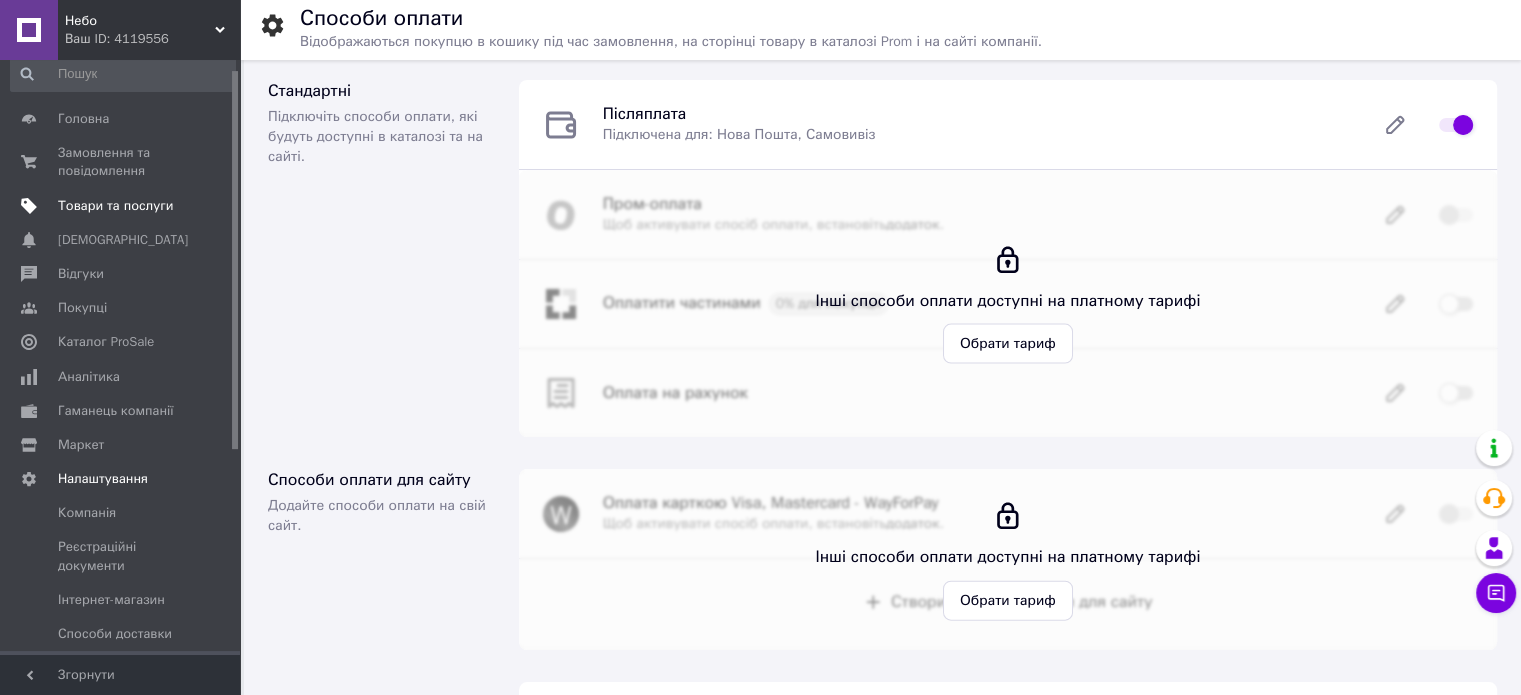 click on "Товари та послуги" at bounding box center (123, 206) 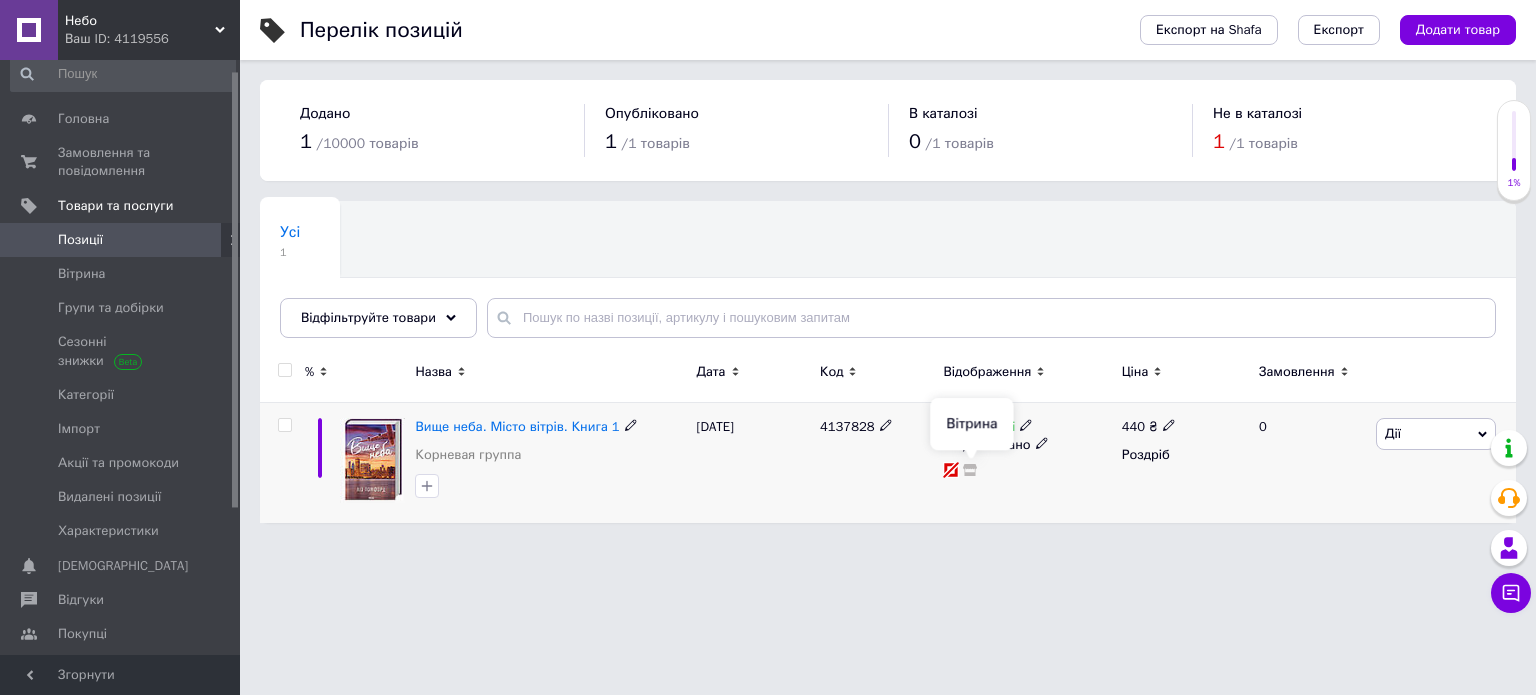 click 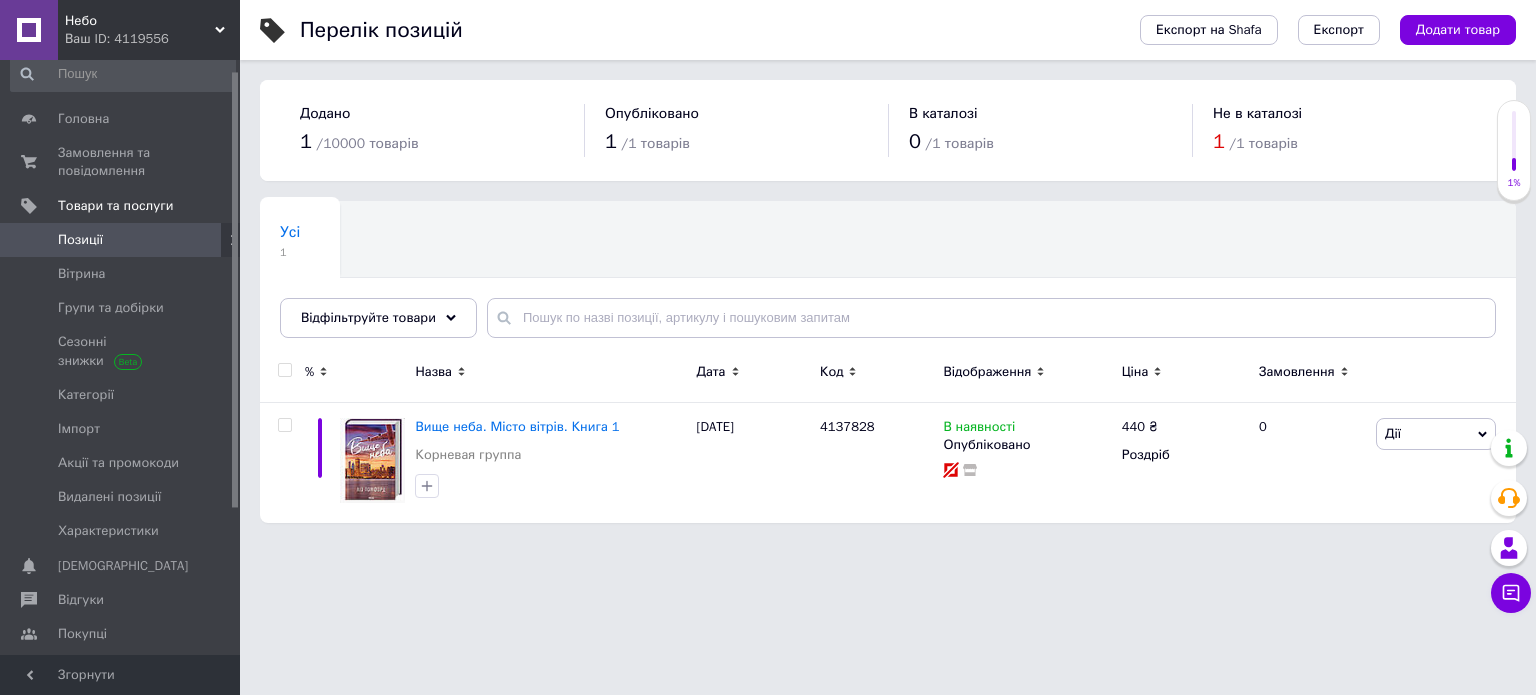 click on "Небо Ваш ID: 4119556" at bounding box center (149, 30) 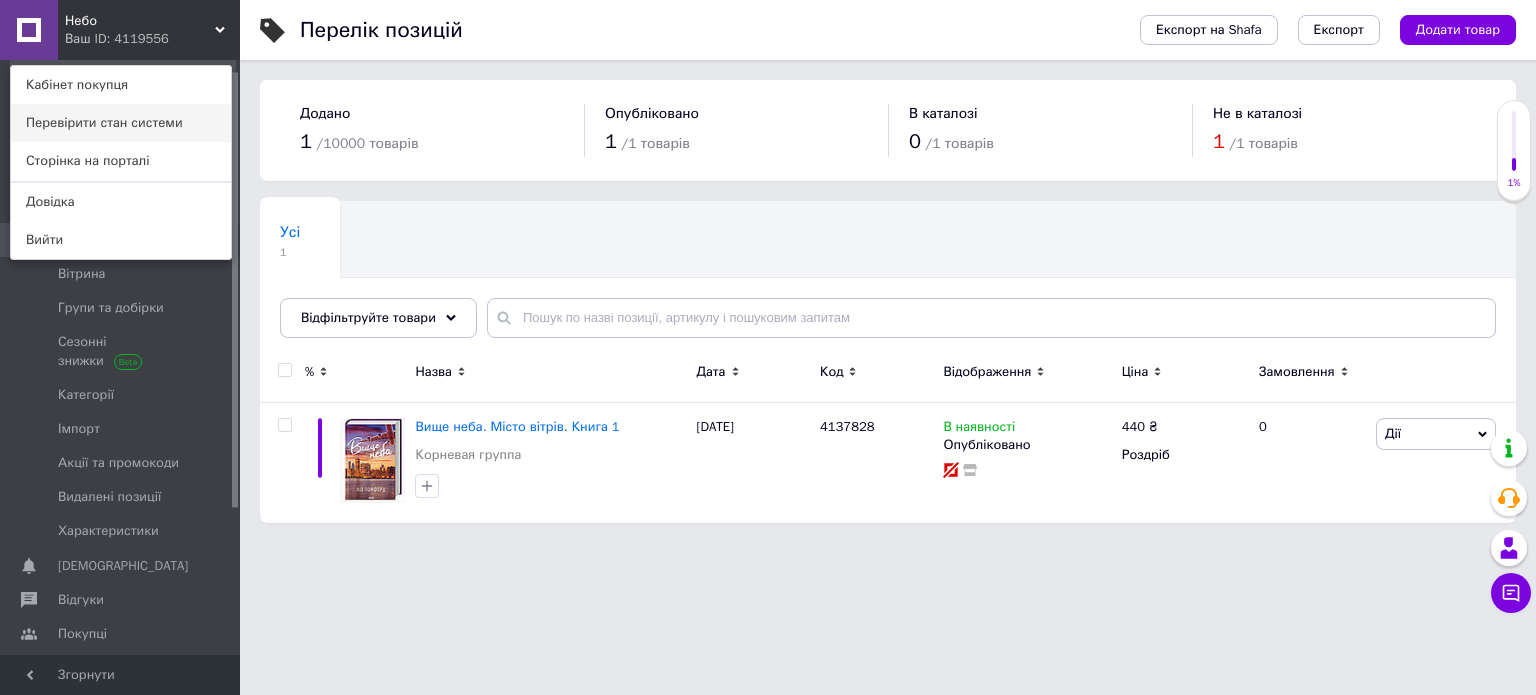 click on "Перевірити стан системи" at bounding box center (121, 123) 